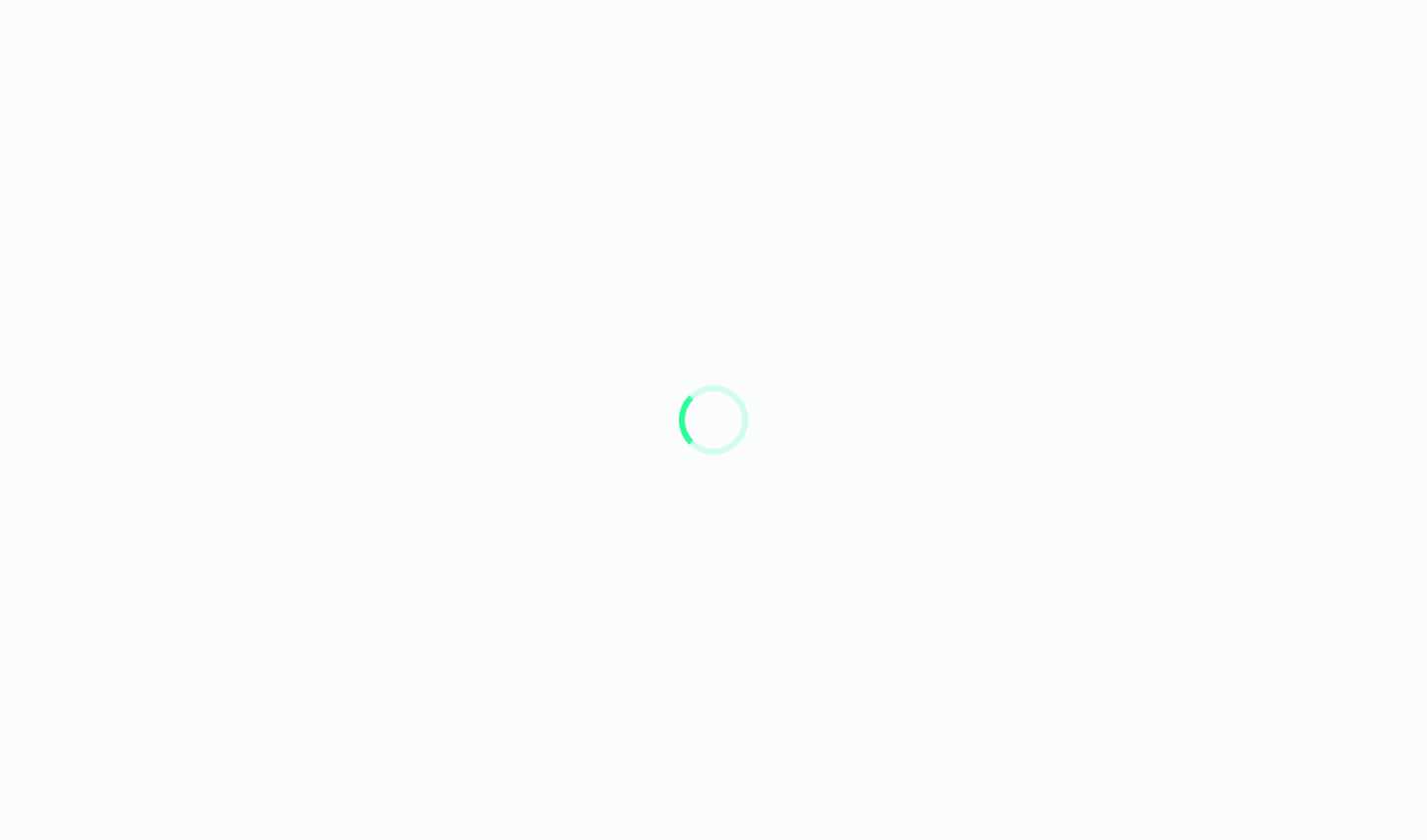 scroll, scrollTop: 0, scrollLeft: 0, axis: both 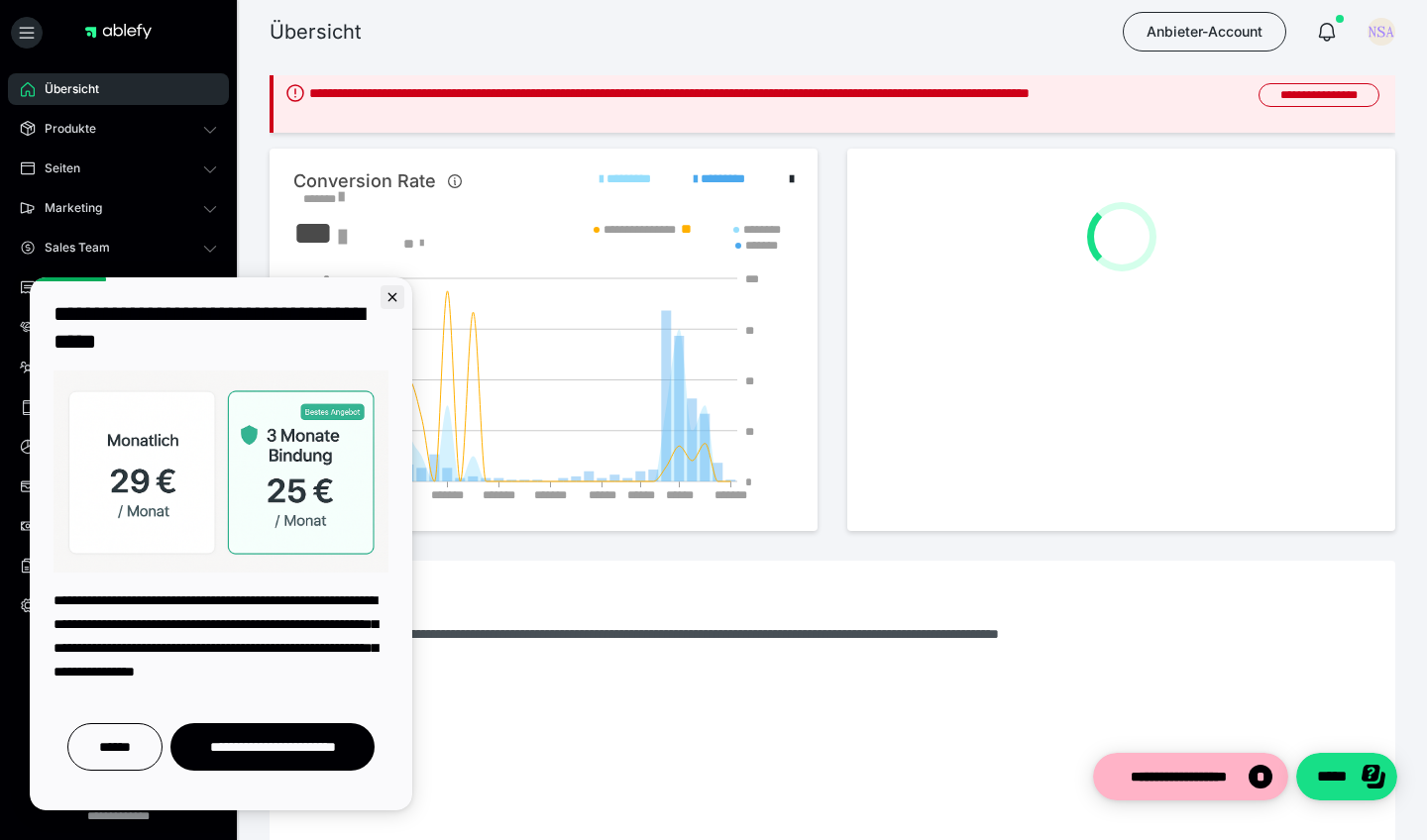 click 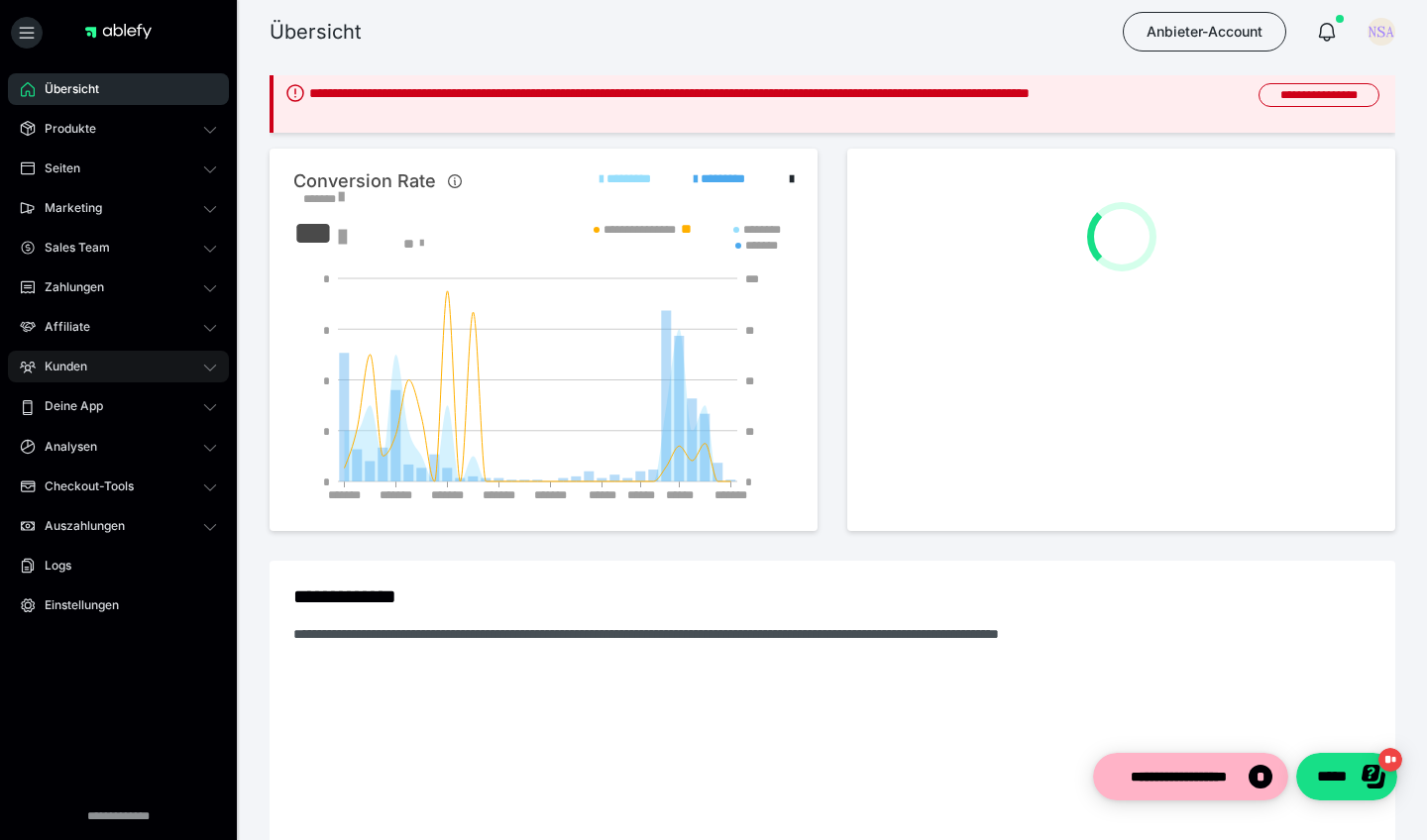 scroll, scrollTop: 0, scrollLeft: 0, axis: both 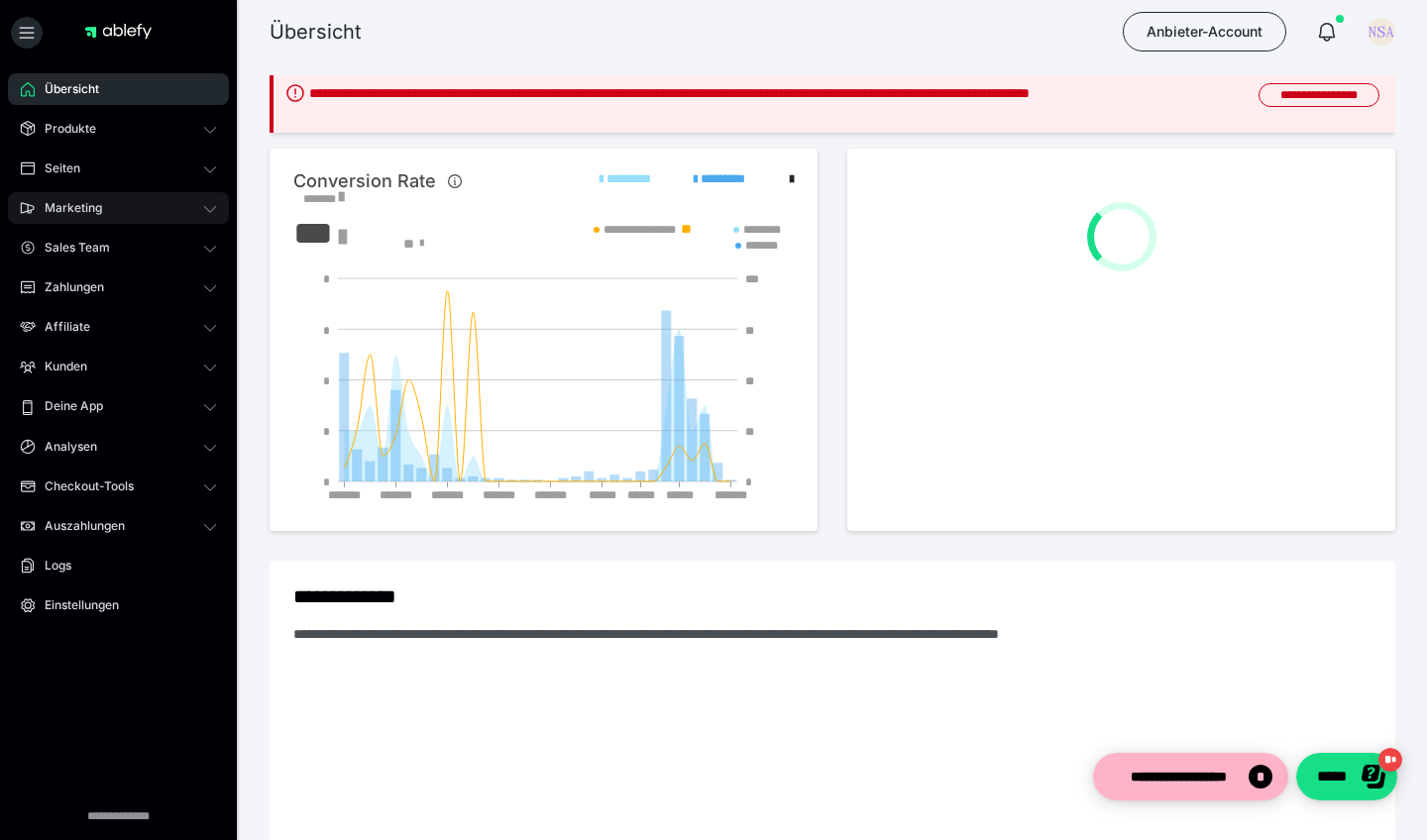 click on "Marketing" at bounding box center [118, 208] 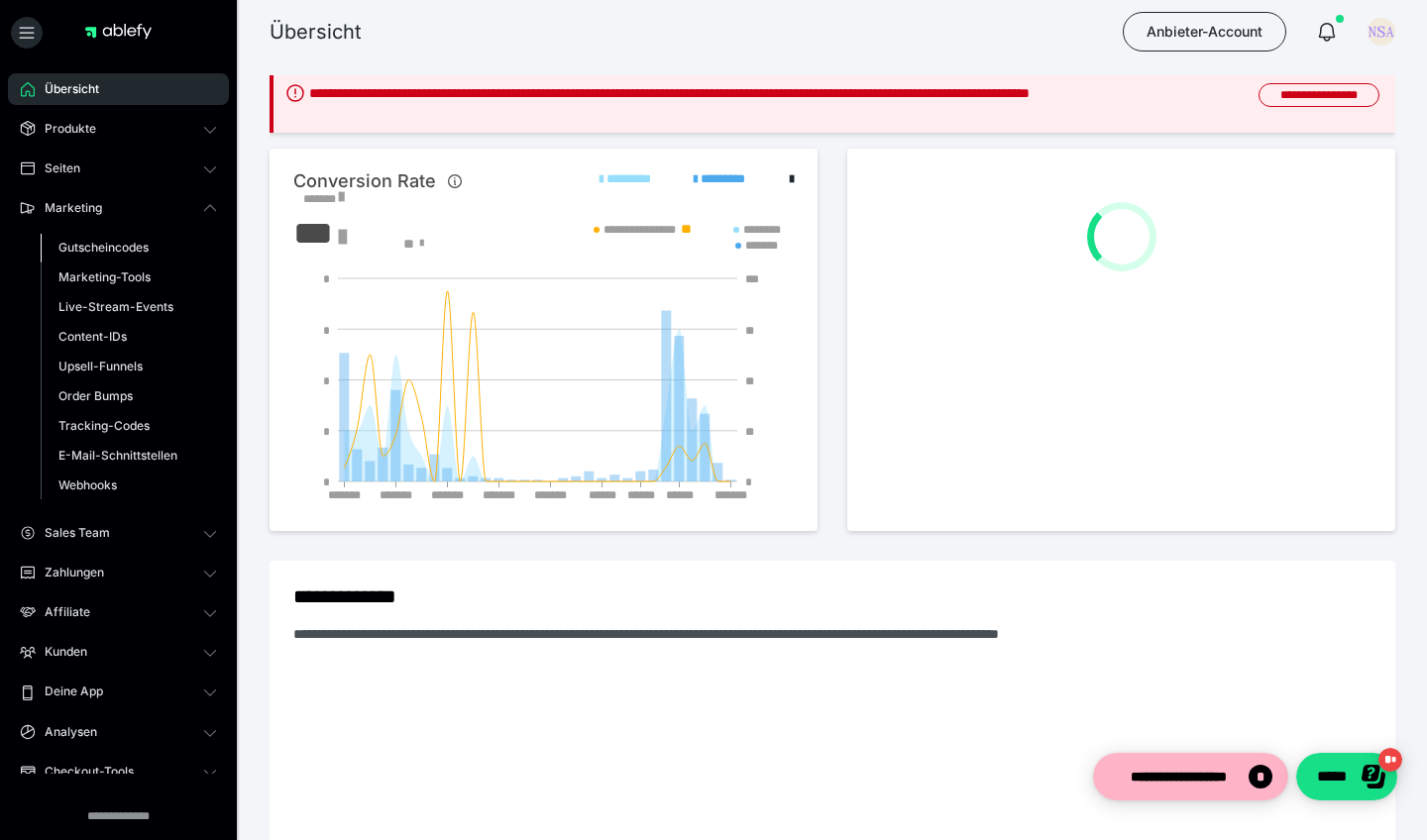 click on "Gutscheincodes" at bounding box center [103, 247] 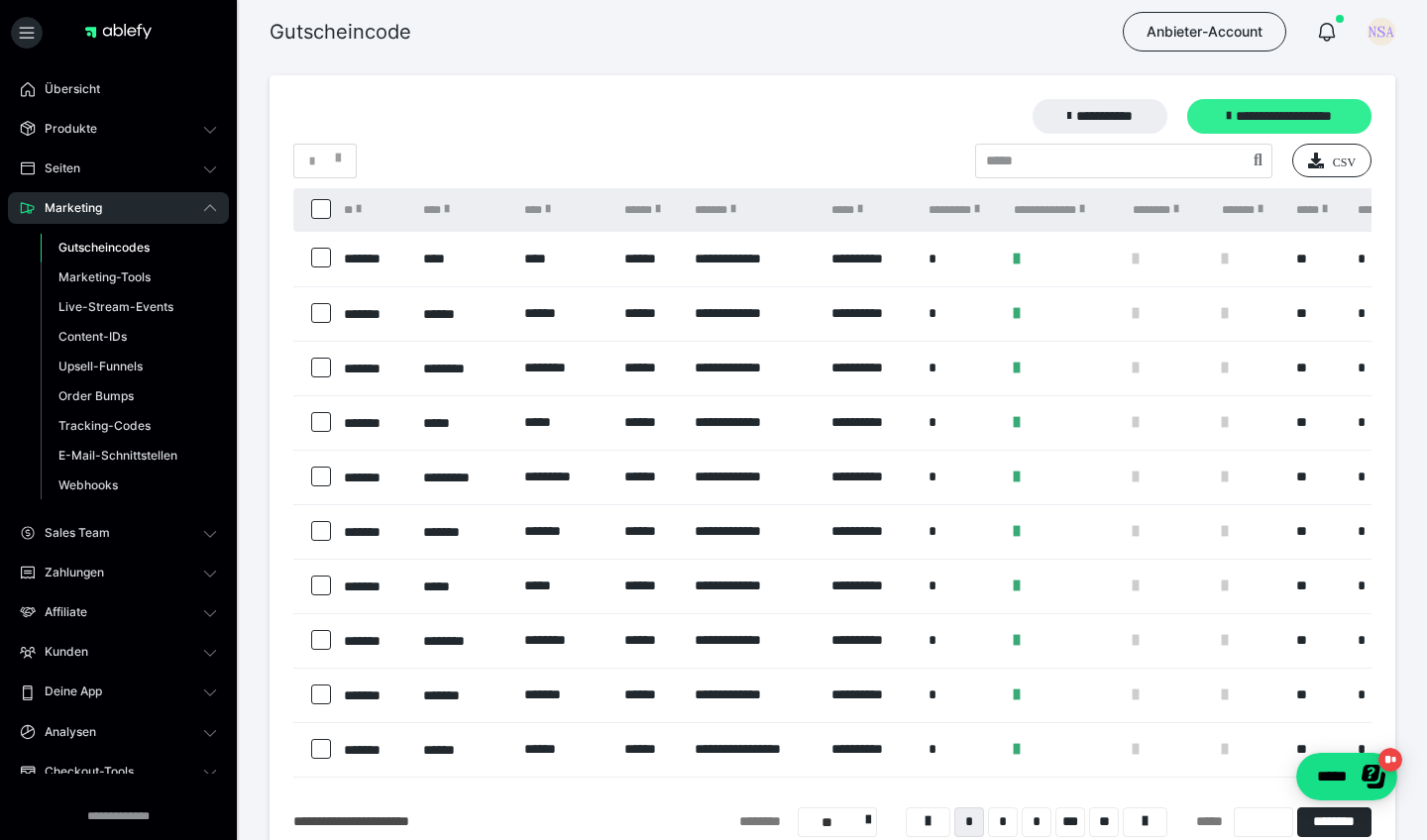 click on "**********" at bounding box center (1279, 116) 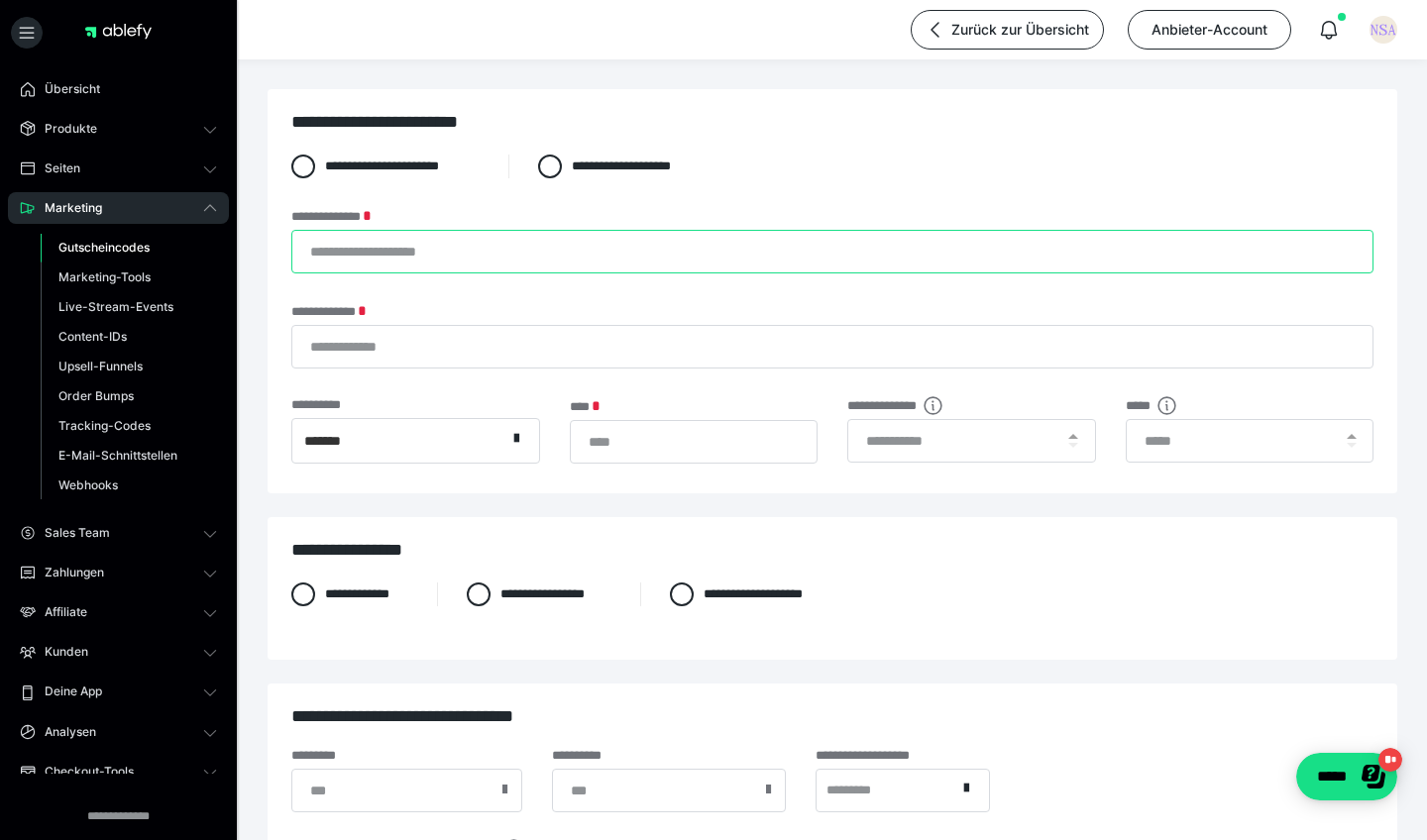 click on "**********" at bounding box center [832, 252] 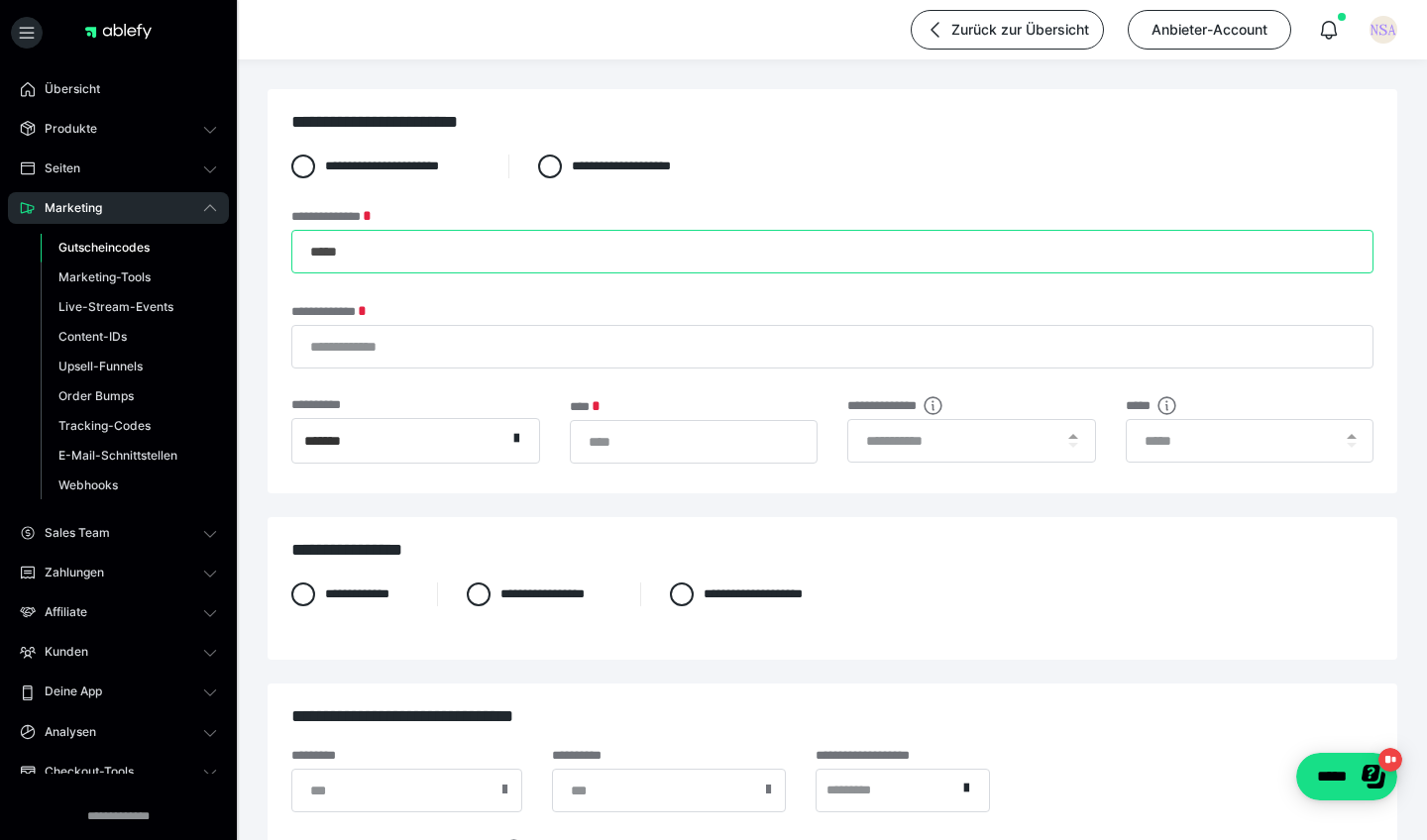 type on "*****" 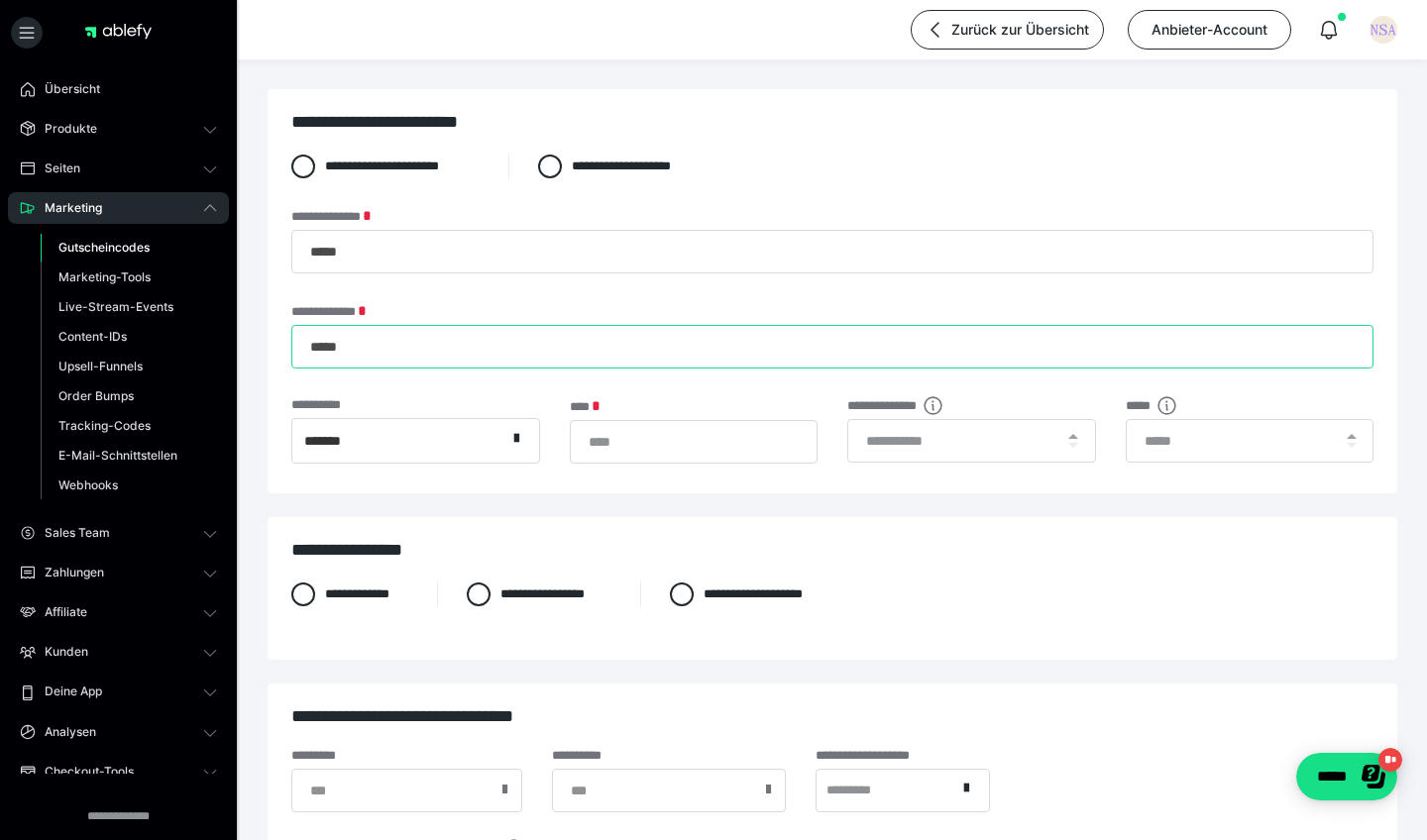 type on "*****" 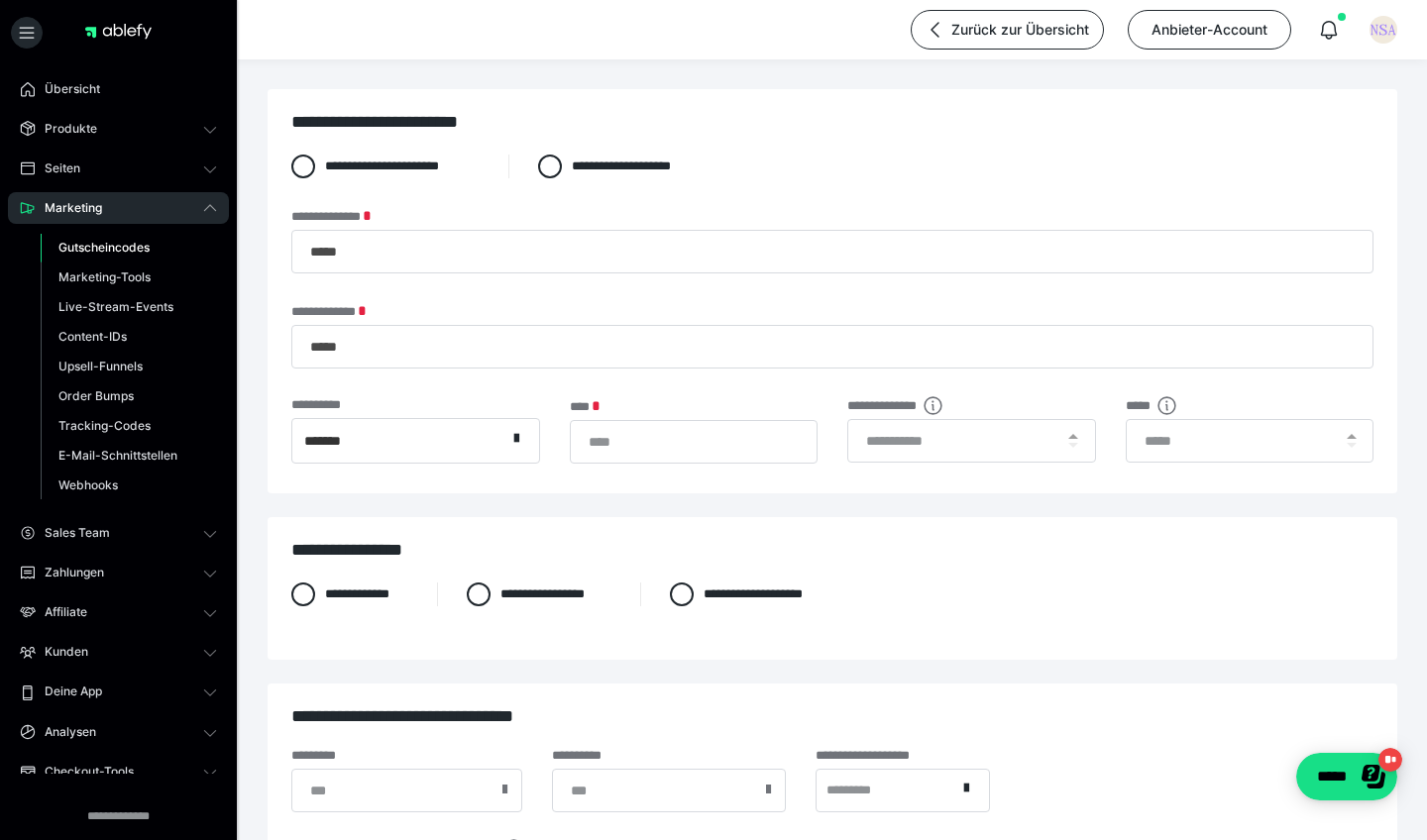 click on "*******" at bounding box center (399, 441) 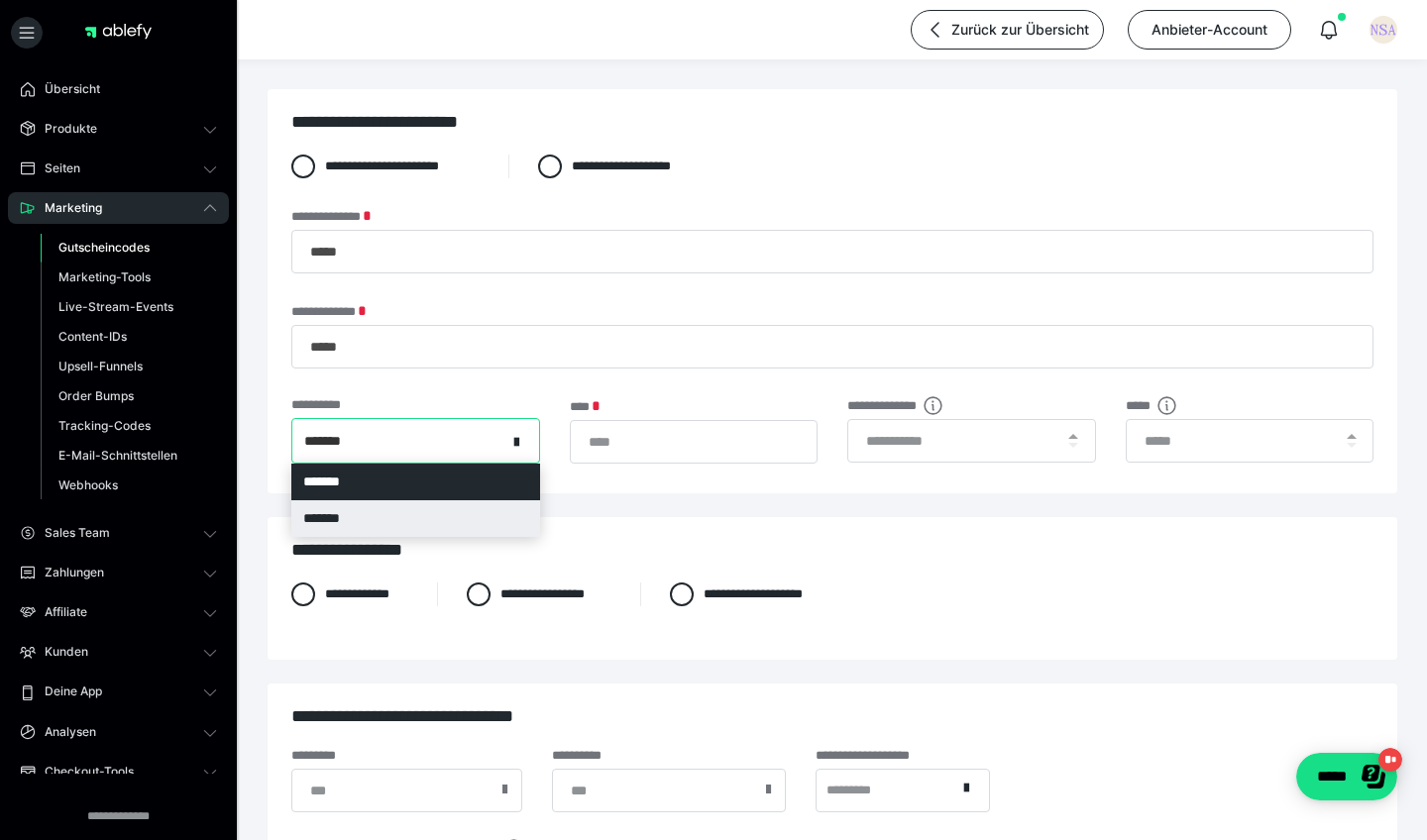 drag, startPoint x: 388, startPoint y: 531, endPoint x: 458, endPoint y: 494, distance: 79.17702 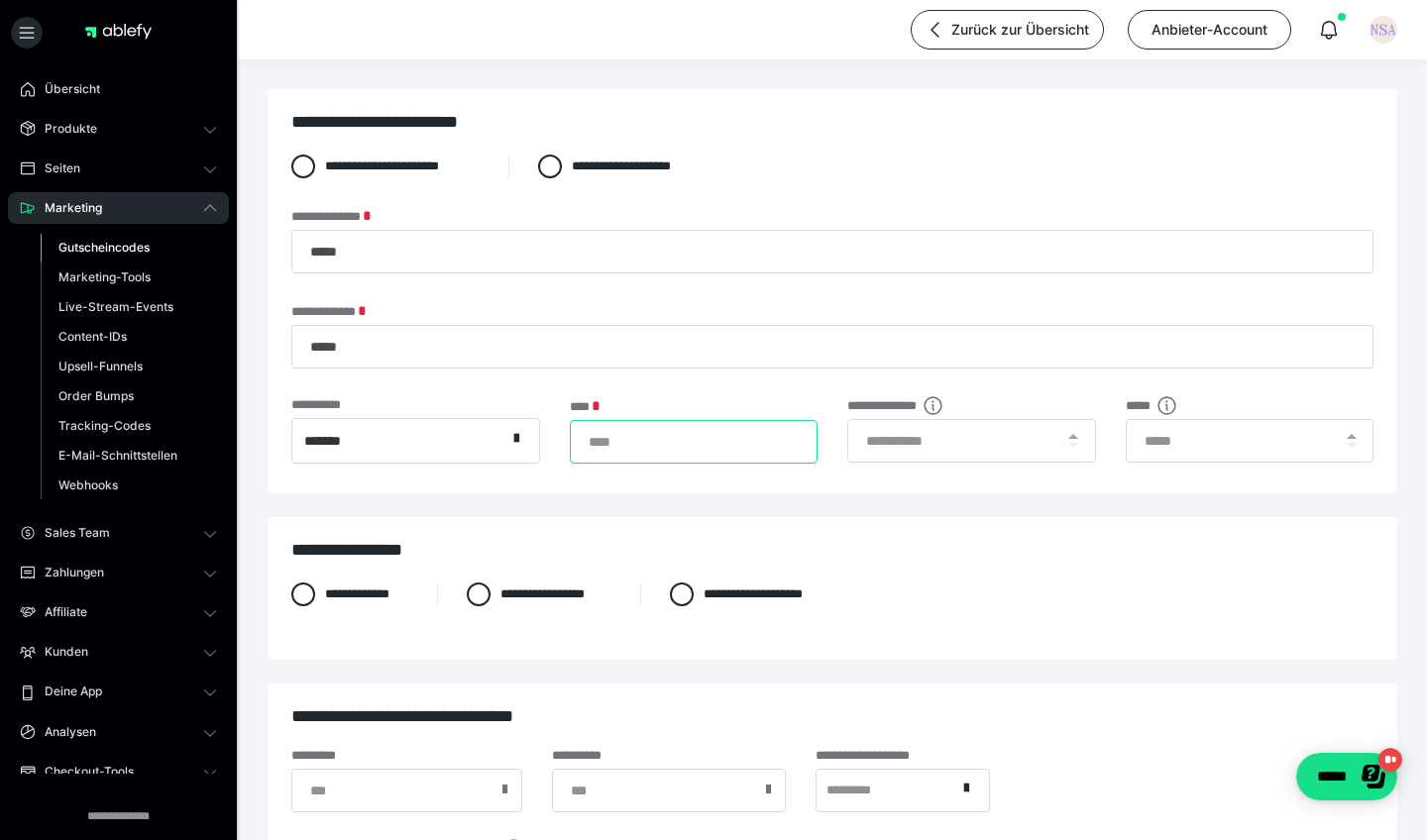 click on "*" at bounding box center (694, 442) 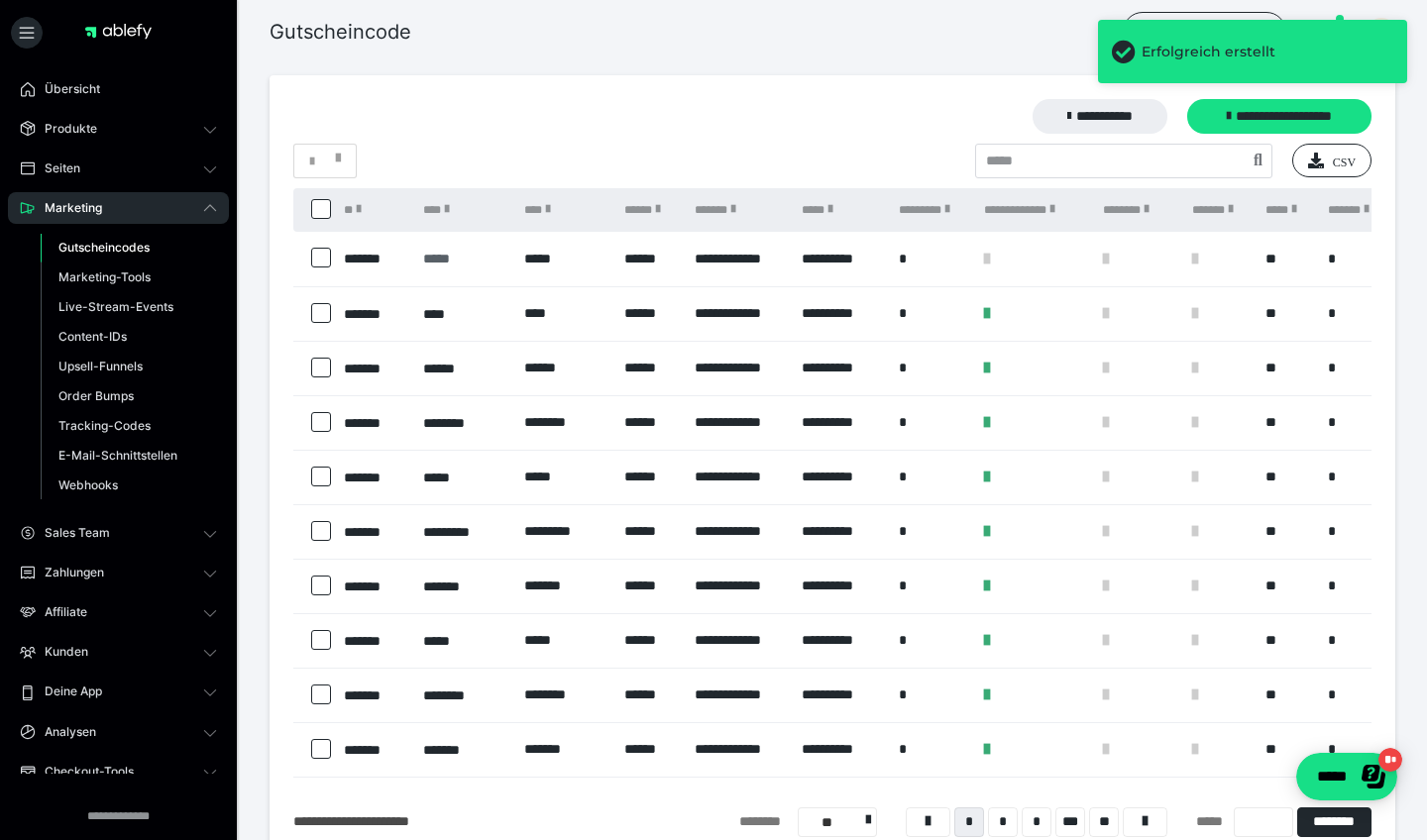 click on "*****" at bounding box center [464, 259] 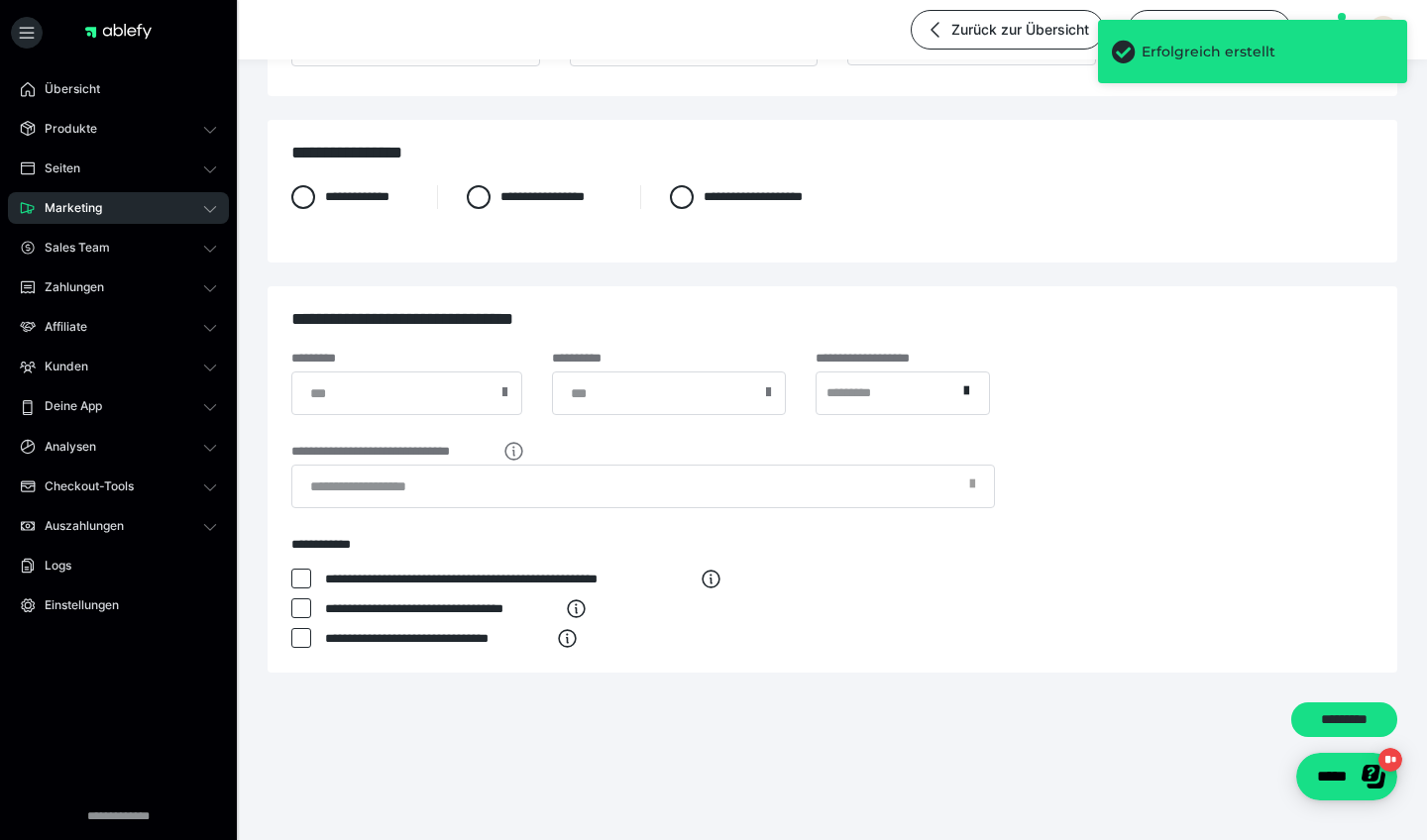 scroll, scrollTop: 344, scrollLeft: 0, axis: vertical 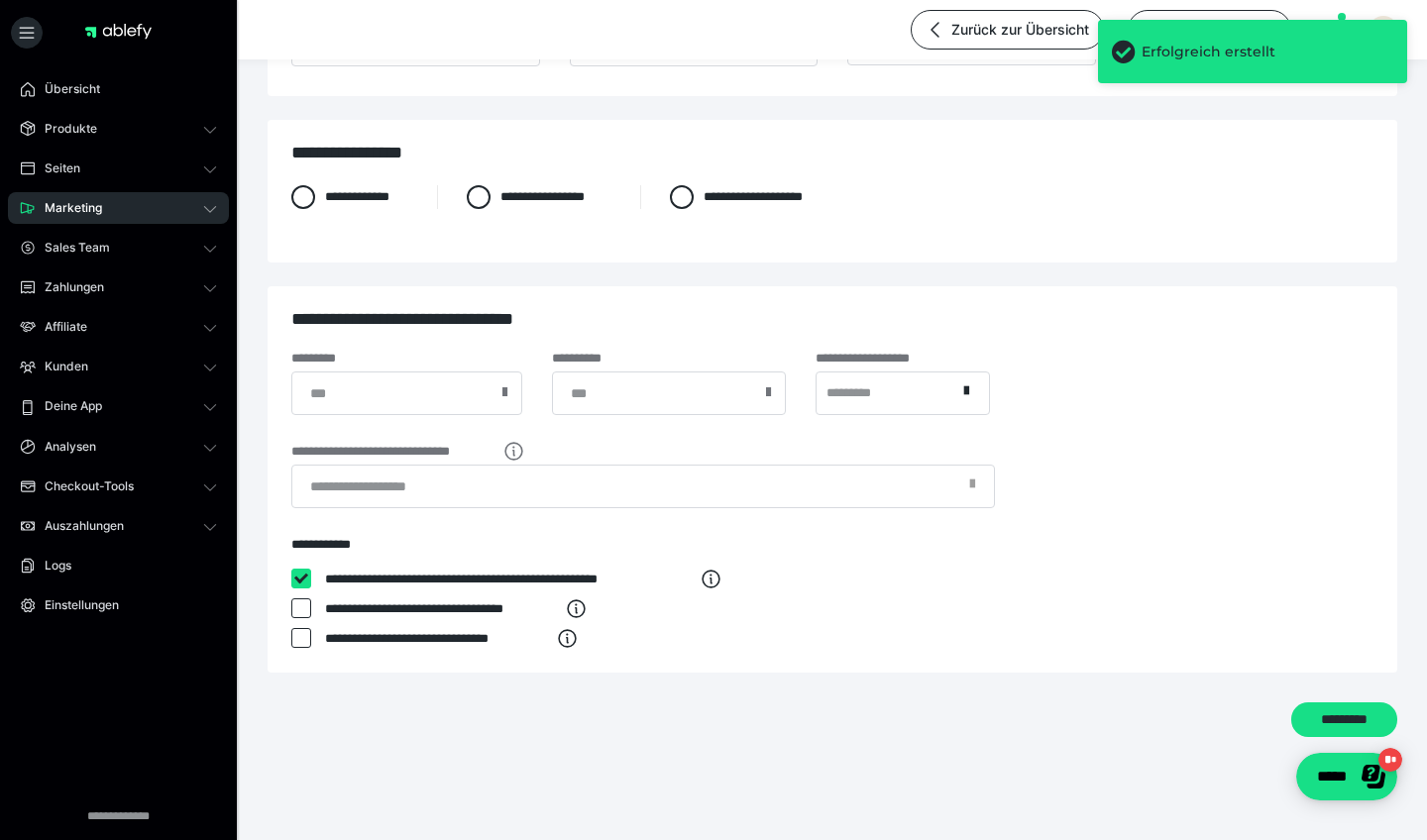 checkbox on "****" 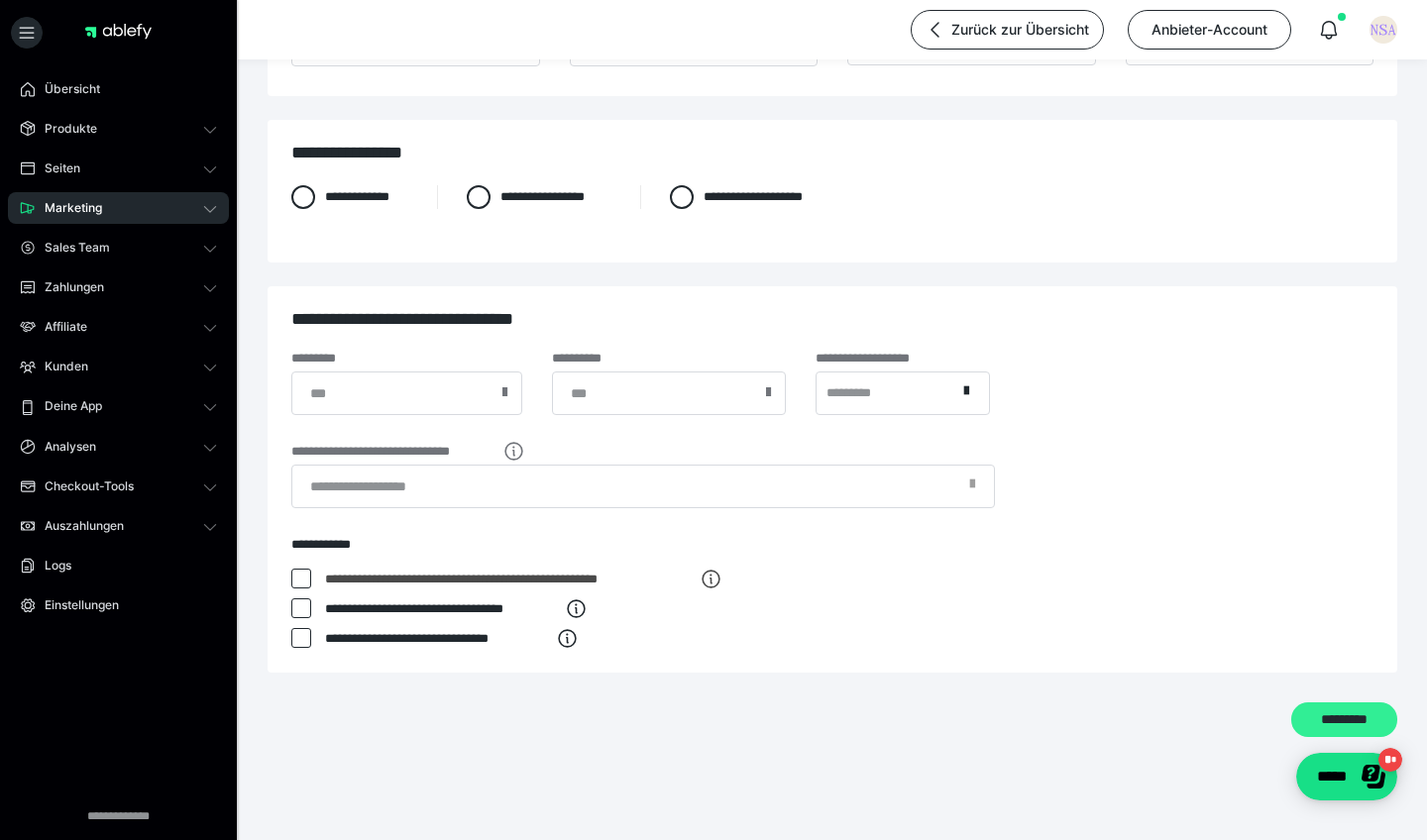 click on "*********" at bounding box center [1344, 719] 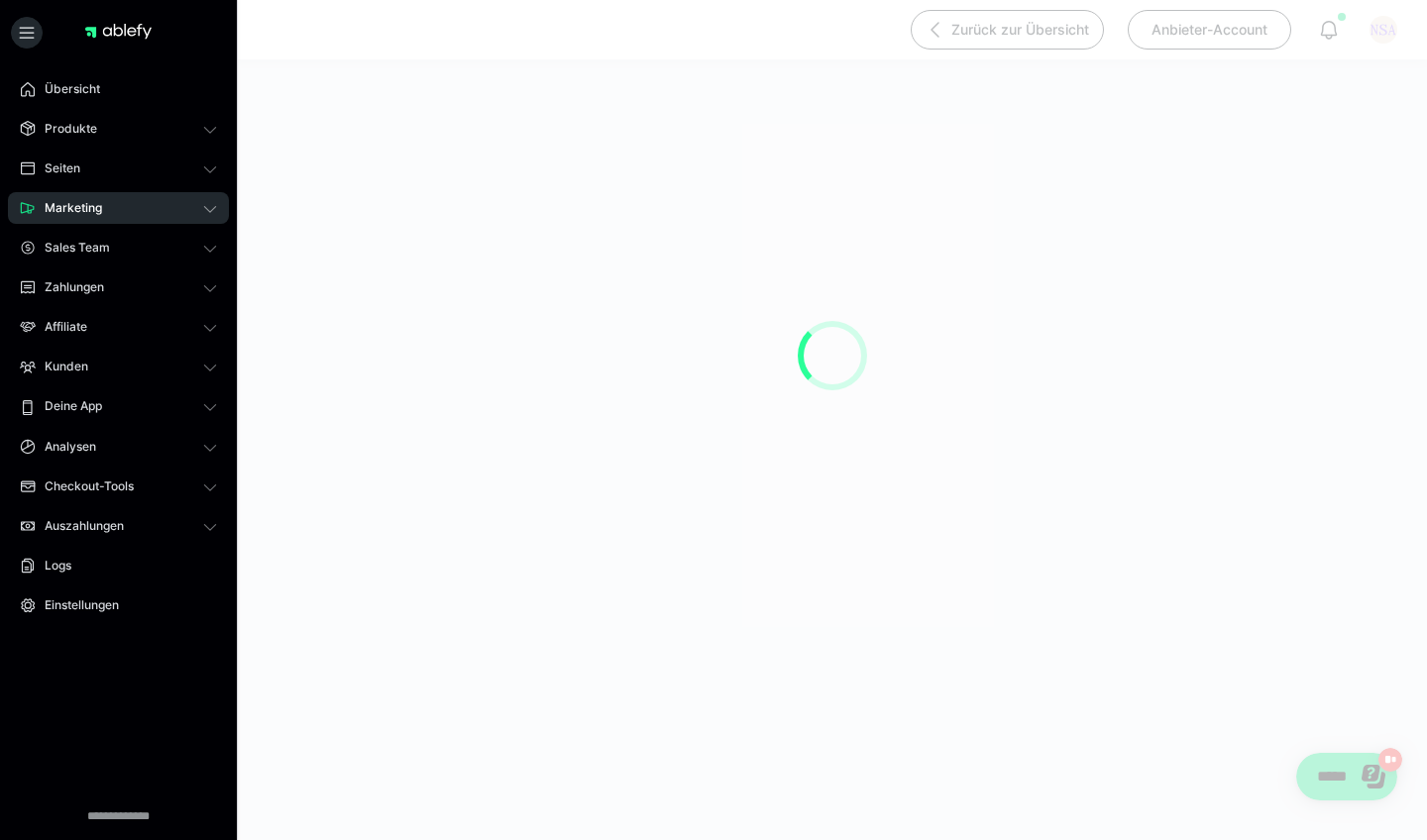 scroll, scrollTop: 188, scrollLeft: 0, axis: vertical 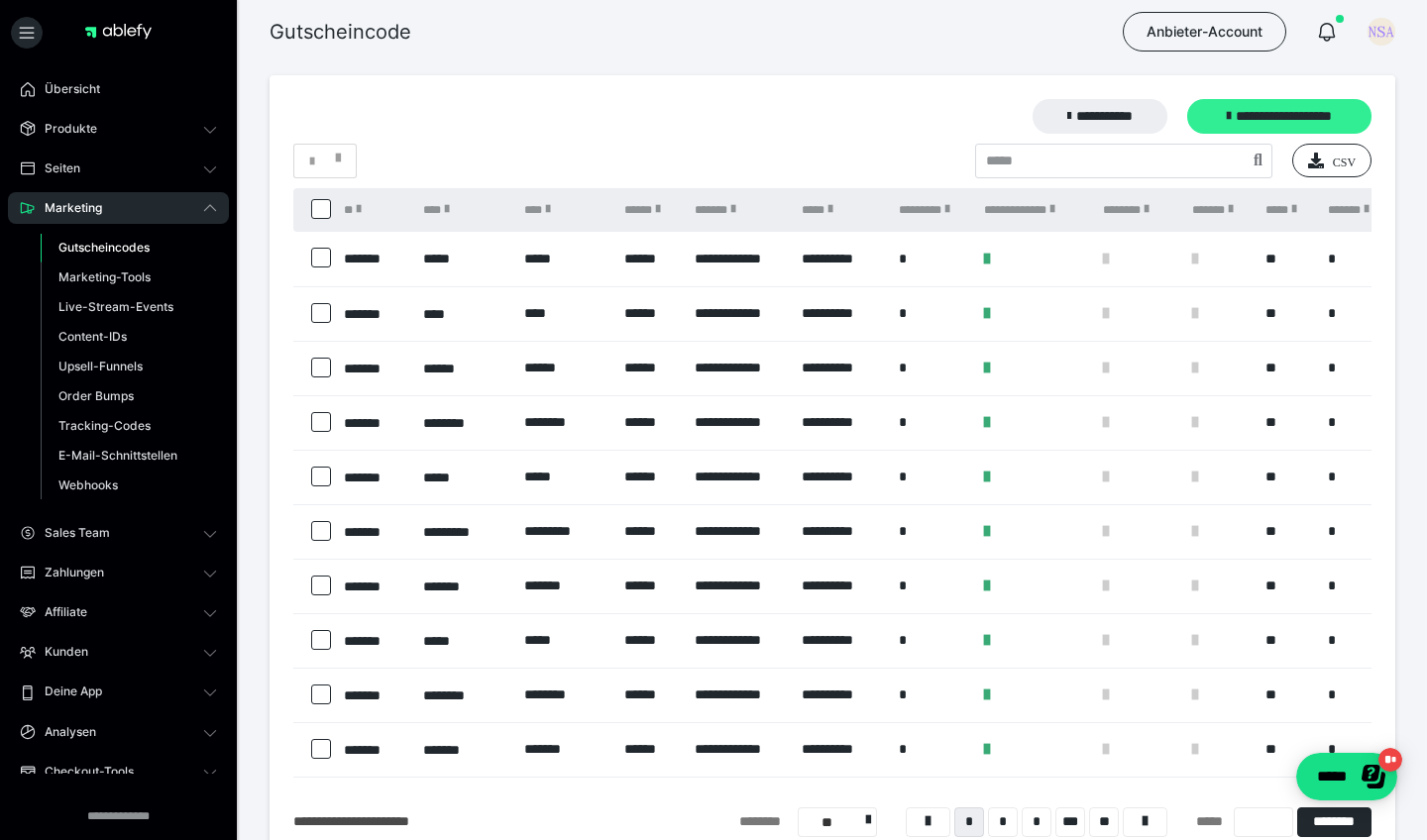 click on "**********" at bounding box center [1279, 116] 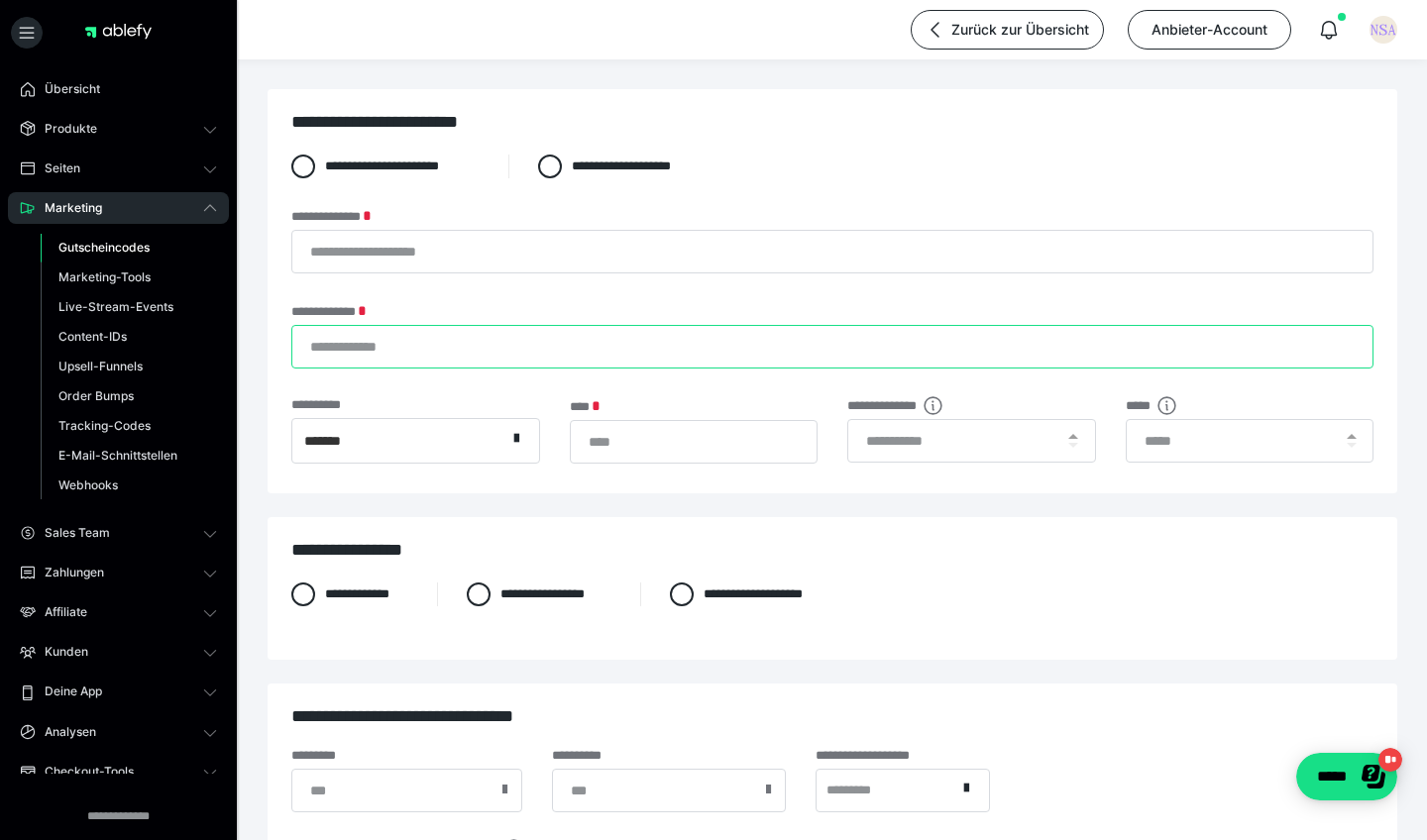 click on "**********" at bounding box center (832, 347) 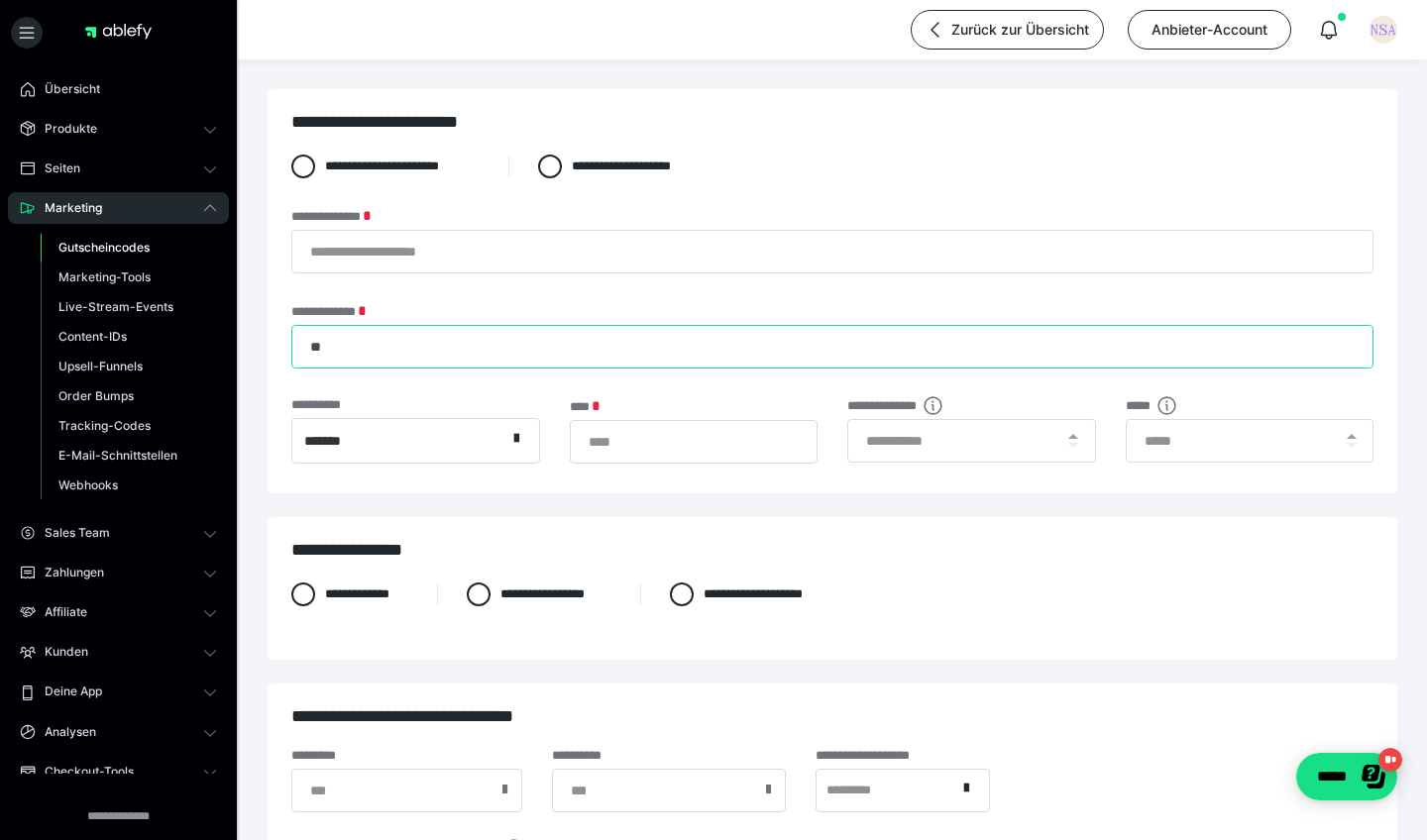 type on "*" 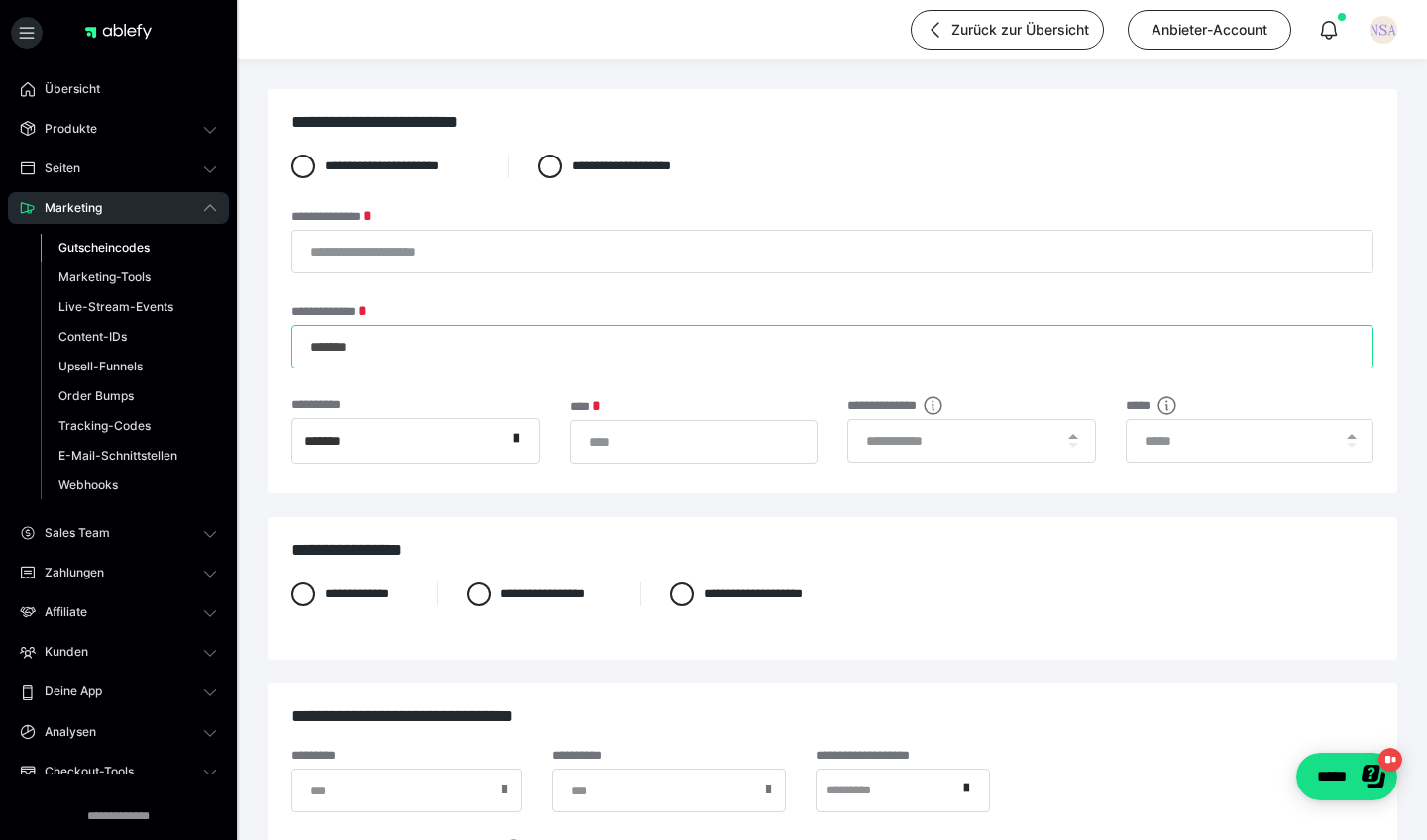type on "*******" 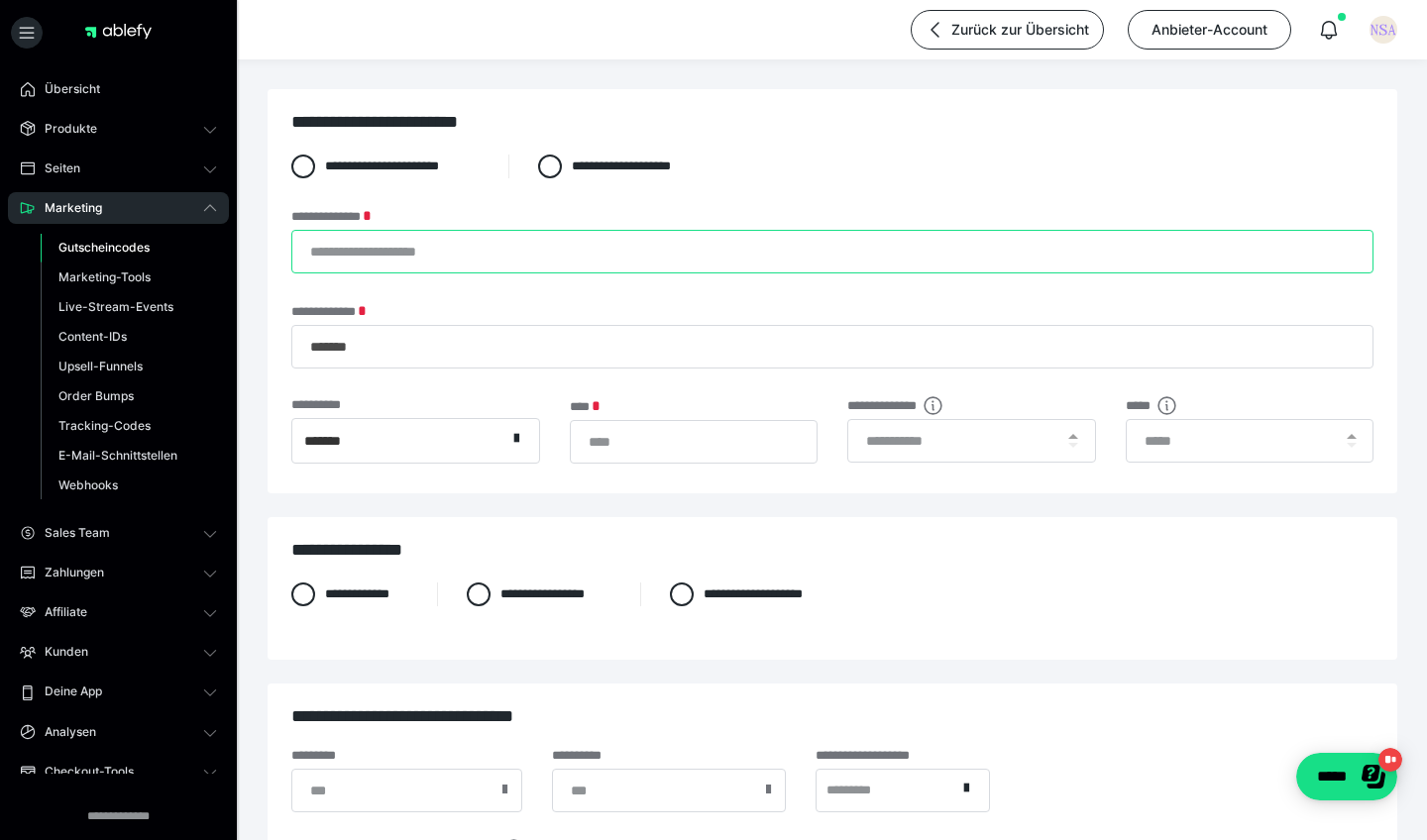 click on "**********" at bounding box center [832, 252] 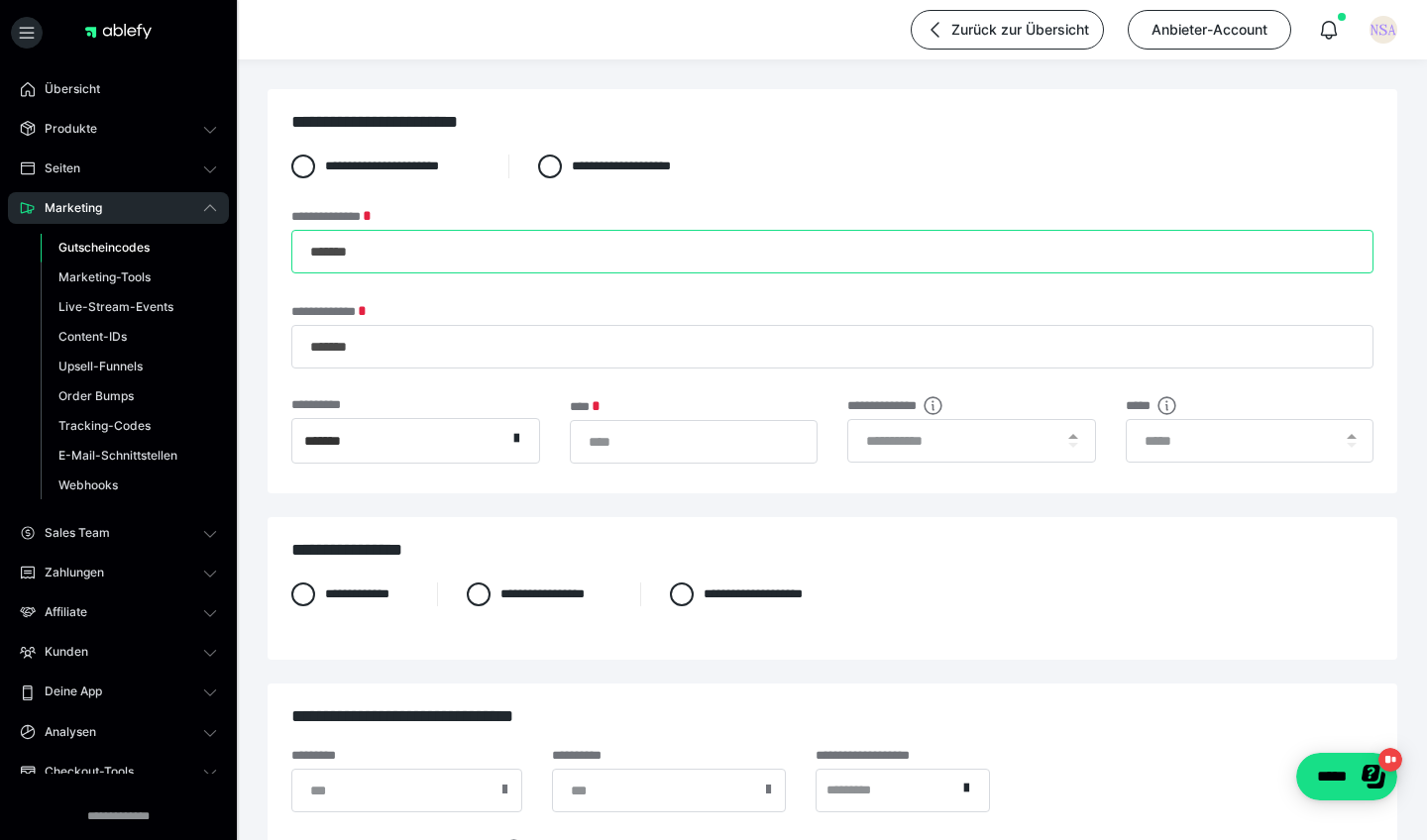 type on "*******" 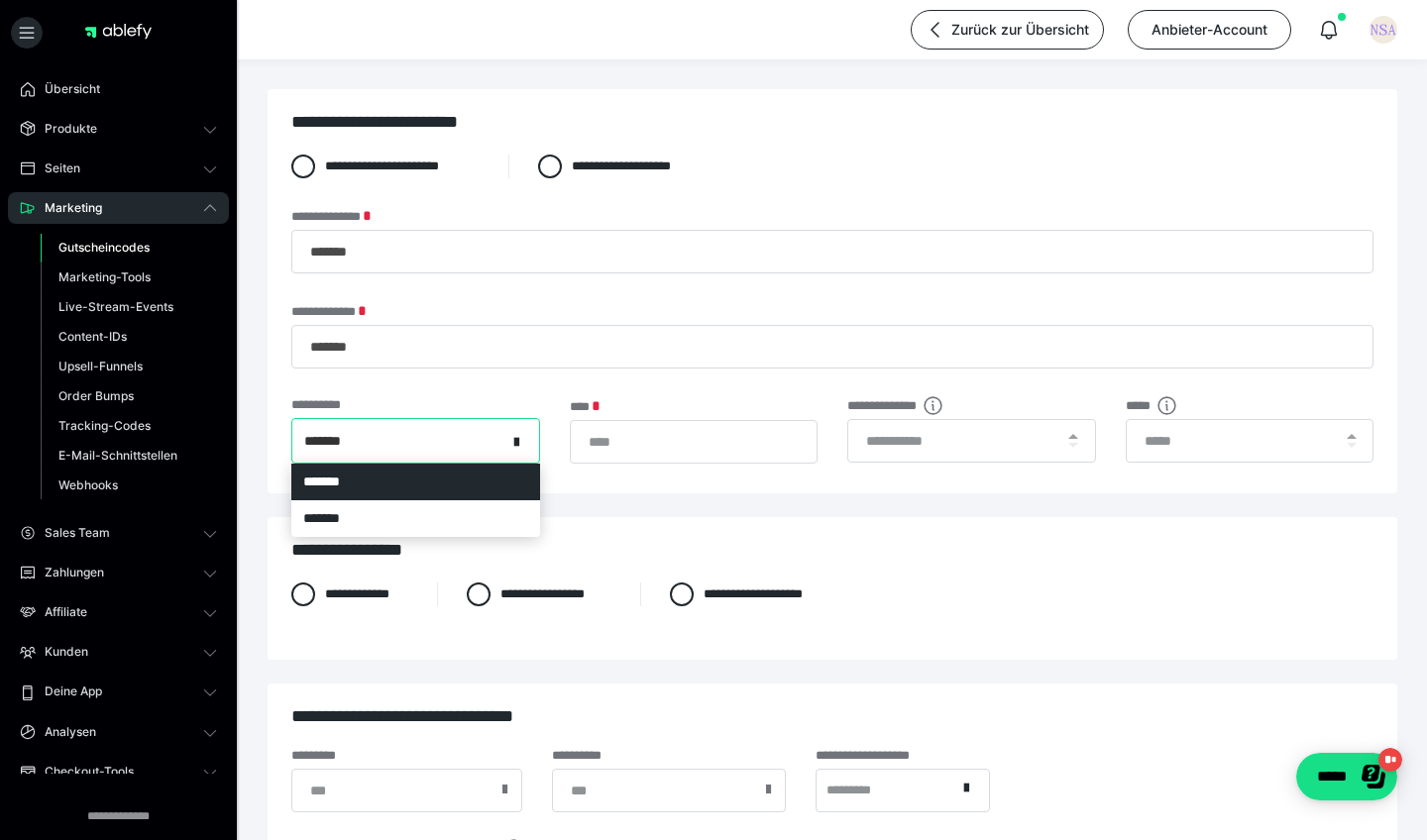 click on "*******" at bounding box center [399, 441] 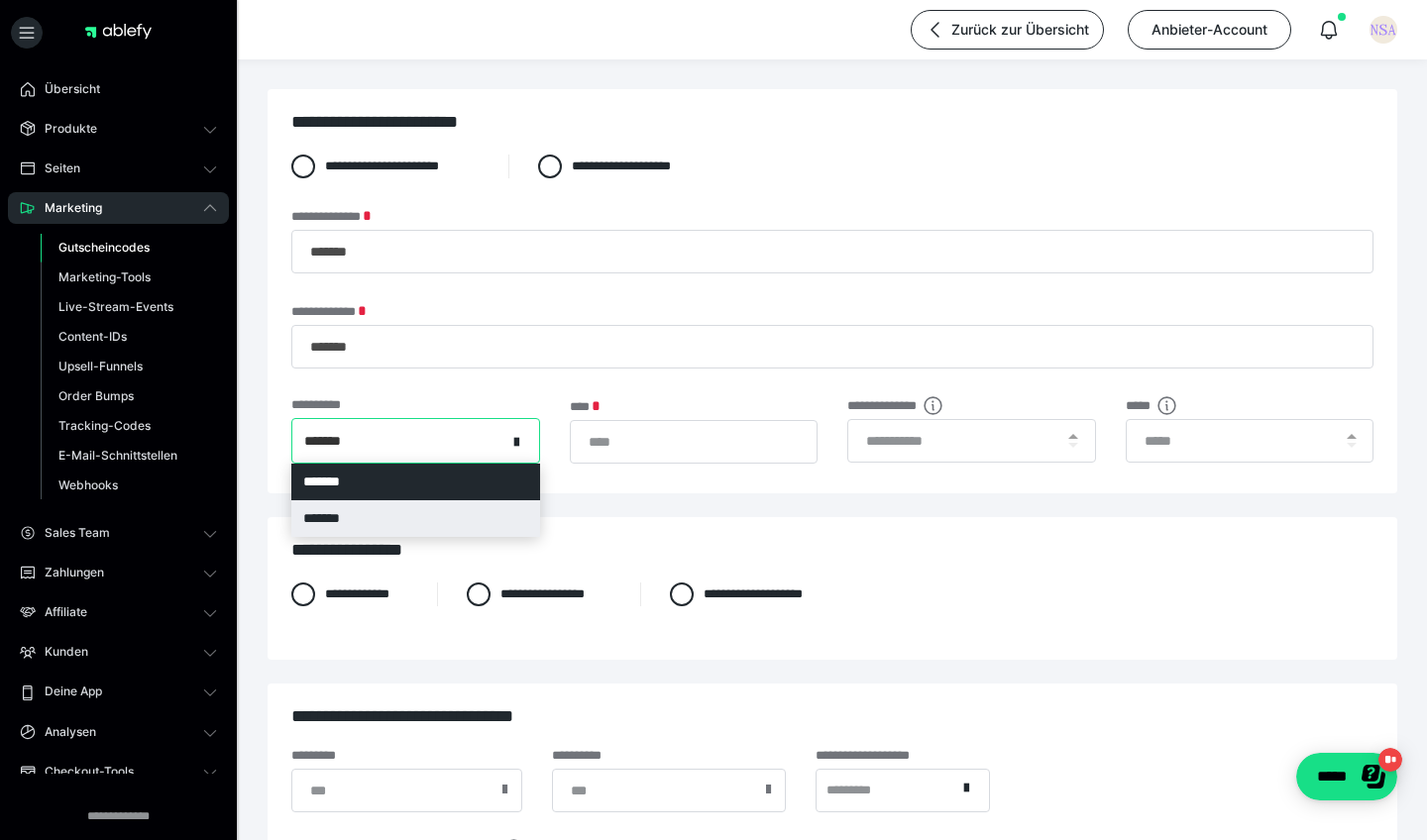 drag, startPoint x: 375, startPoint y: 518, endPoint x: 468, endPoint y: 501, distance: 94.540996 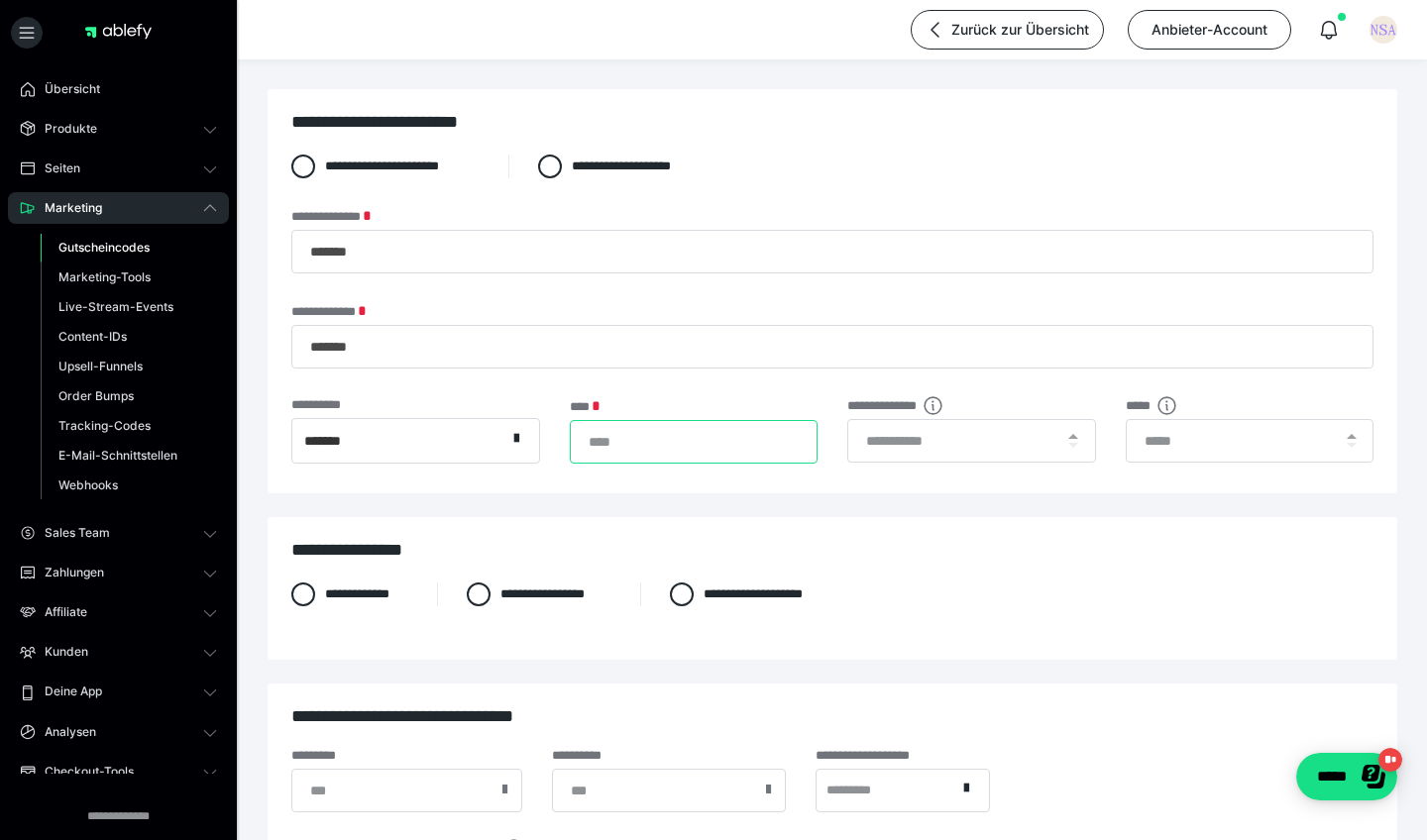 click on "*" at bounding box center [694, 442] 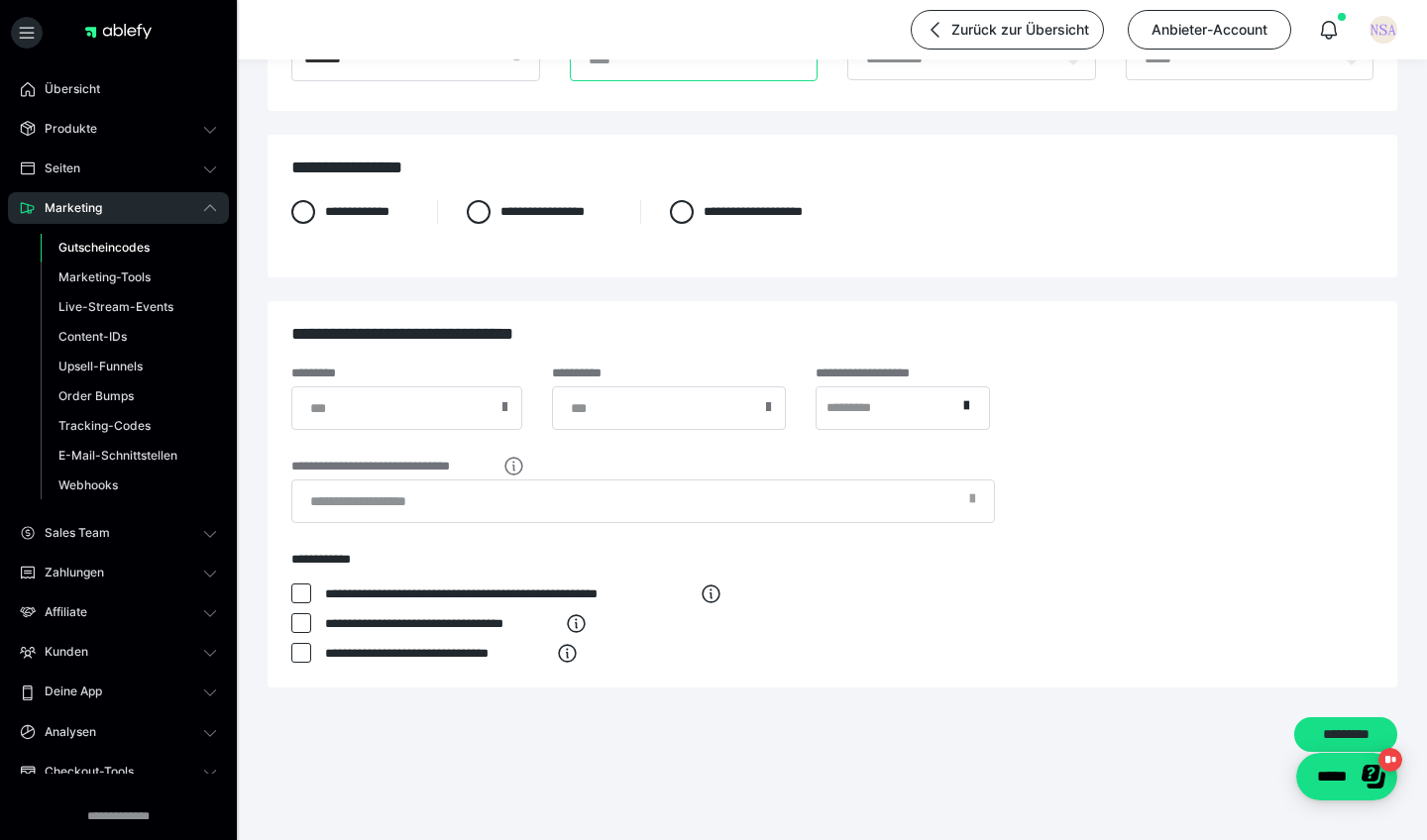 type on "**" 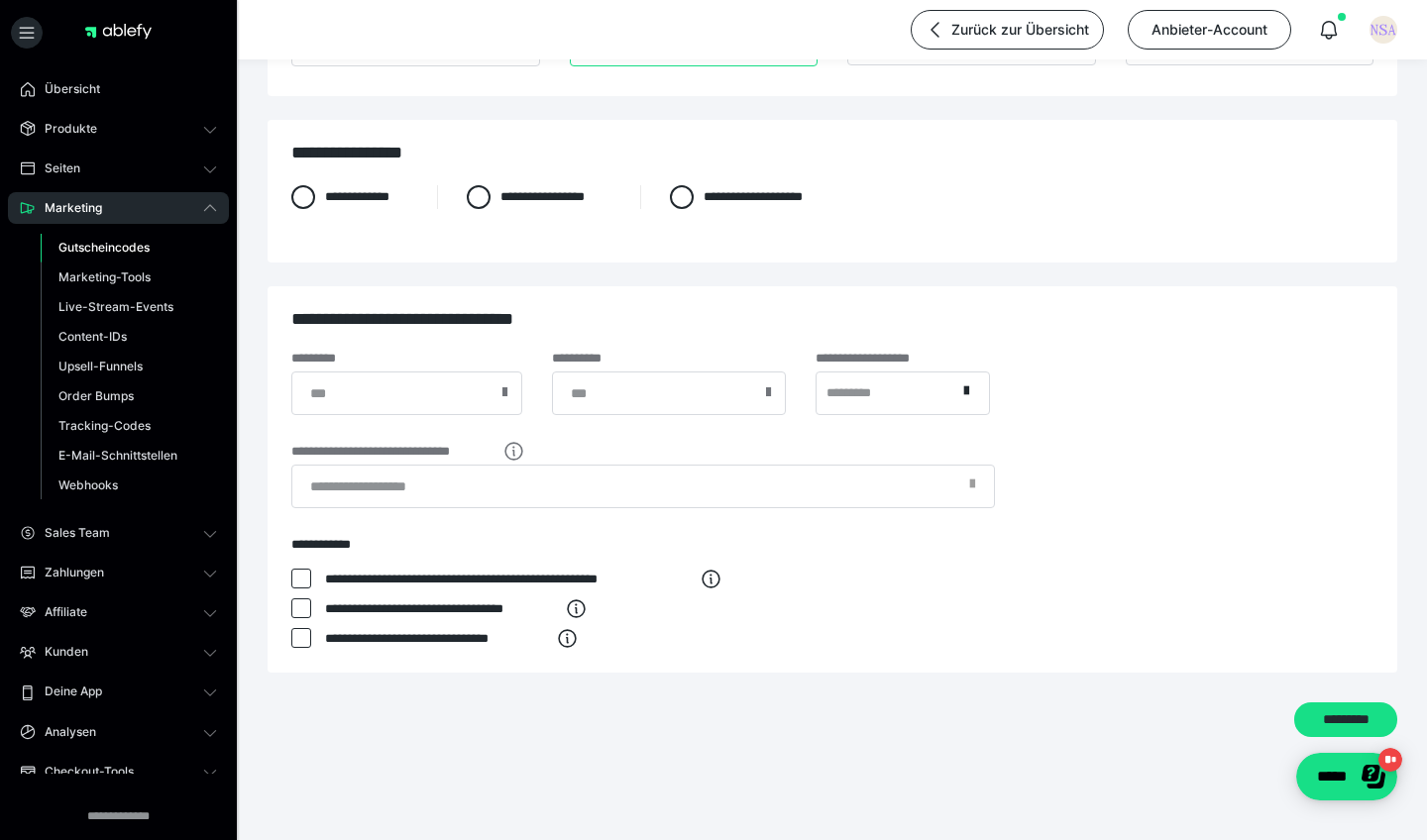 scroll, scrollTop: 397, scrollLeft: 0, axis: vertical 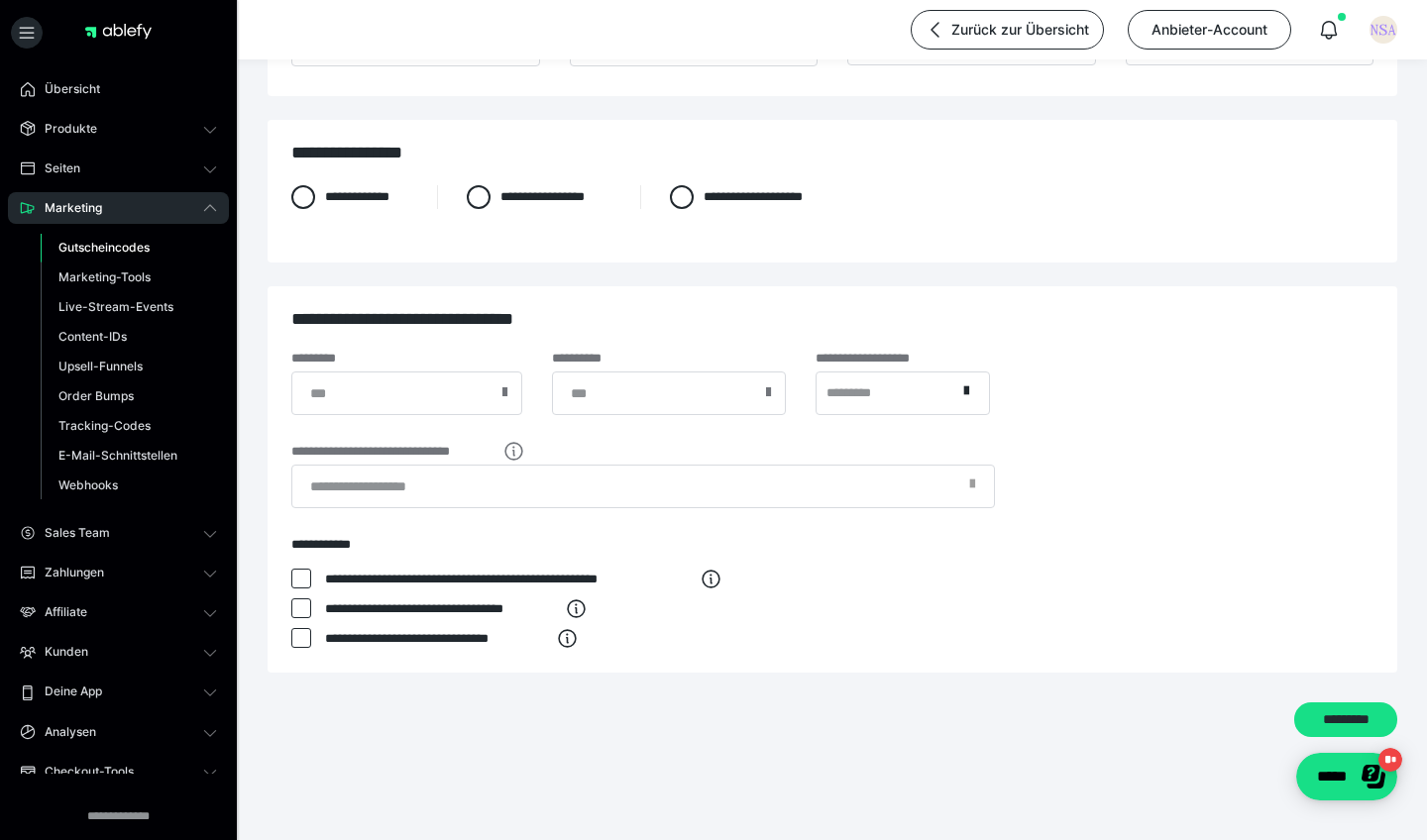 click at bounding box center [301, 578] 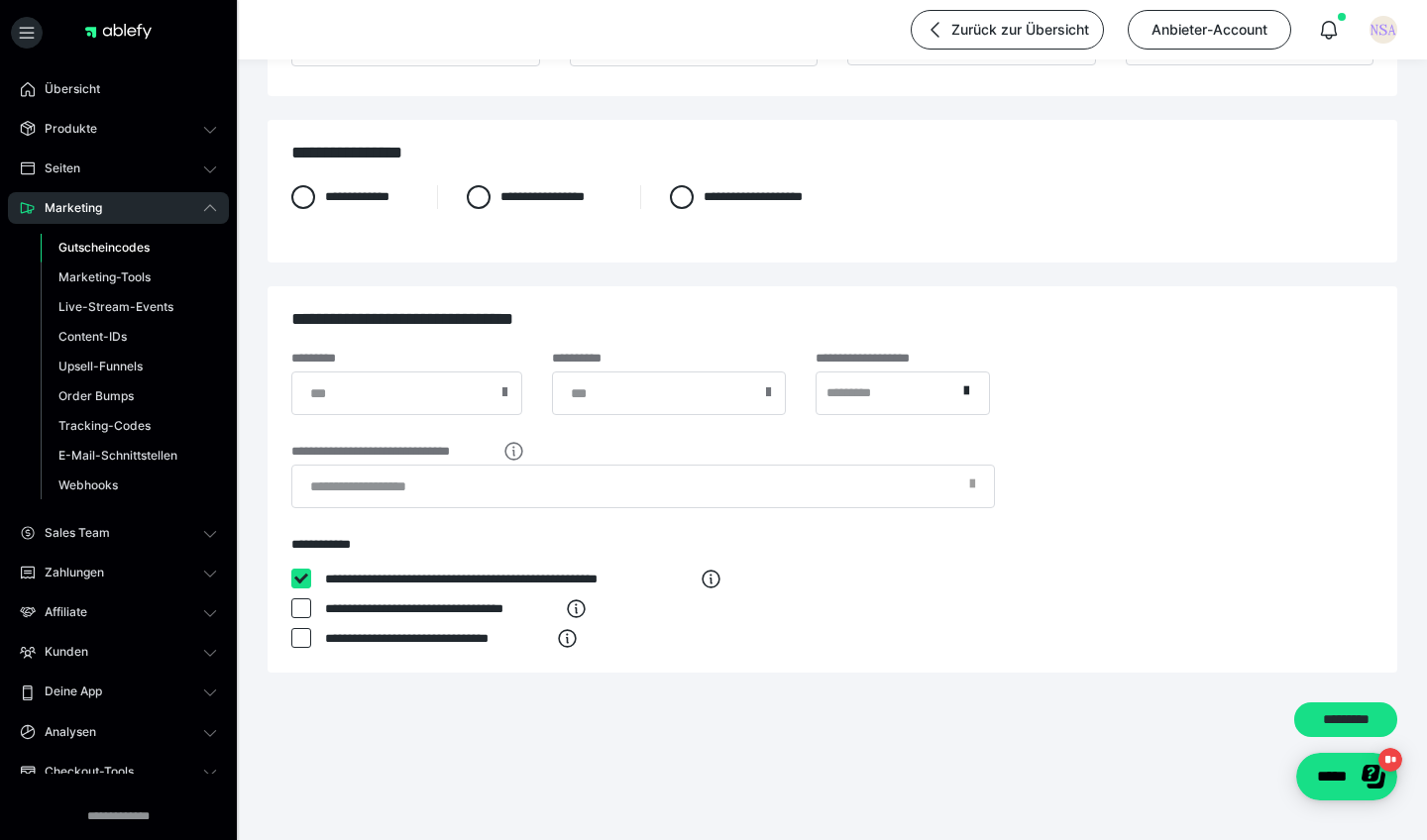 checkbox on "****" 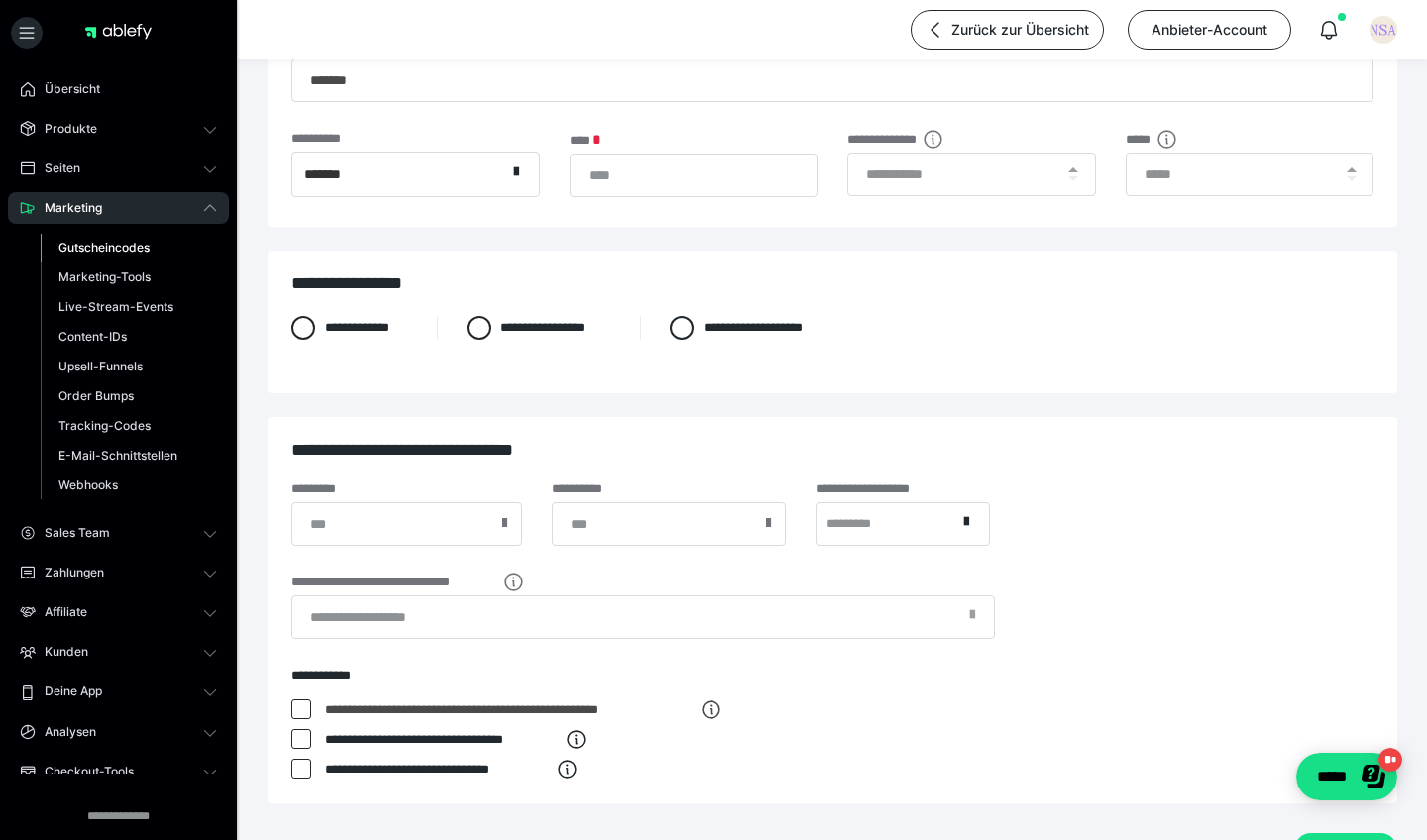 scroll, scrollTop: 252, scrollLeft: 0, axis: vertical 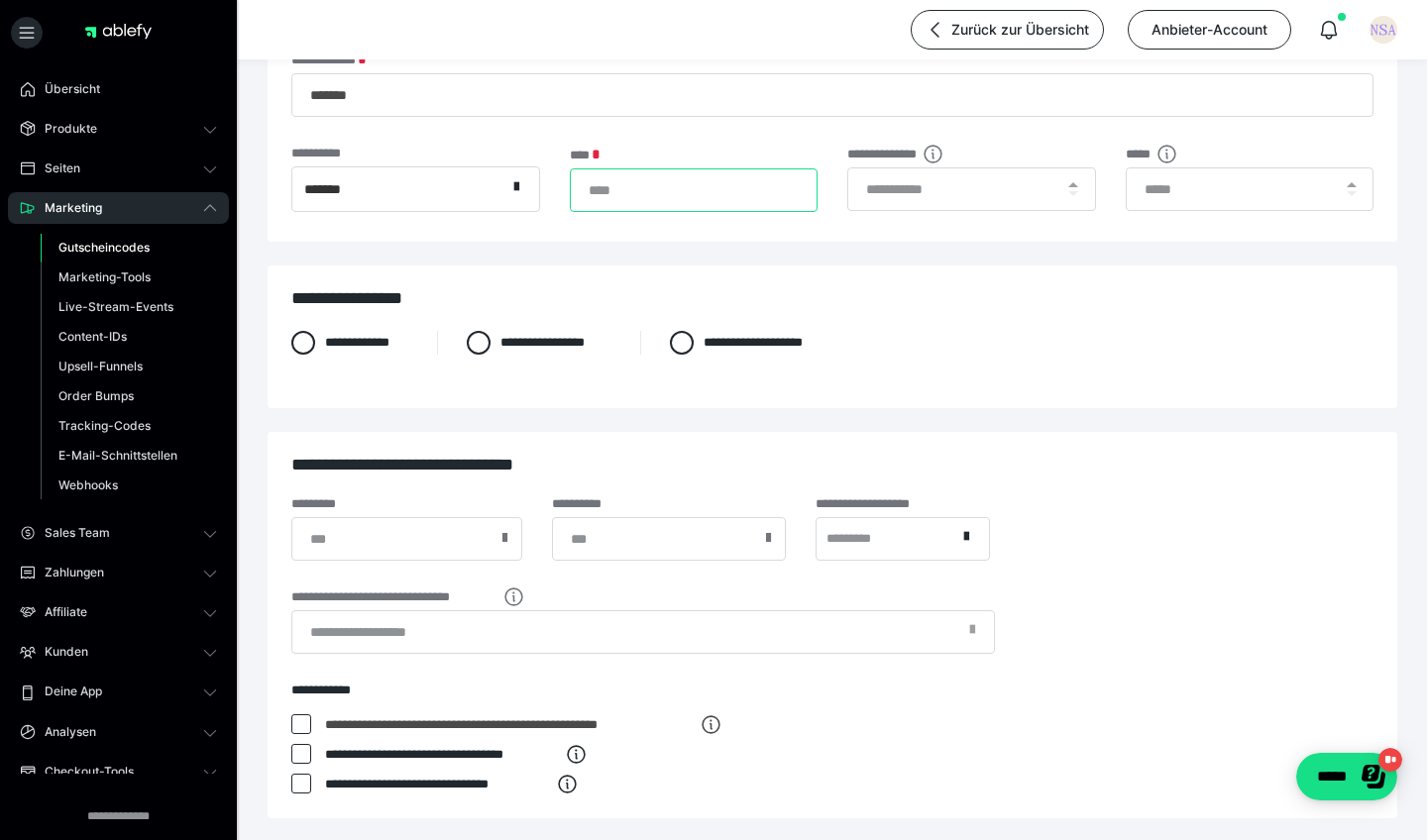 drag, startPoint x: 603, startPoint y: 191, endPoint x: 555, endPoint y: 191, distance: 48 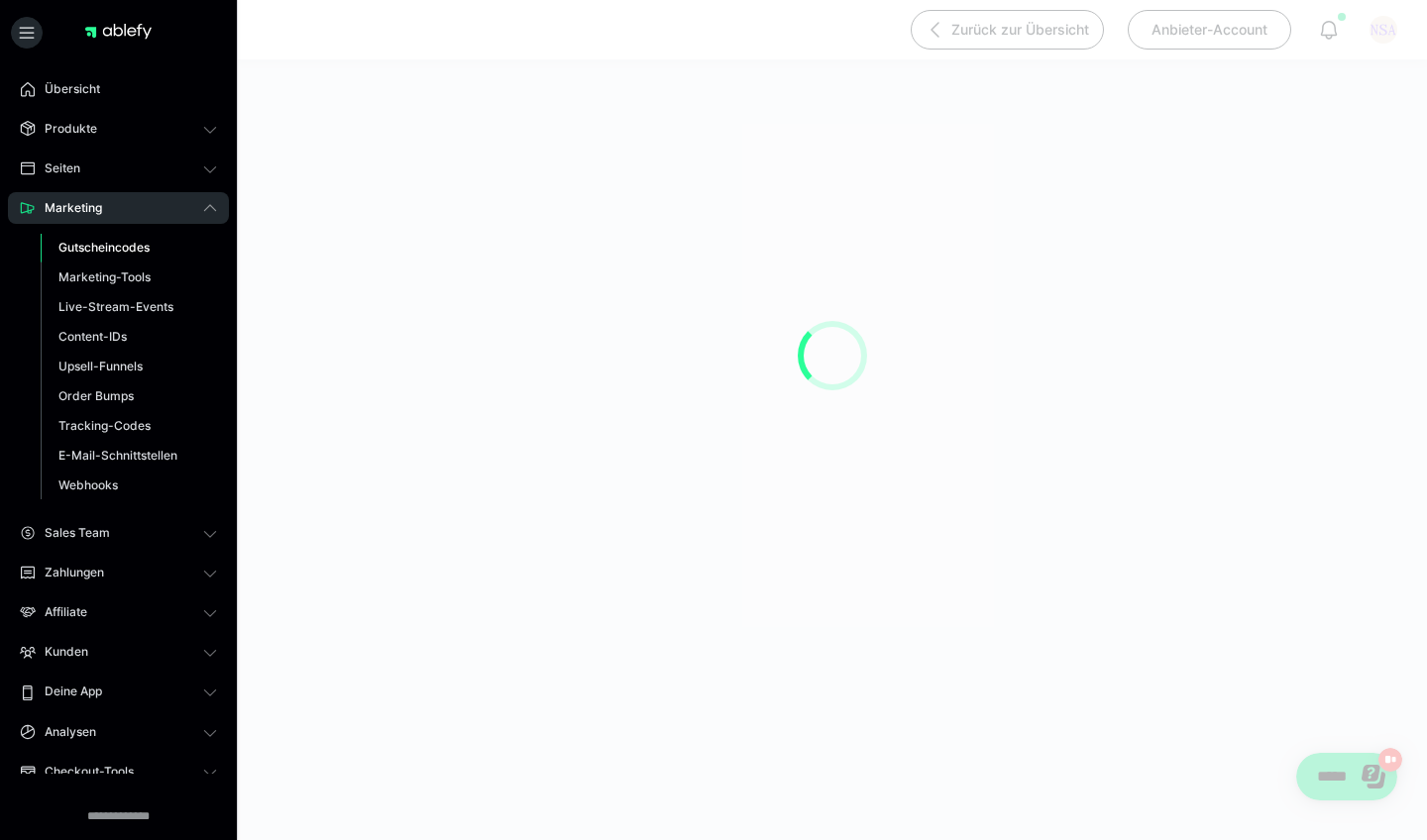 scroll, scrollTop: 0, scrollLeft: 0, axis: both 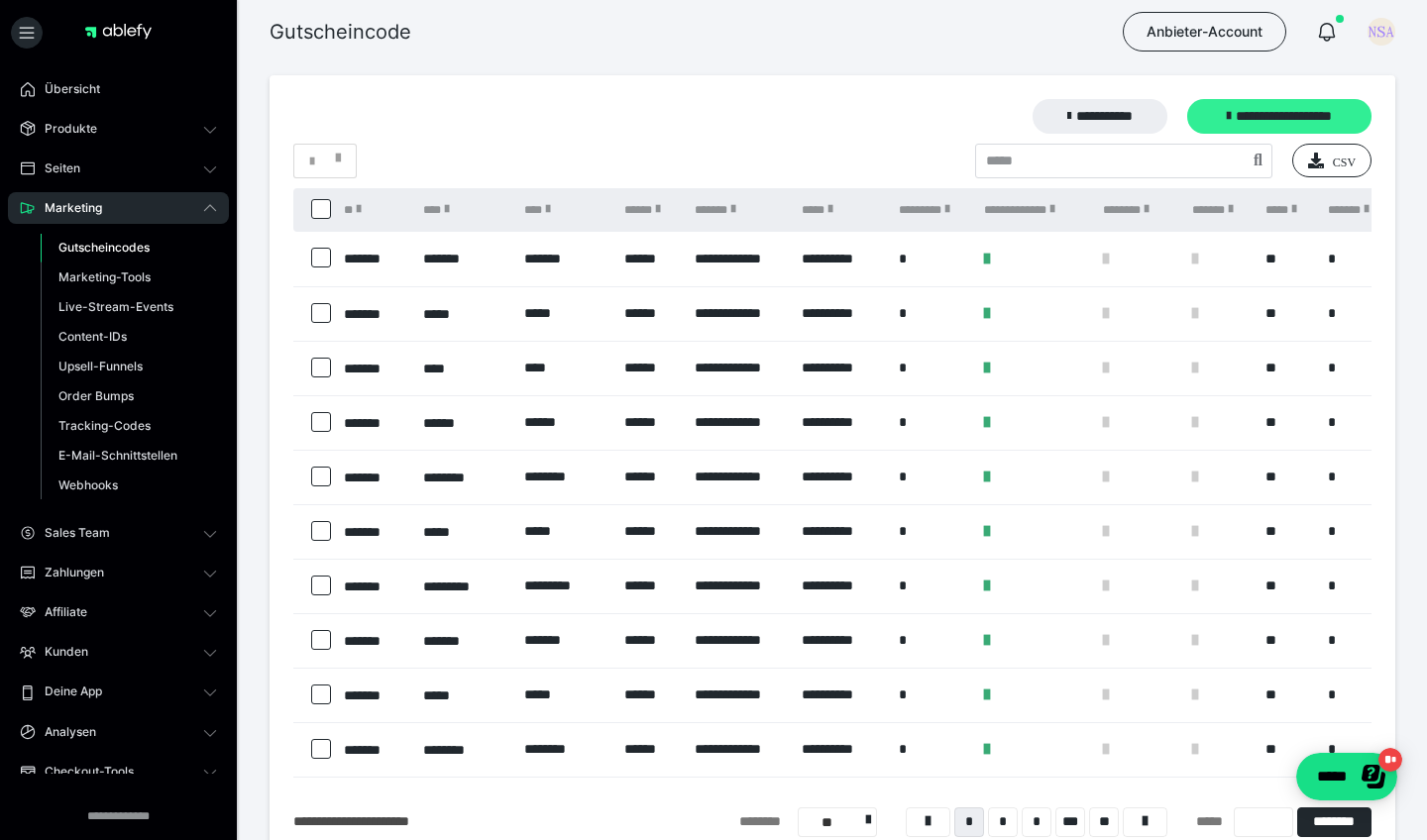 click on "**********" at bounding box center (1279, 116) 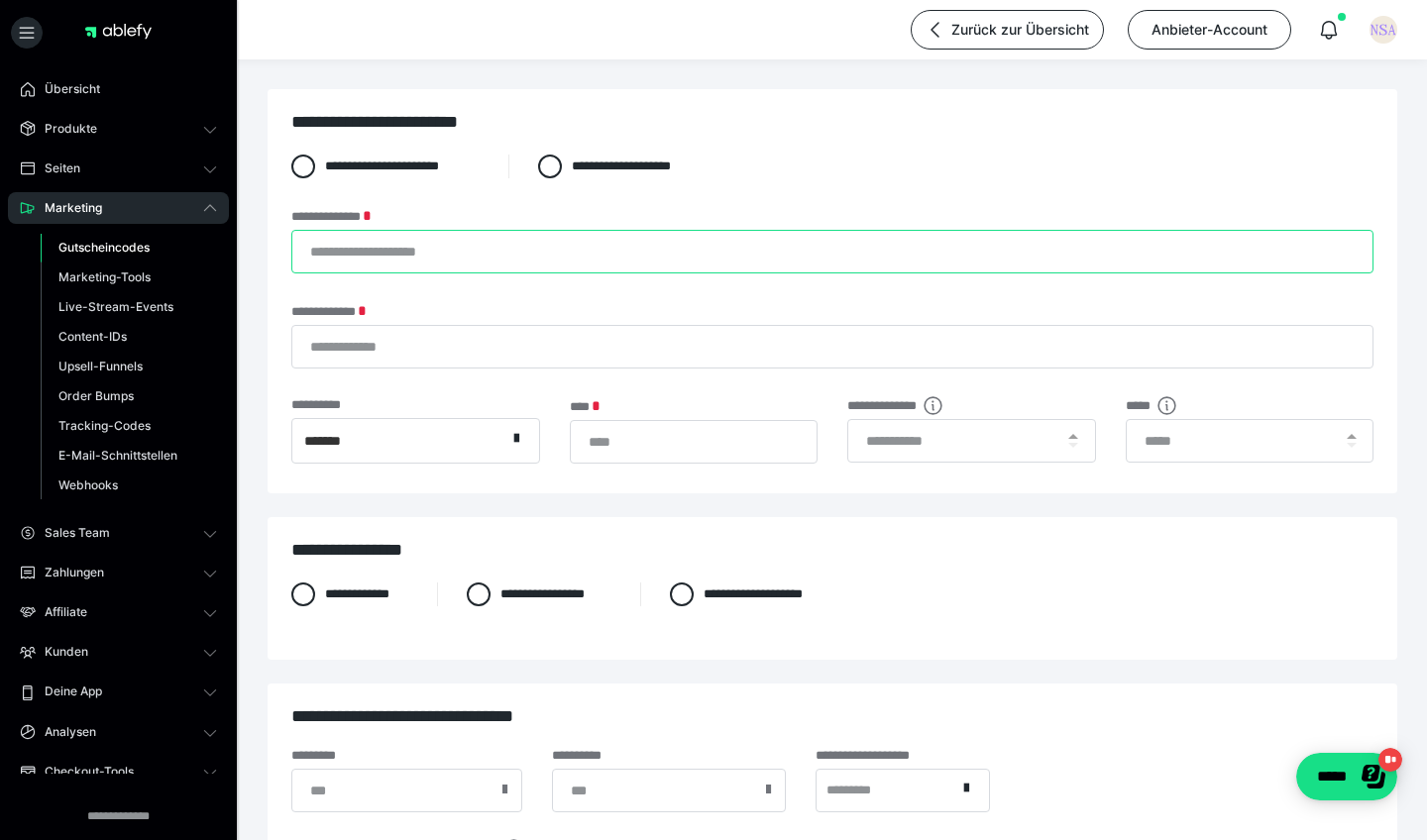 click on "**********" at bounding box center (832, 252) 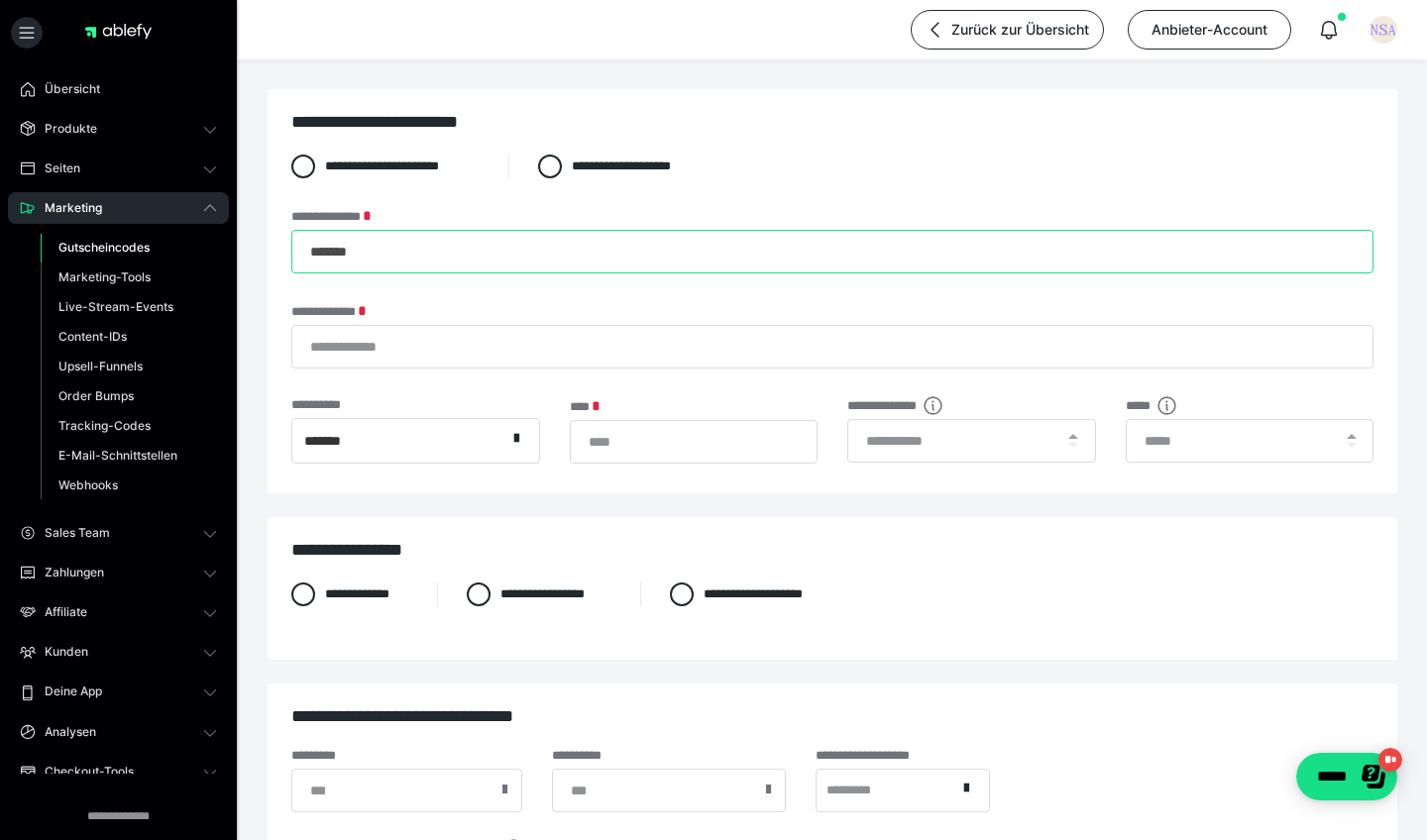 type on "*******" 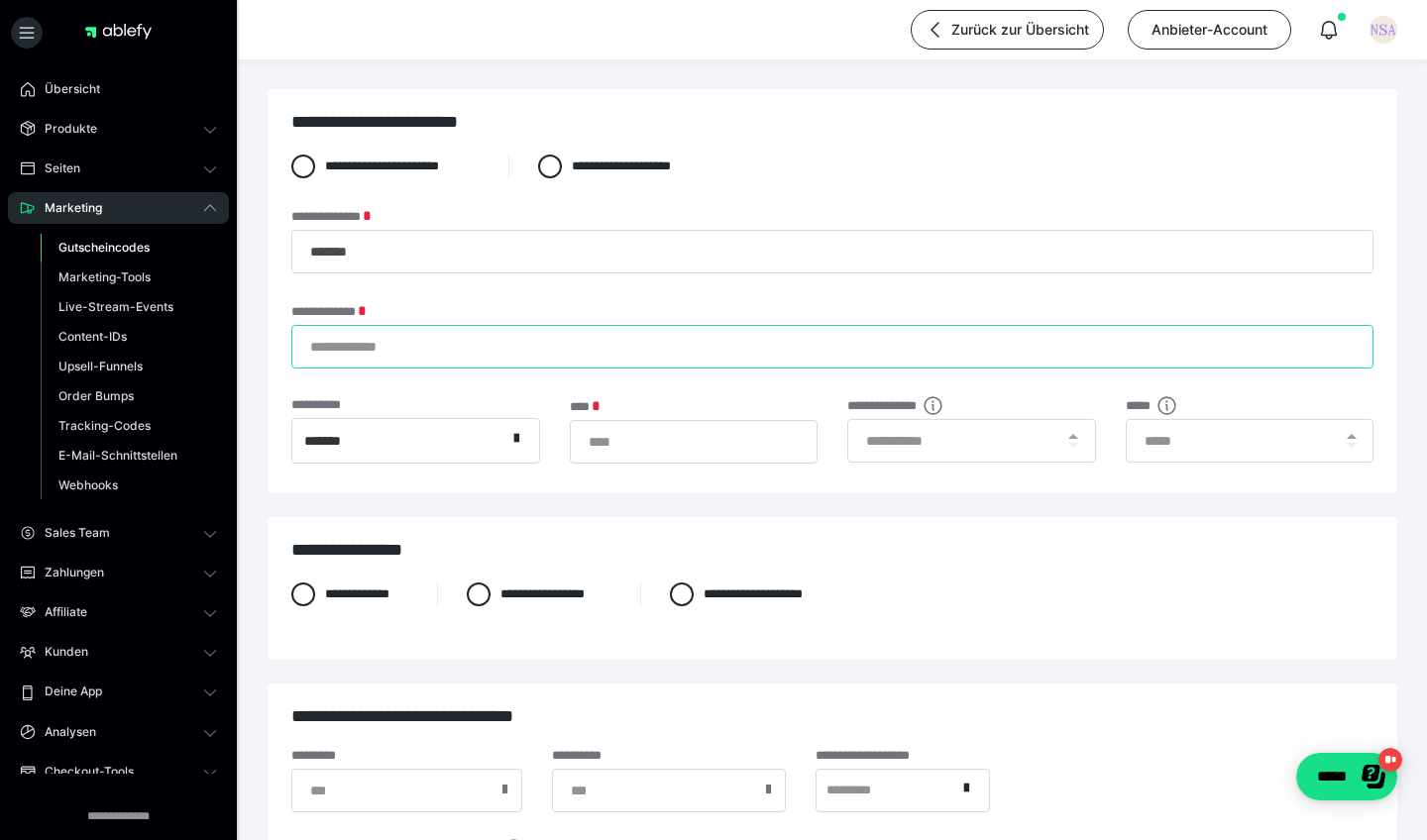 click on "**********" at bounding box center [832, 347] 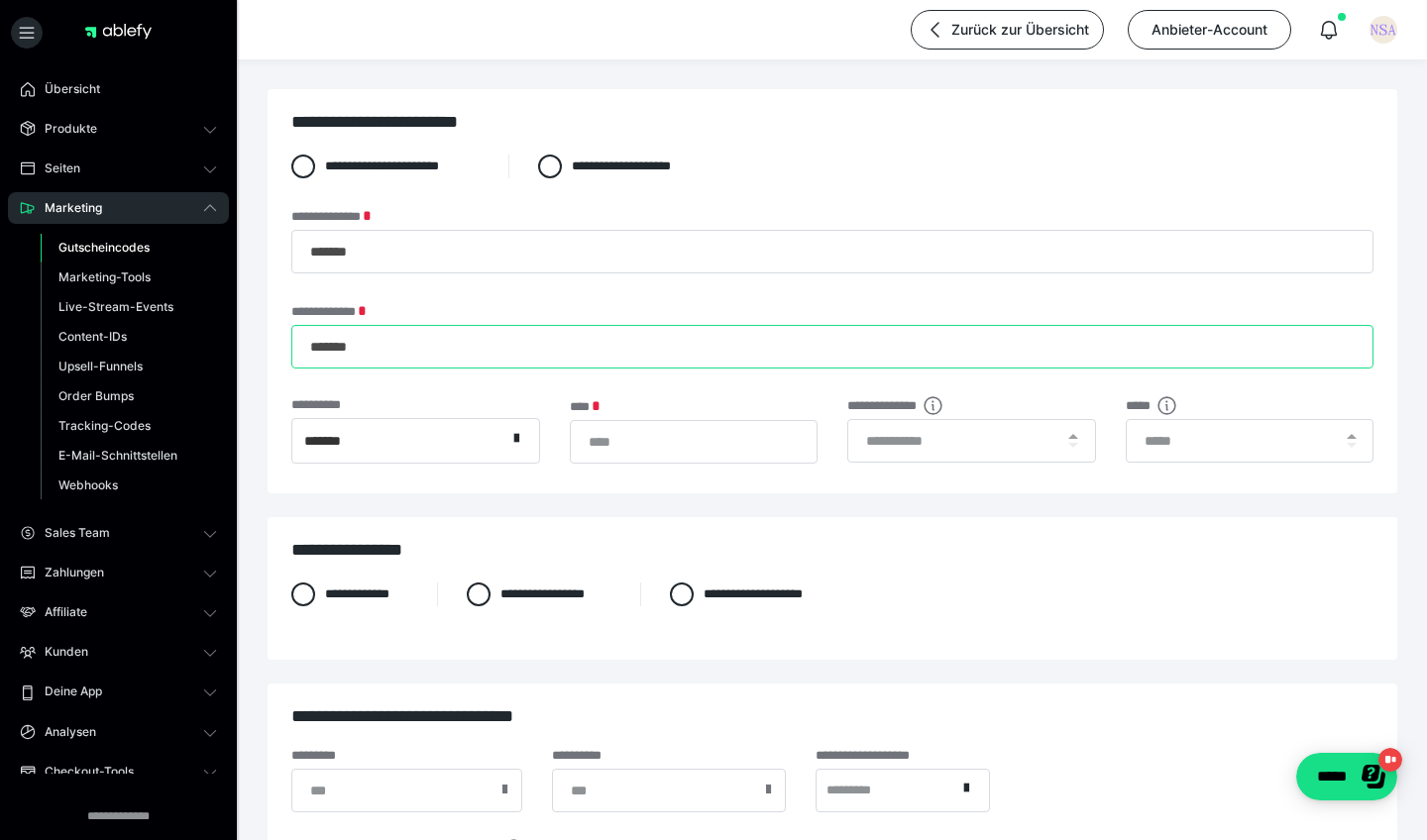 type on "*******" 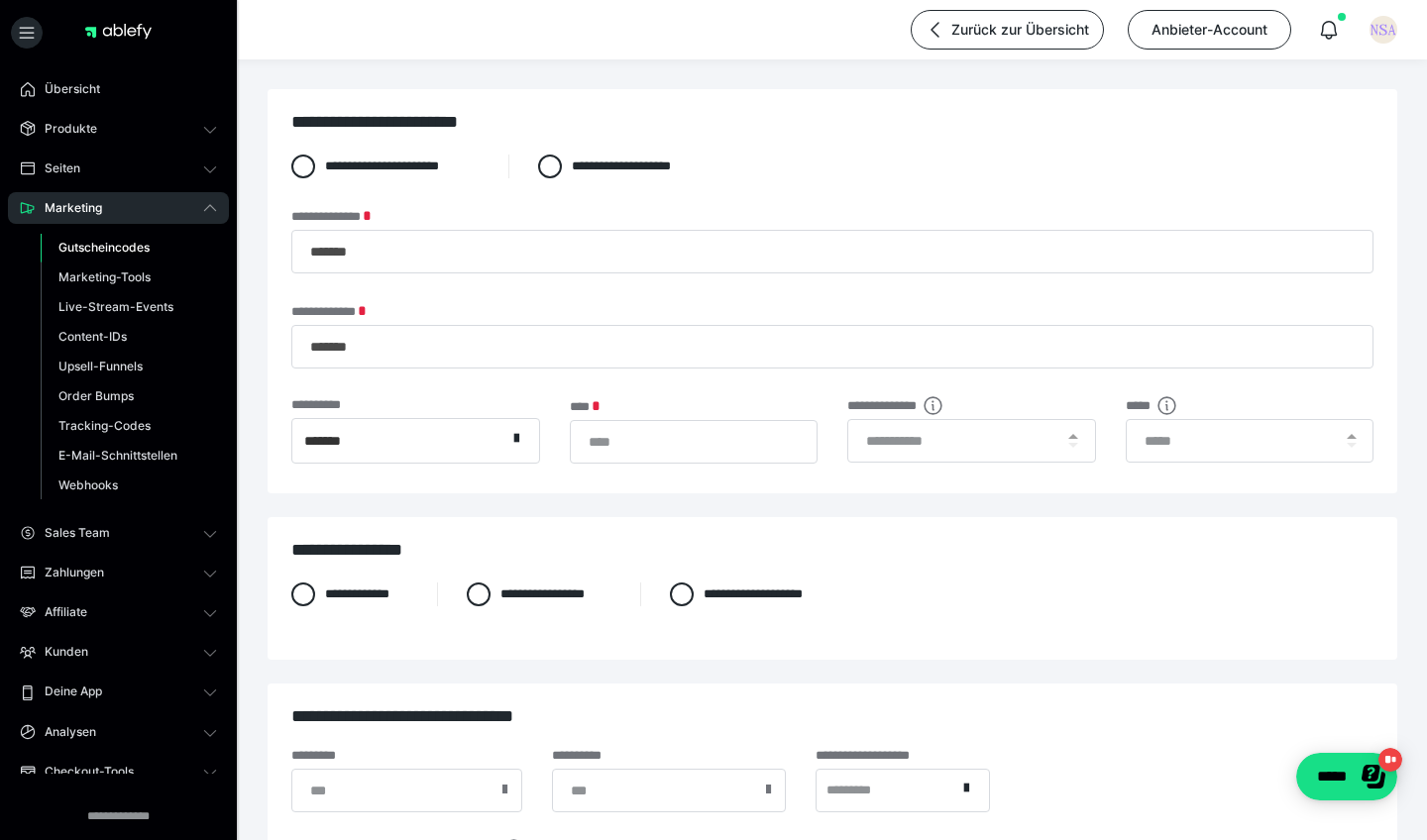 click on "*******" at bounding box center (399, 441) 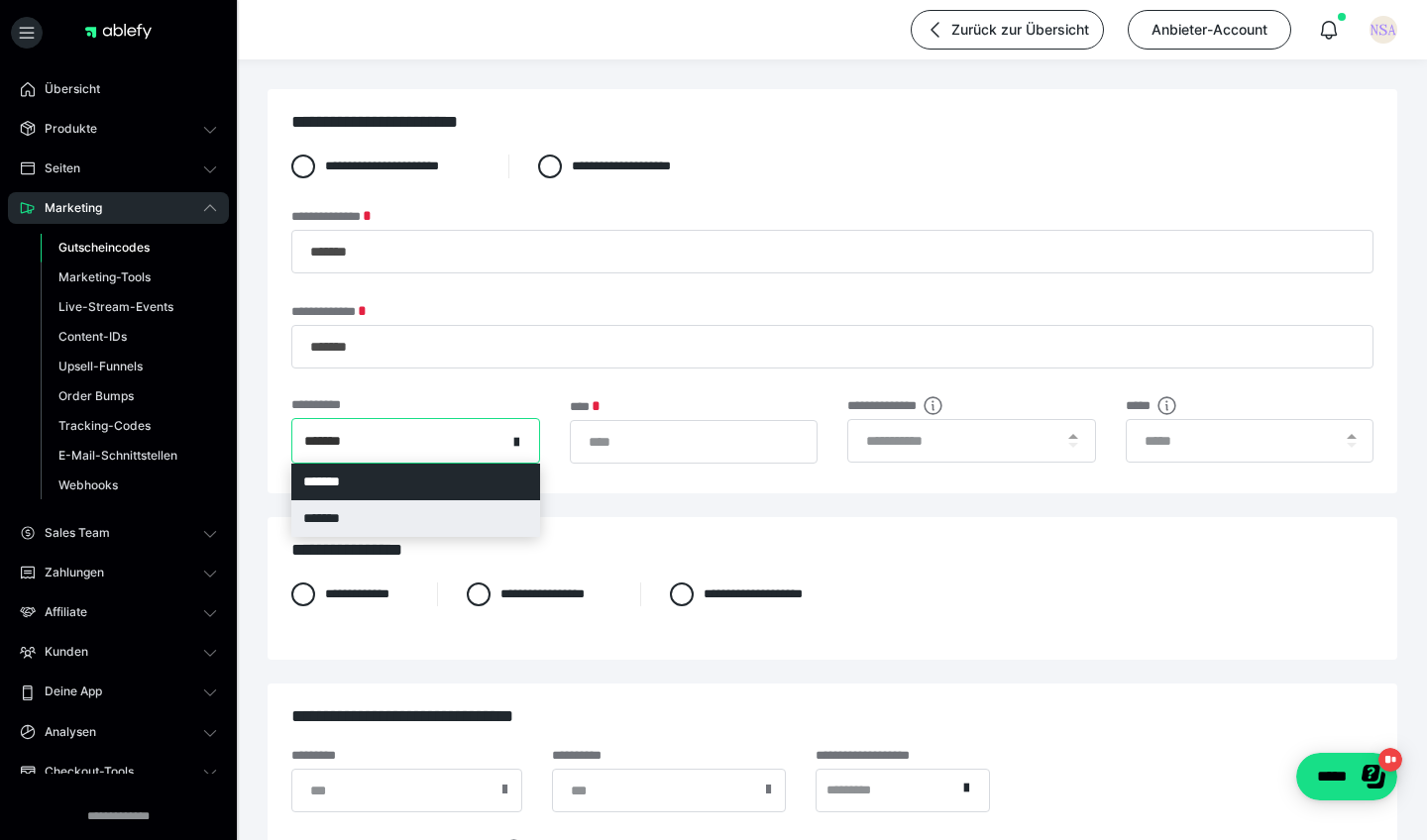 drag, startPoint x: 444, startPoint y: 521, endPoint x: 564, endPoint y: 486, distance: 125 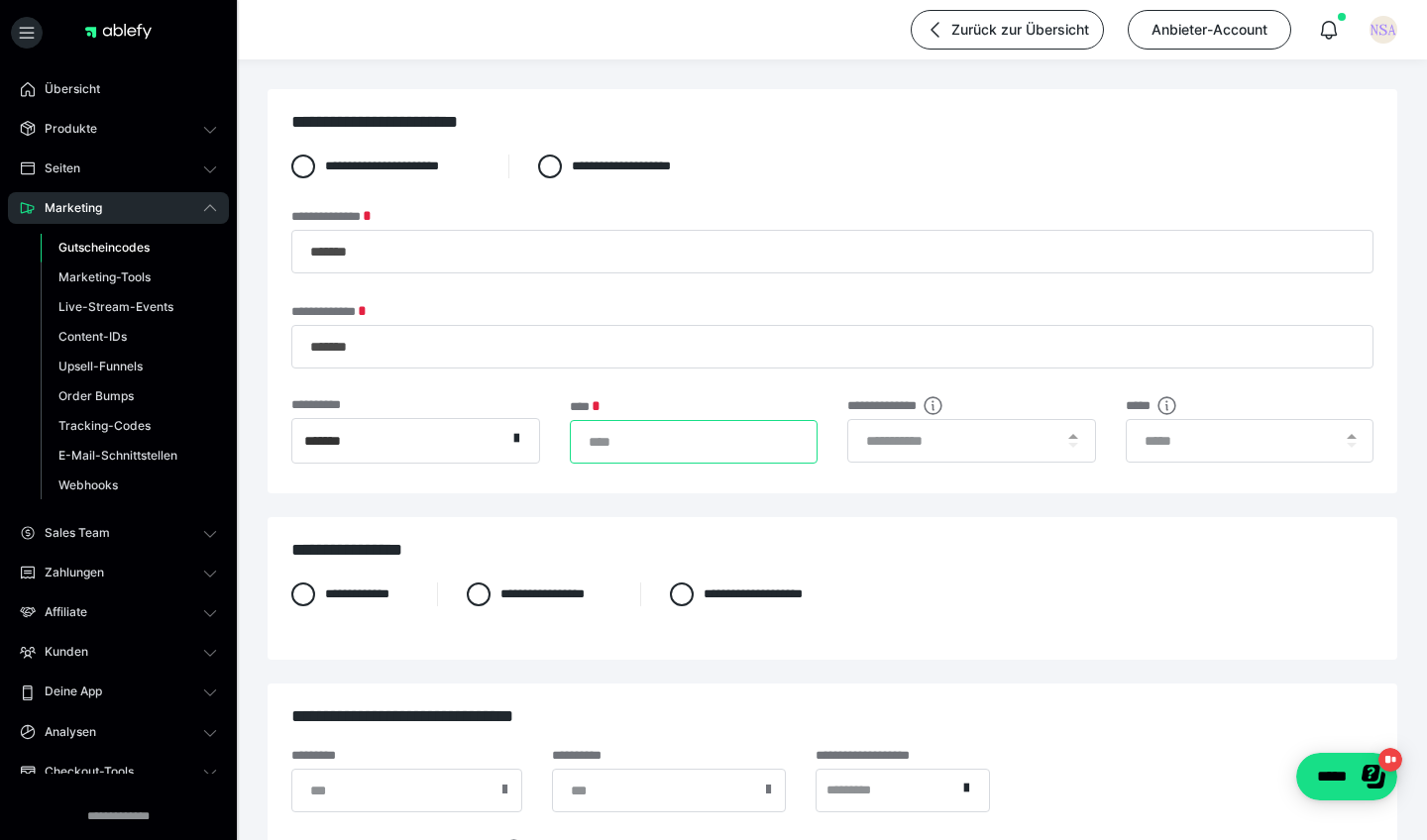 click on "*" at bounding box center (694, 442) 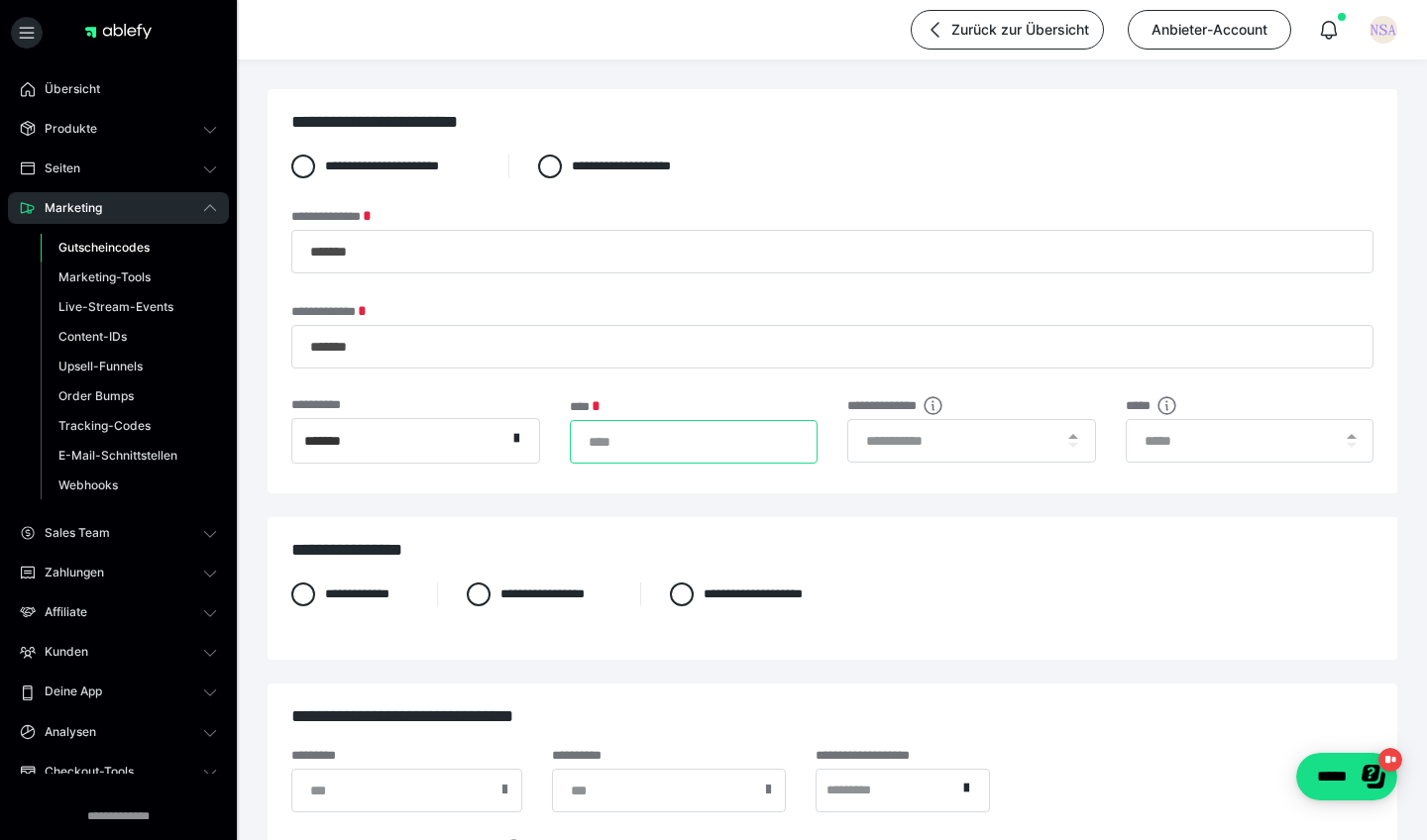 type on "**" 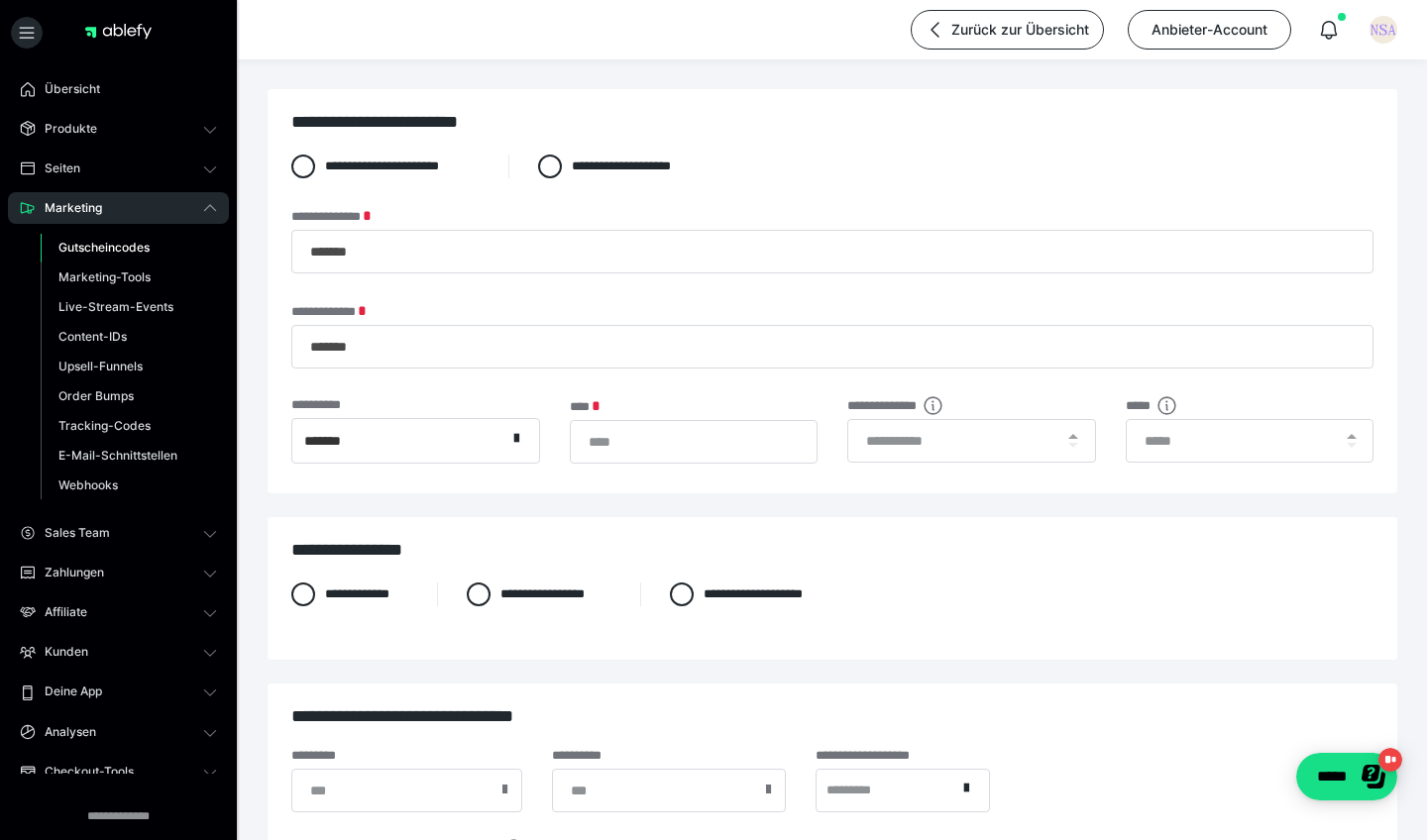 click on "**********" at bounding box center [832, 446] 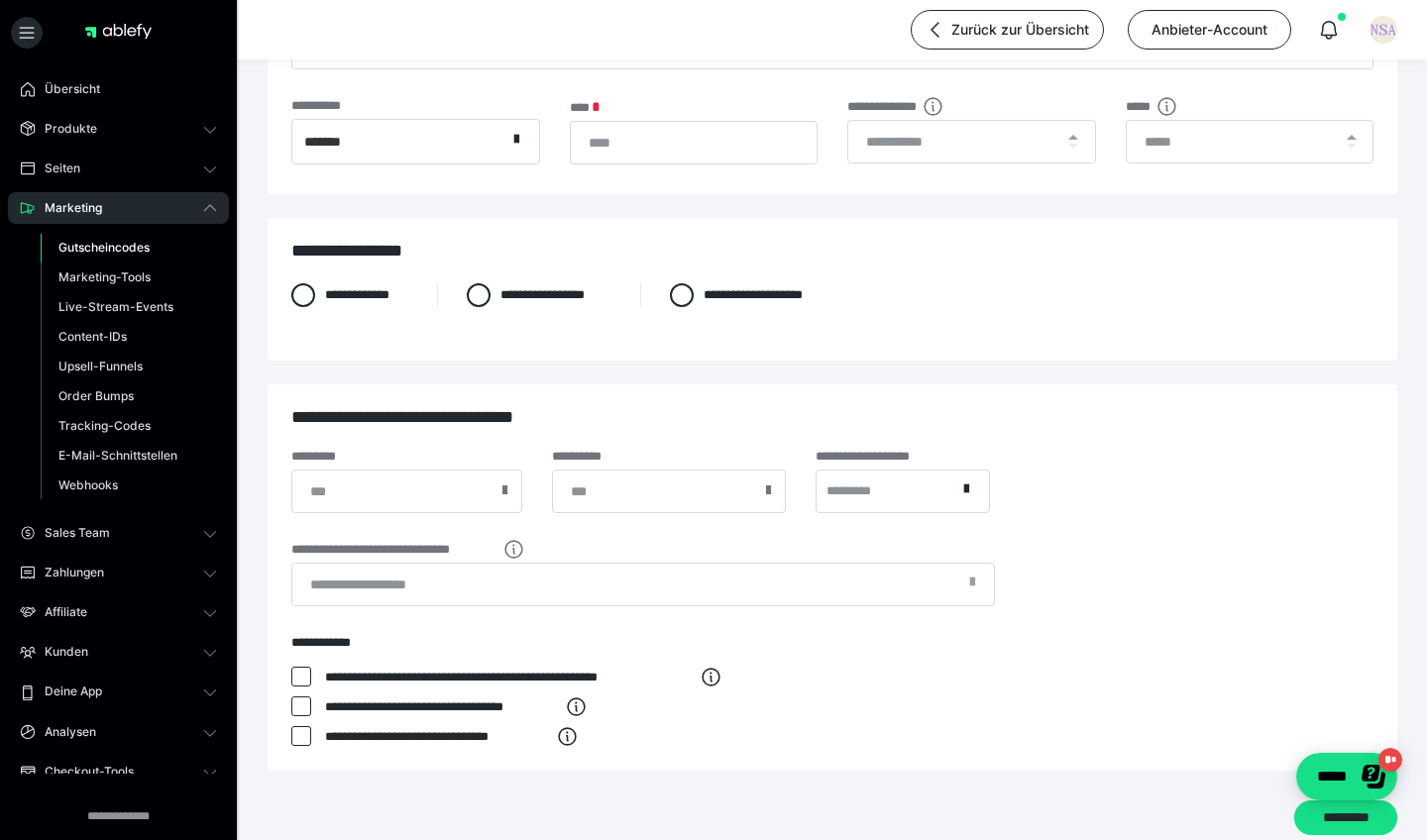 click at bounding box center [301, 677] 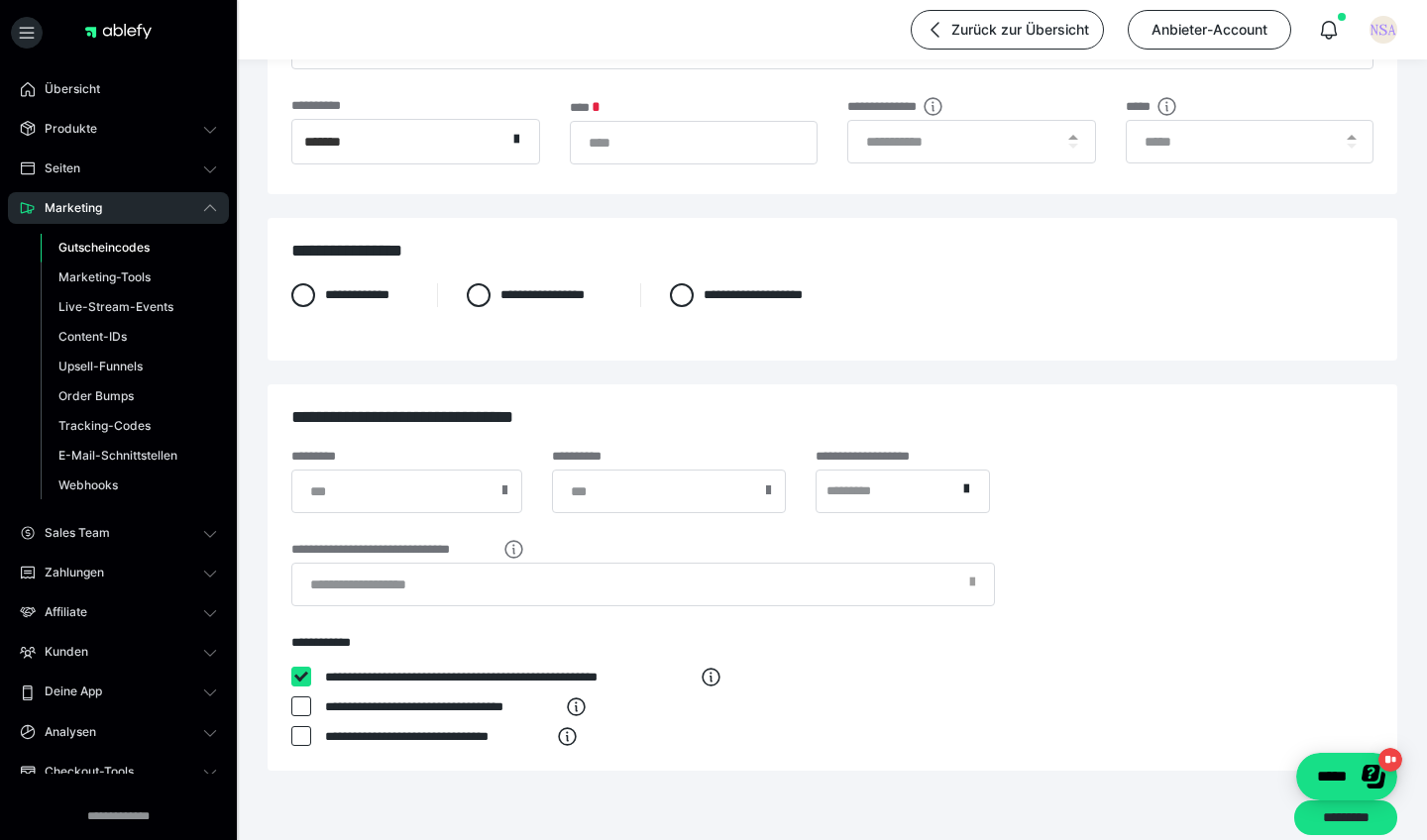 checkbox on "****" 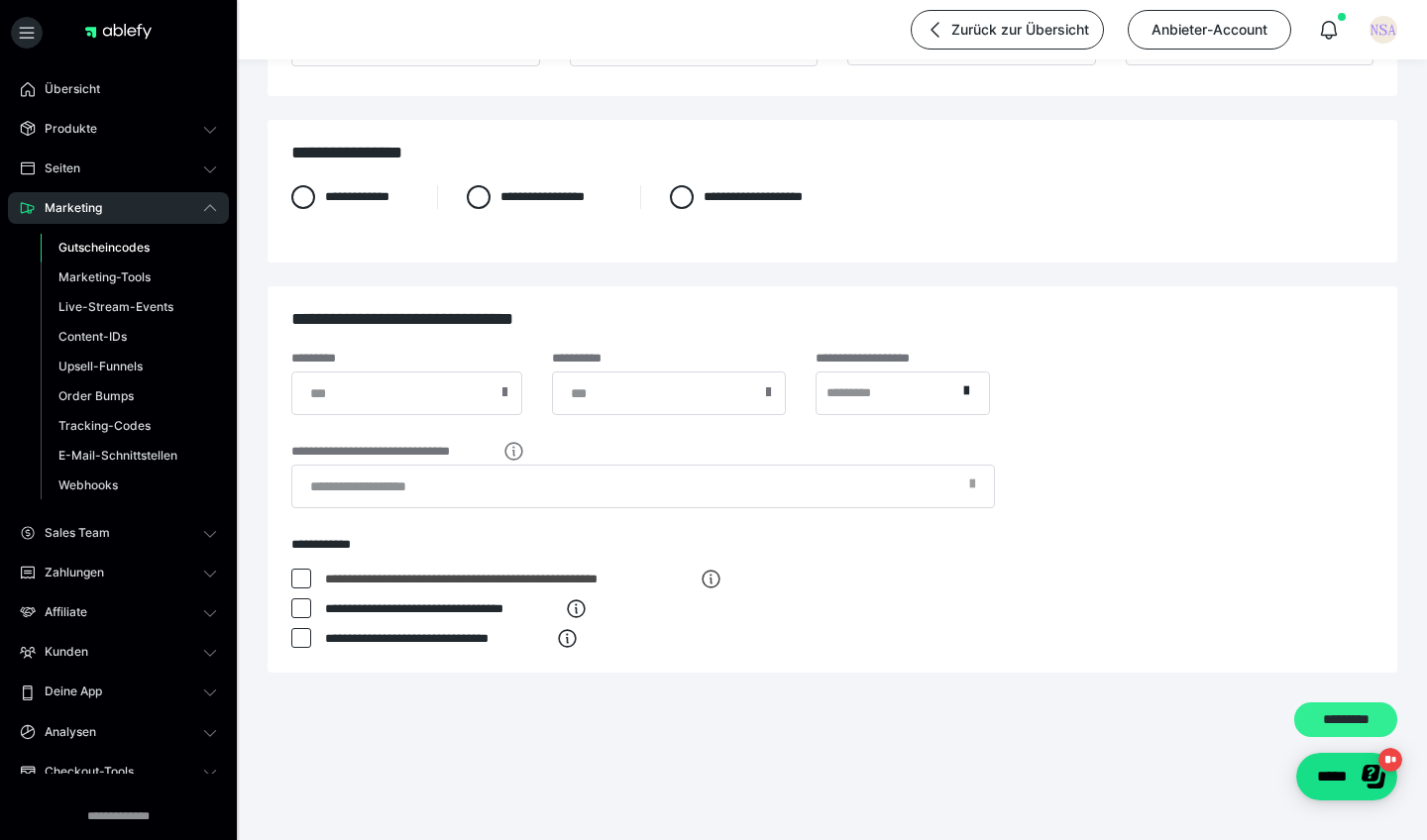 click on "*********" at bounding box center [1346, 719] 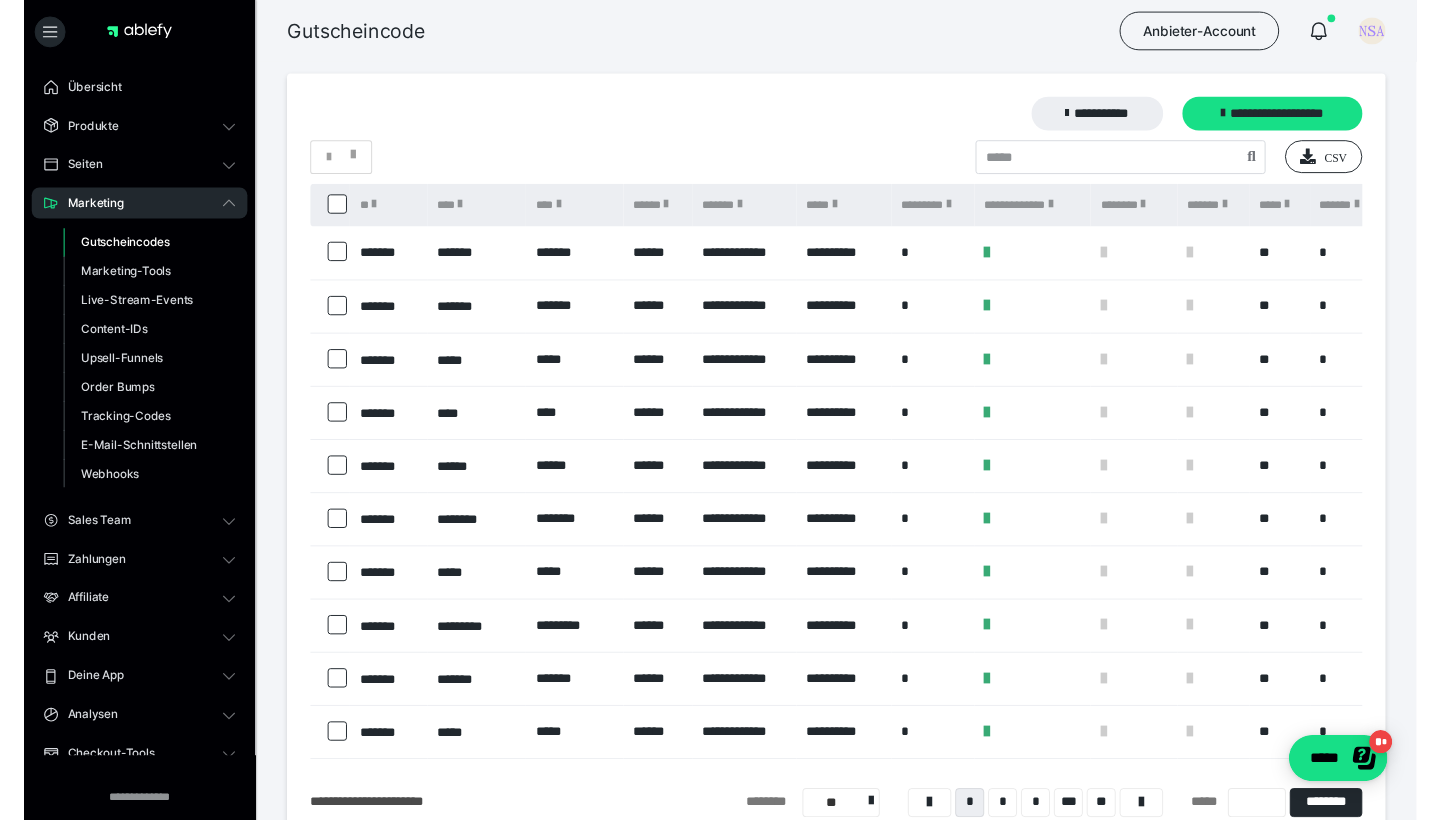 scroll, scrollTop: 4, scrollLeft: 0, axis: vertical 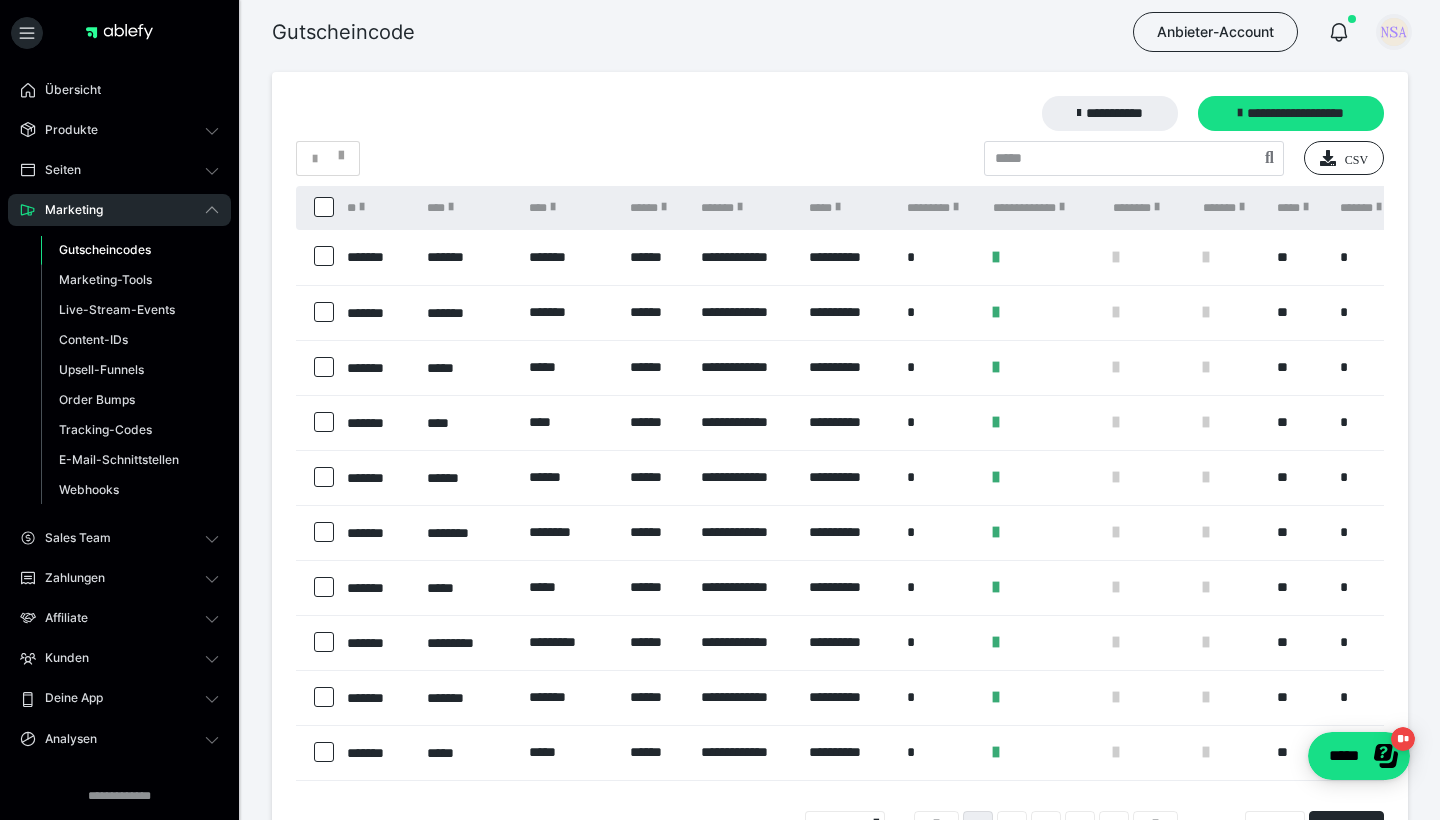 click at bounding box center [1394, 32] 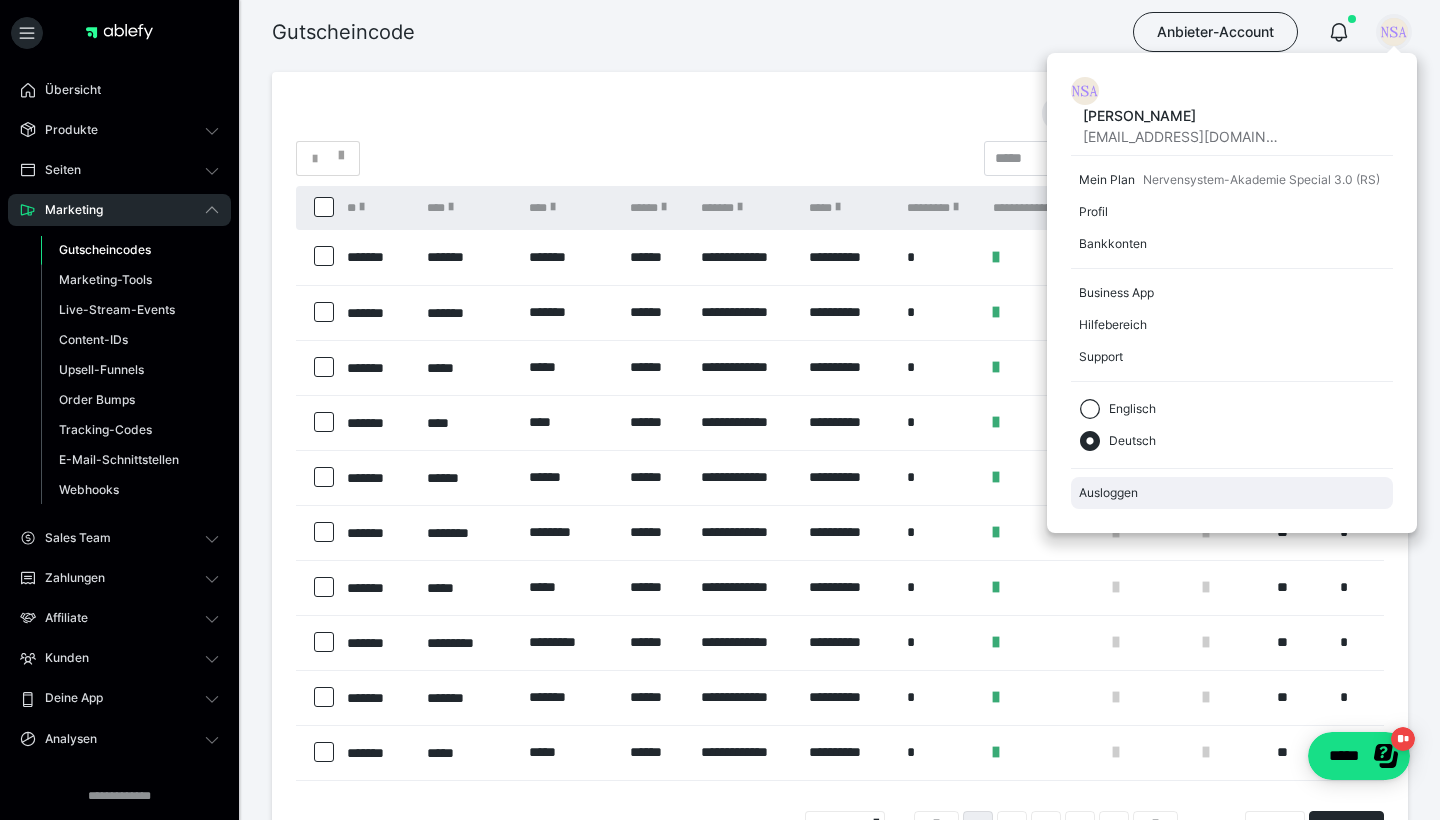 click on "Ausloggen" at bounding box center [1232, 493] 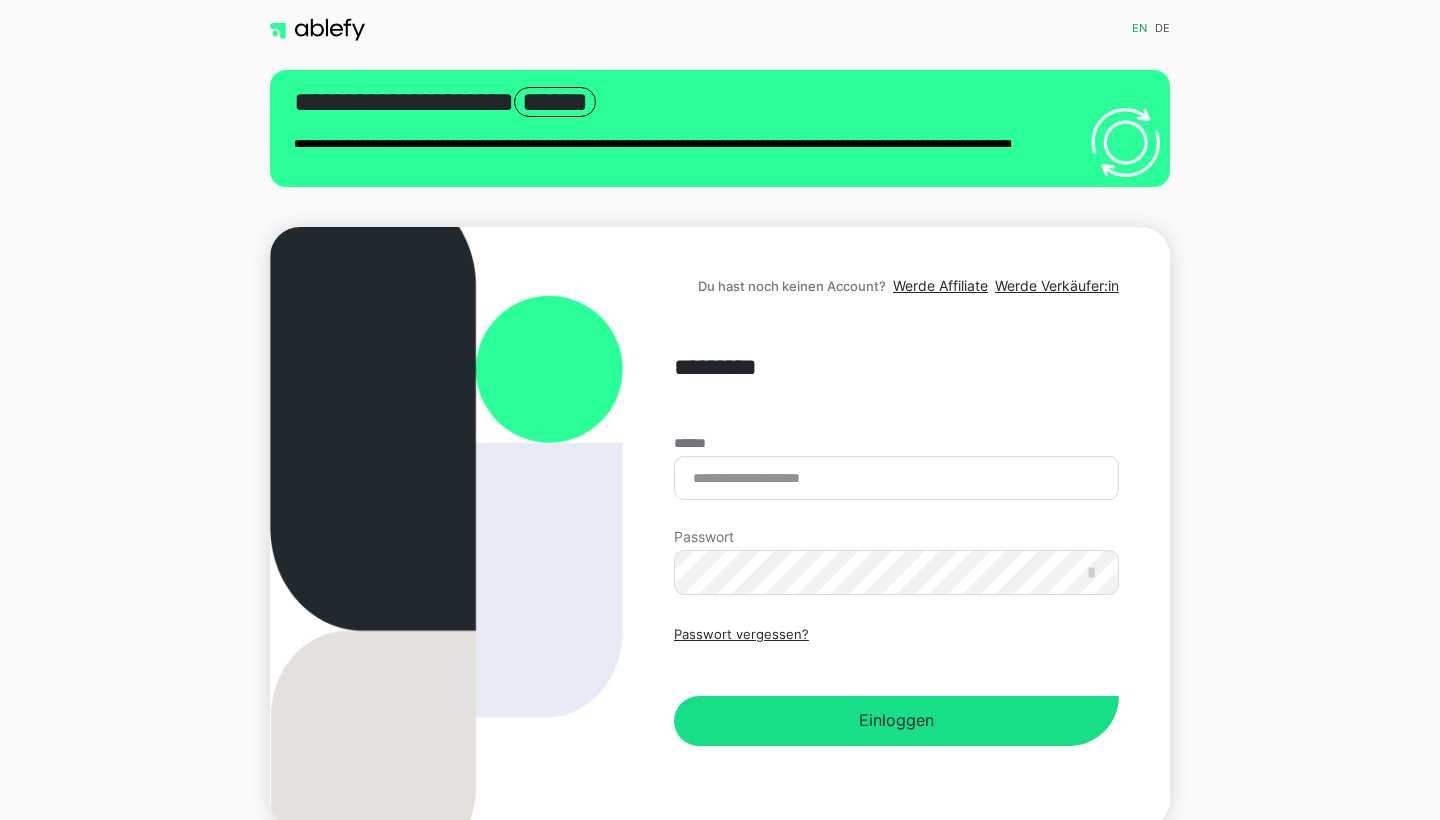 scroll, scrollTop: 0, scrollLeft: 0, axis: both 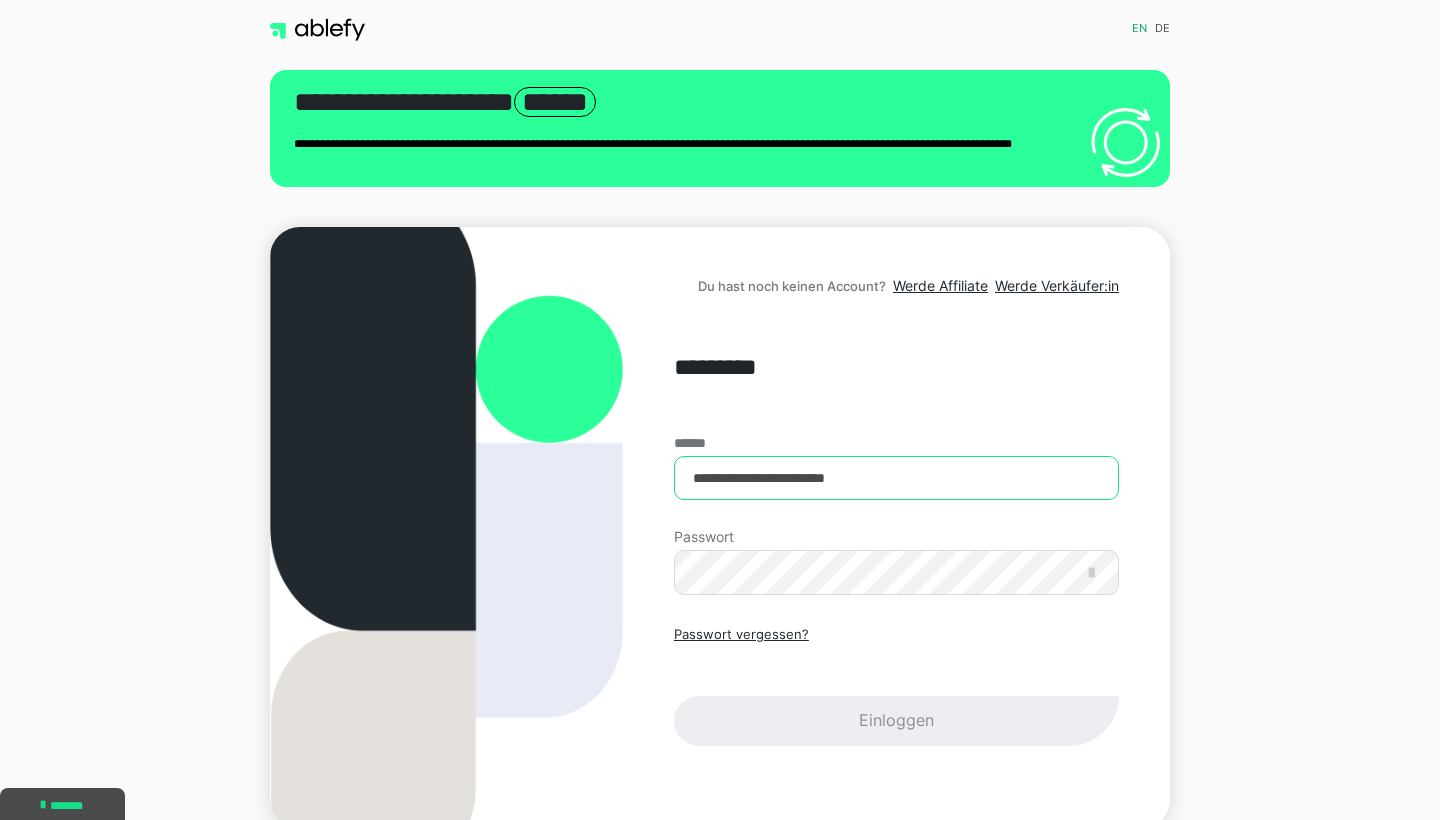 type on "**********" 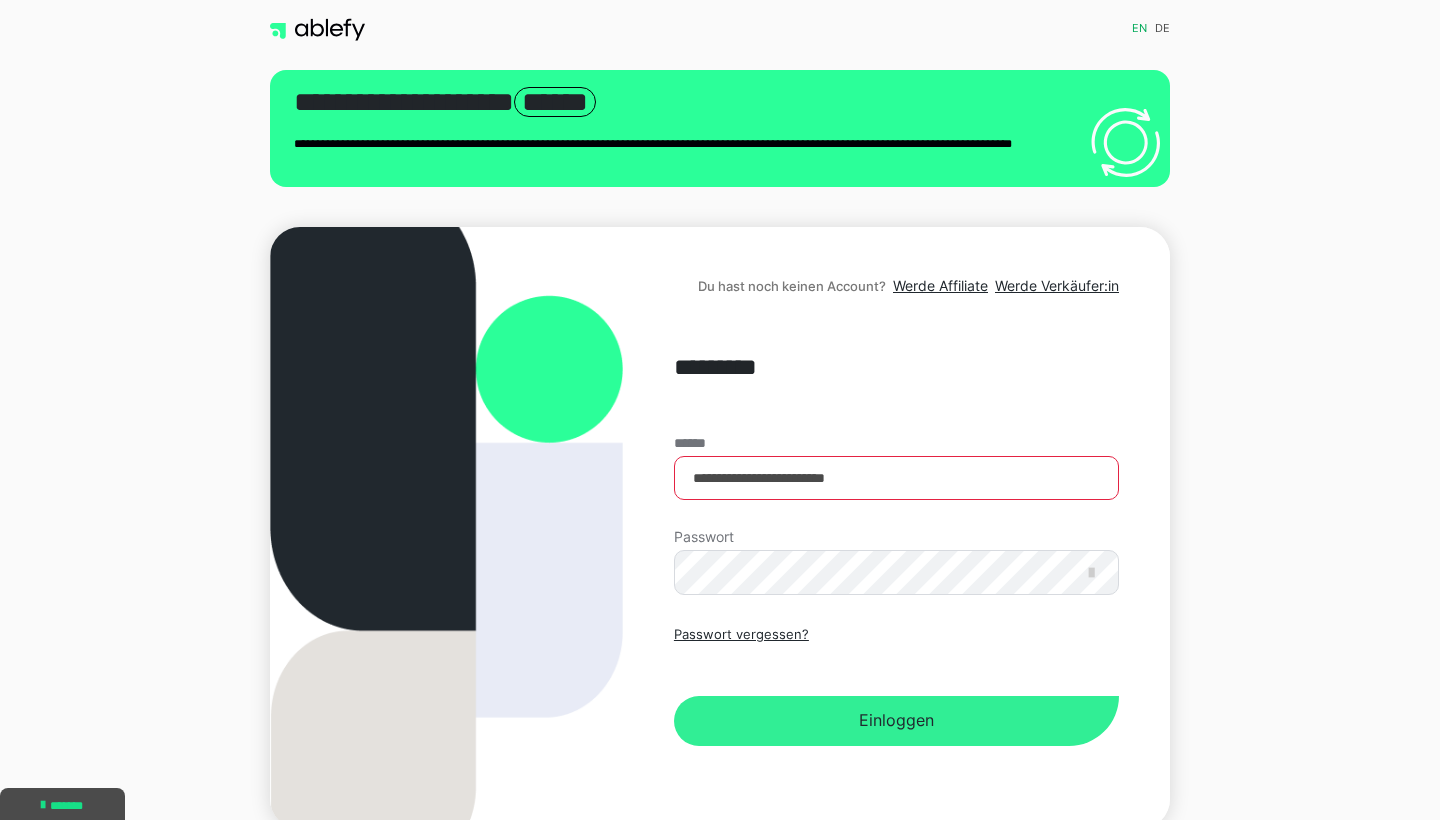 click on "Einloggen" at bounding box center (896, 721) 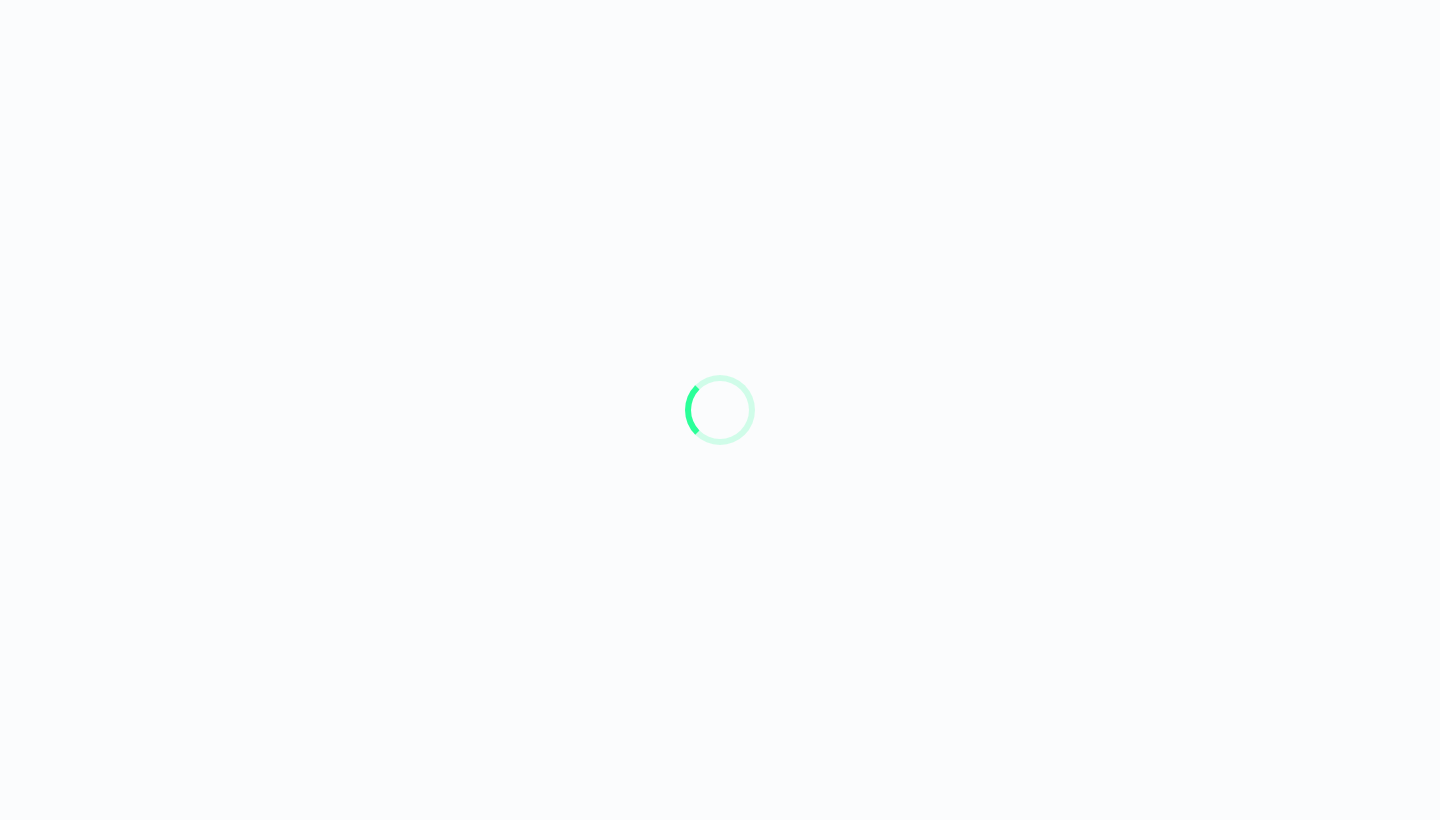 scroll, scrollTop: 0, scrollLeft: 0, axis: both 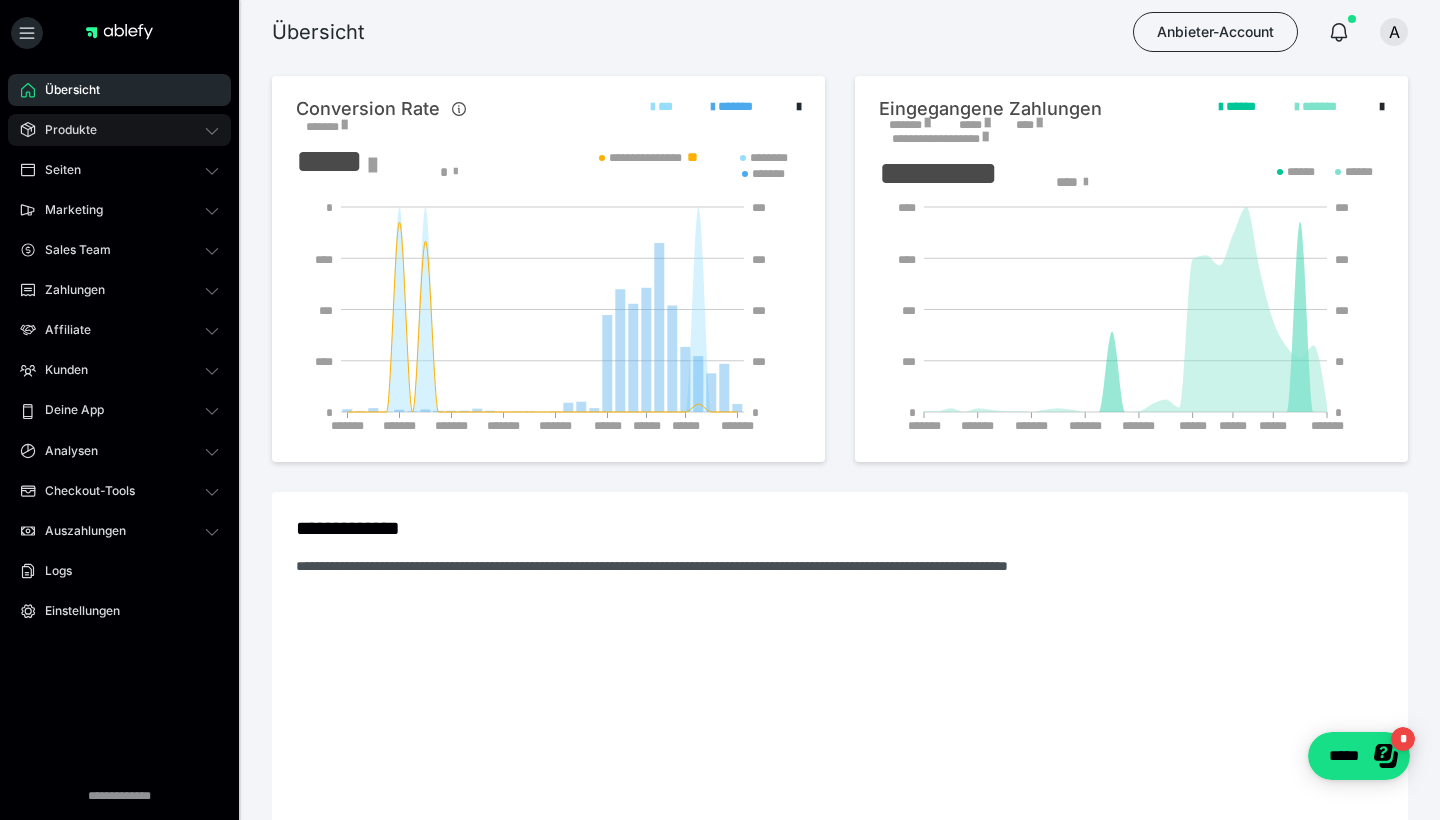 click on "Produkte" at bounding box center (119, 130) 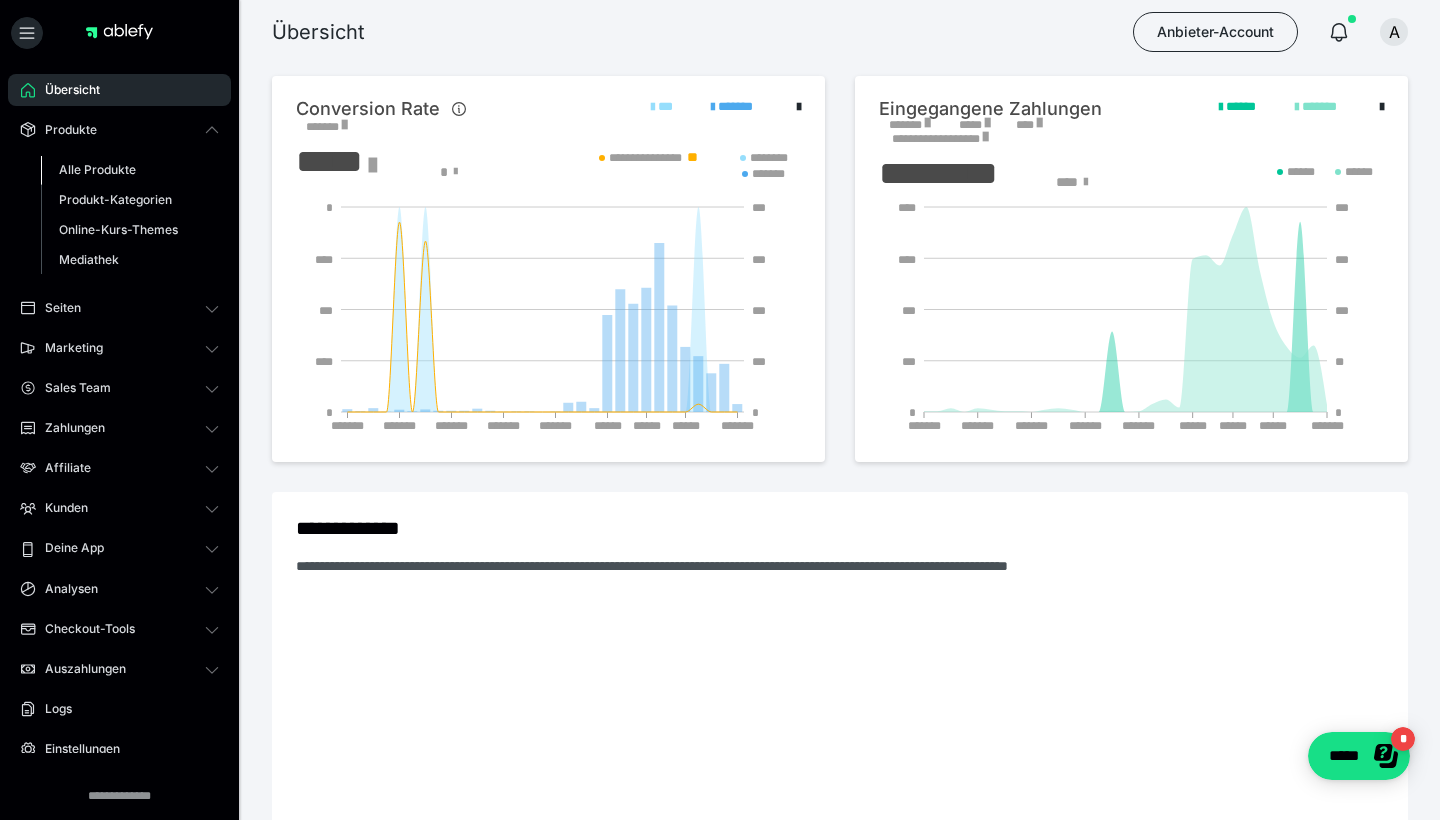 click on "Alle Produkte" at bounding box center (97, 169) 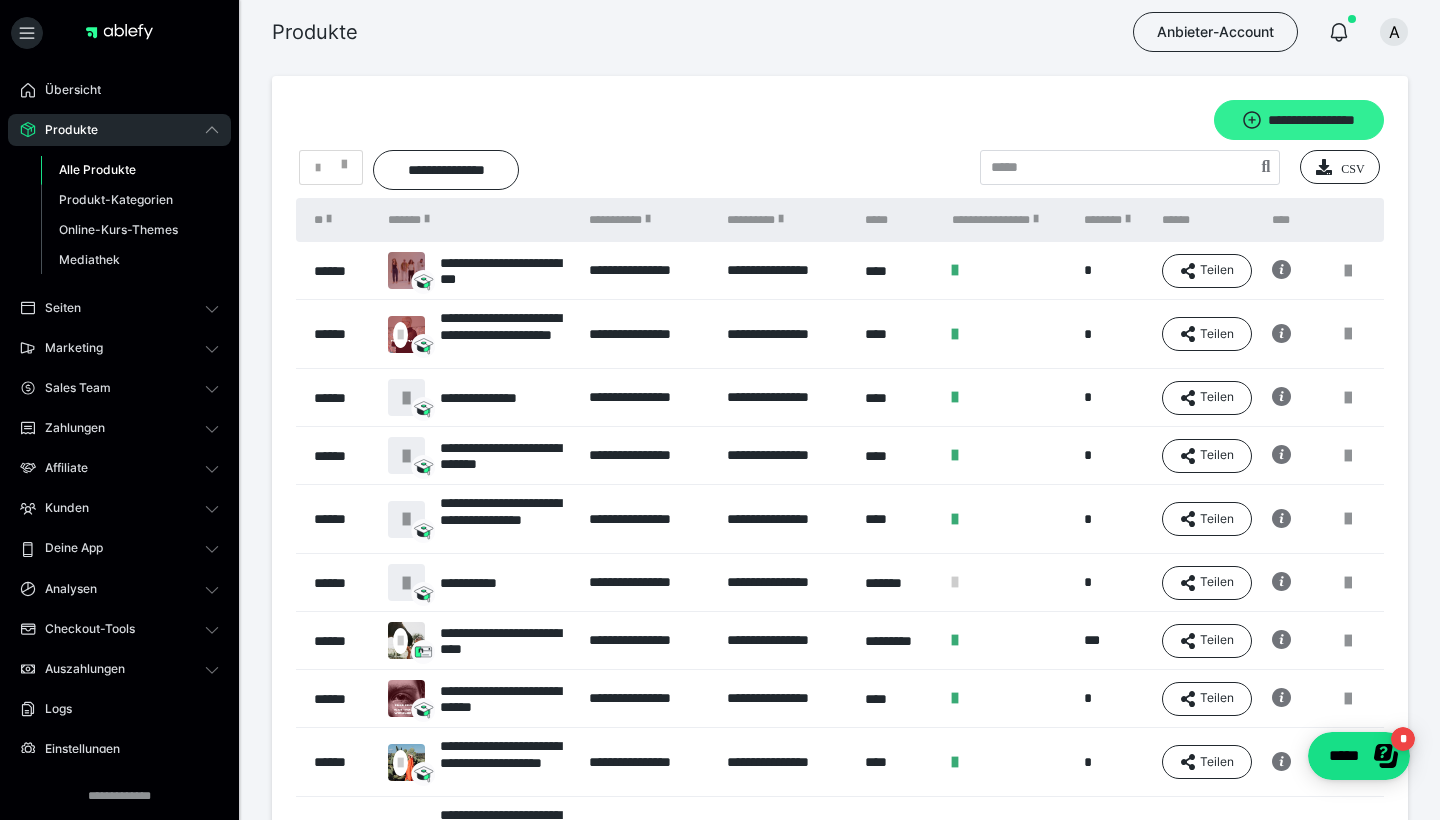 click on "**********" at bounding box center (1299, 120) 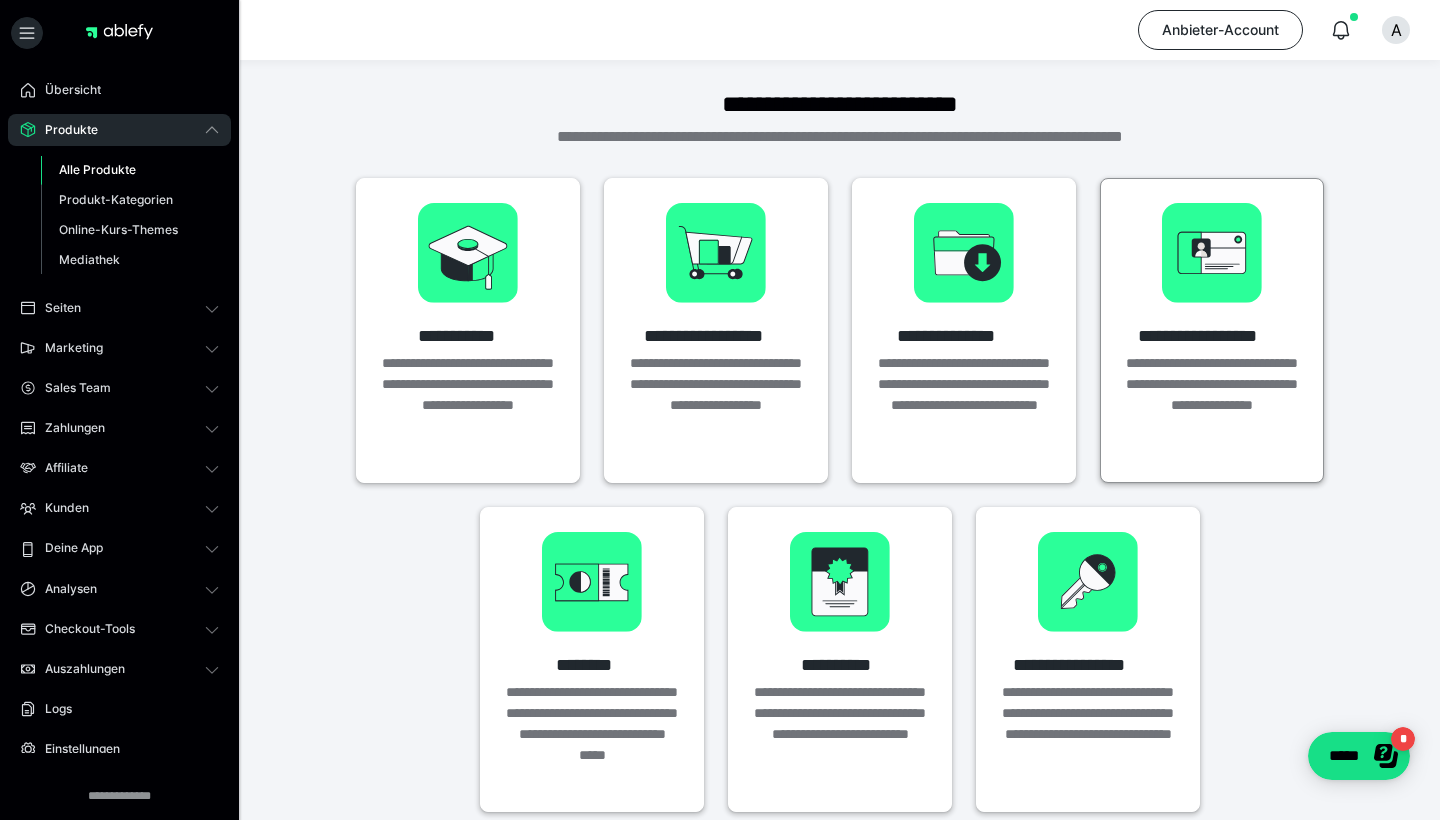 click on "**********" at bounding box center [1212, 405] 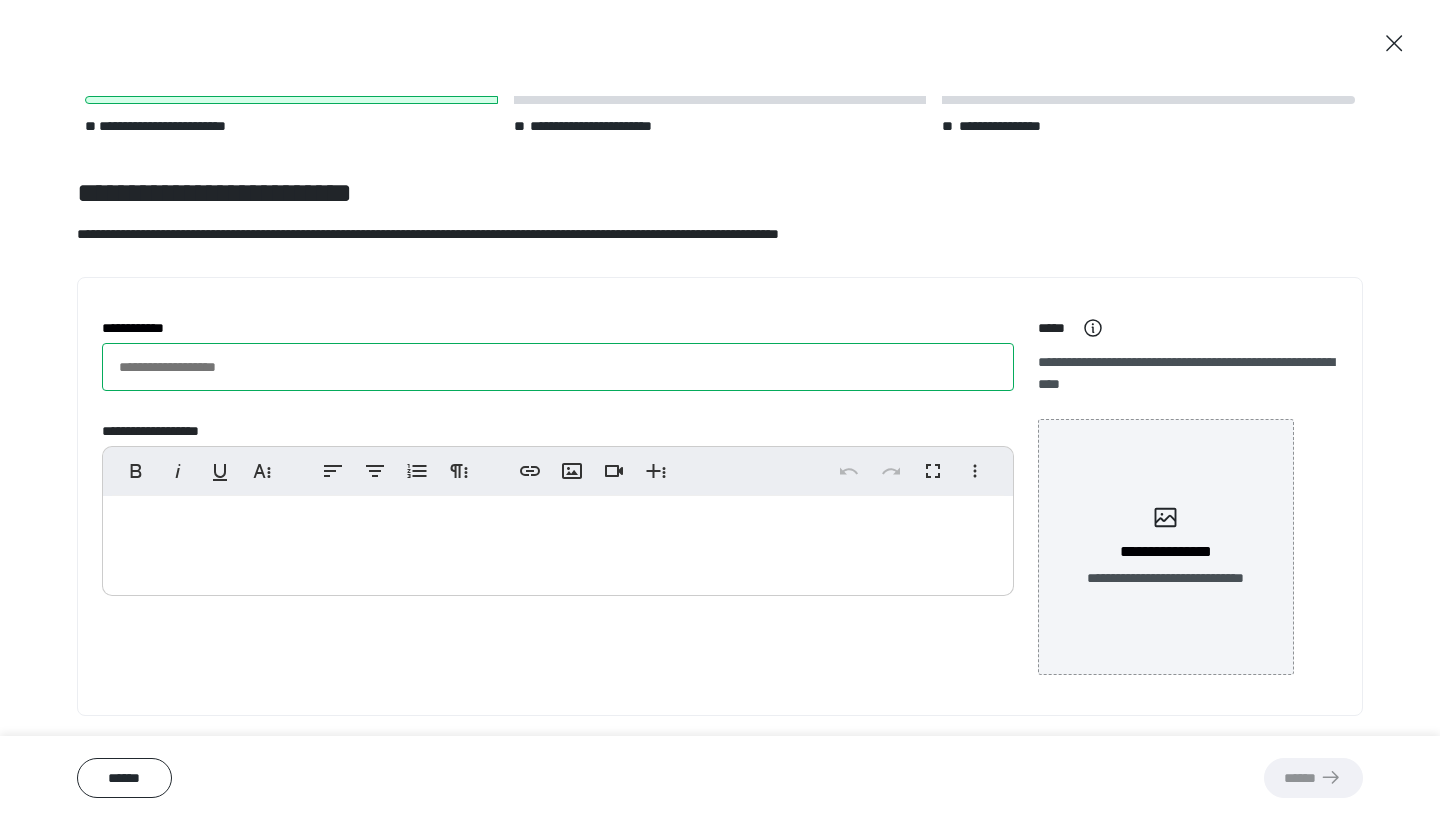 click on "**********" at bounding box center [558, 367] 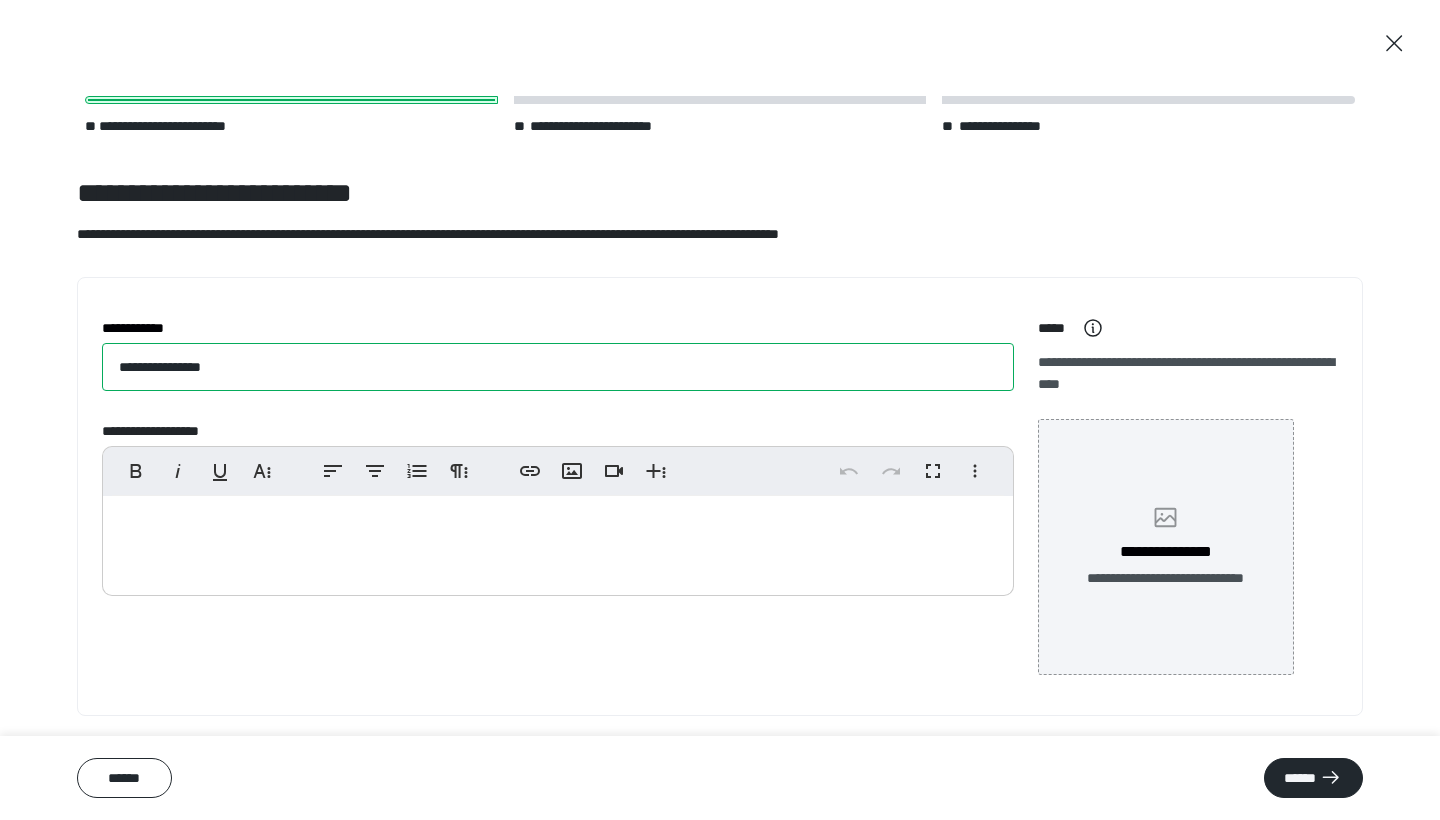 type on "**********" 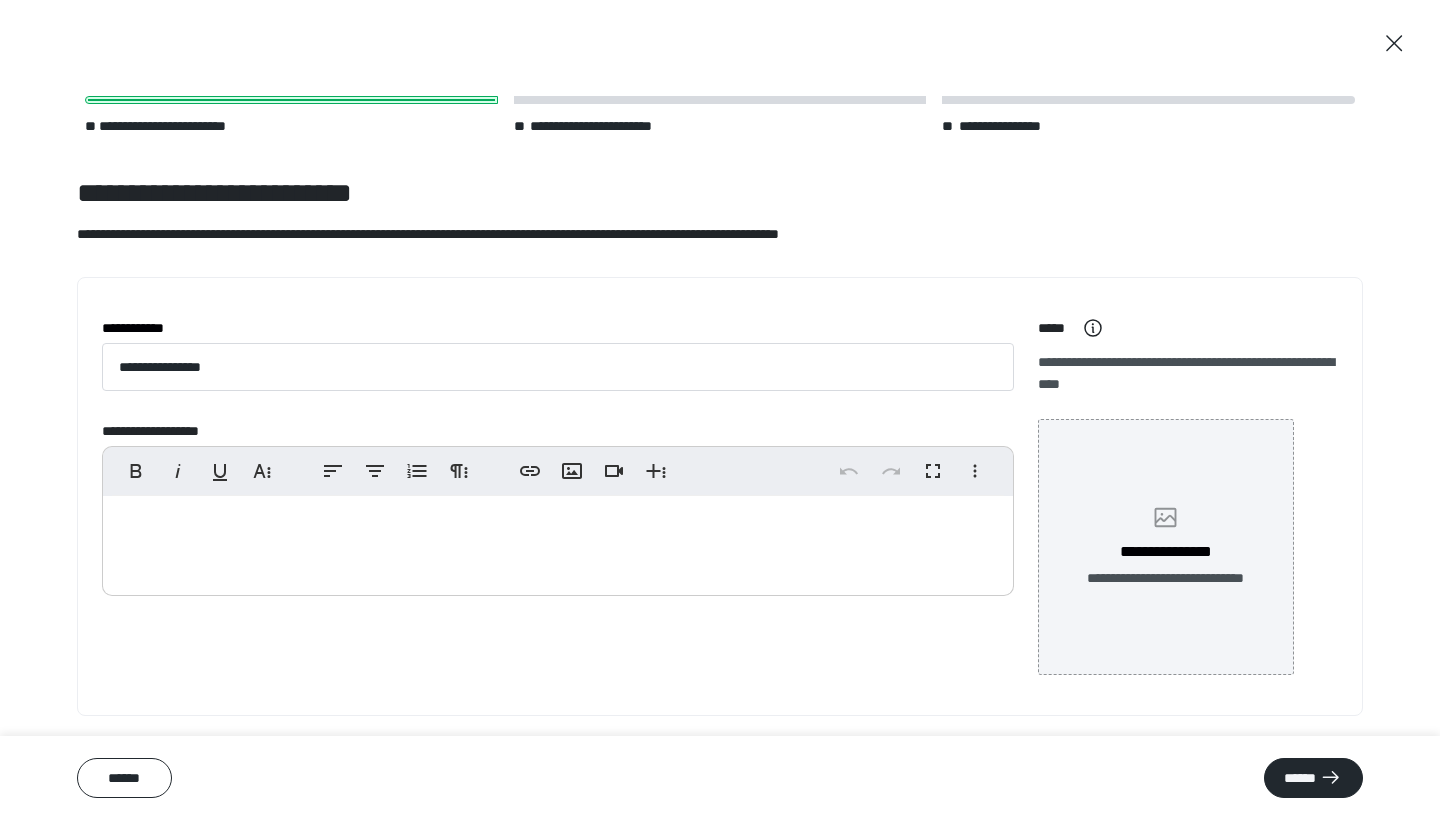 click on "**********" at bounding box center (1166, 552) 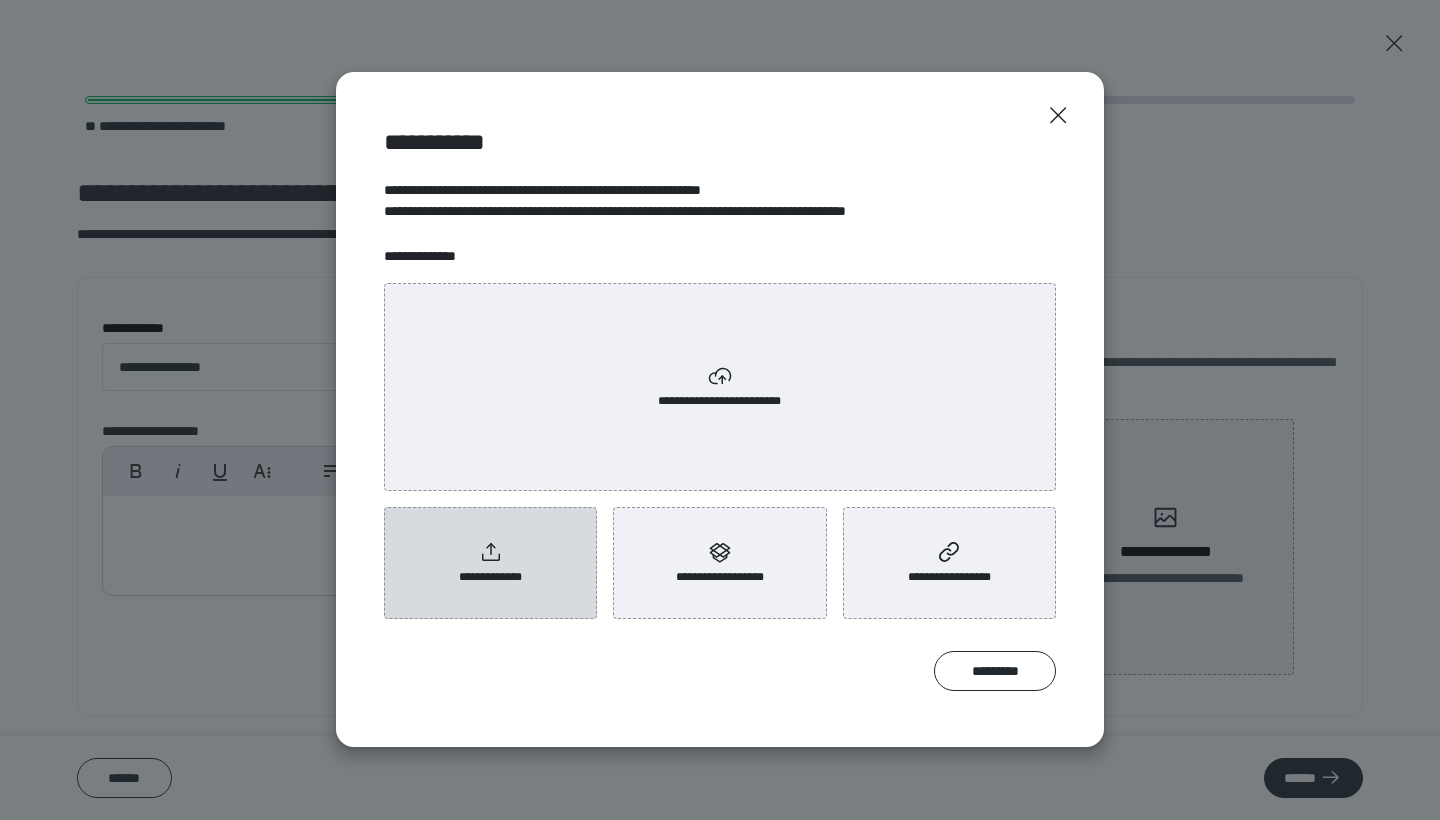 click on "**********" at bounding box center [491, 577] 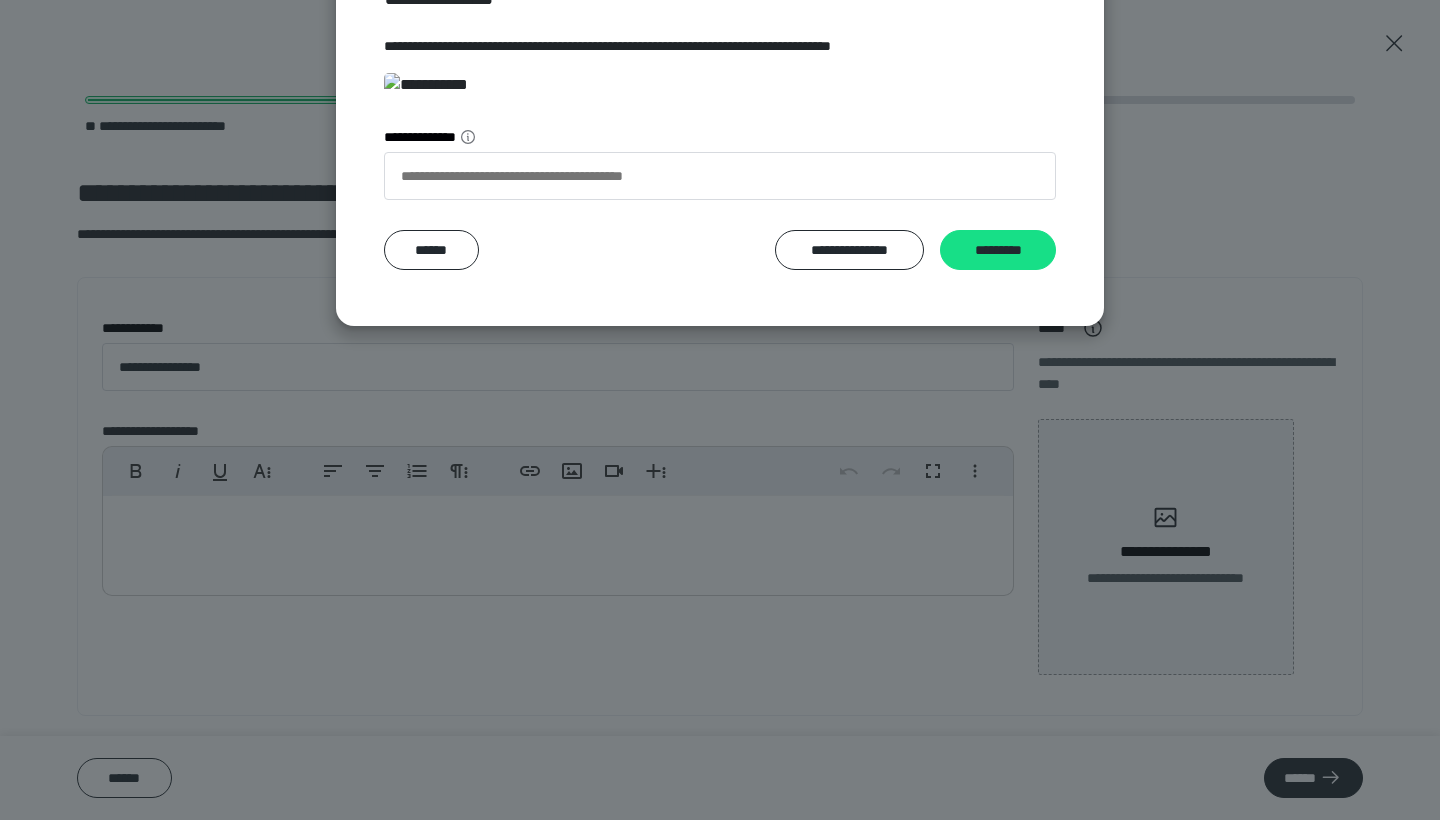 scroll, scrollTop: 289, scrollLeft: 0, axis: vertical 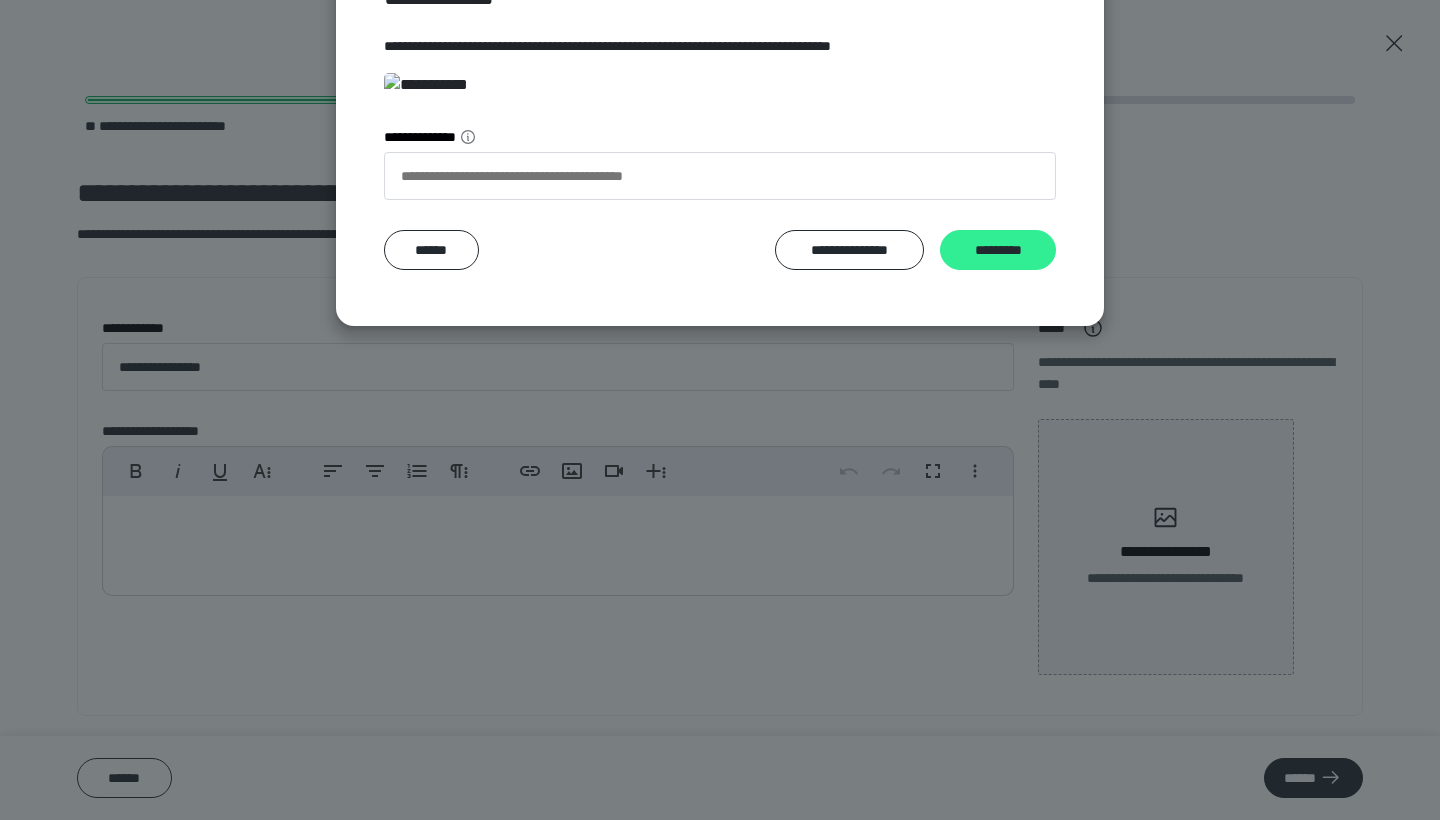 click on "*********" at bounding box center (998, 250) 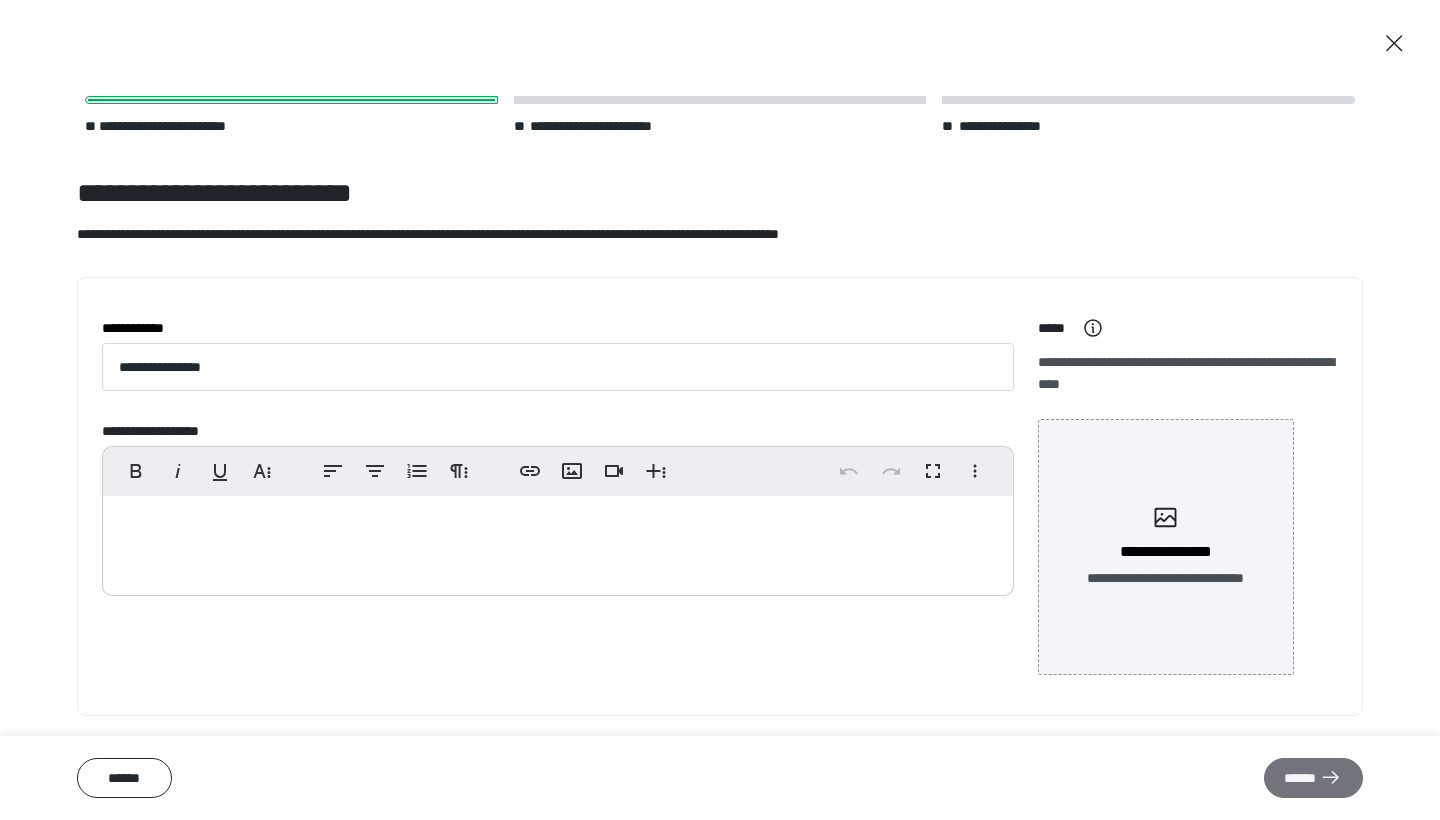 click on "******" at bounding box center (1313, 778) 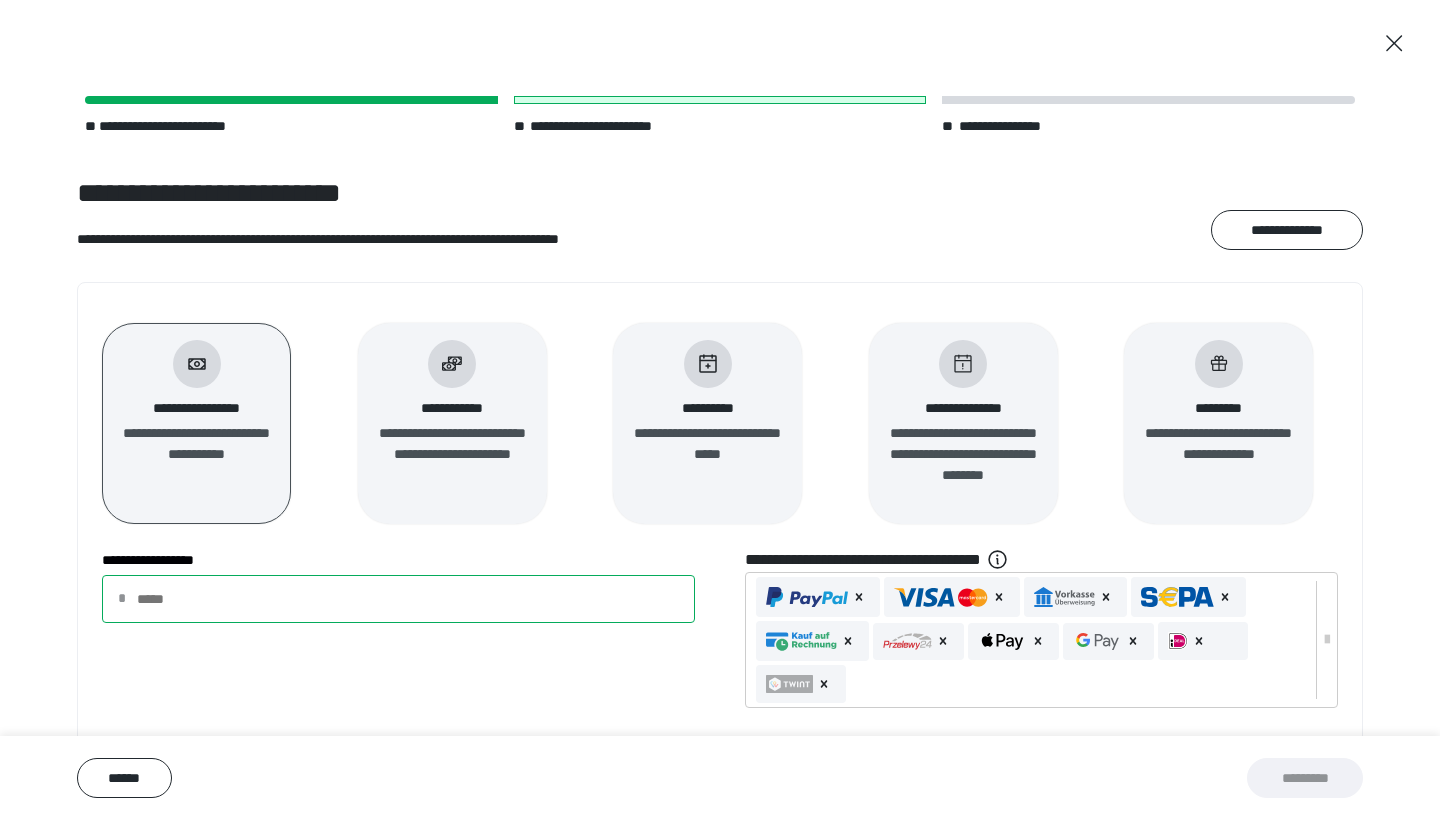 click on "**********" at bounding box center [398, 599] 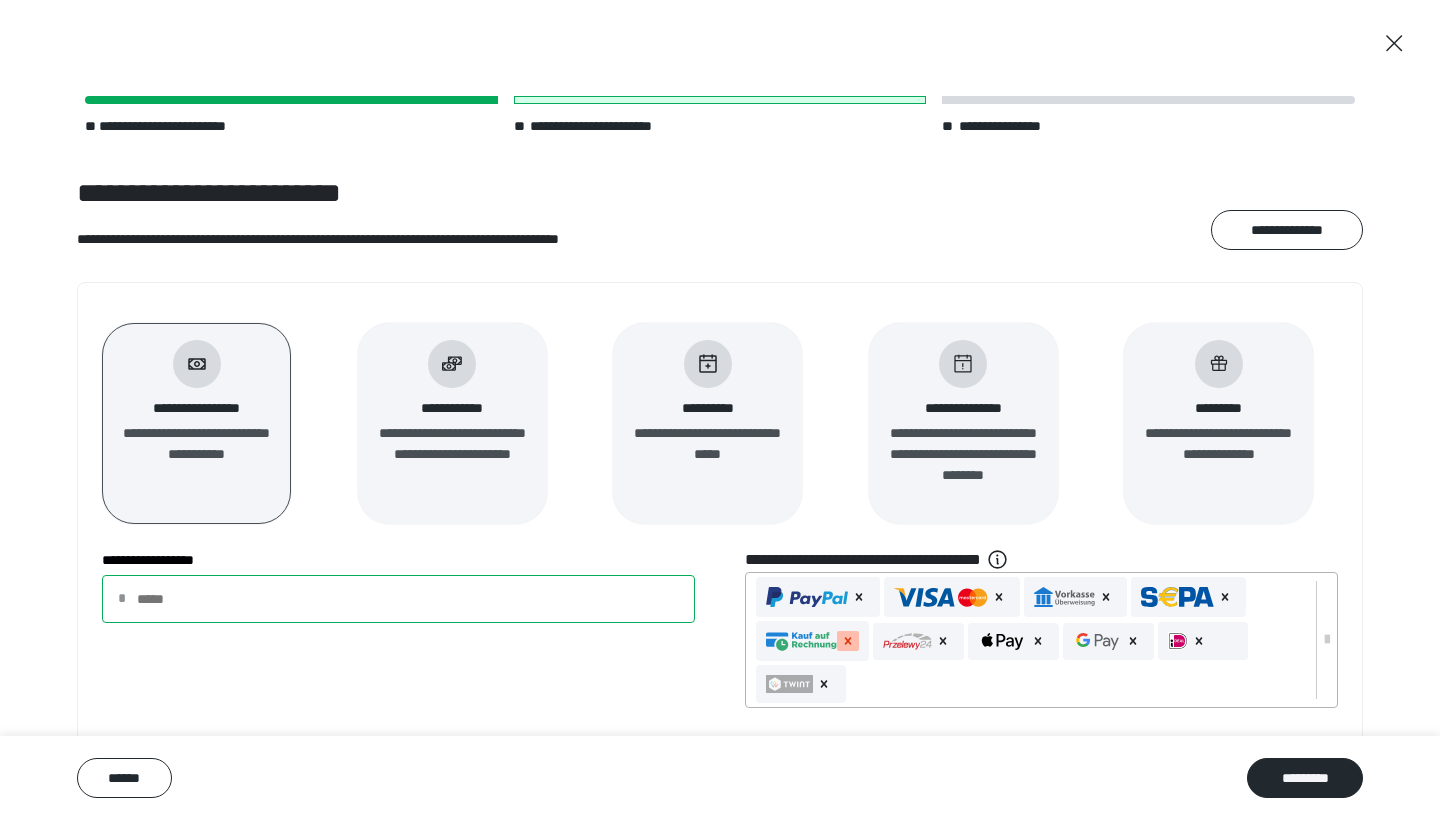 click 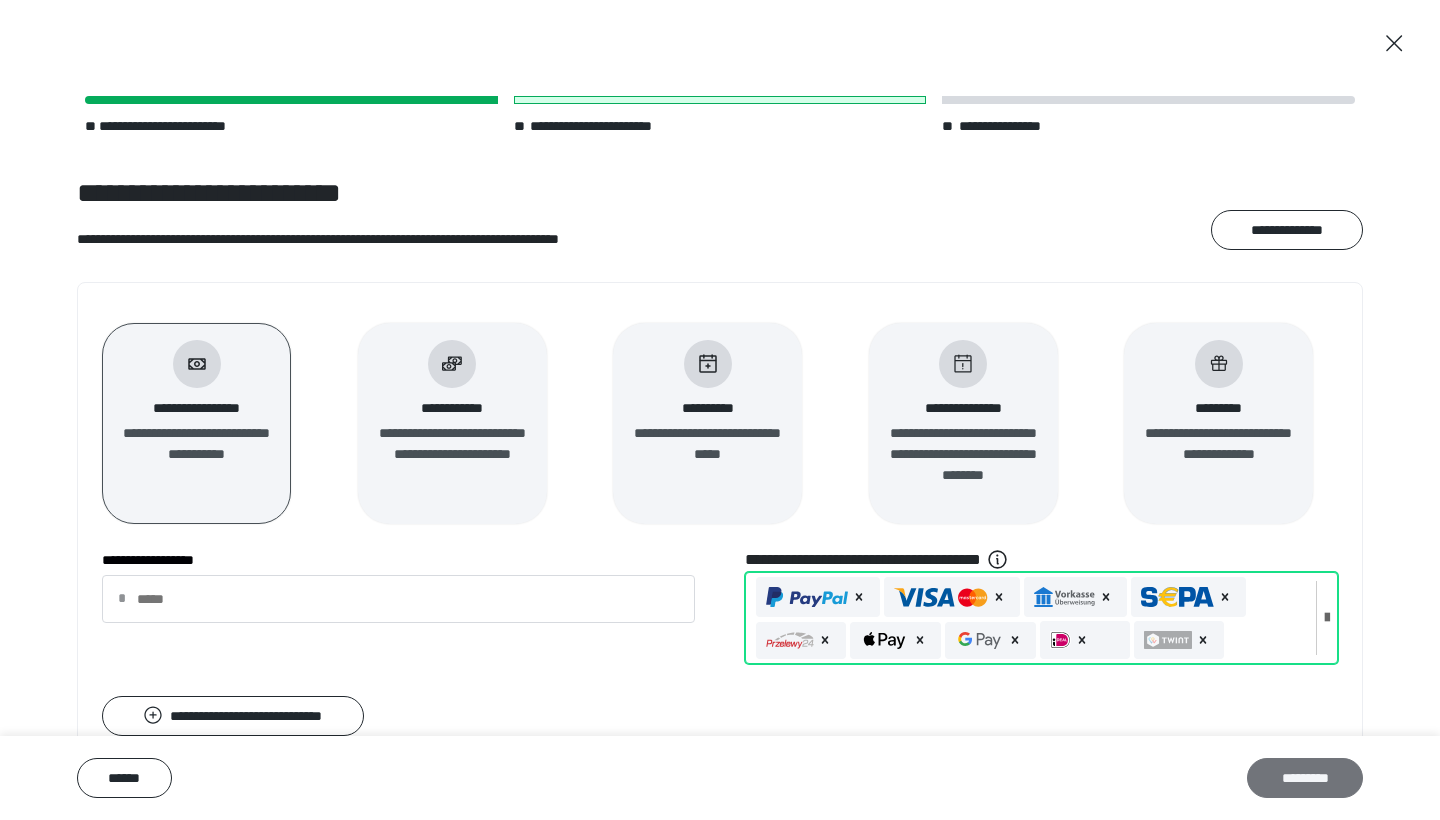 click on "*********" at bounding box center (1305, 778) 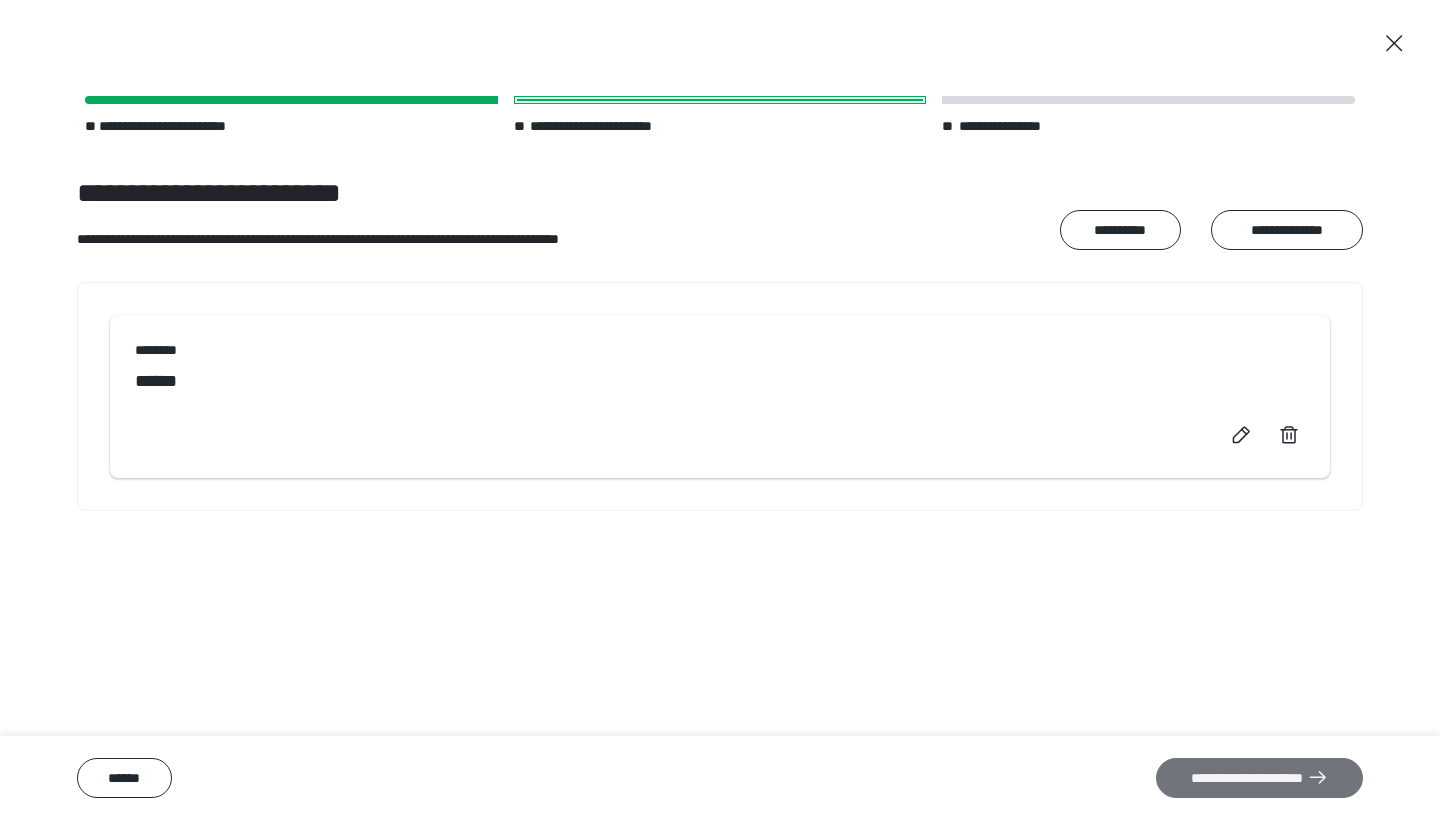 click on "**********" at bounding box center [1259, 778] 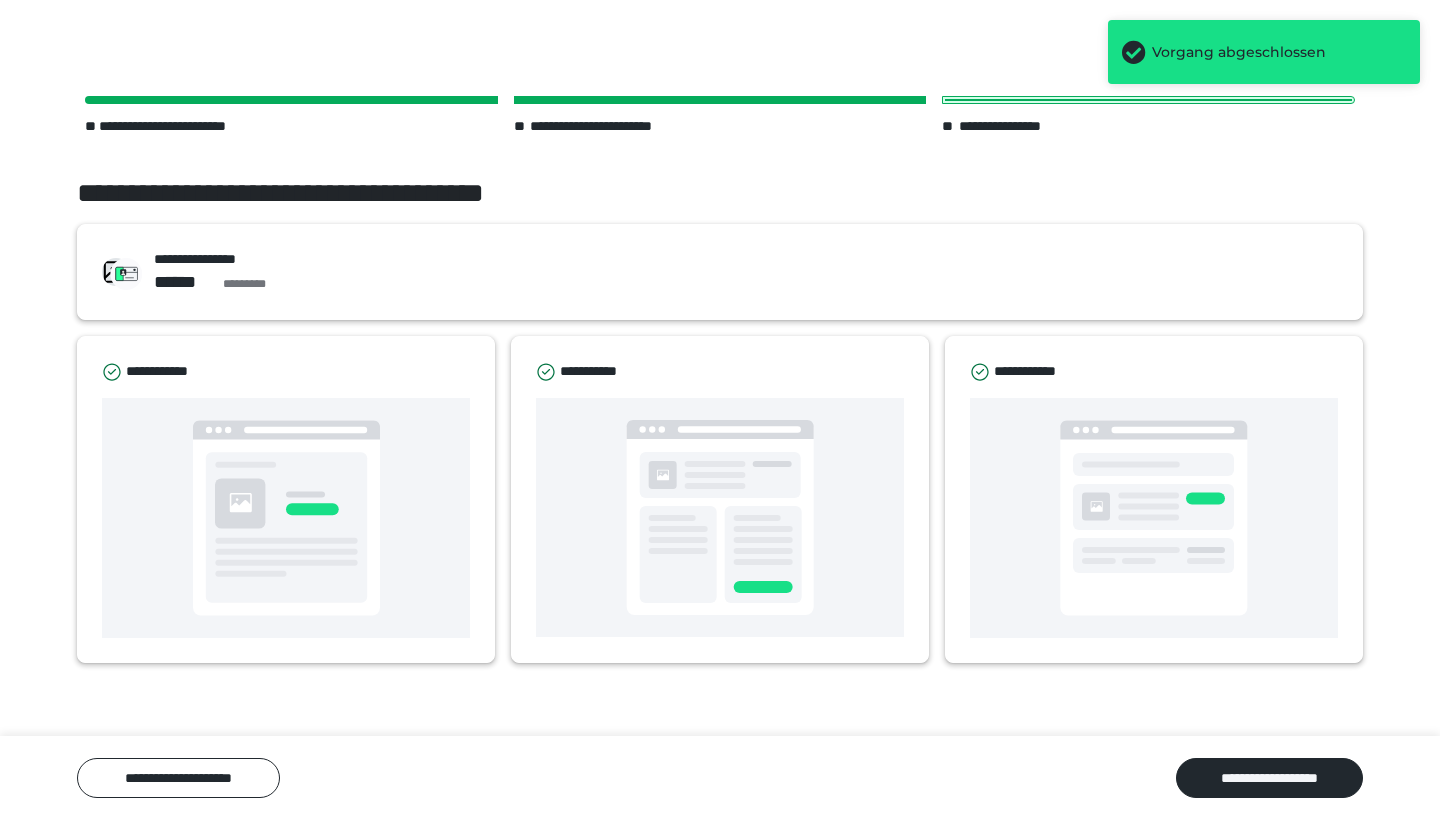 click on "**********" at bounding box center (720, 193) 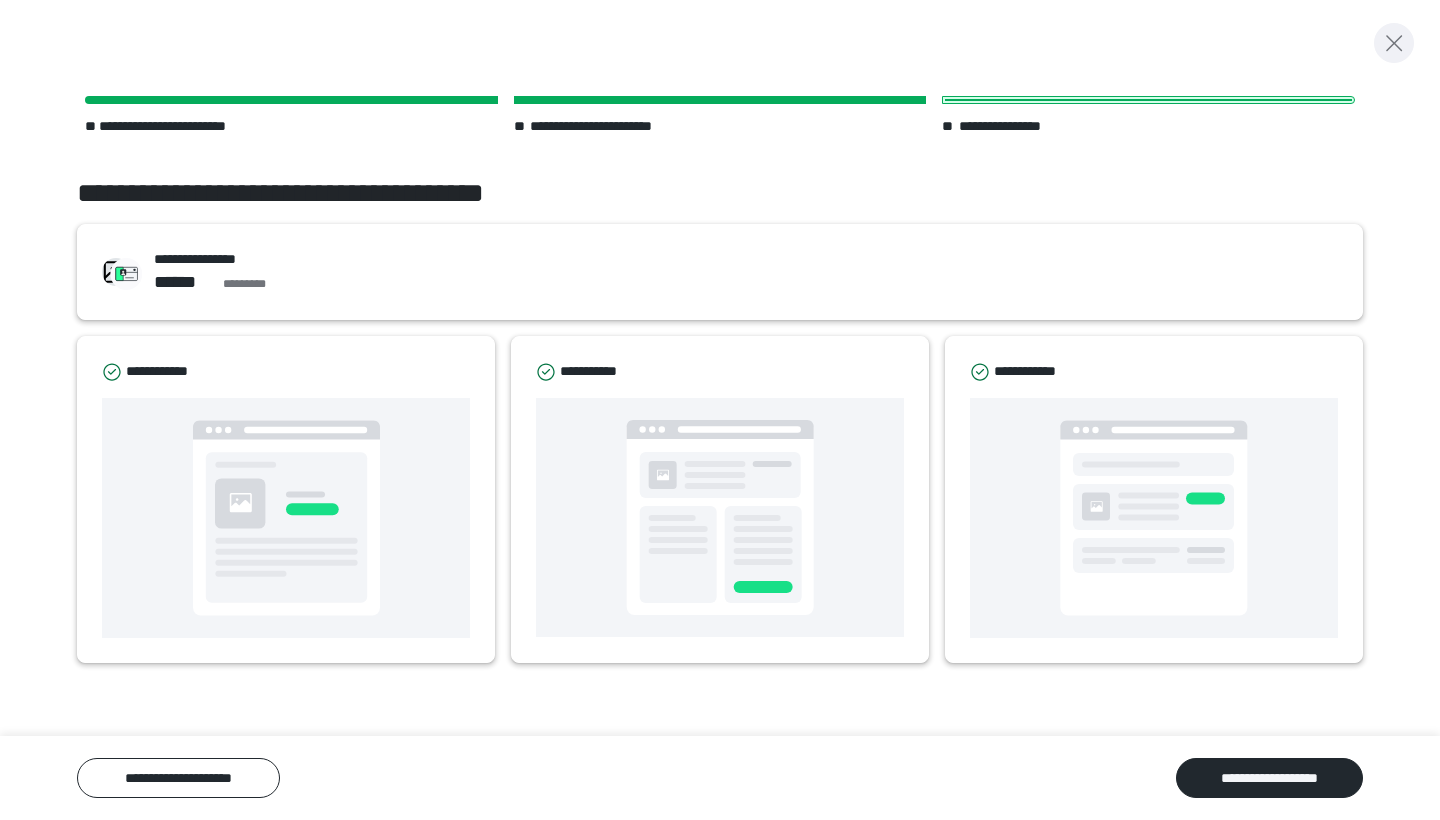 click 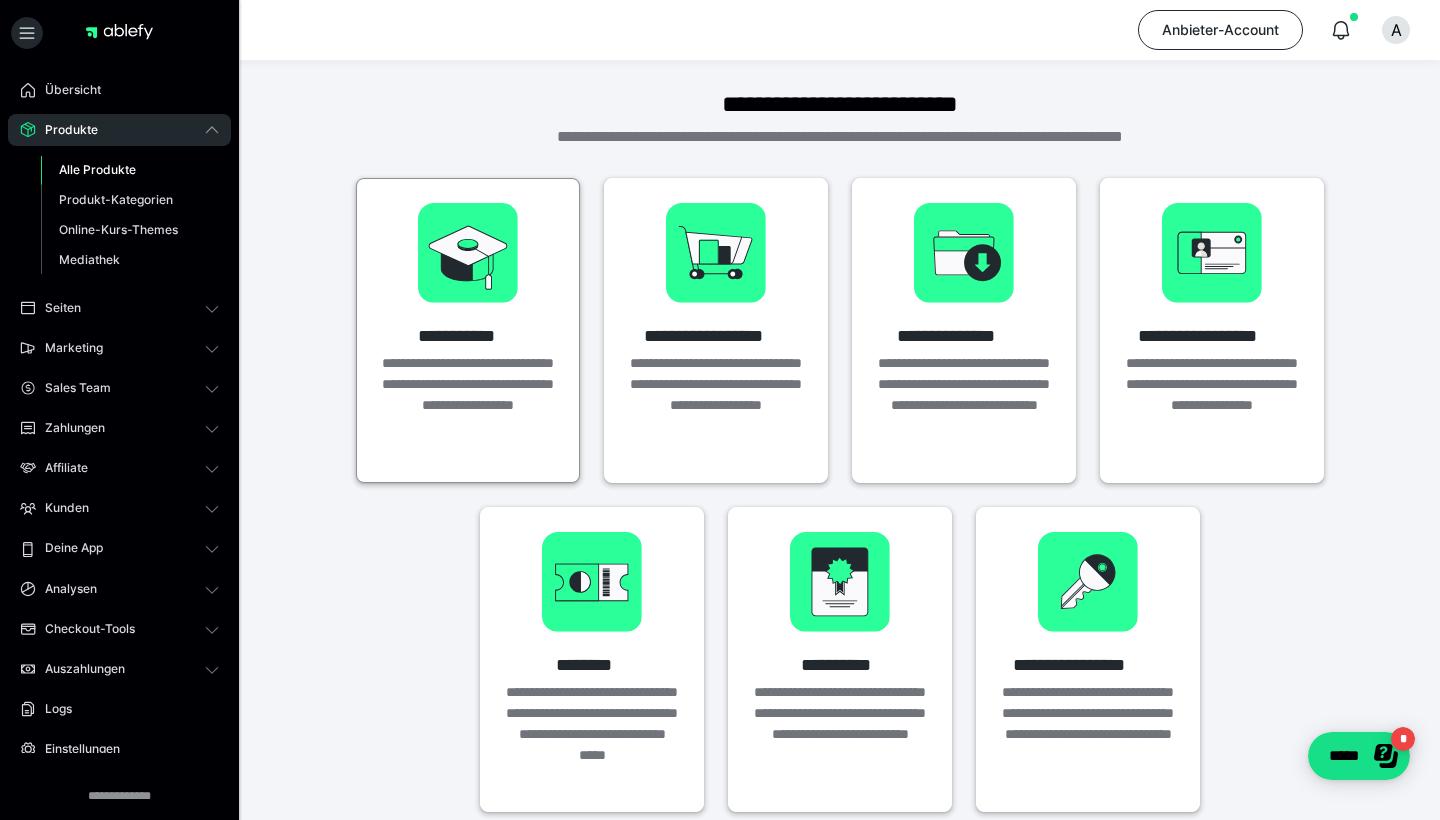 click on "**********" at bounding box center [468, 405] 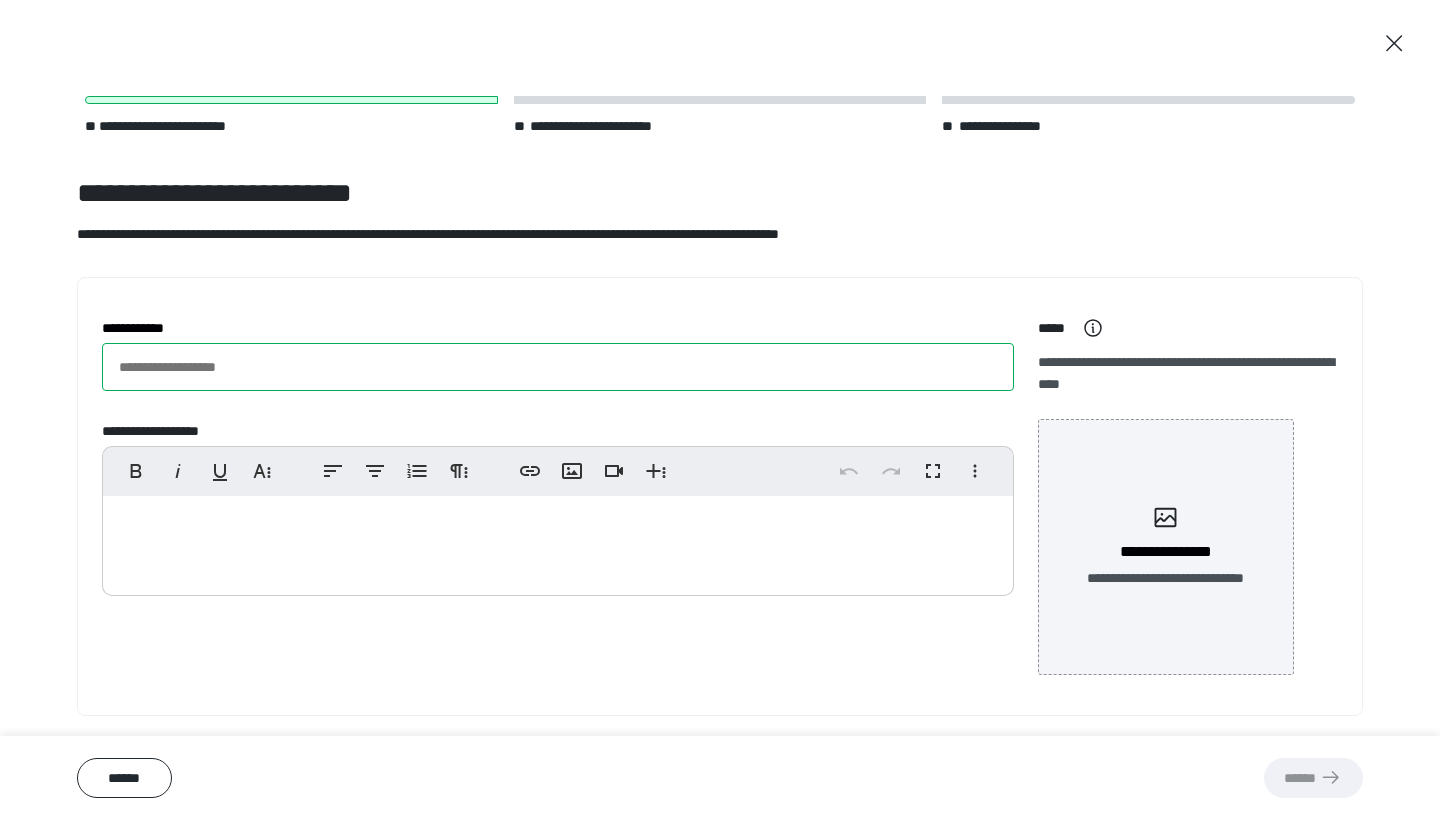 click on "**********" at bounding box center (558, 367) 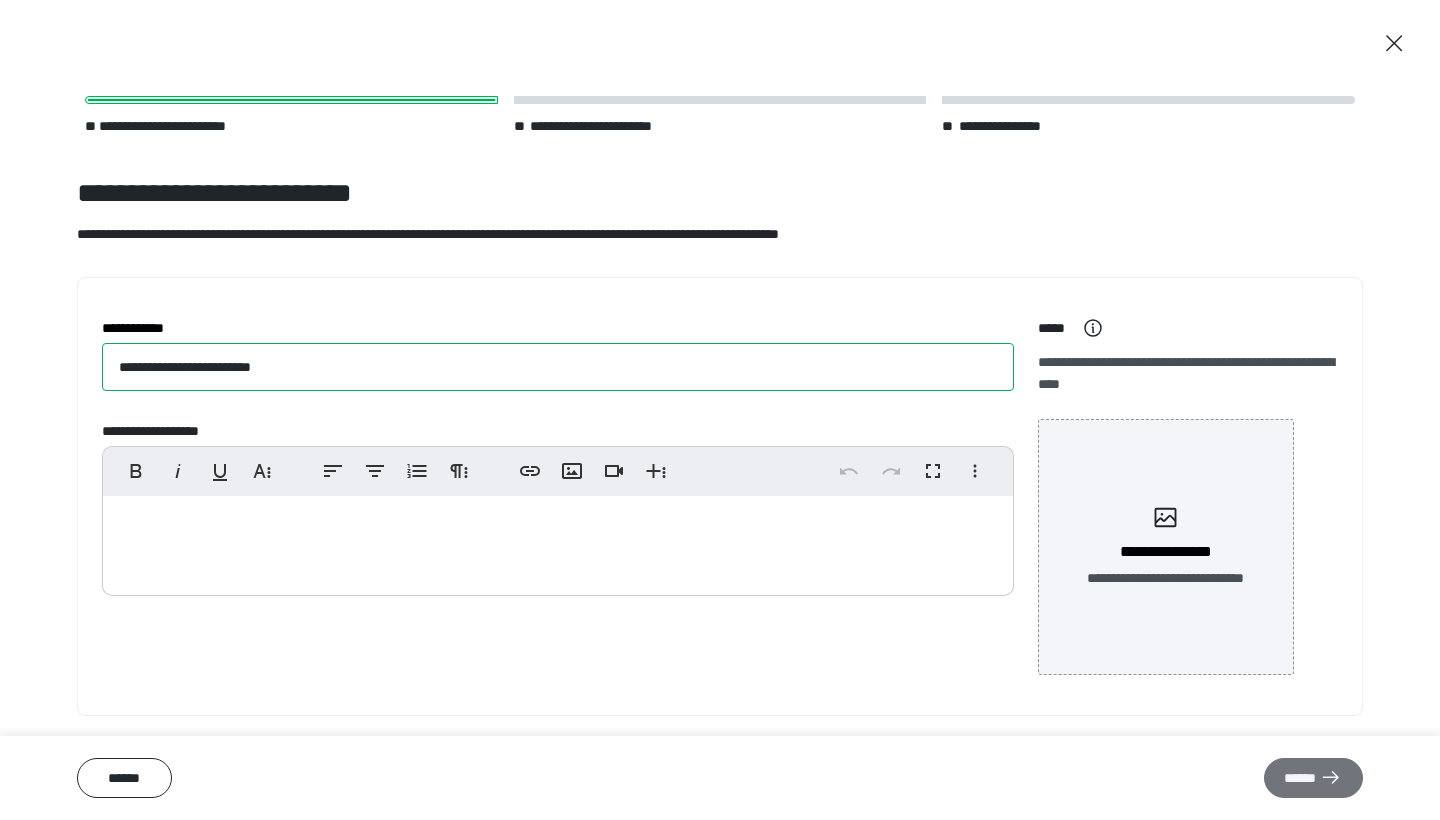 type on "**********" 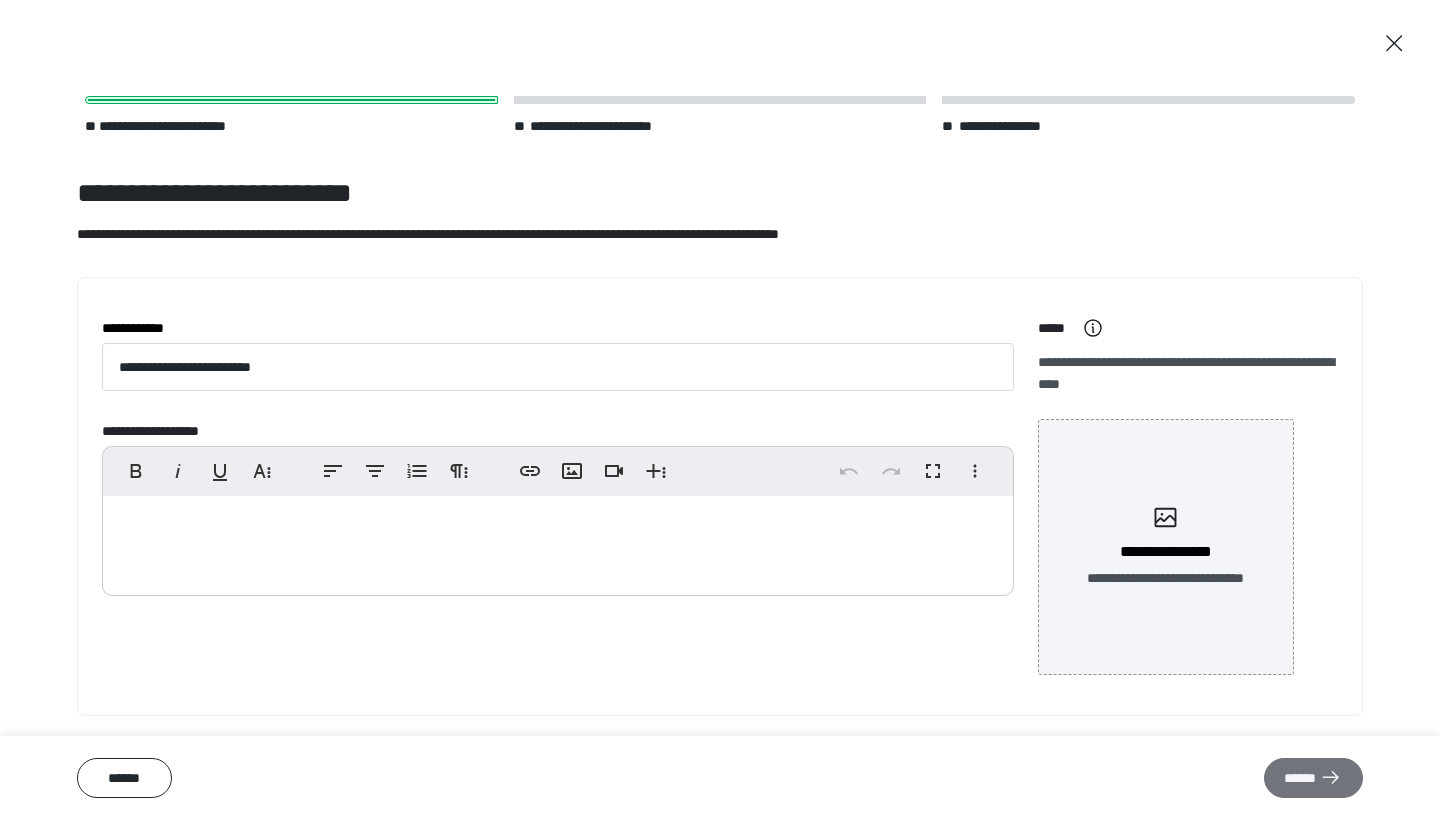 click on "******" at bounding box center (1313, 778) 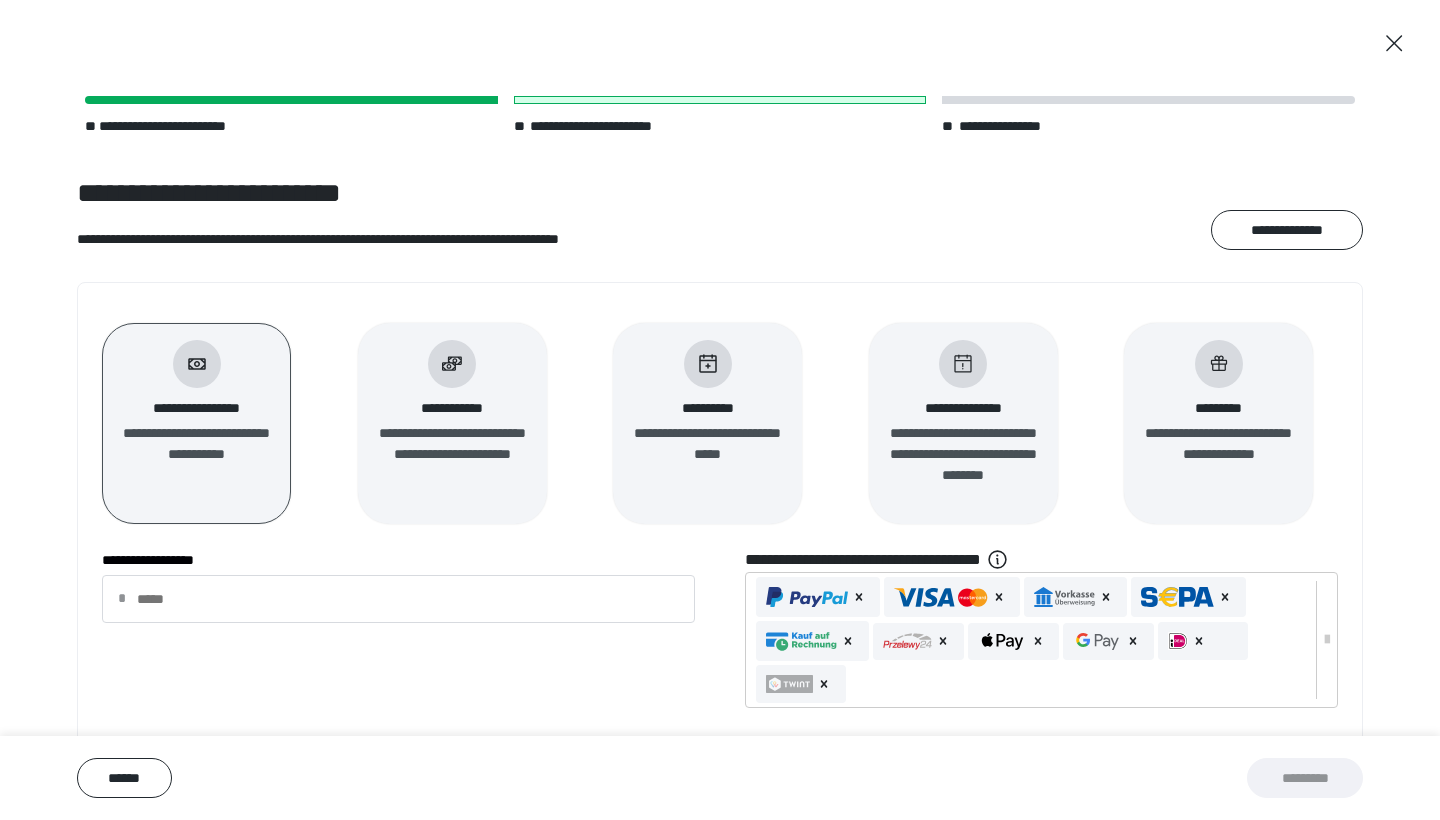 click on "*********" at bounding box center (1218, 408) 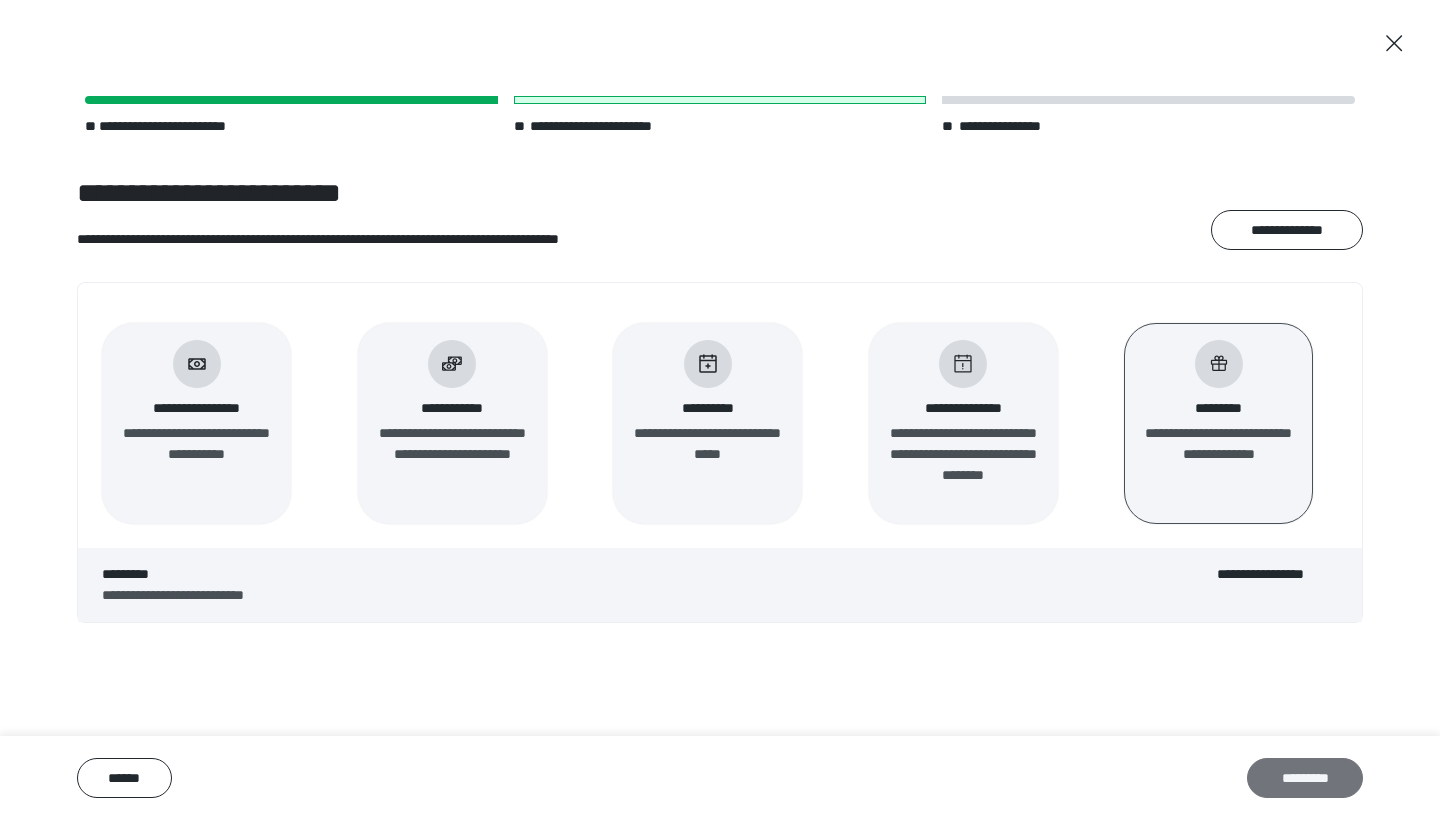 click on "*********" at bounding box center (1305, 778) 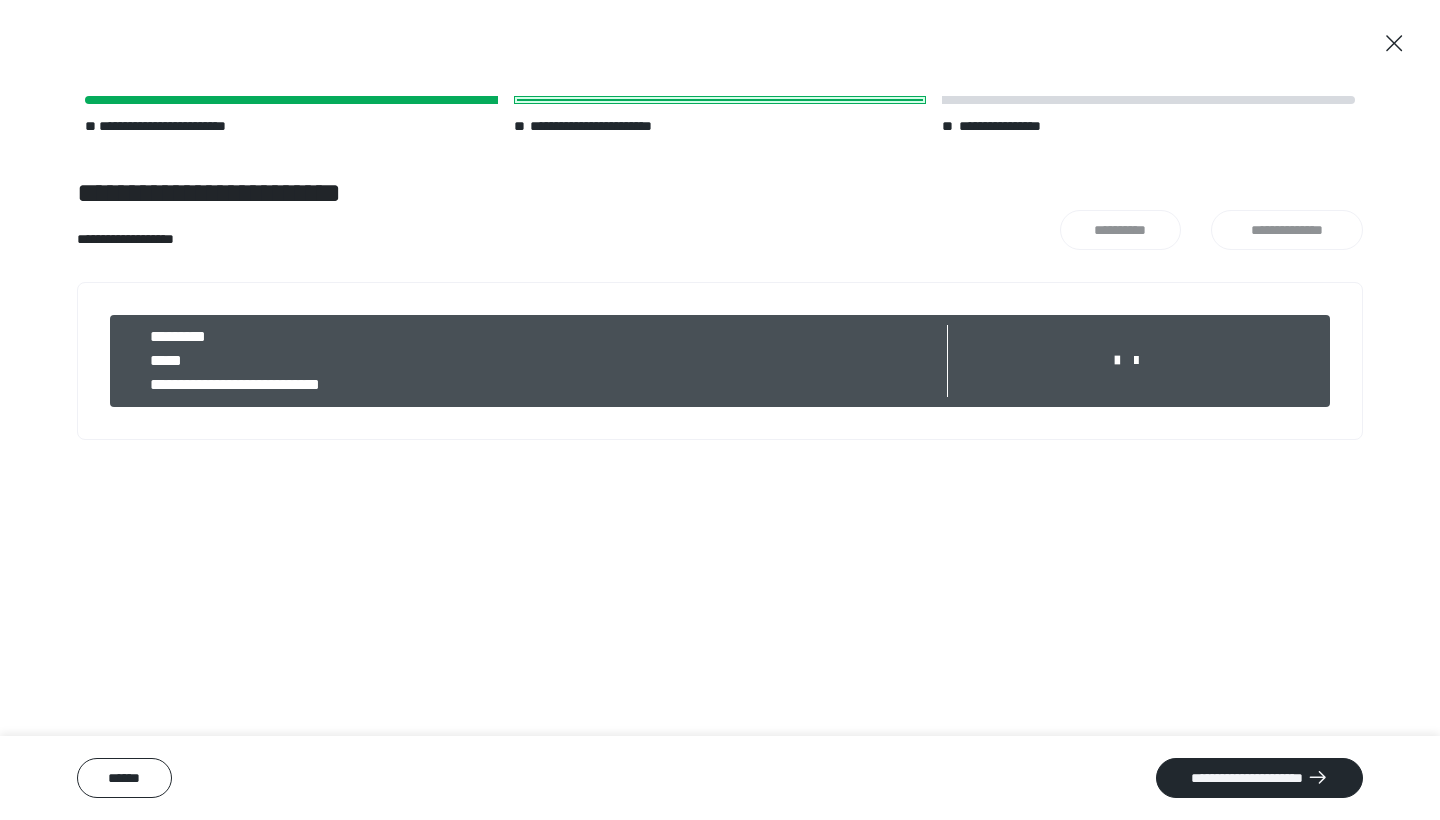 click on "**********" at bounding box center [1259, 778] 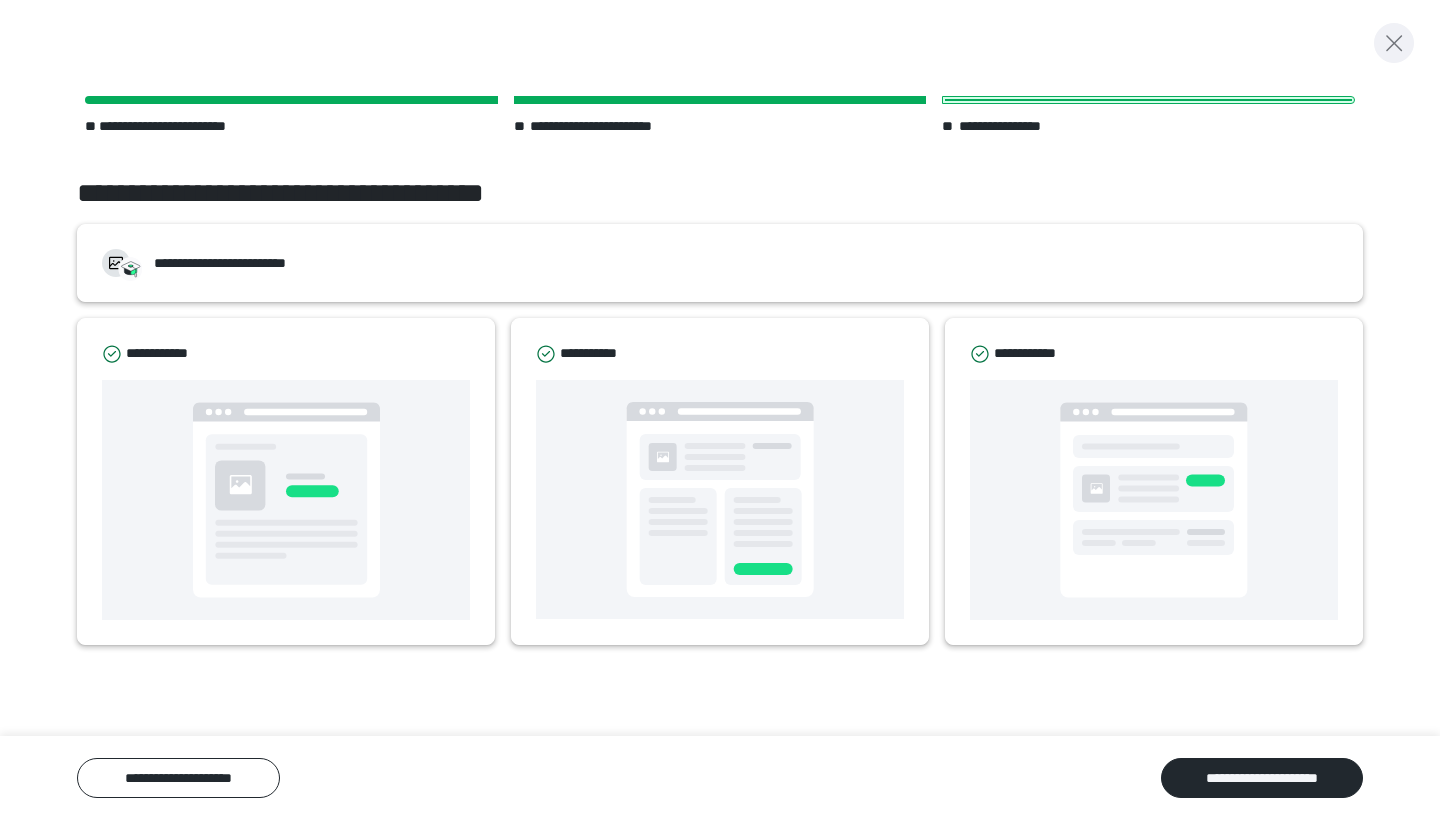 click 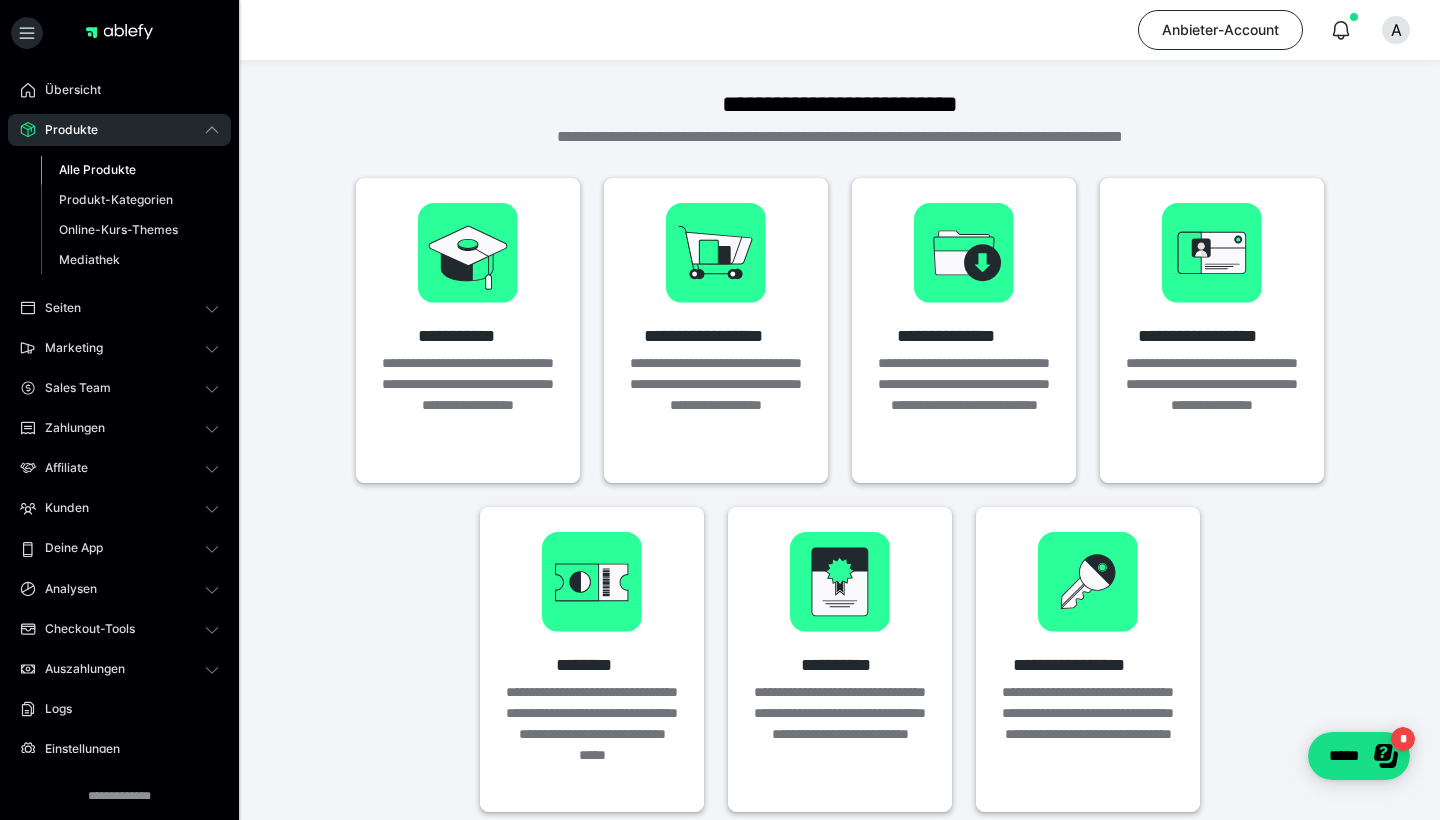 click on "Alle Produkte" at bounding box center (97, 169) 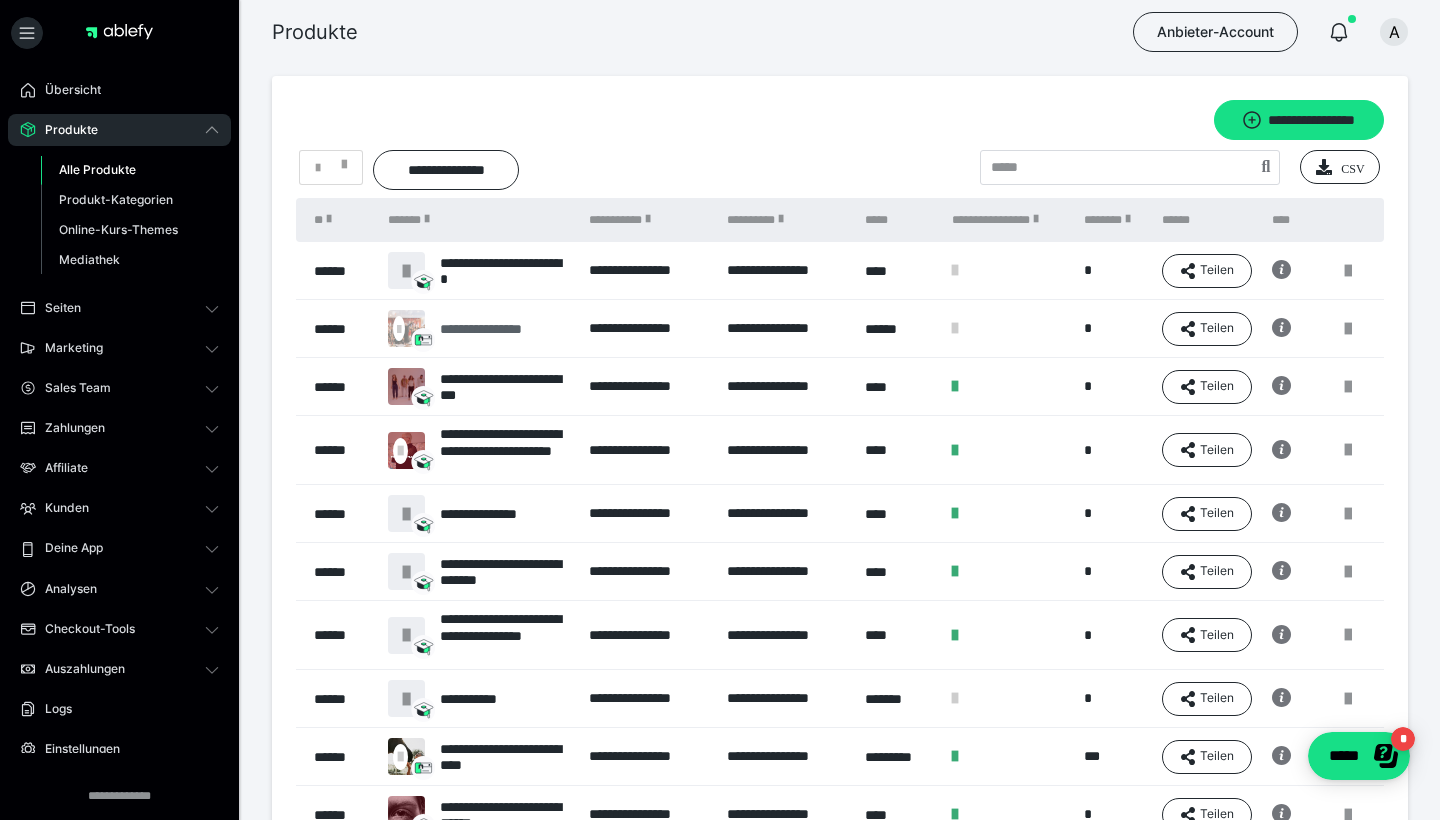 click on "**********" at bounding box center [500, 329] 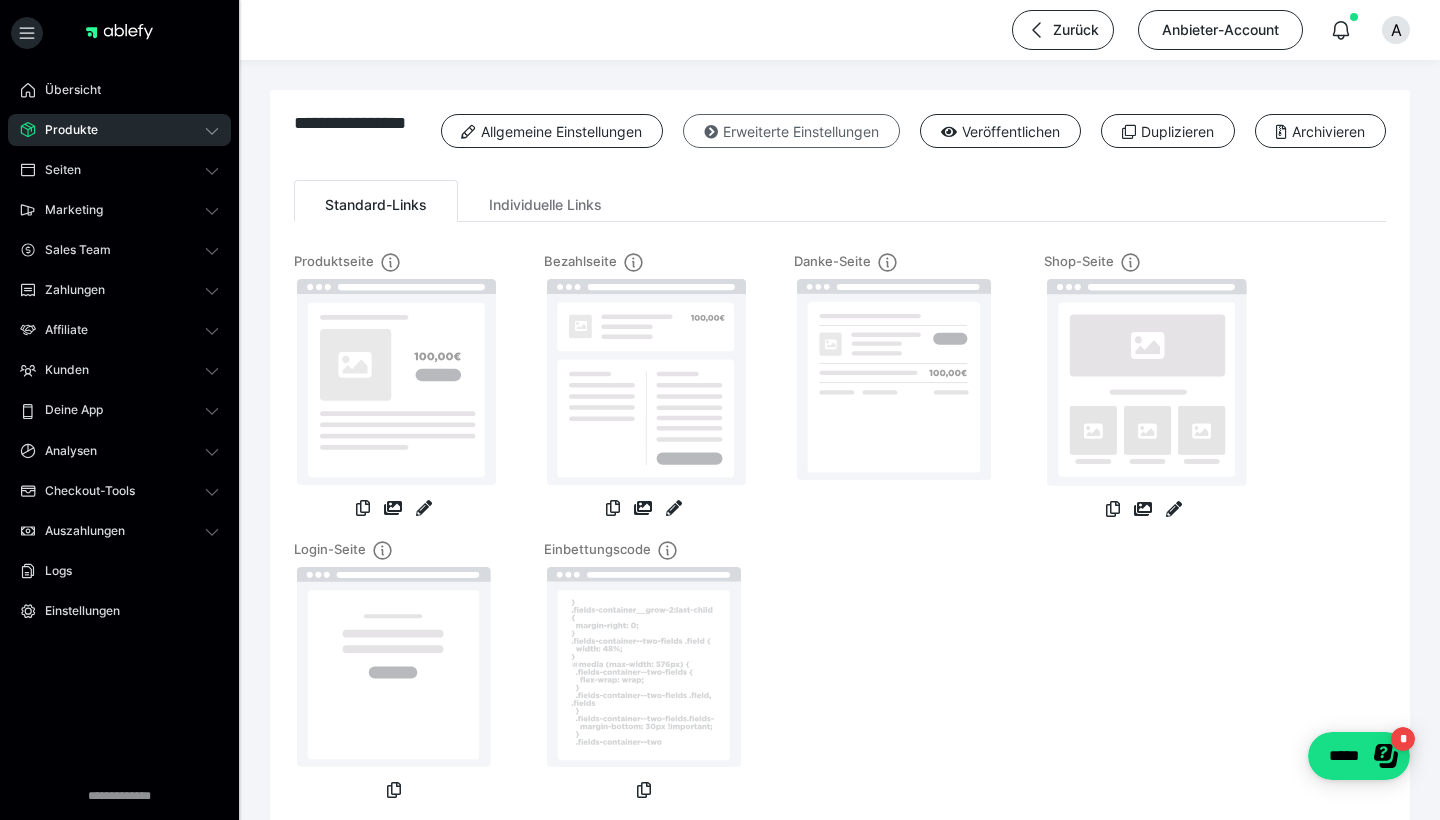 click on "Erweiterte Einstellungen" at bounding box center [791, 131] 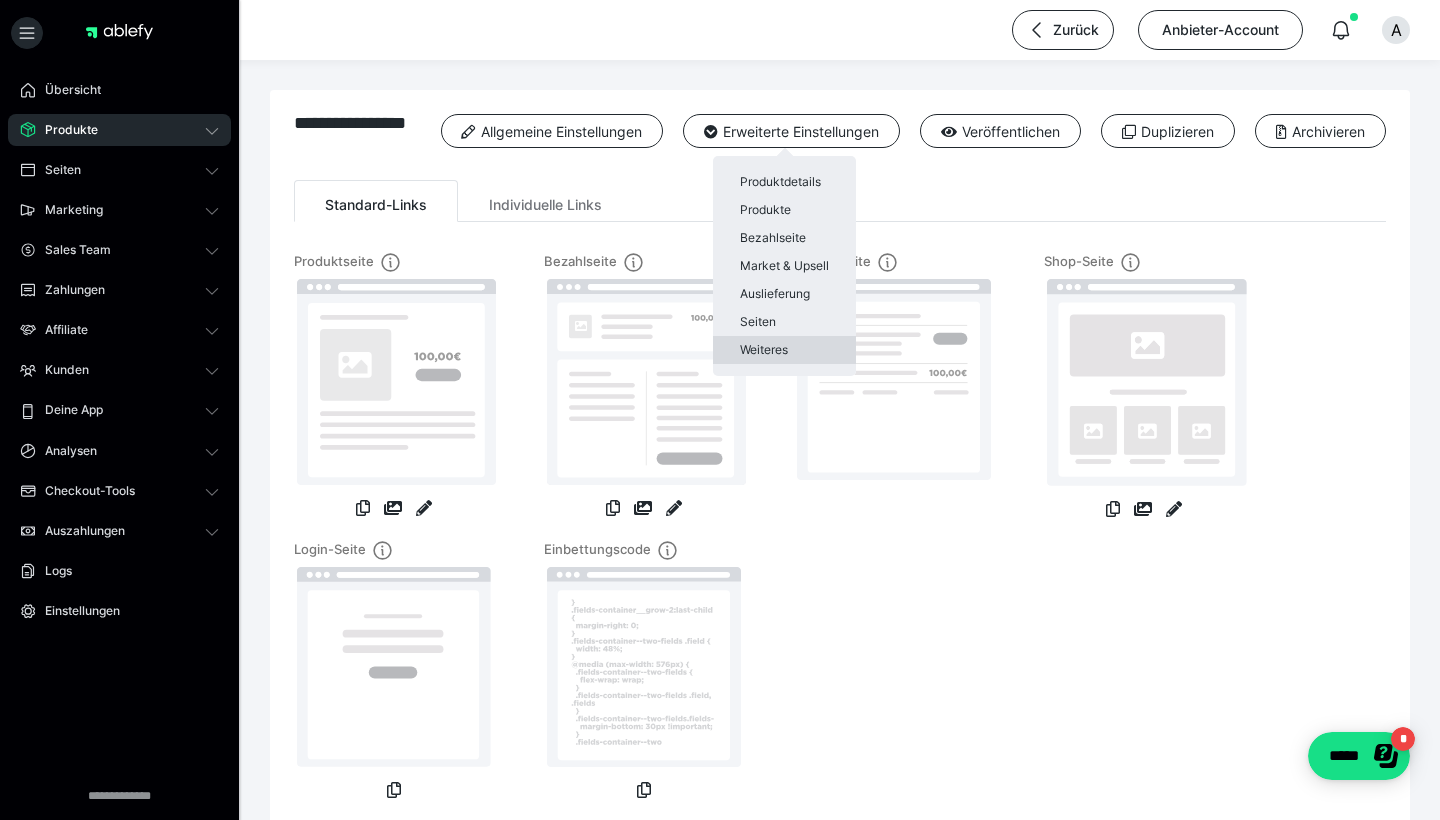 click on "Weiteres" at bounding box center (784, 350) 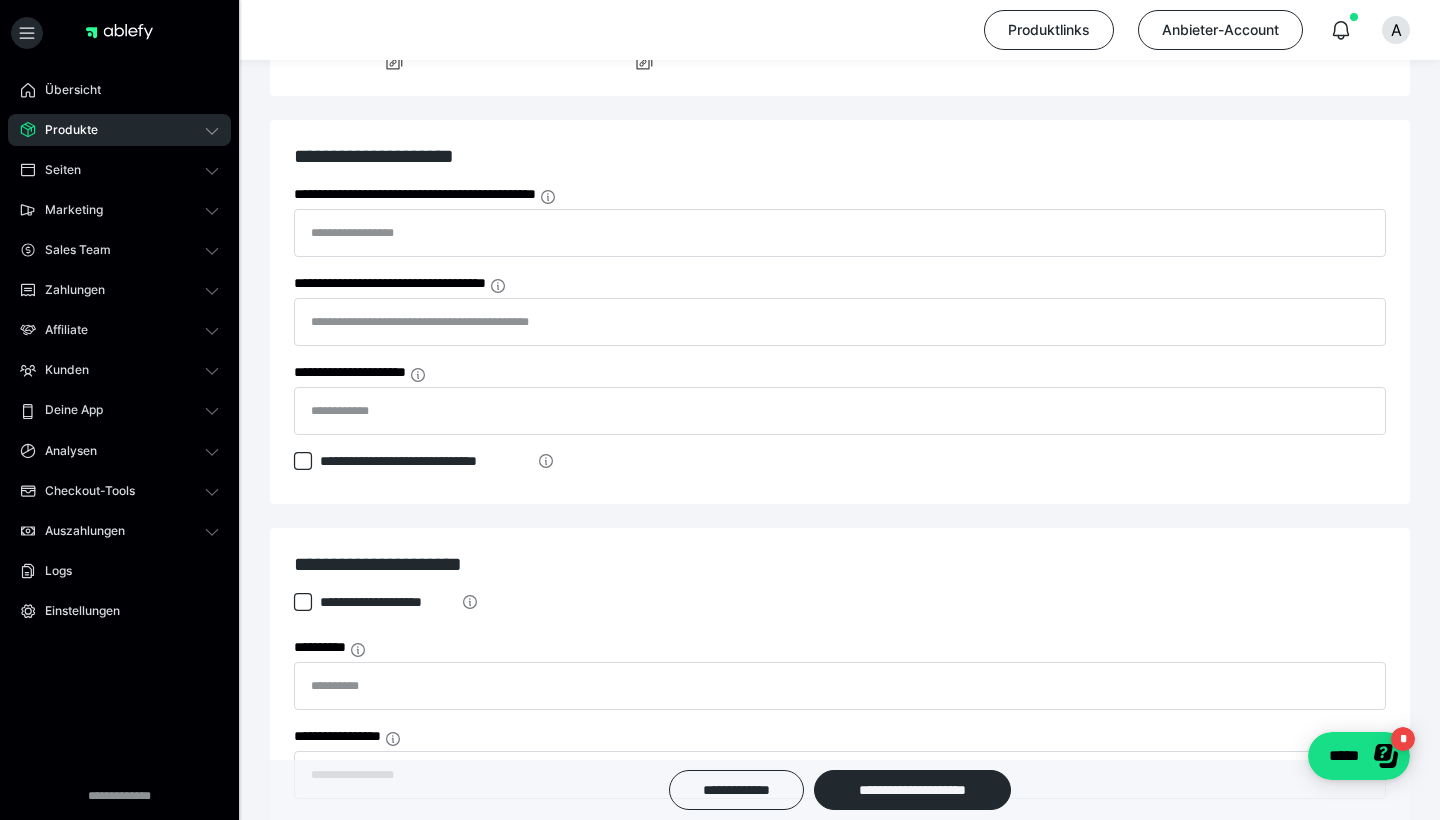 scroll, scrollTop: 488, scrollLeft: 0, axis: vertical 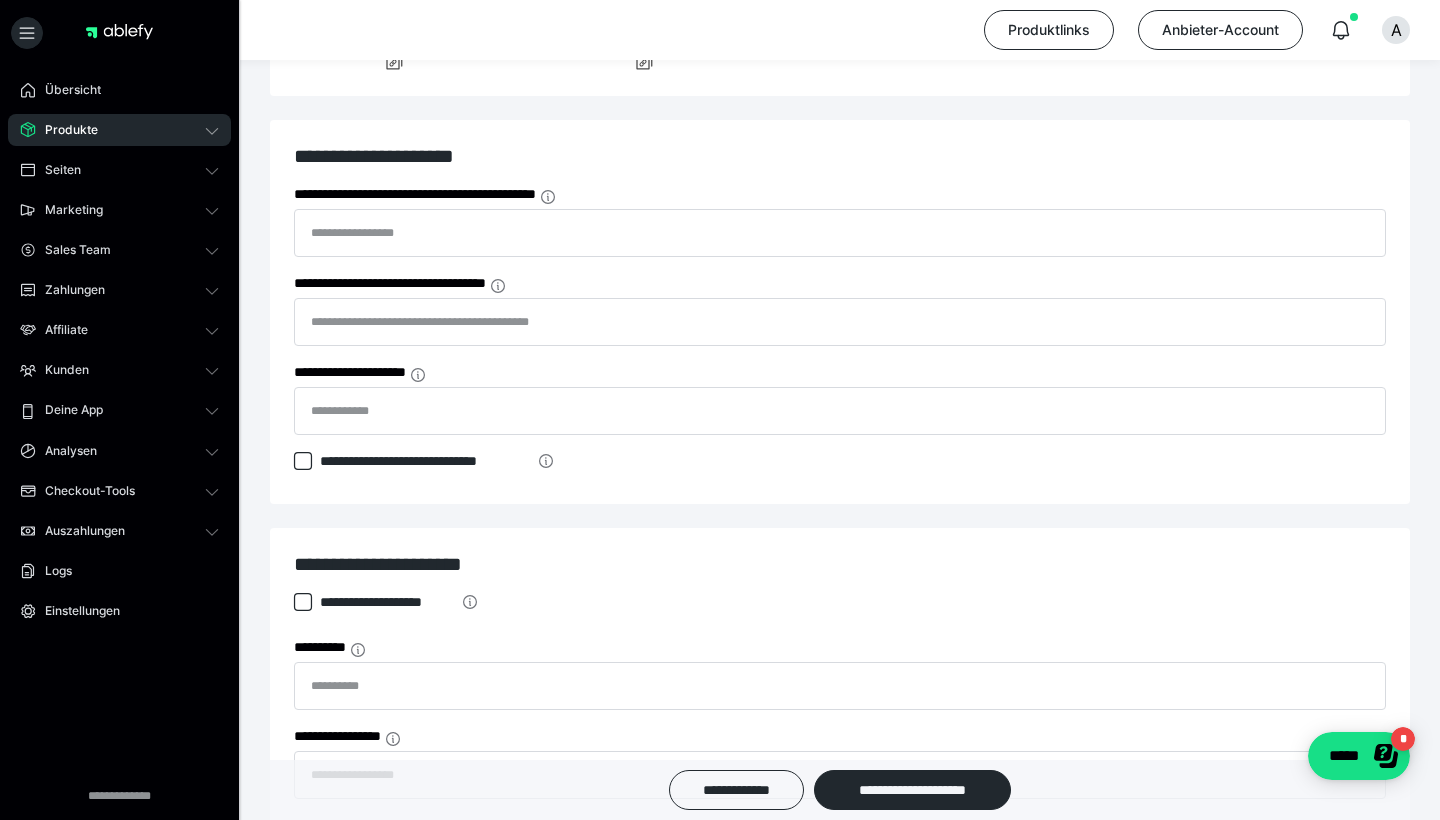 click 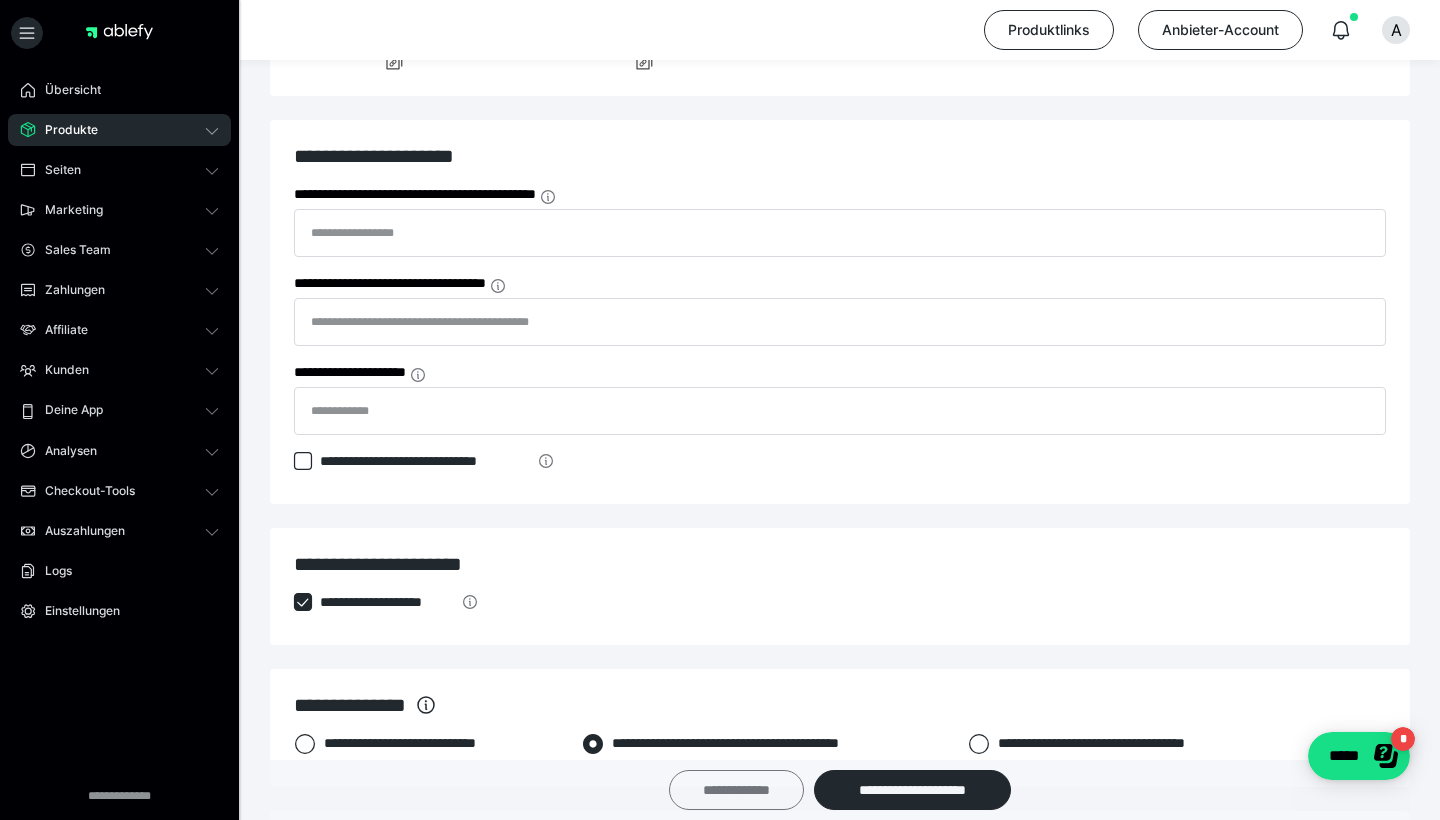 click on "**********" at bounding box center (736, 790) 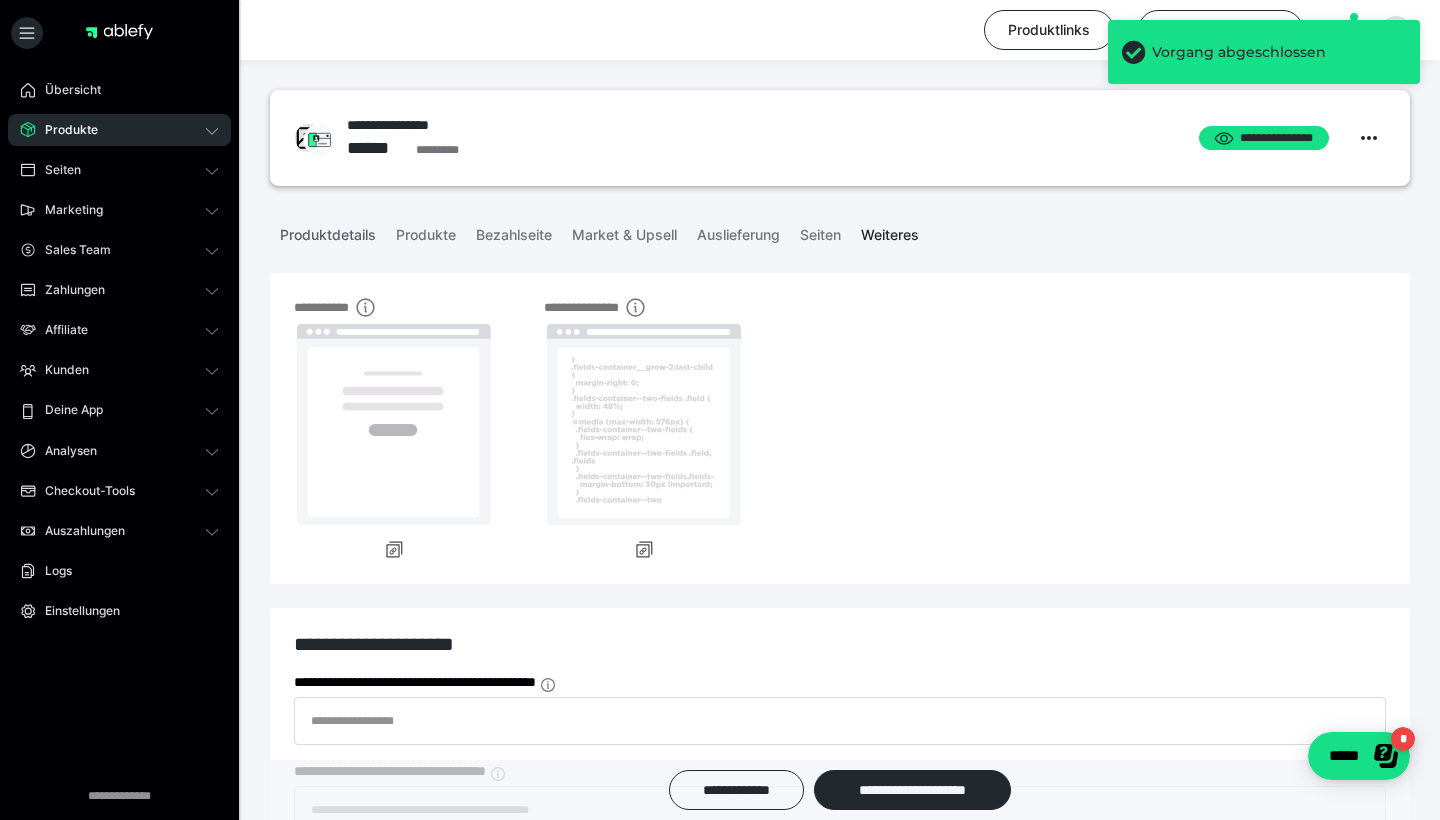 click on "Produktdetails" at bounding box center [328, 231] 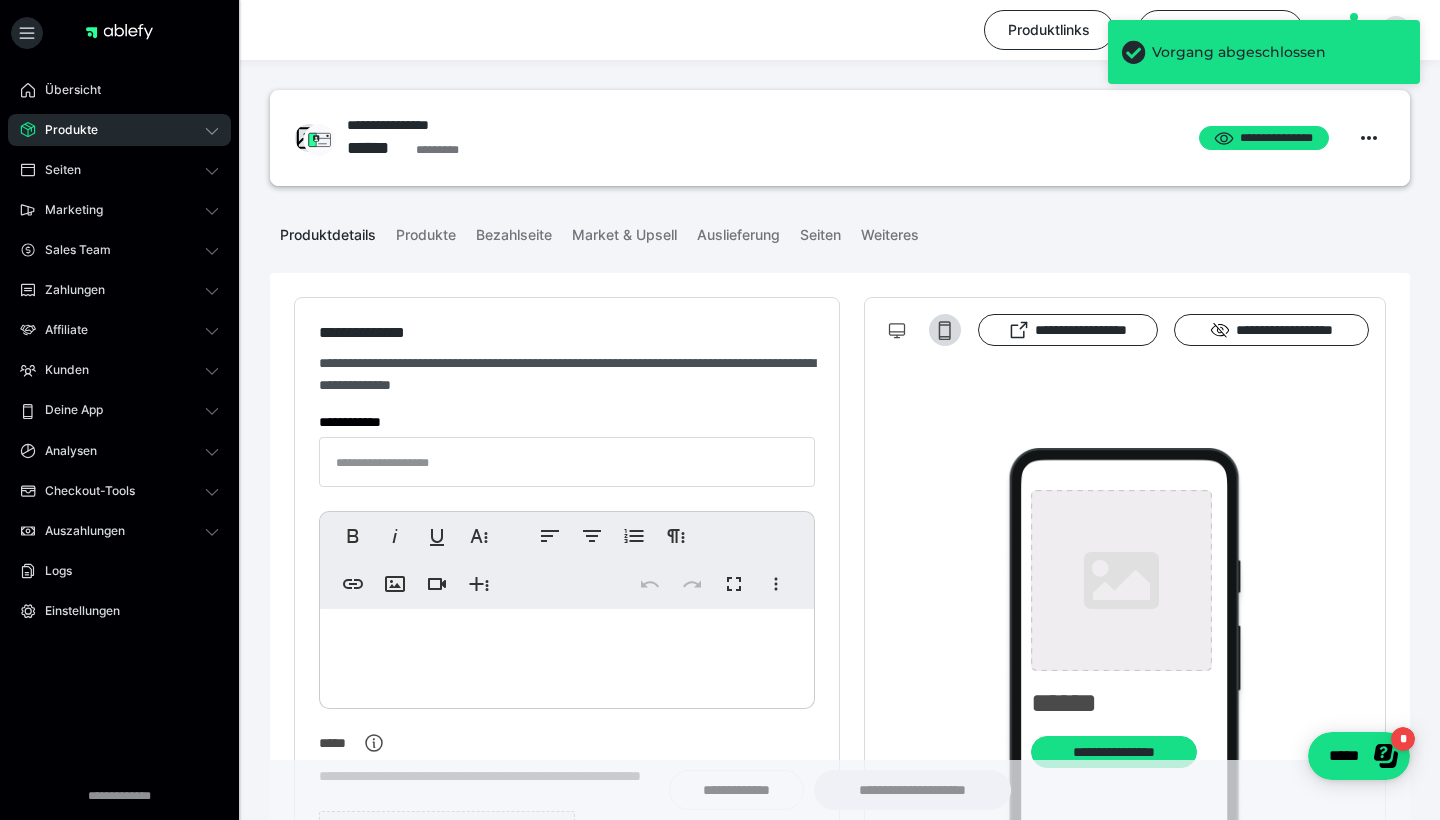 type on "**********" 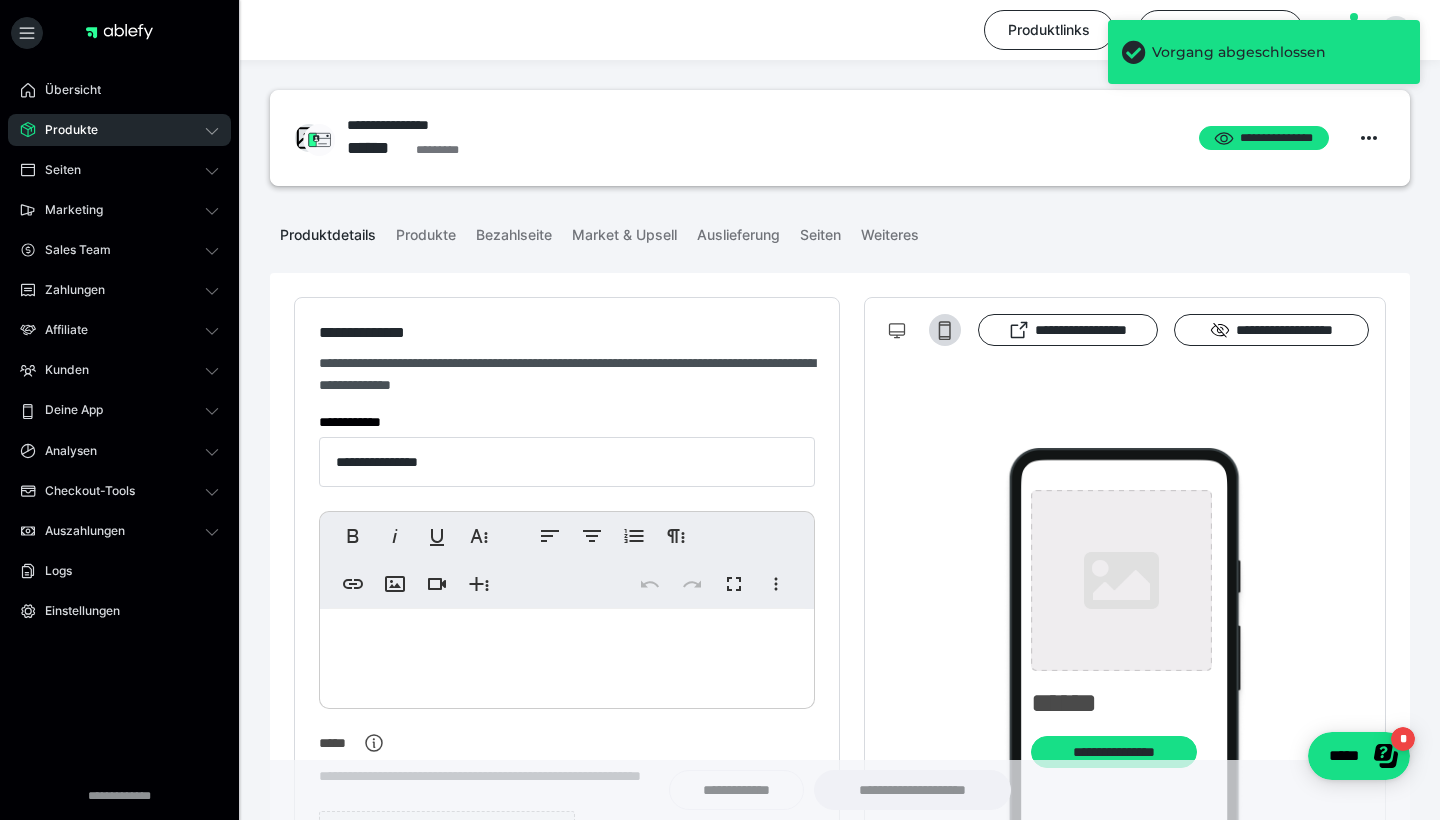 type on "**********" 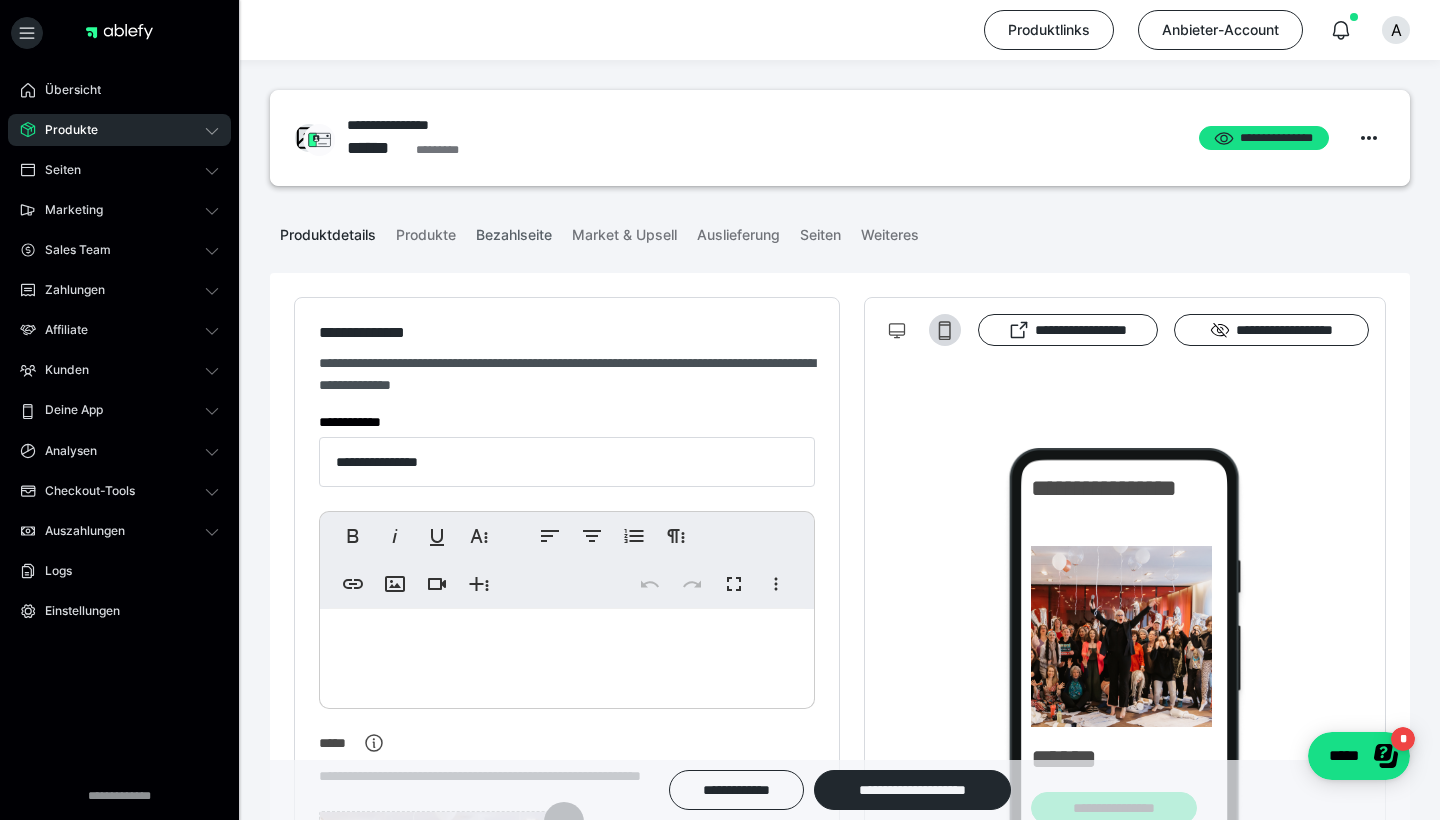 scroll, scrollTop: 0, scrollLeft: 0, axis: both 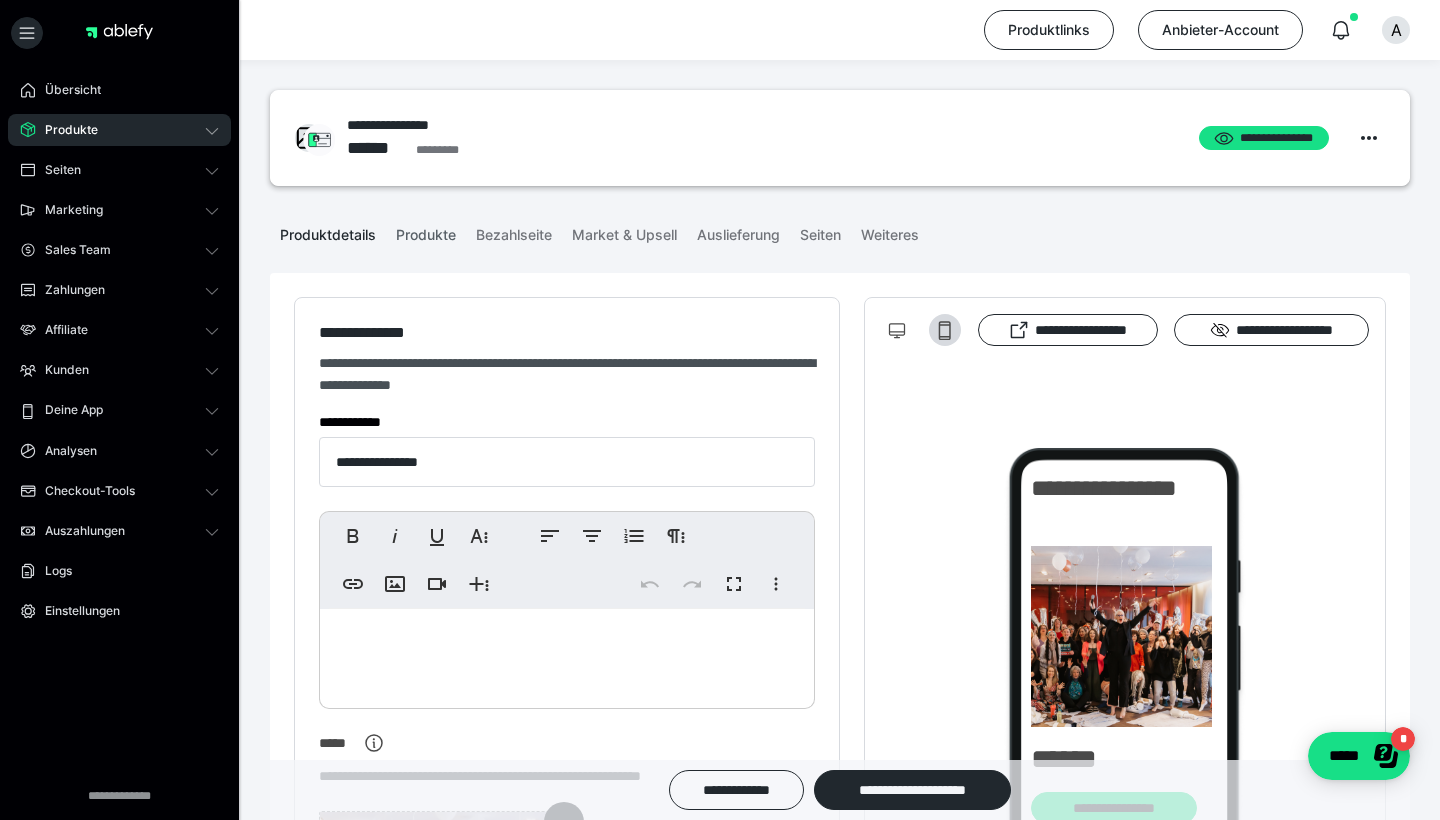 click on "Produkte" at bounding box center [426, 231] 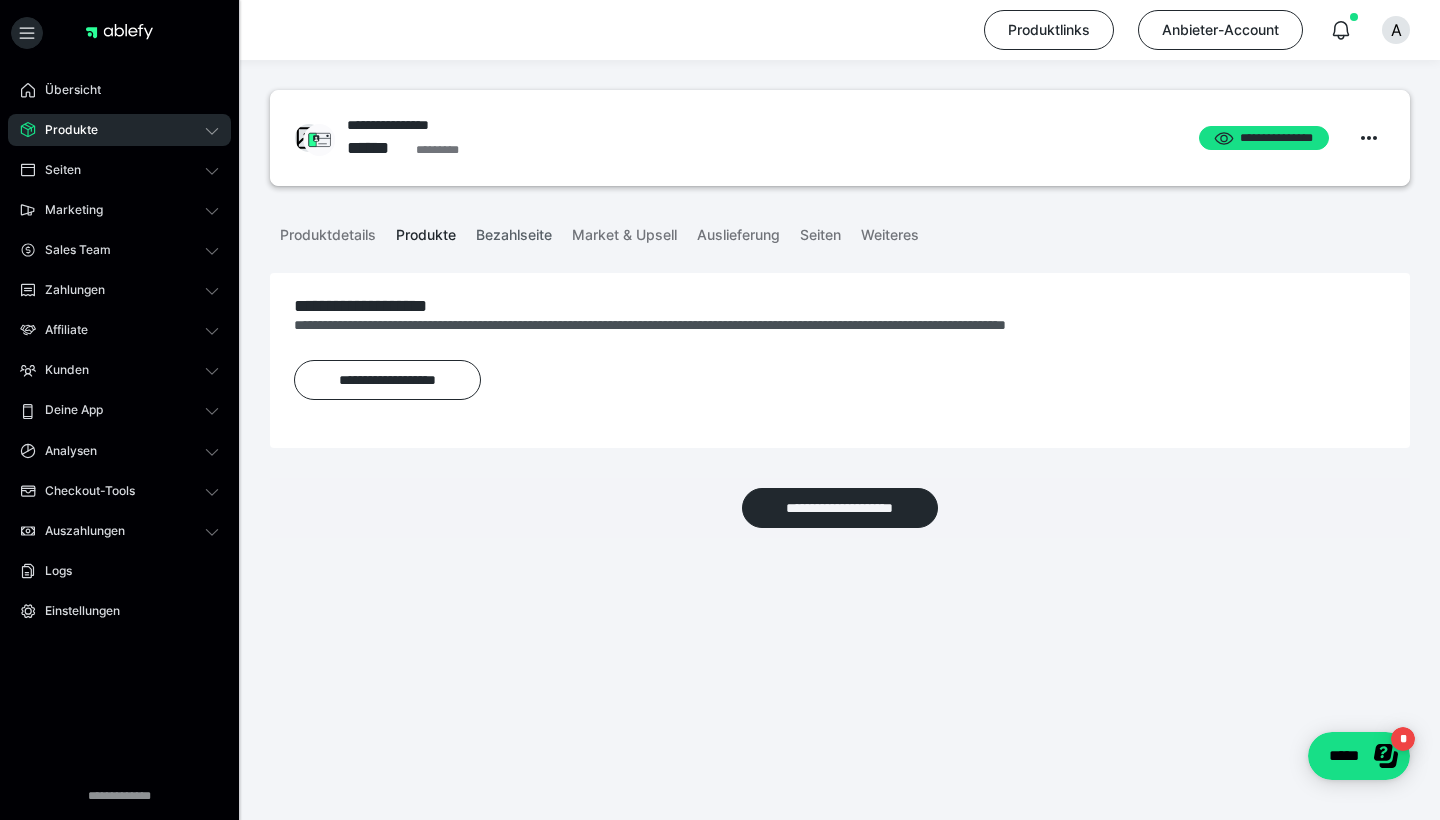click on "Bezahlseite" at bounding box center (514, 231) 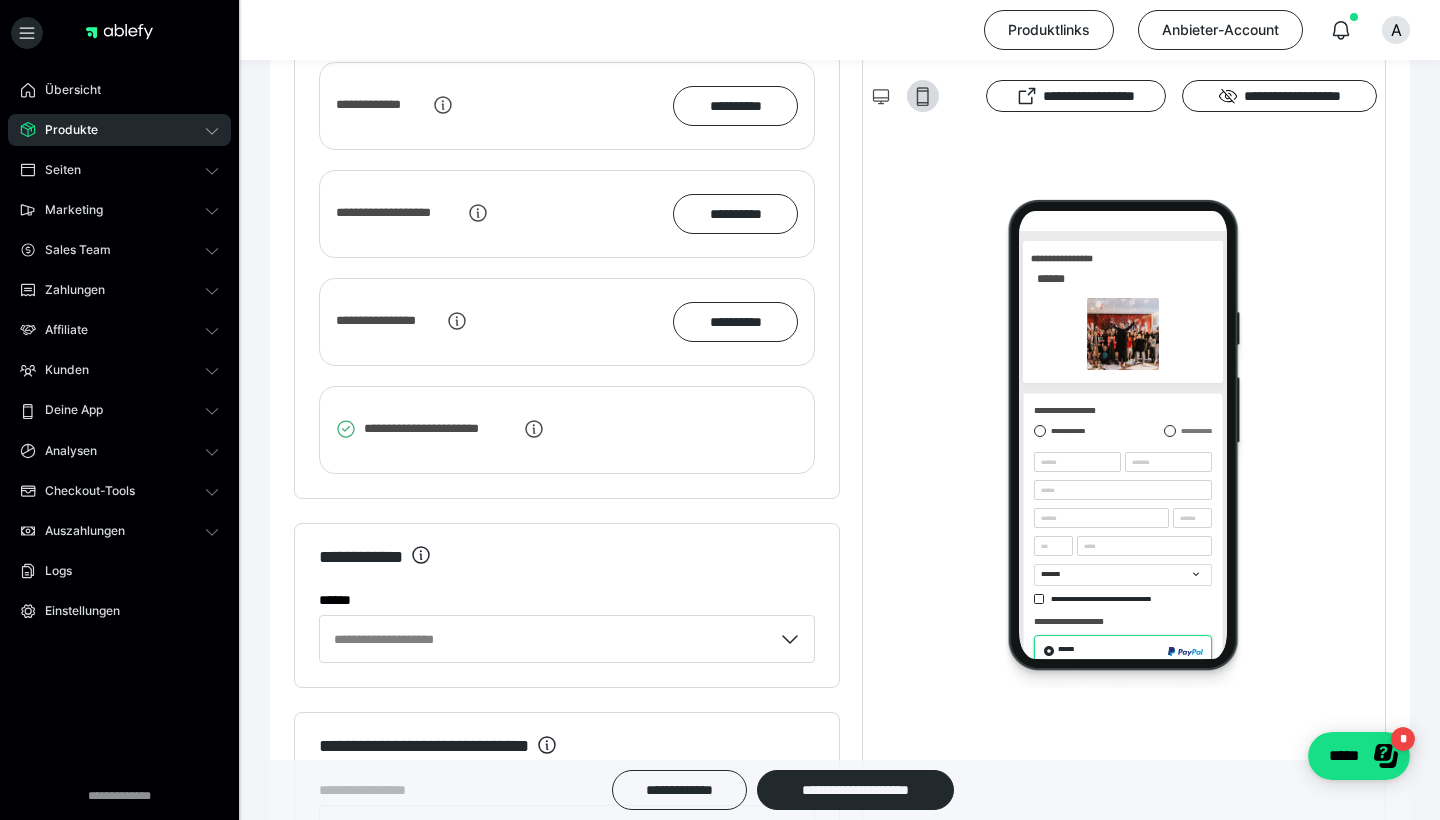 scroll, scrollTop: 2519, scrollLeft: 0, axis: vertical 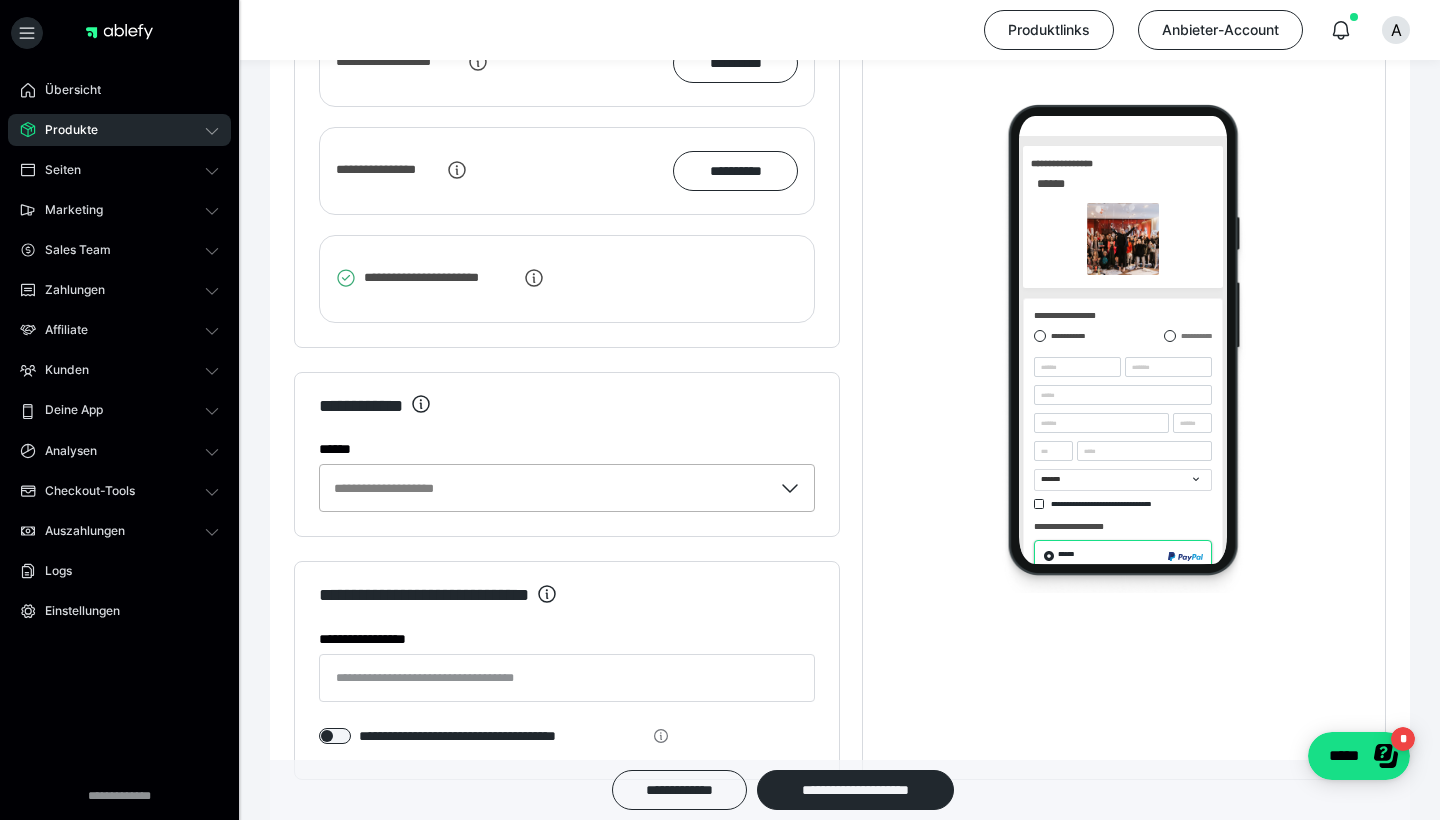 click on "**********" at bounding box center (546, 488) 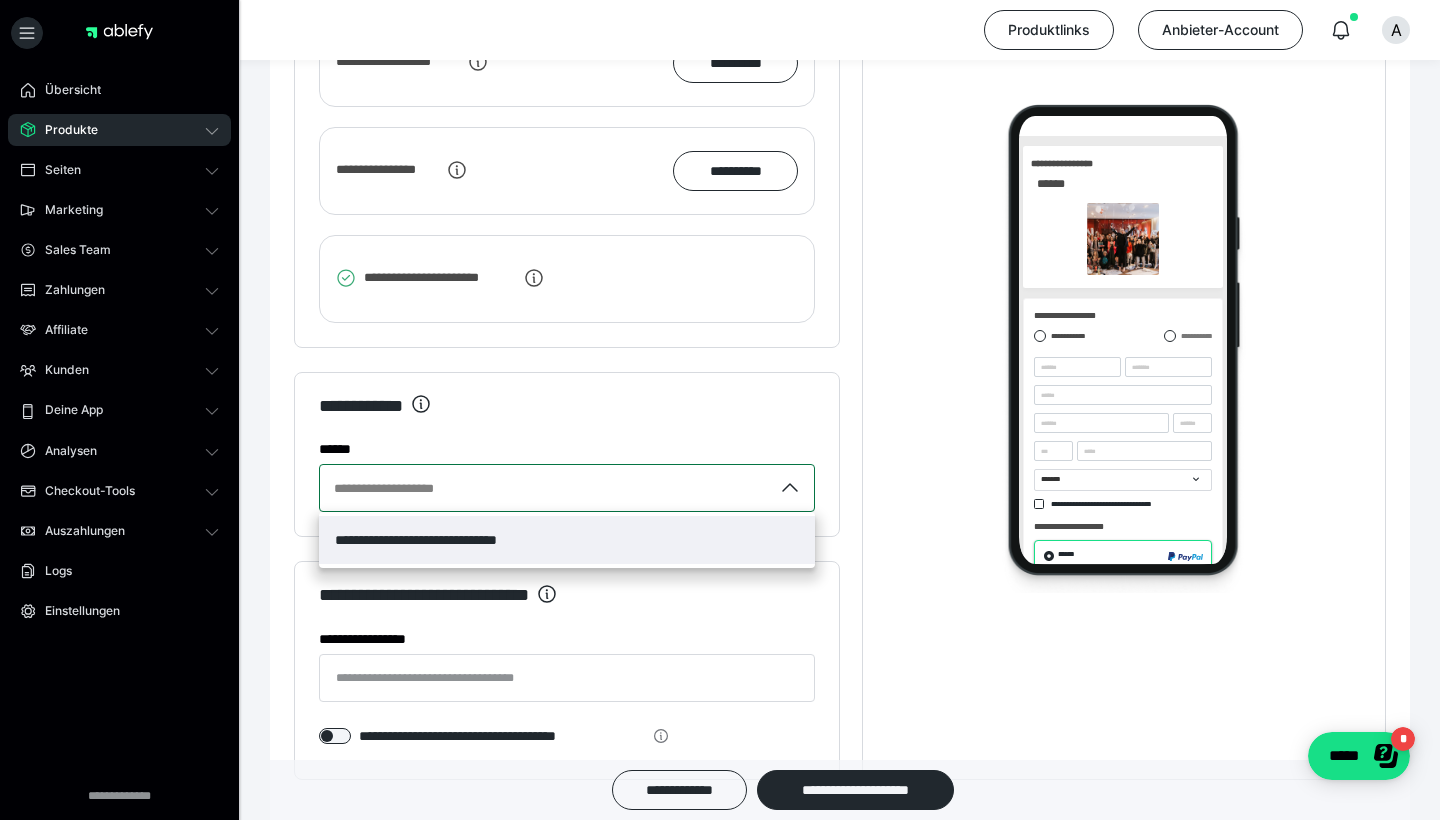 click on "**********" at bounding box center (450, 540) 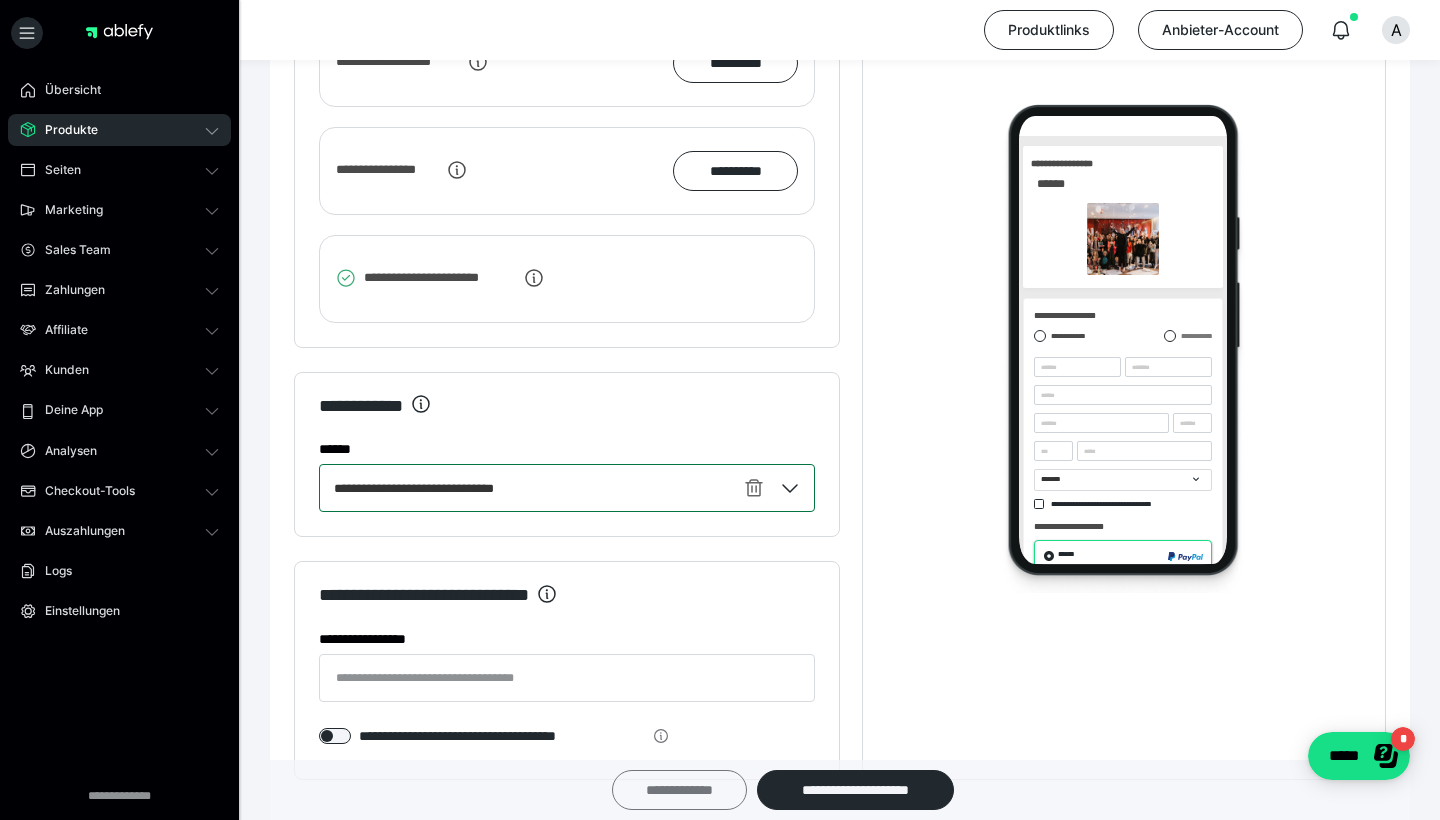 click on "**********" at bounding box center (679, 790) 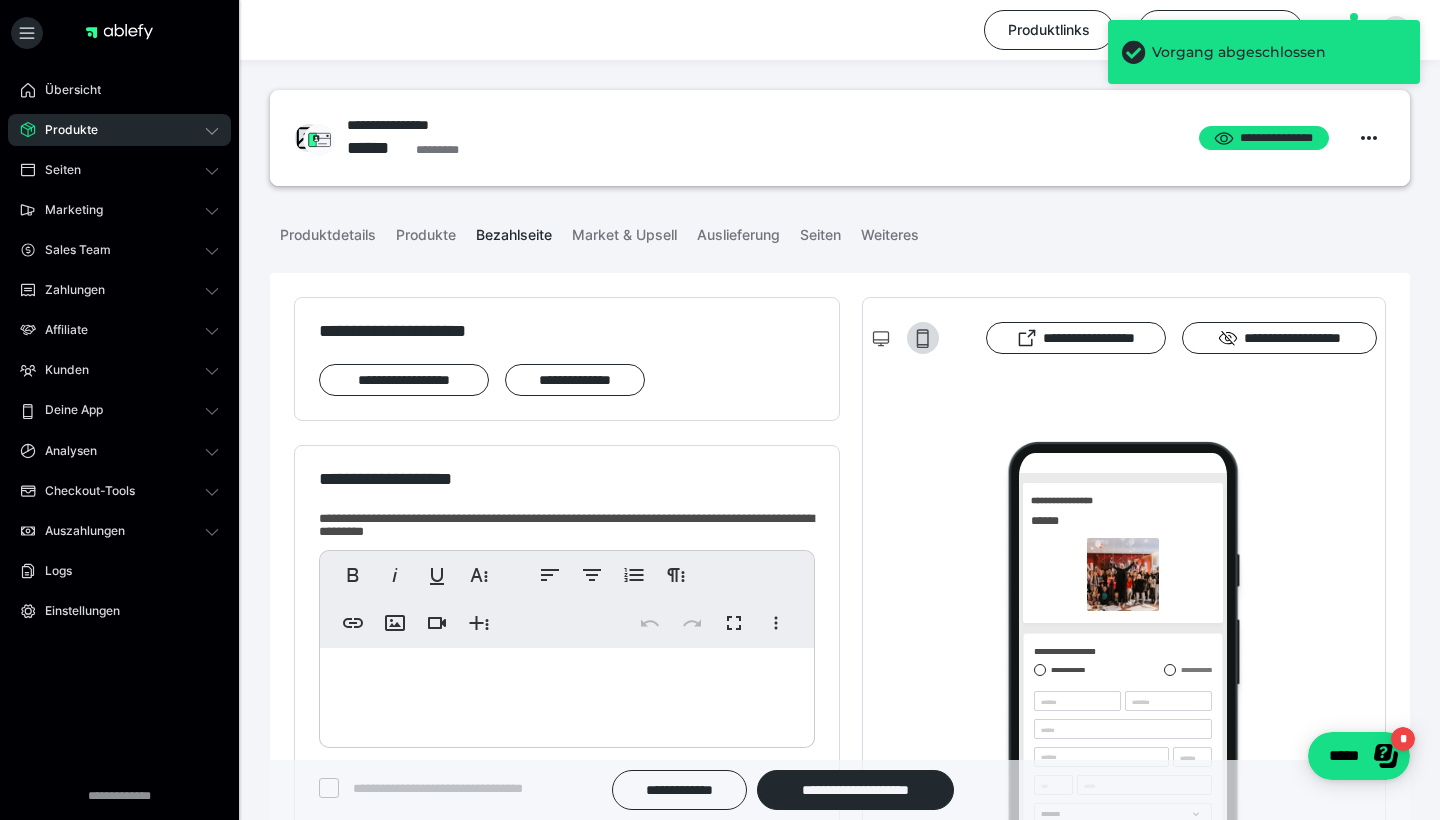 scroll, scrollTop: 0, scrollLeft: 0, axis: both 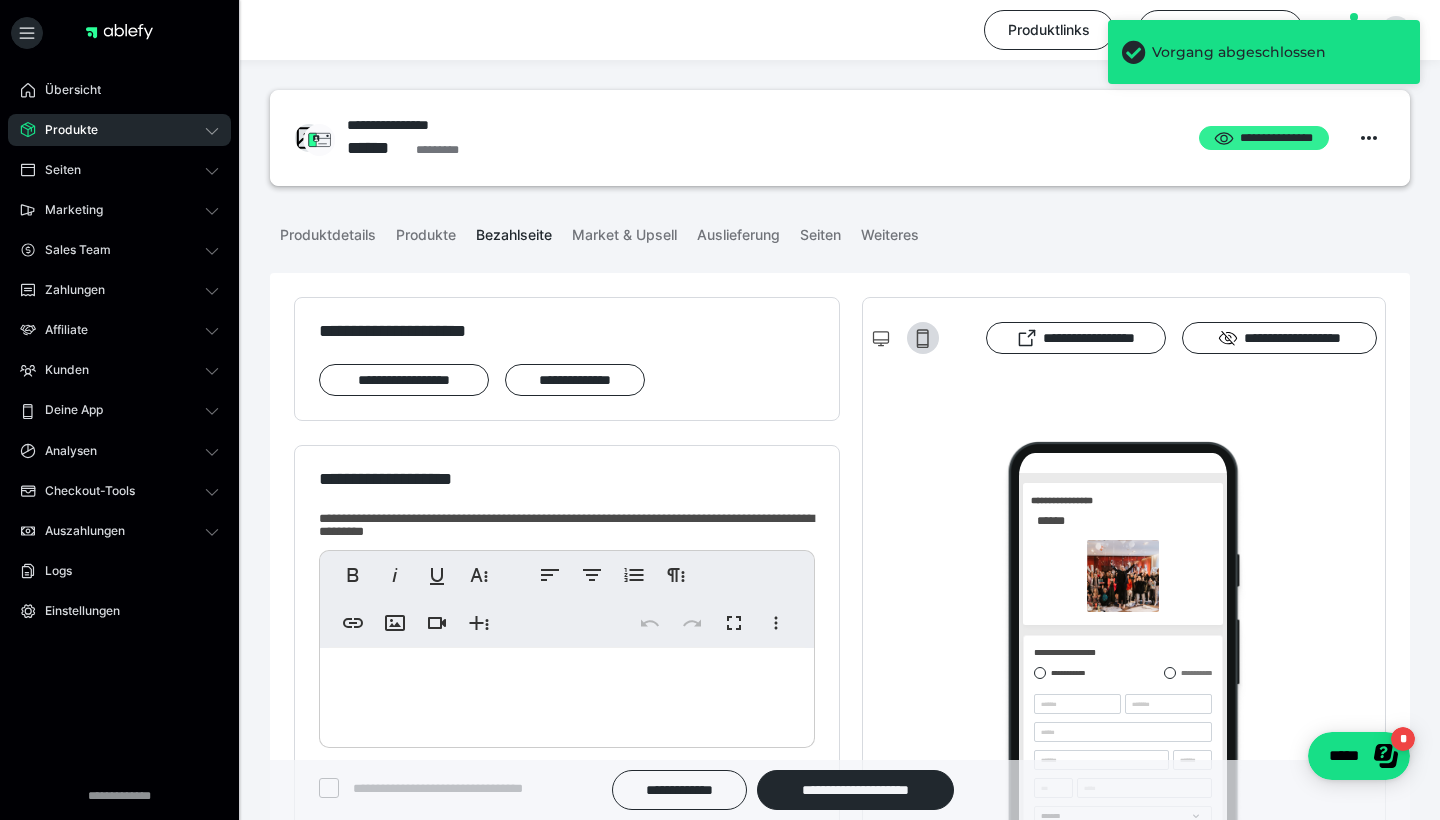 click on "**********" at bounding box center (1264, 138) 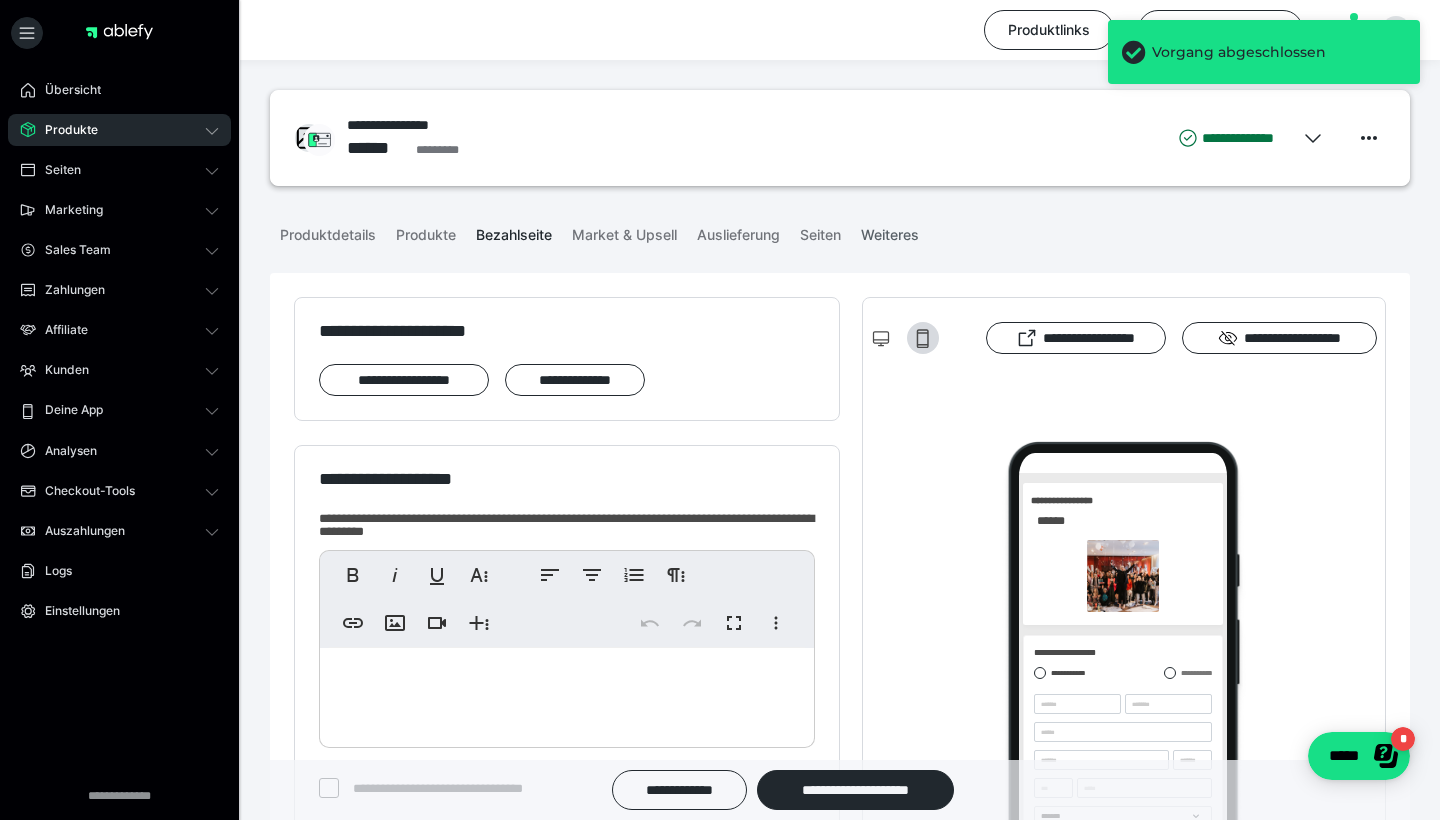 scroll, scrollTop: 0, scrollLeft: 0, axis: both 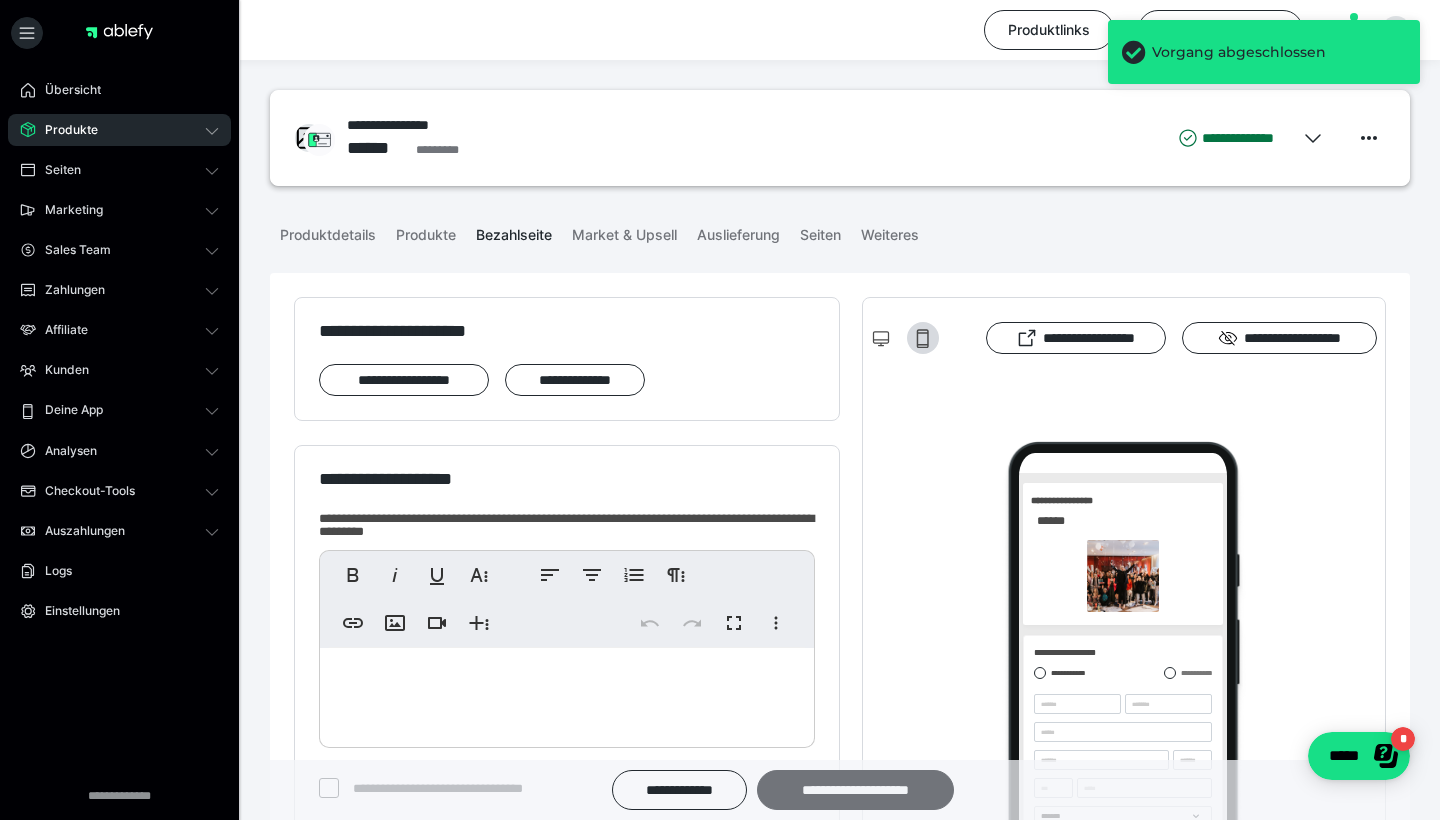 click on "**********" at bounding box center [855, 790] 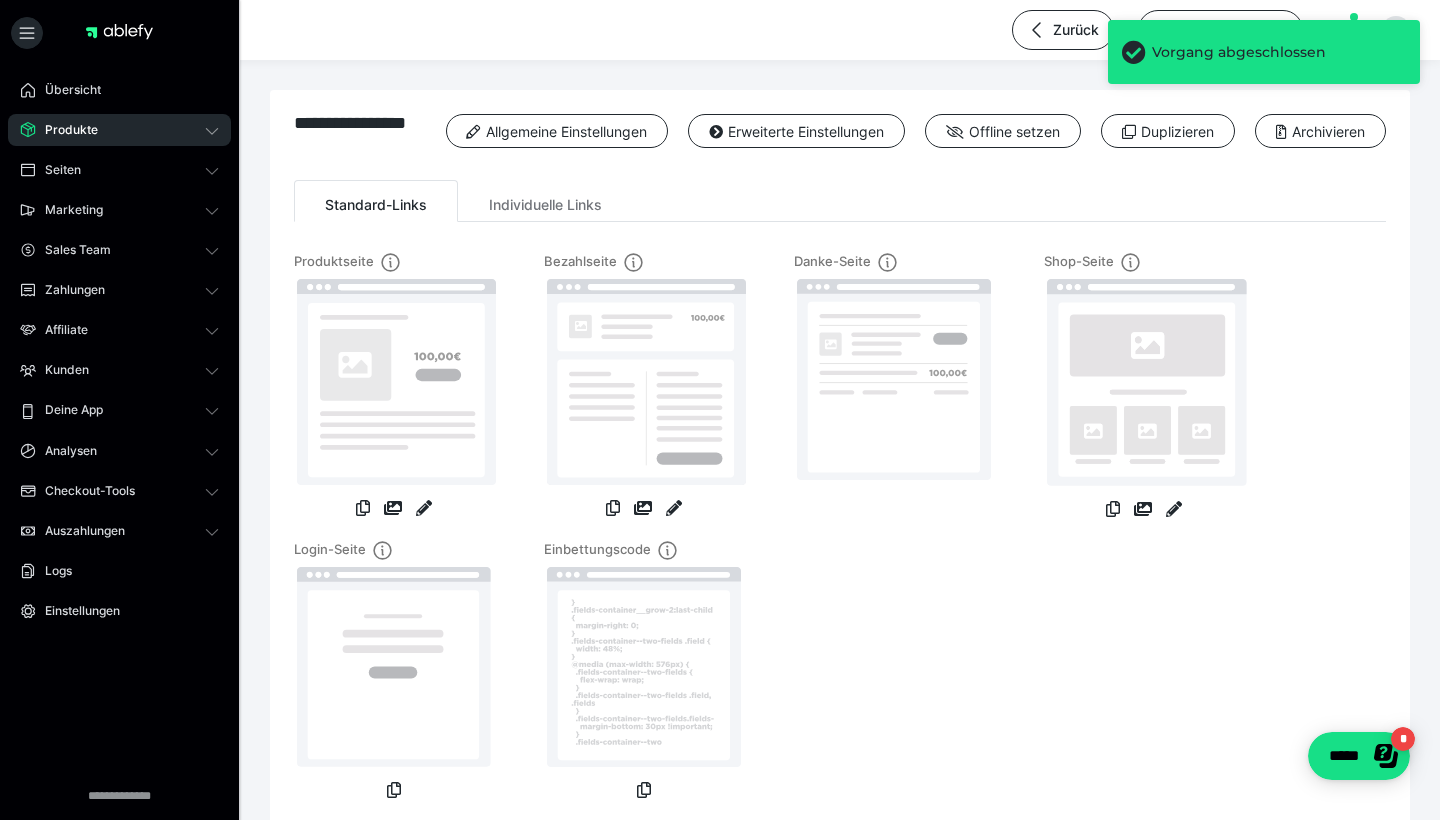 click on "Produkte" at bounding box center (64, 130) 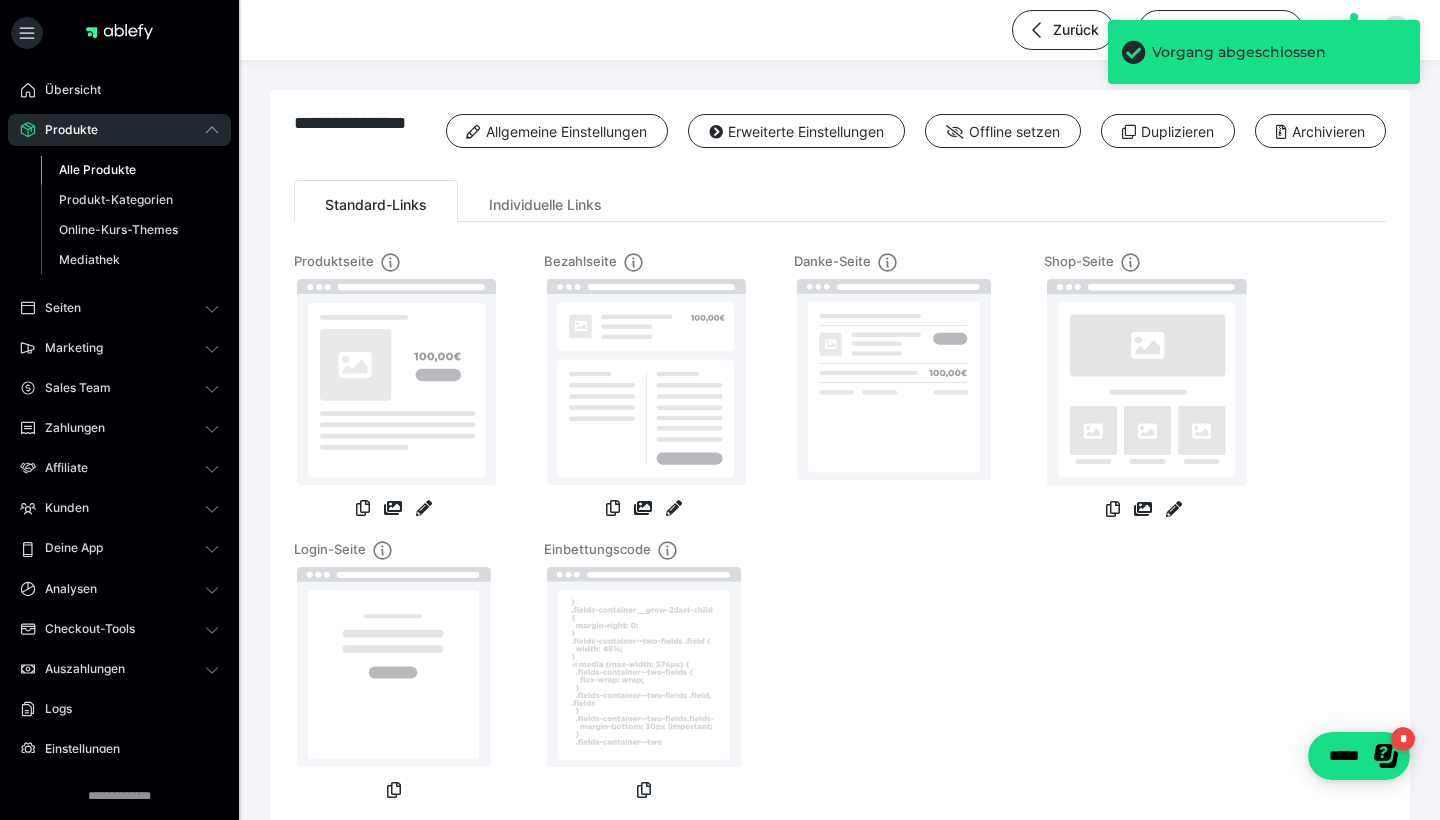 click on "Alle Produkte" at bounding box center (97, 169) 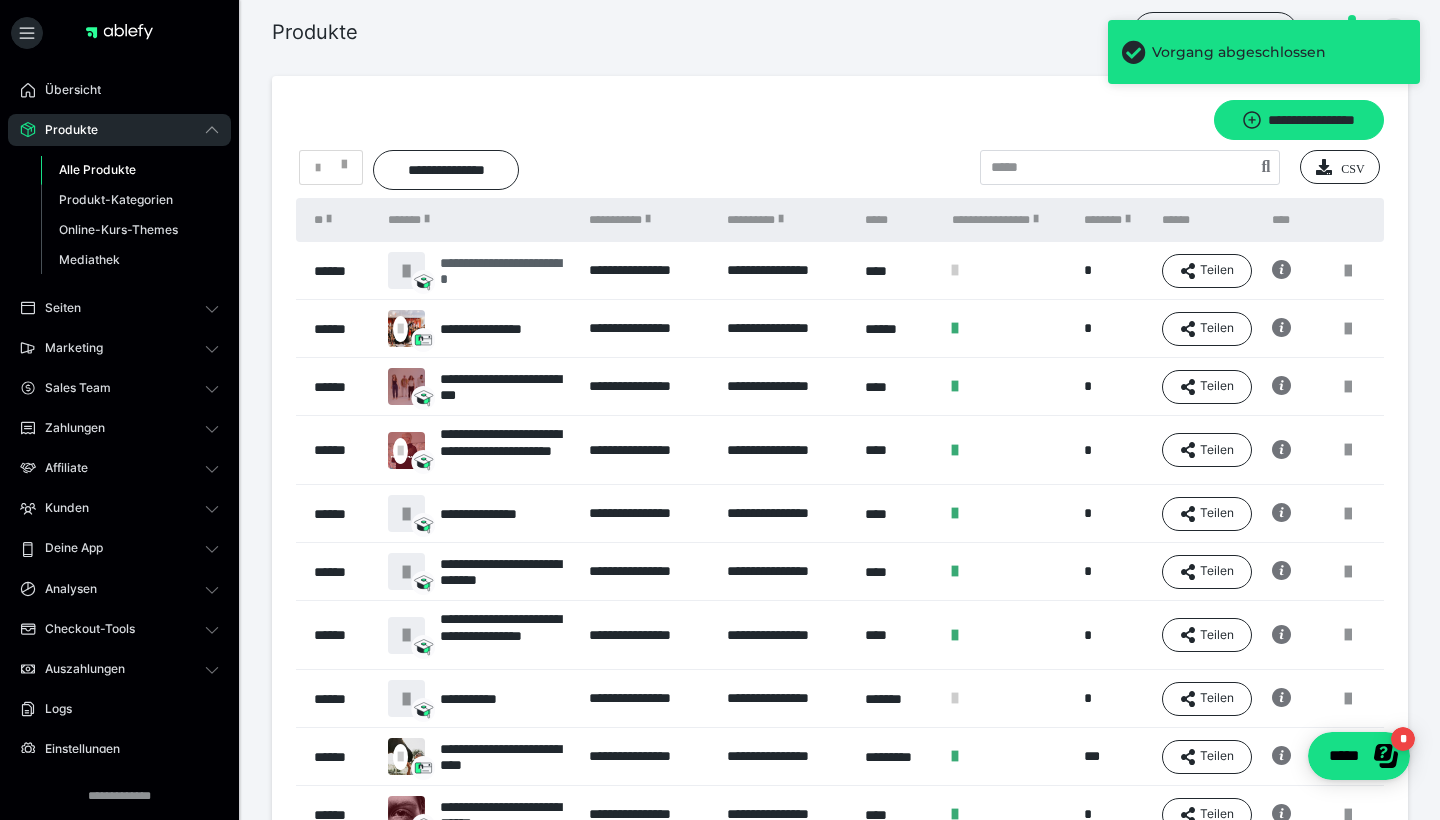 click on "**********" at bounding box center (504, 271) 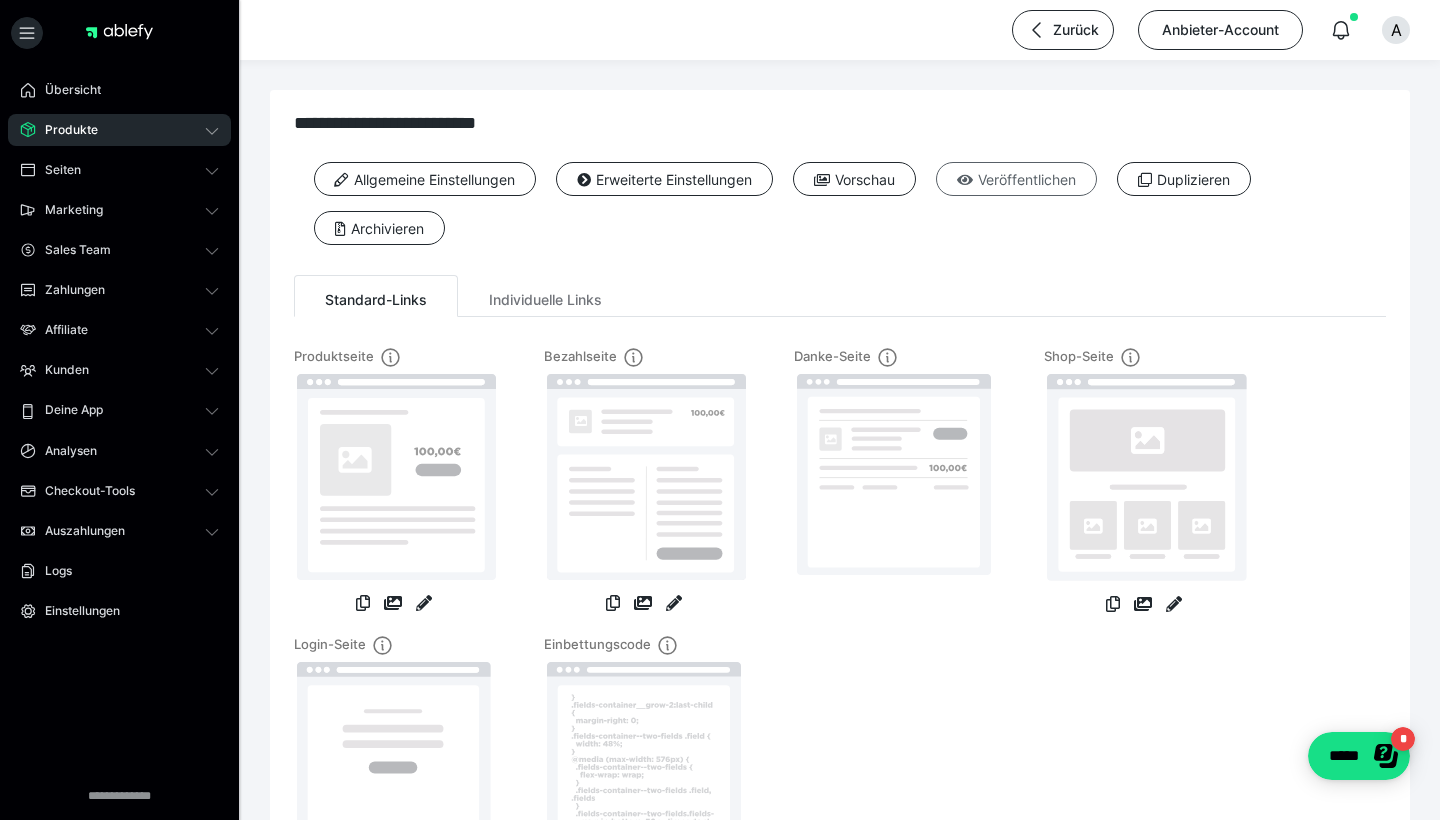 click on "Veröffentlichen" at bounding box center [1016, 179] 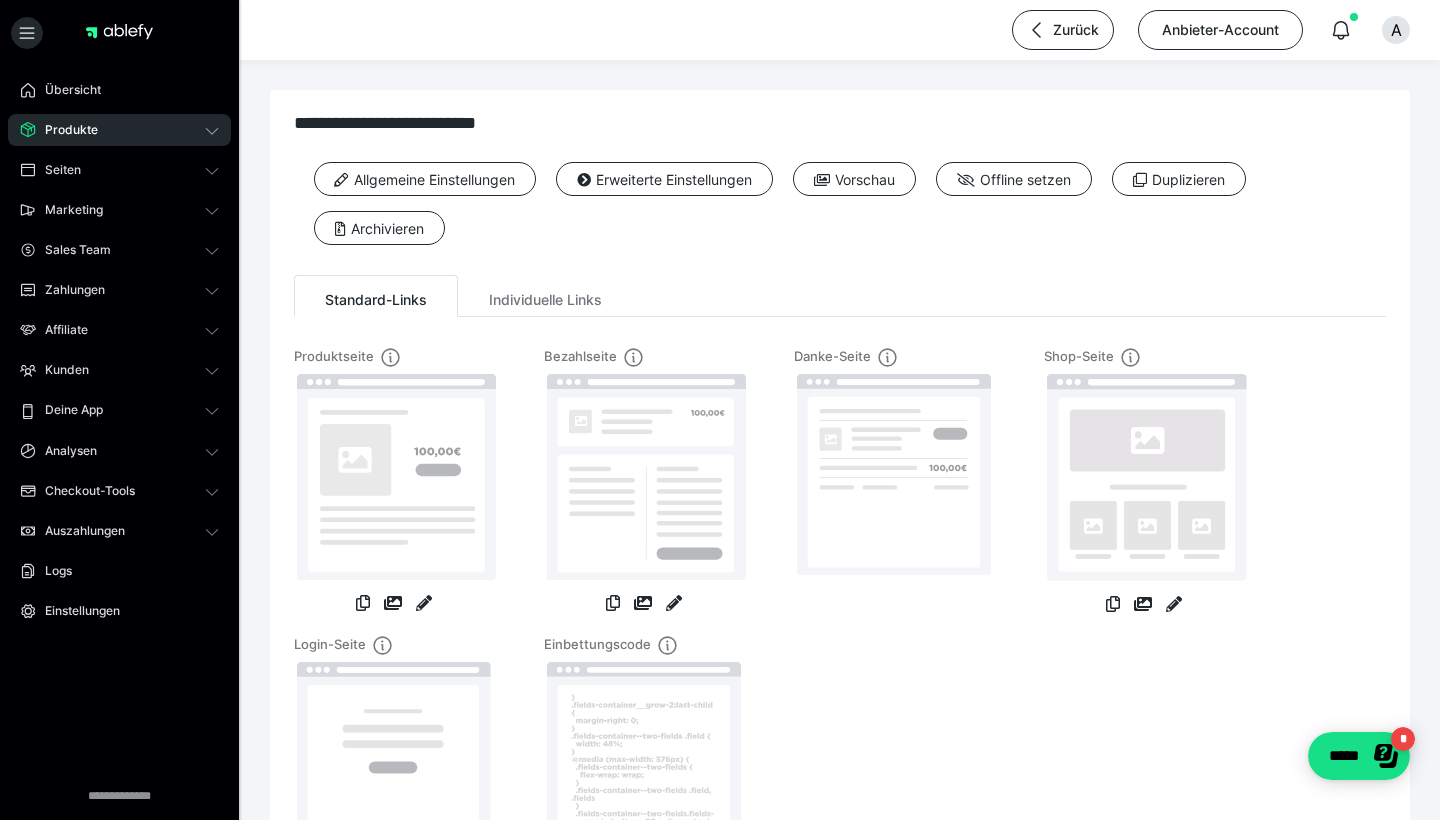 click on "**********" at bounding box center [840, 194] 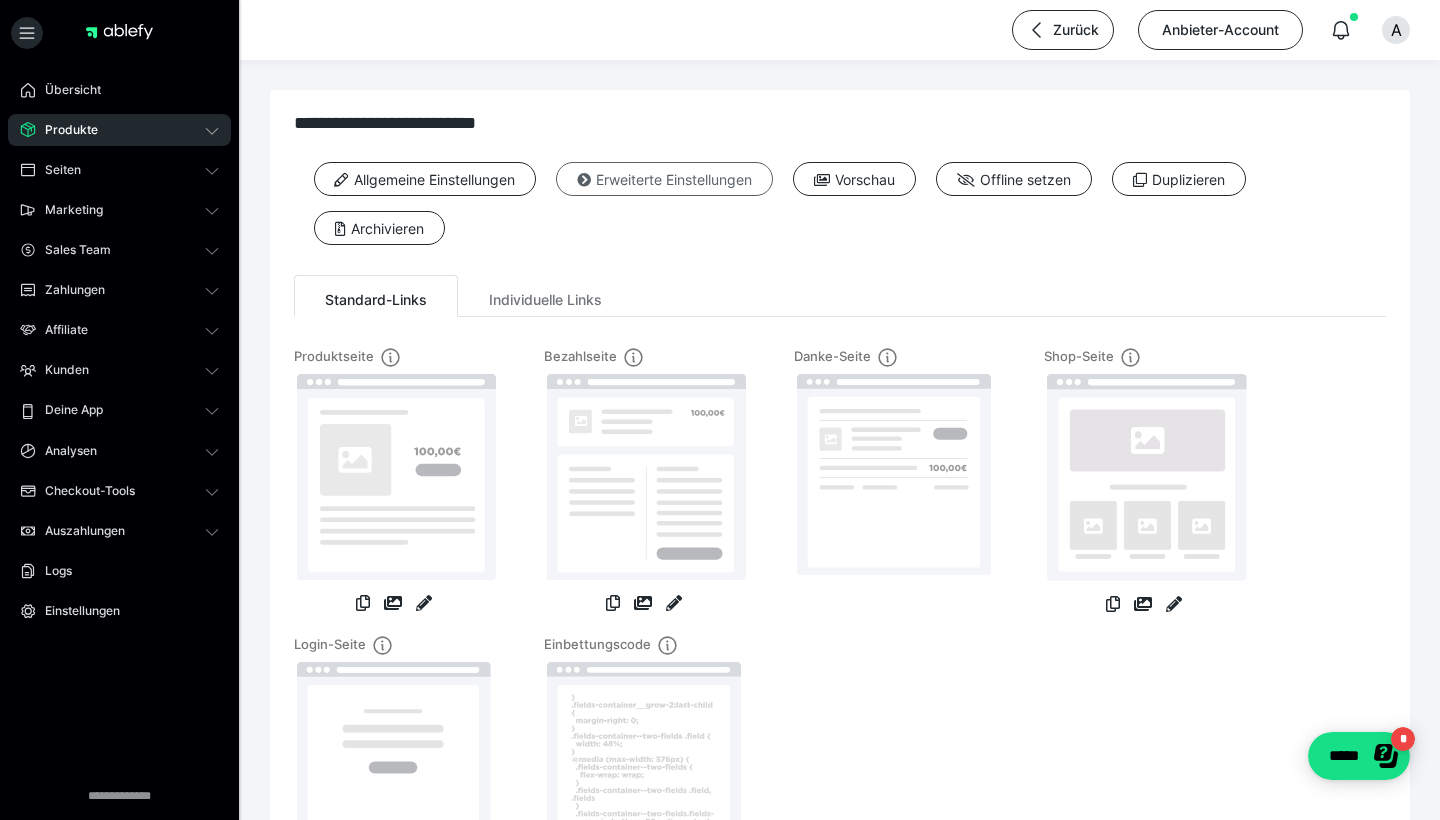 click on "Erweiterte Einstellungen" at bounding box center (664, 179) 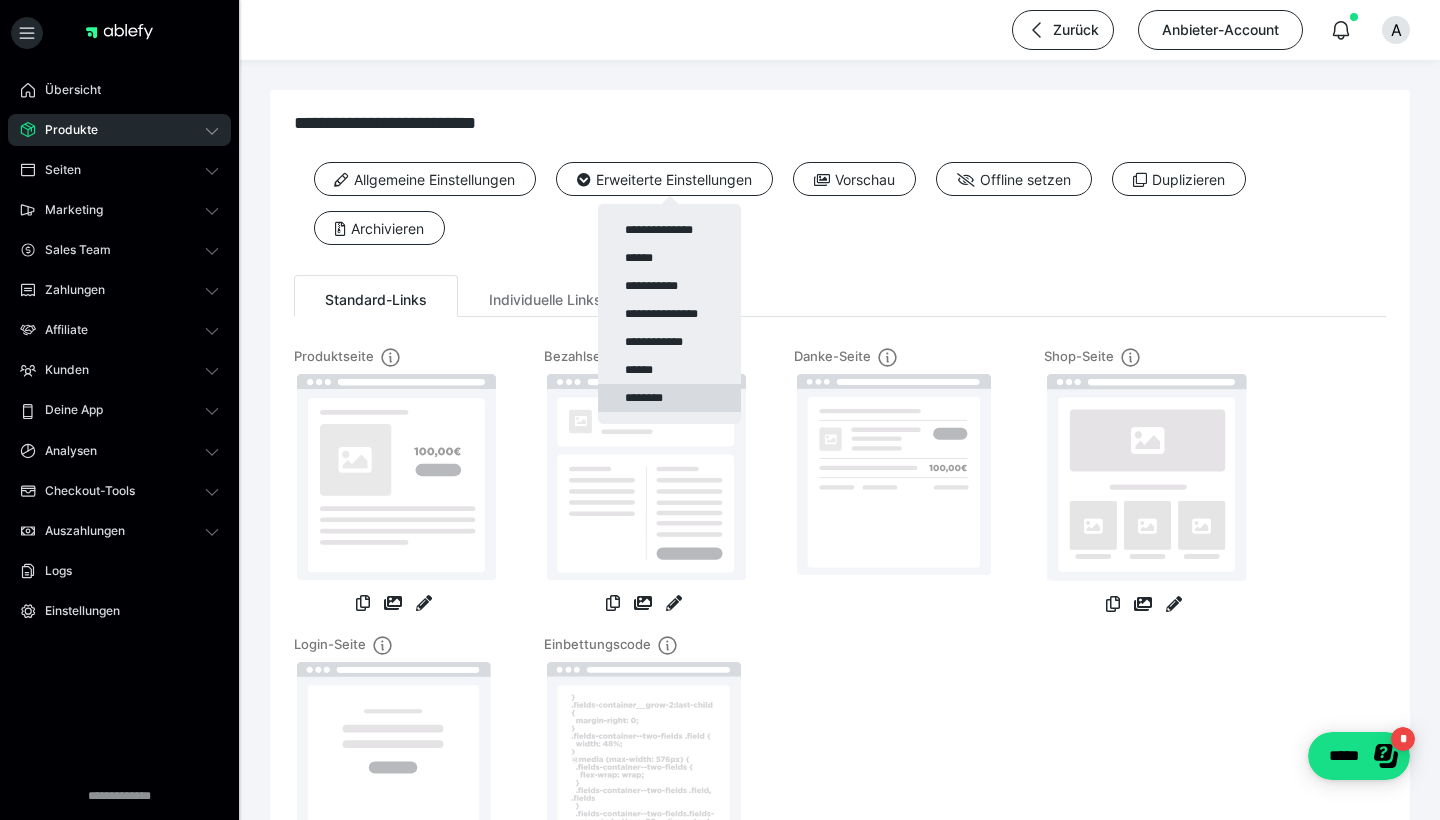 click on "********" at bounding box center [669, 398] 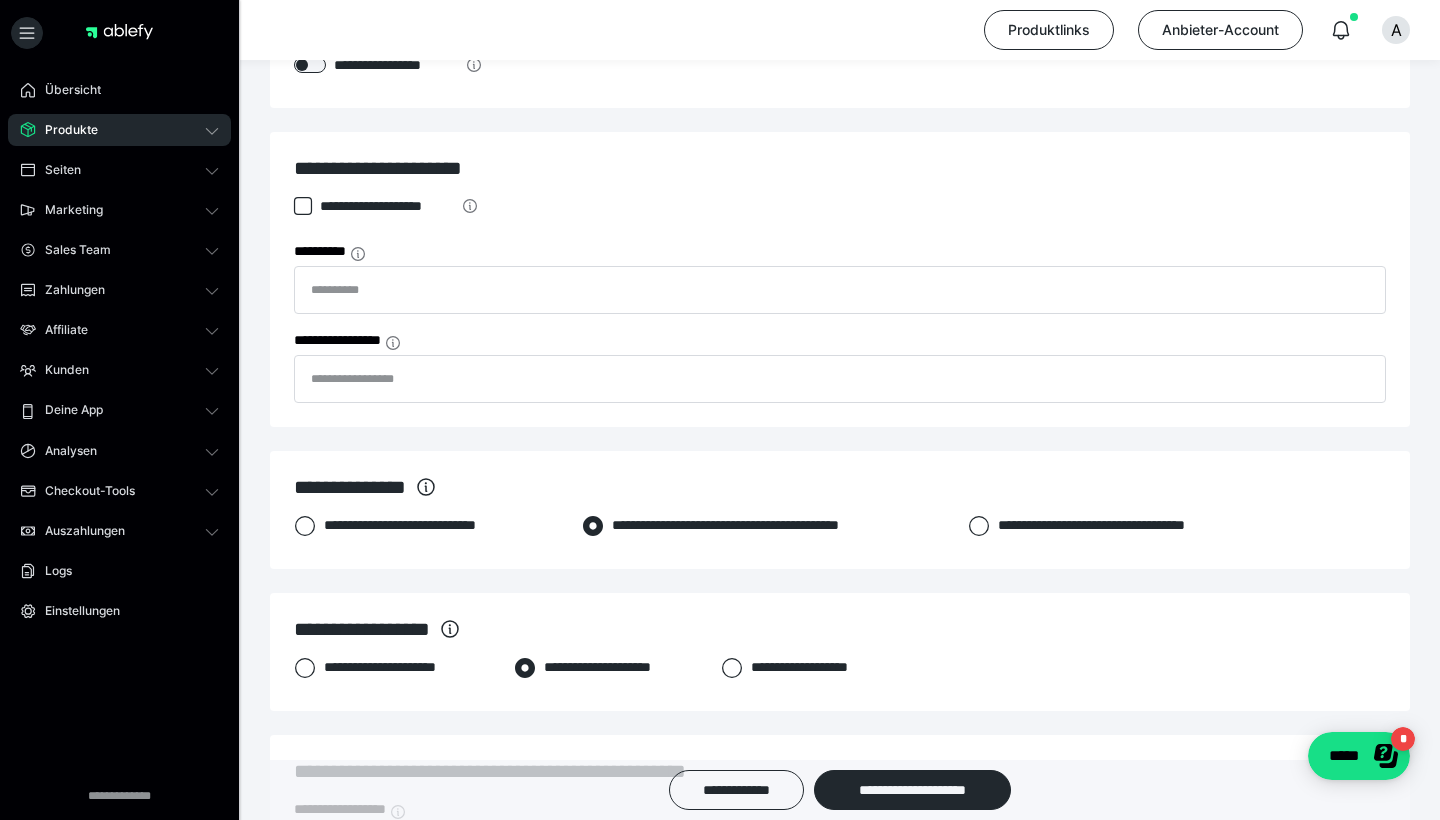 scroll, scrollTop: 913, scrollLeft: 0, axis: vertical 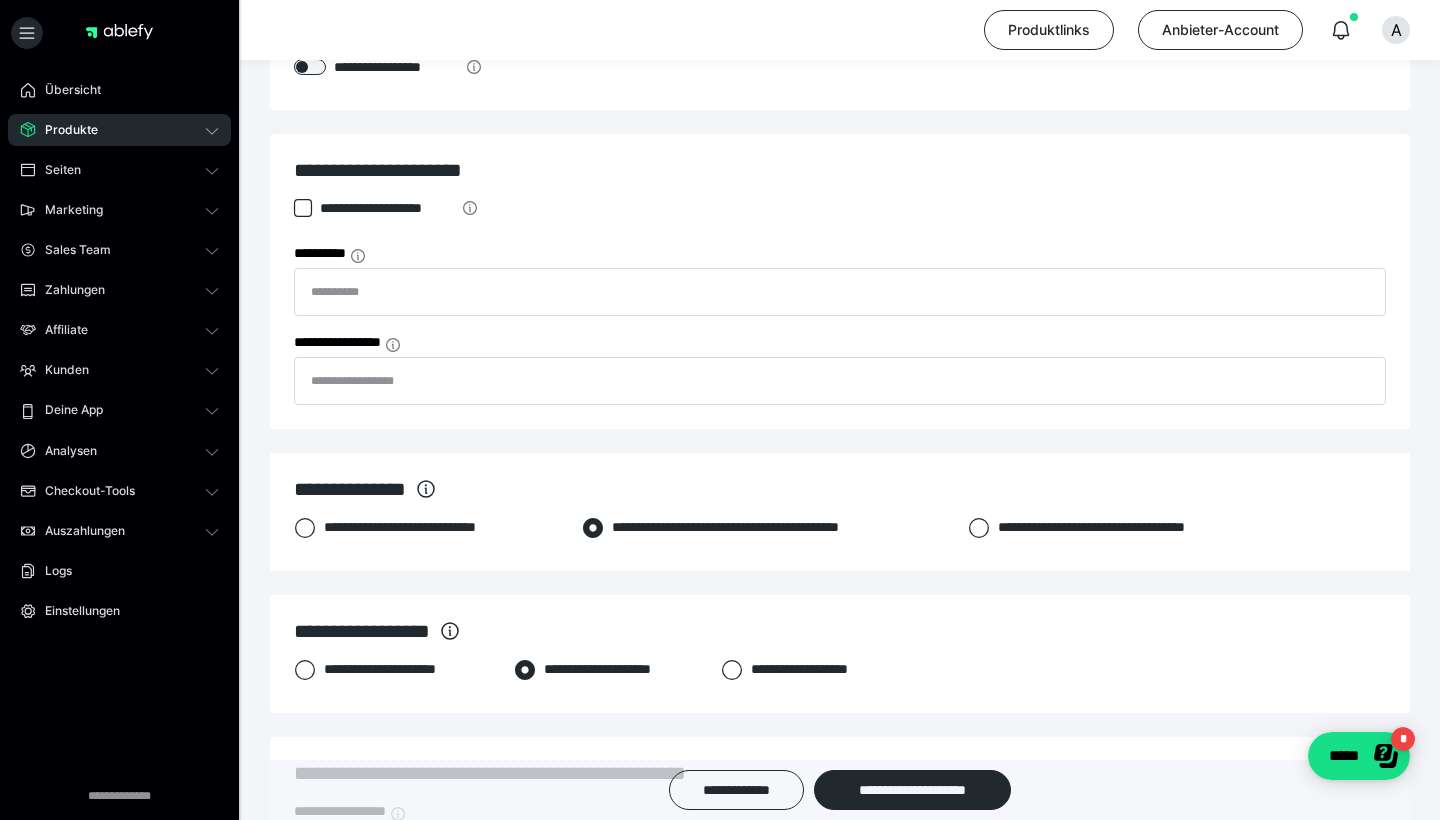 click 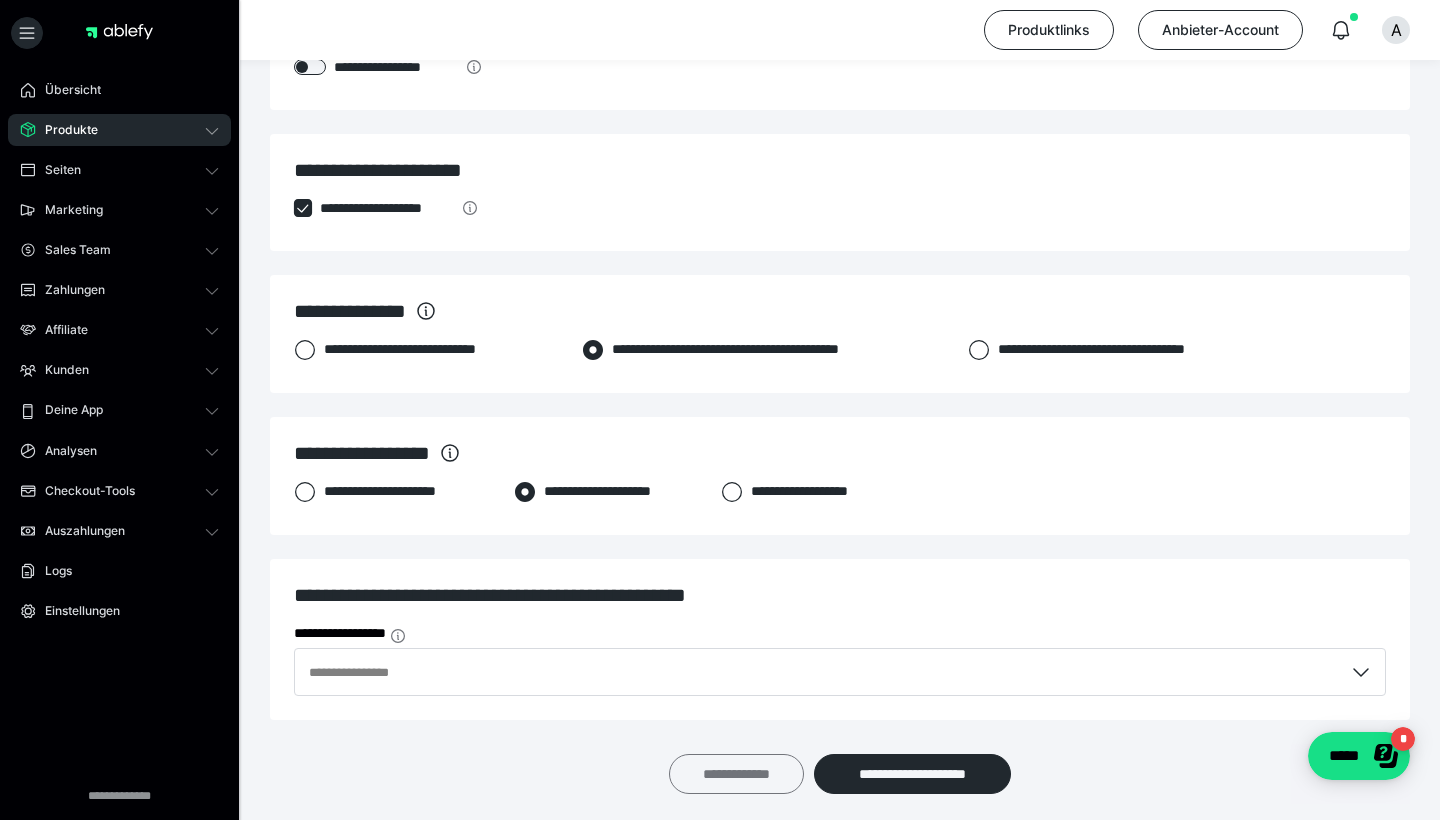 click on "**********" at bounding box center (736, 774) 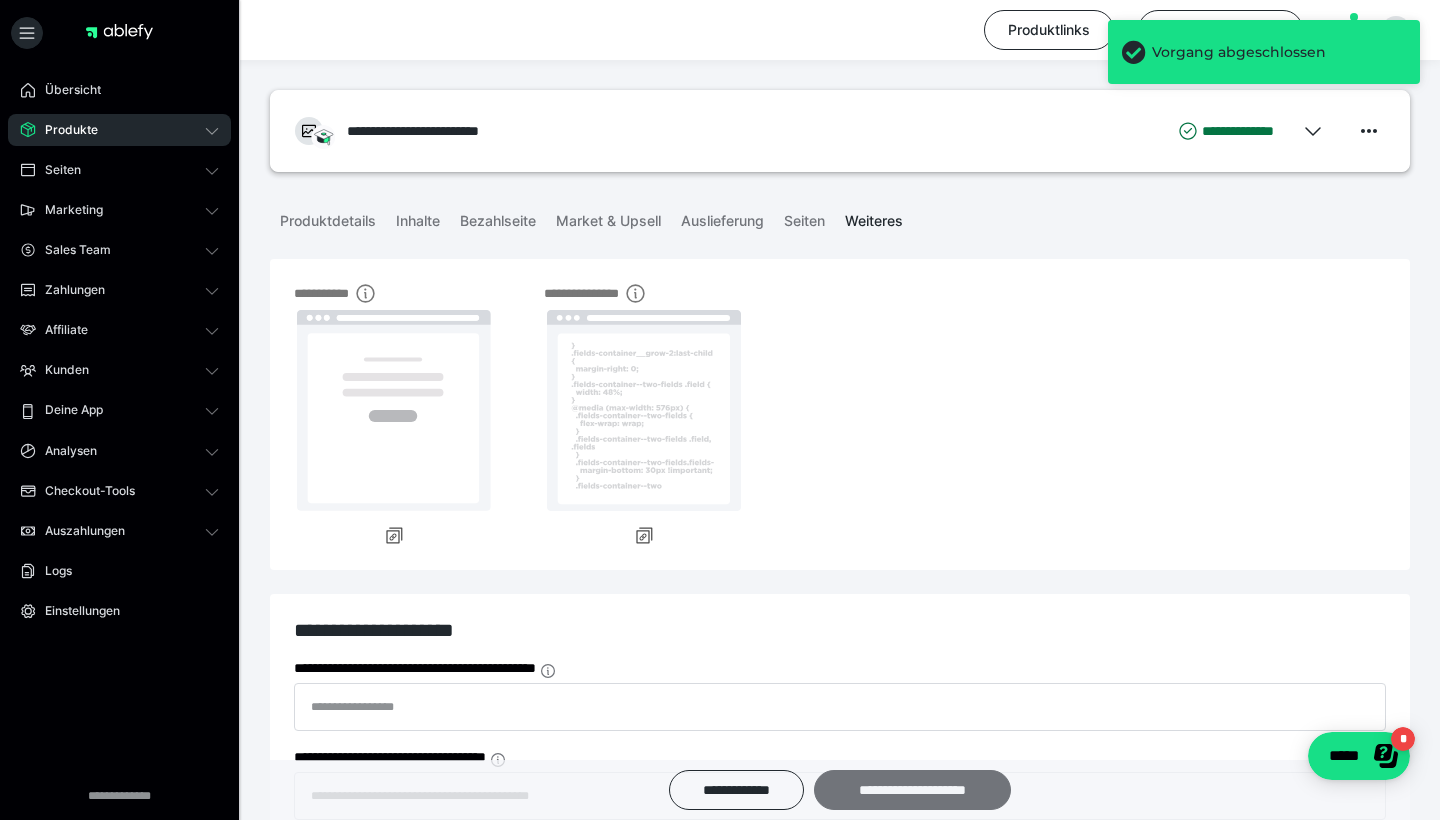 click on "**********" at bounding box center [912, 790] 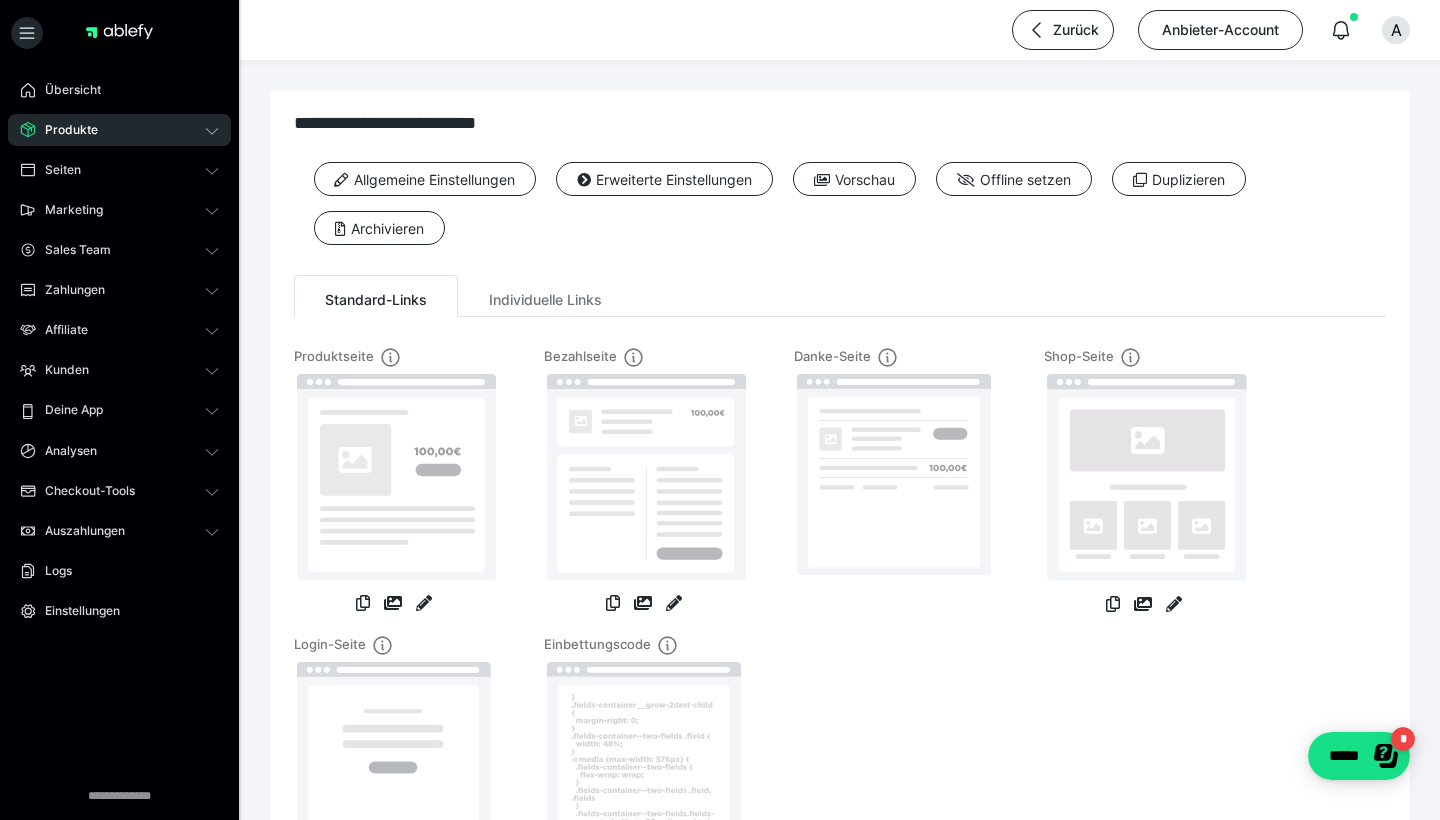 click on "Produkte" at bounding box center (64, 130) 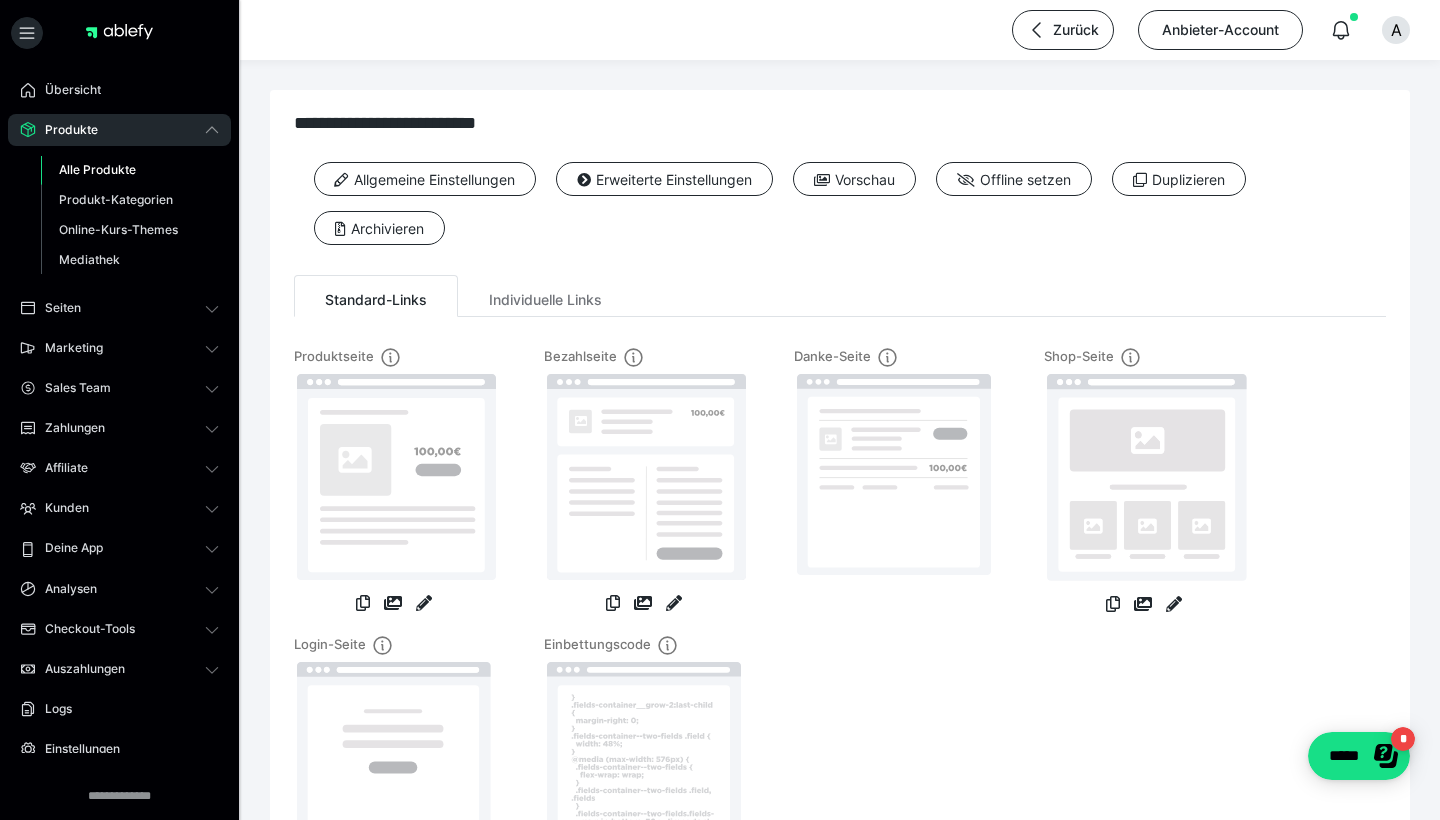 click on "Alle Produkte" at bounding box center (97, 169) 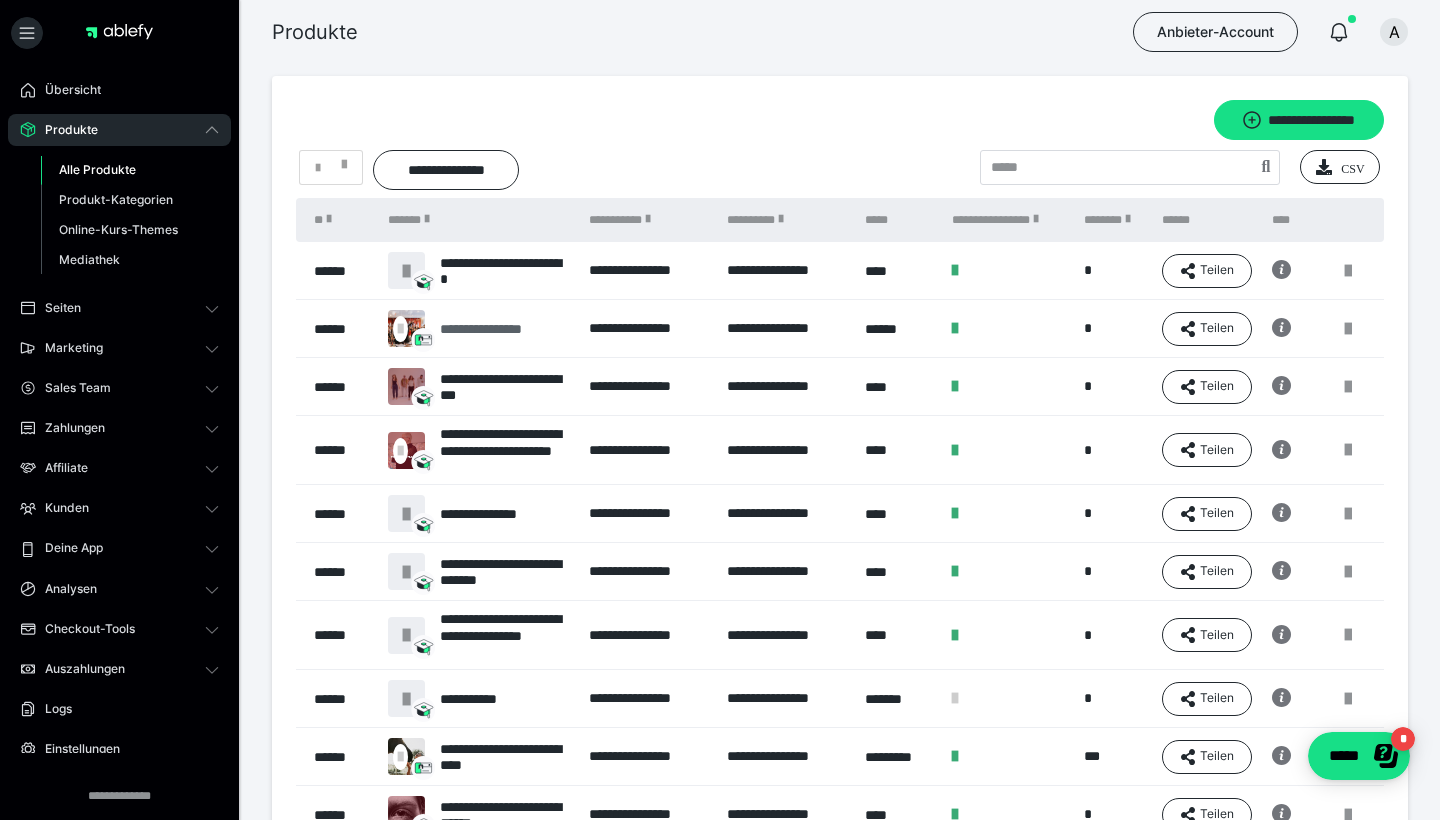 click on "**********" at bounding box center [500, 329] 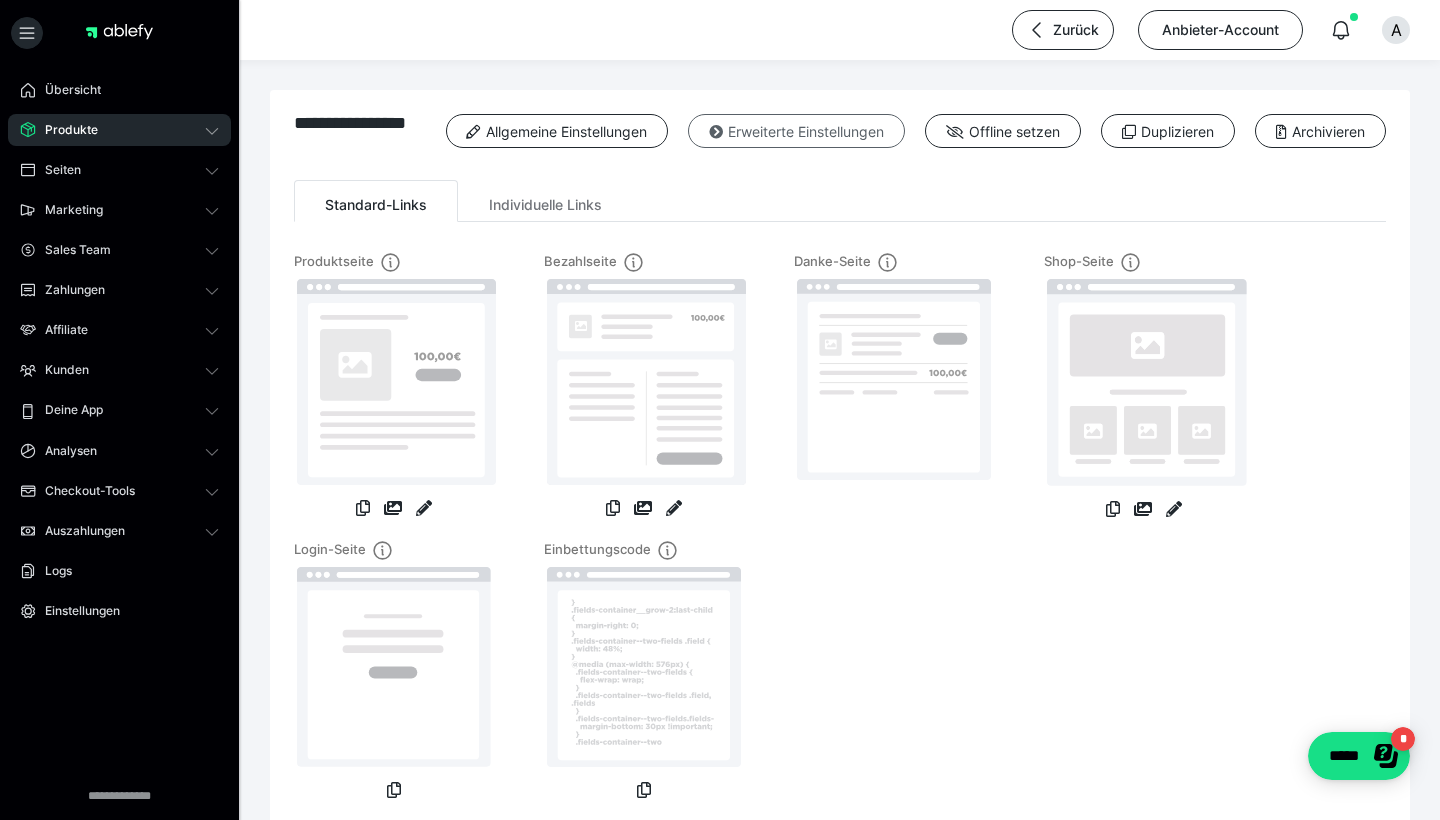 click on "Erweiterte Einstellungen" at bounding box center (796, 131) 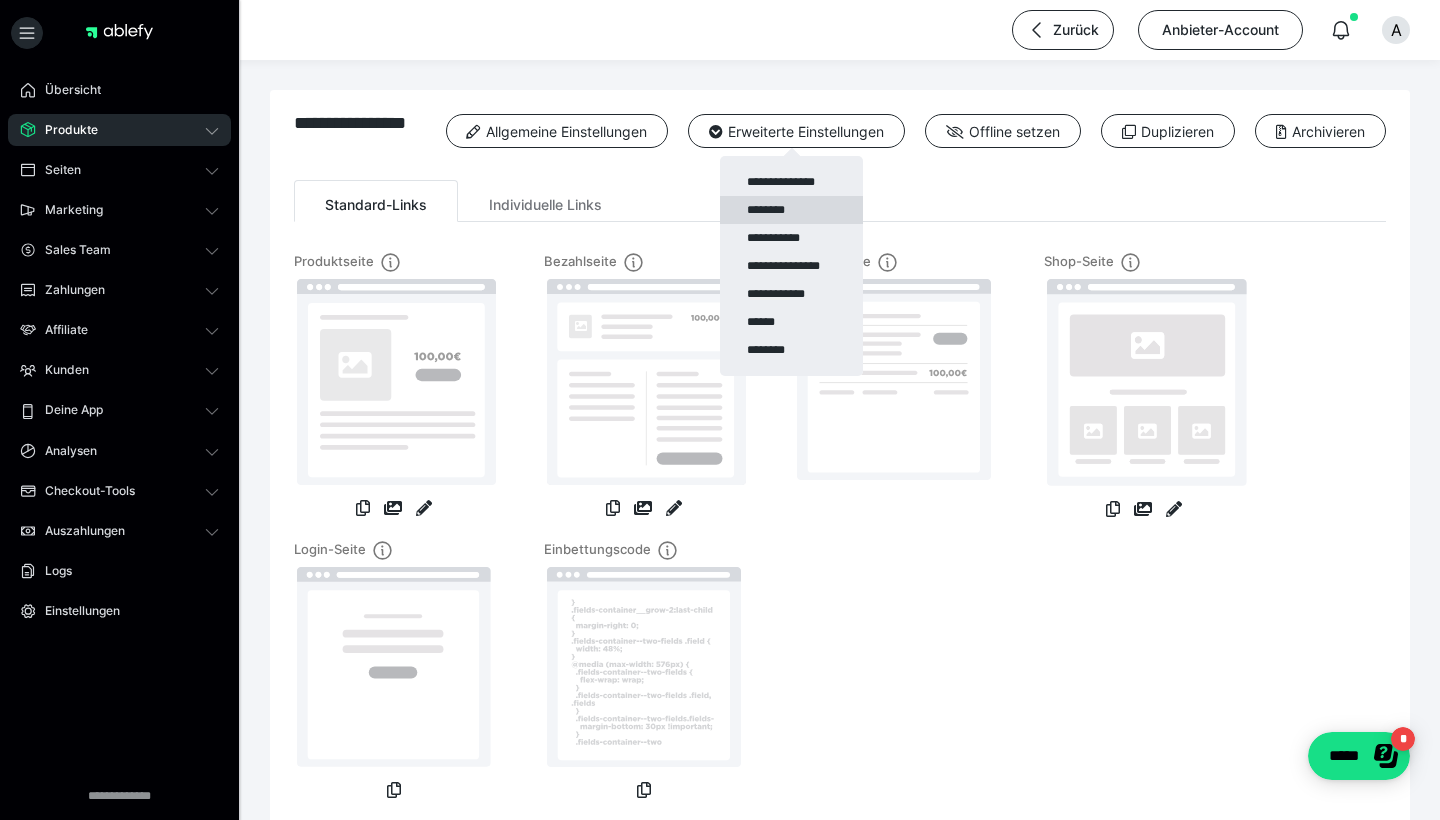 click on "********" at bounding box center (791, 210) 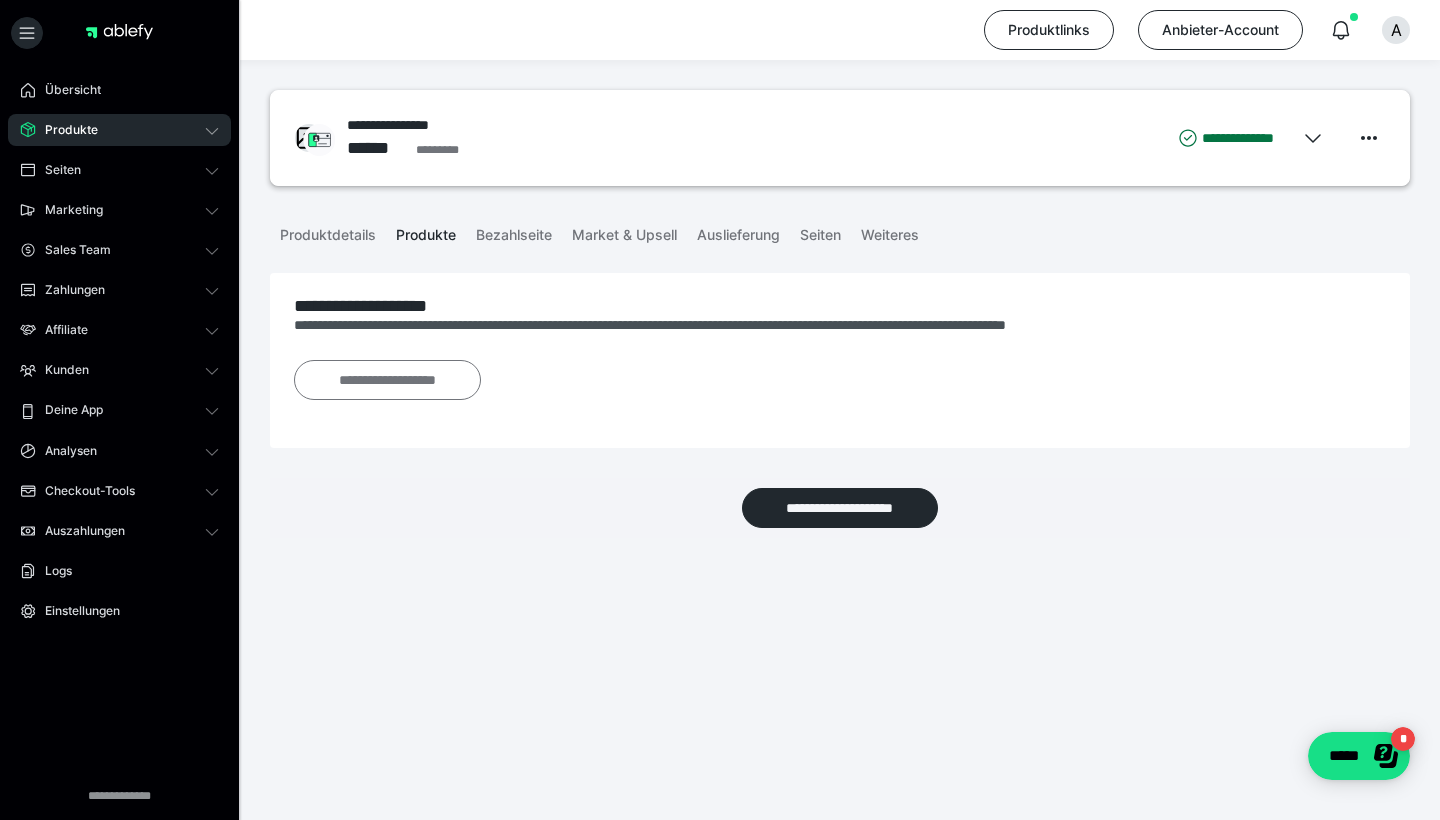 click on "**********" at bounding box center [387, 380] 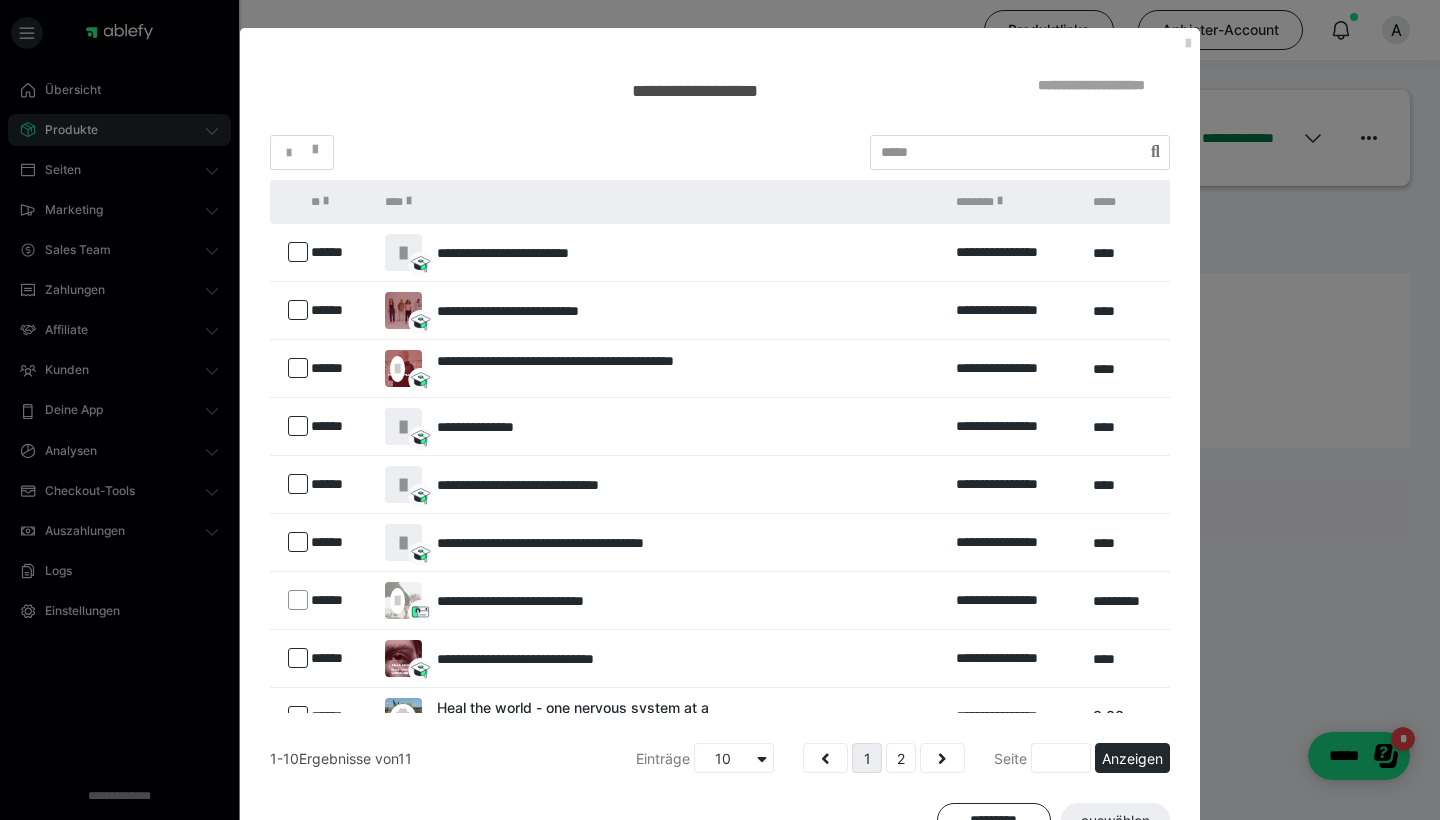 click at bounding box center (298, 252) 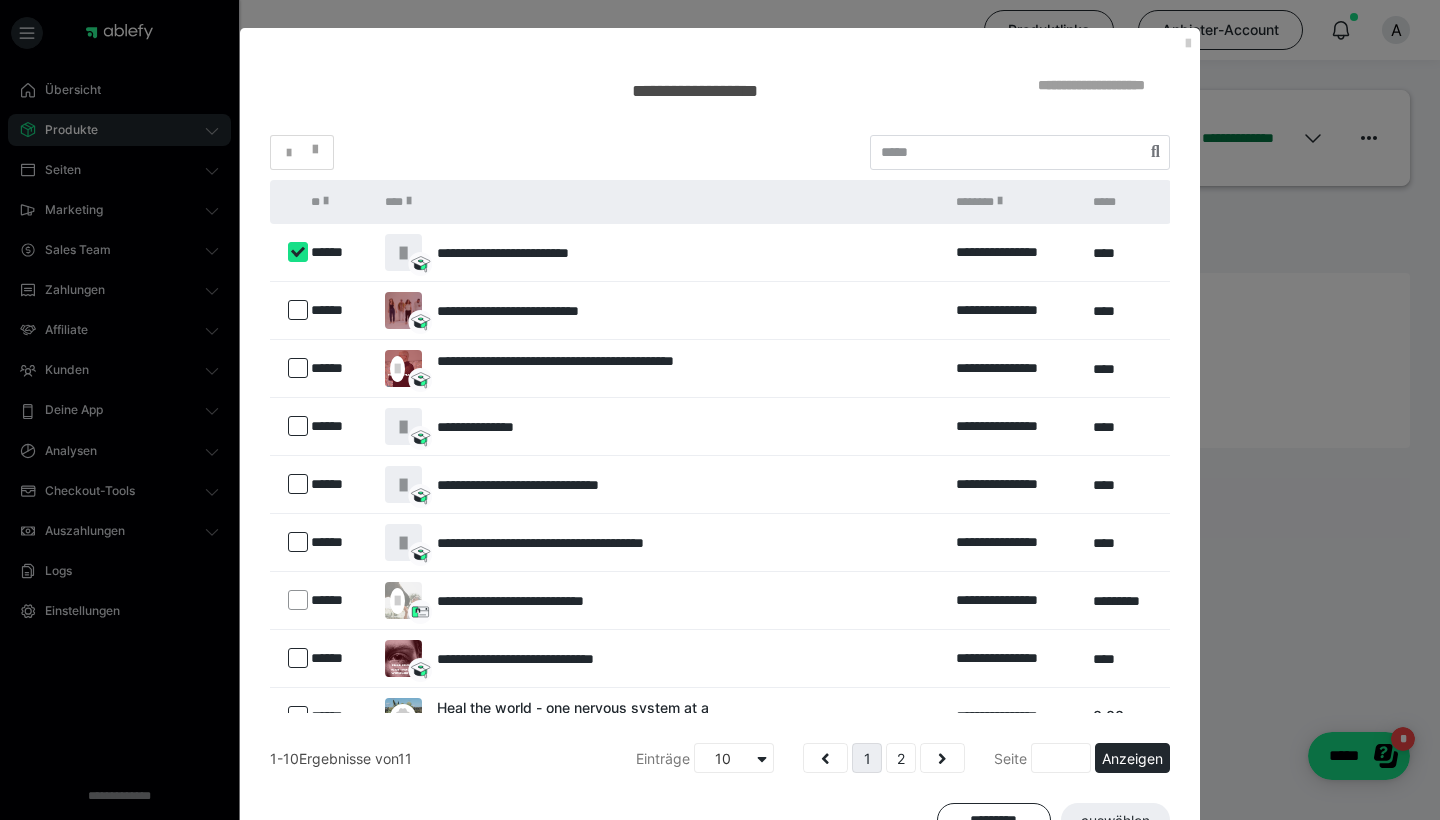 checkbox on "****" 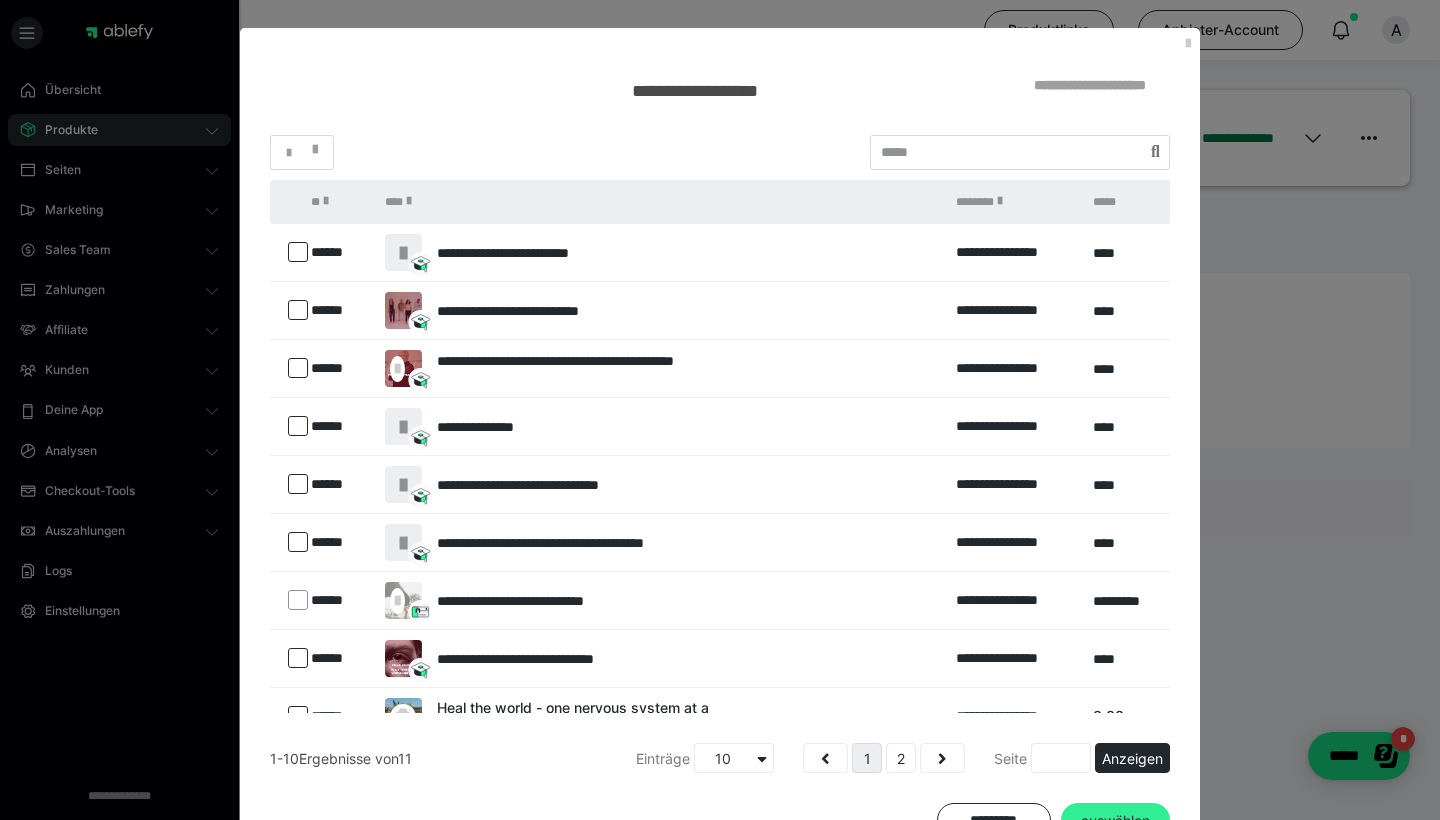 click on "auswählen" at bounding box center (1115, 821) 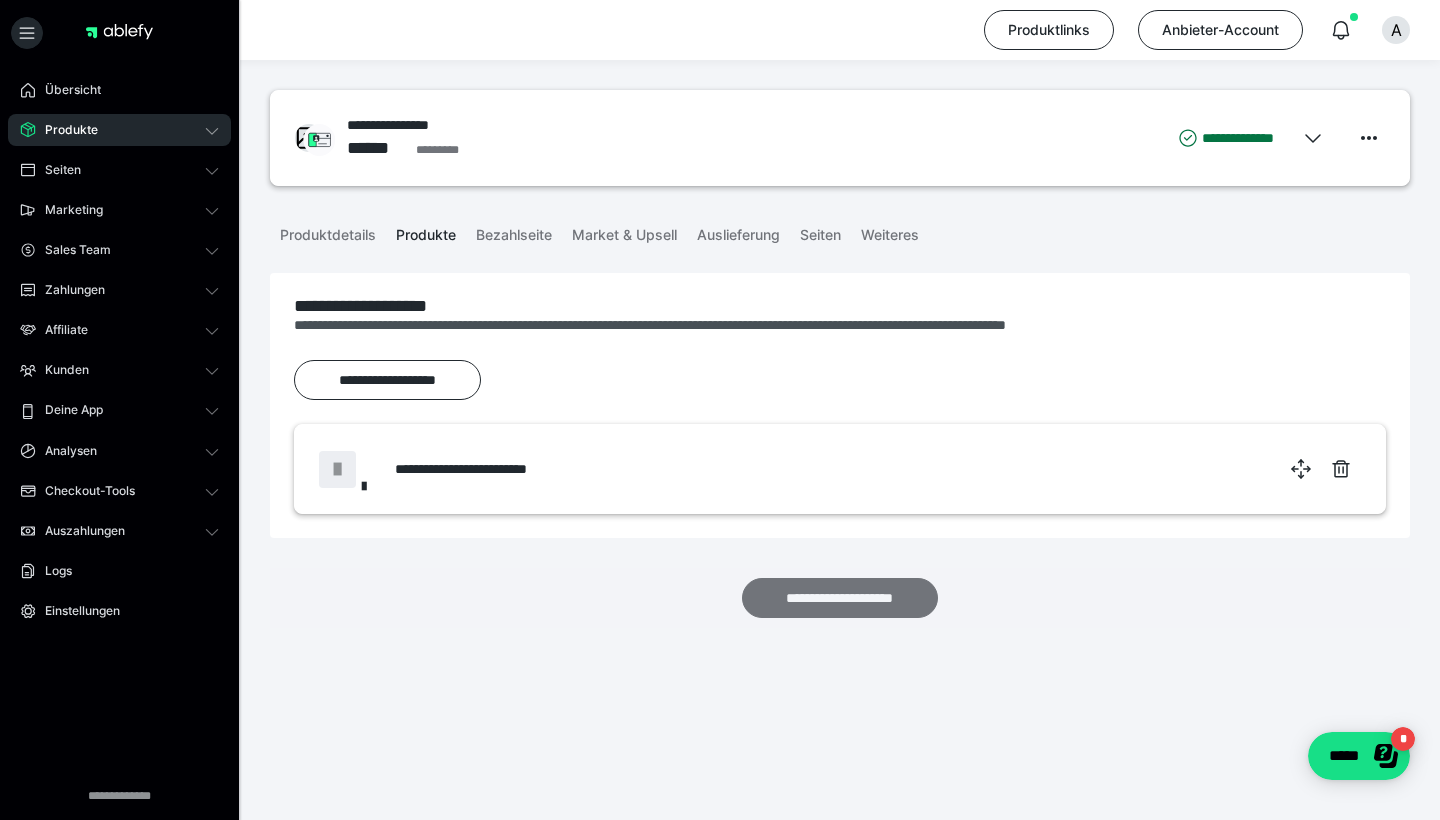 click on "**********" at bounding box center [840, 598] 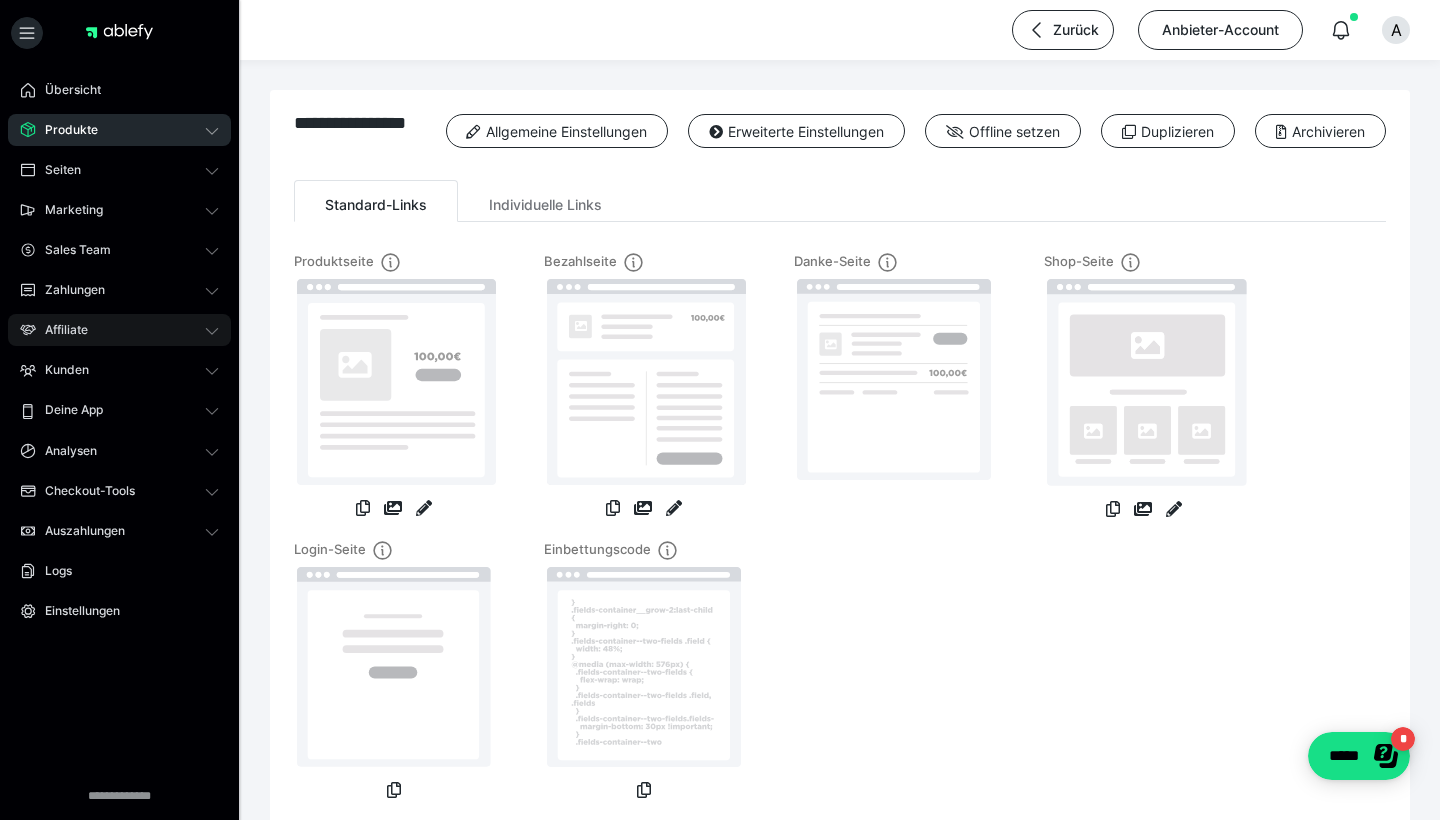 click on "Affiliate" at bounding box center (119, 330) 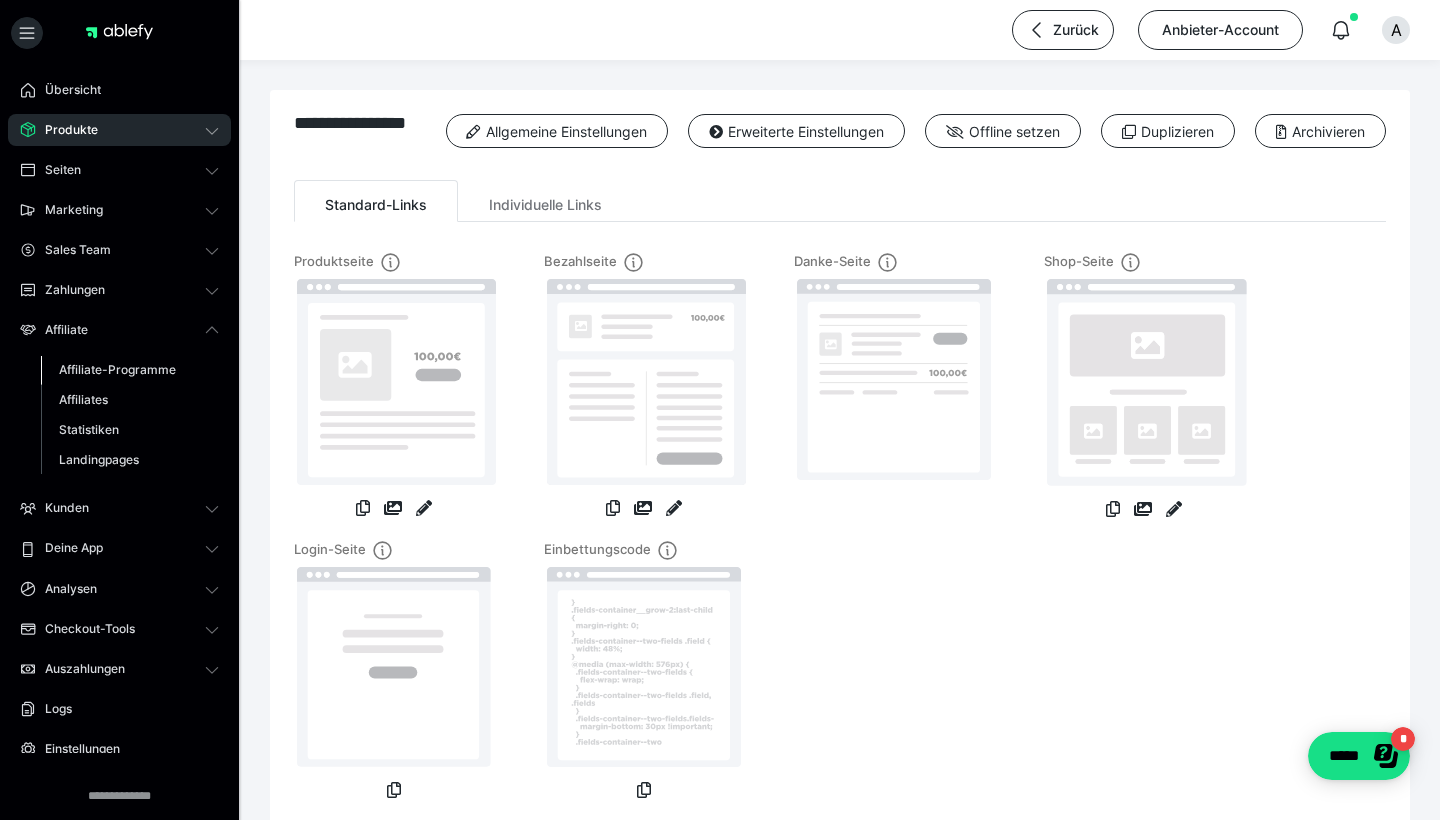 click on "Affiliate-Programme" at bounding box center (117, 369) 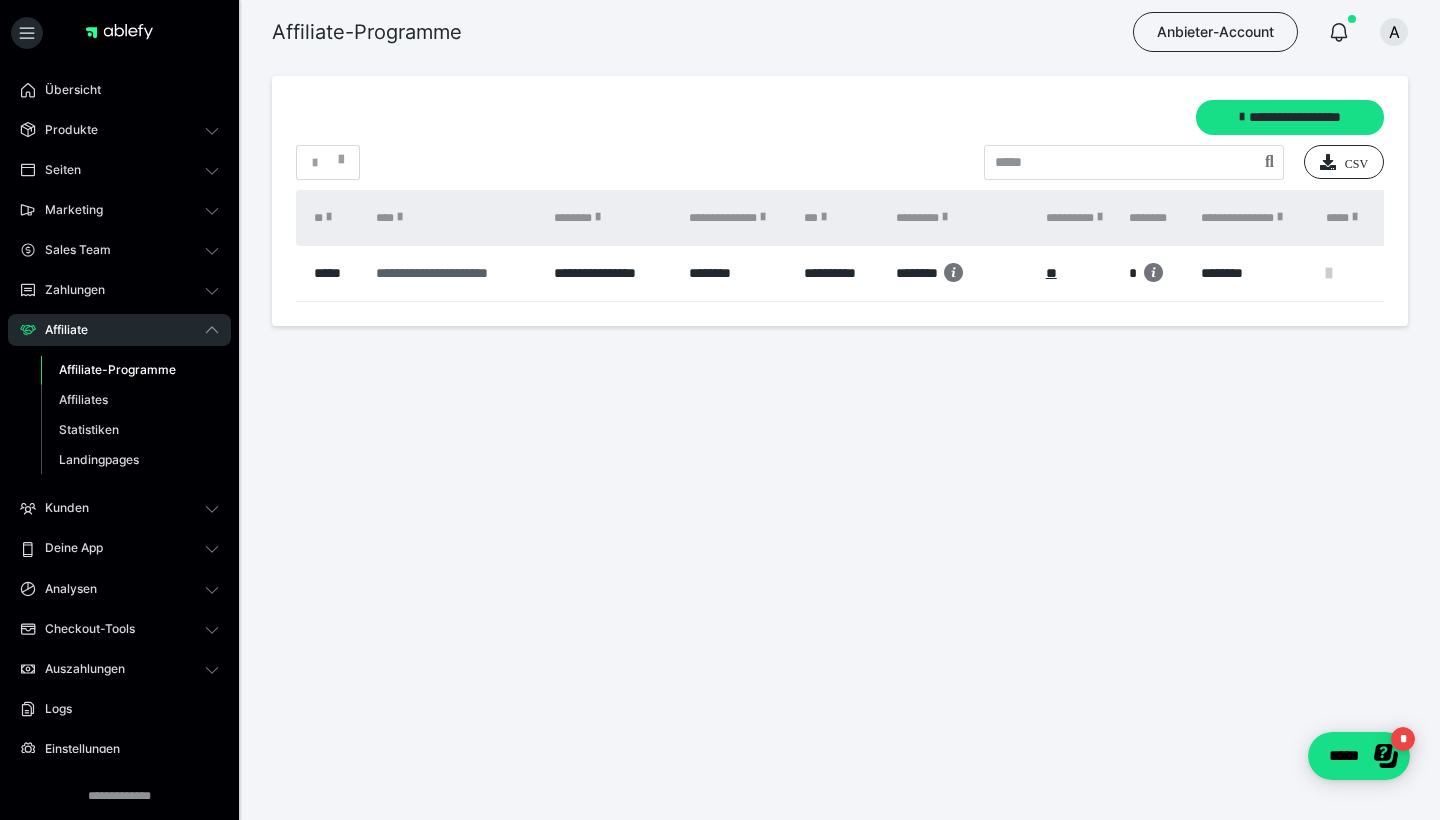 click on "**********" at bounding box center [455, 273] 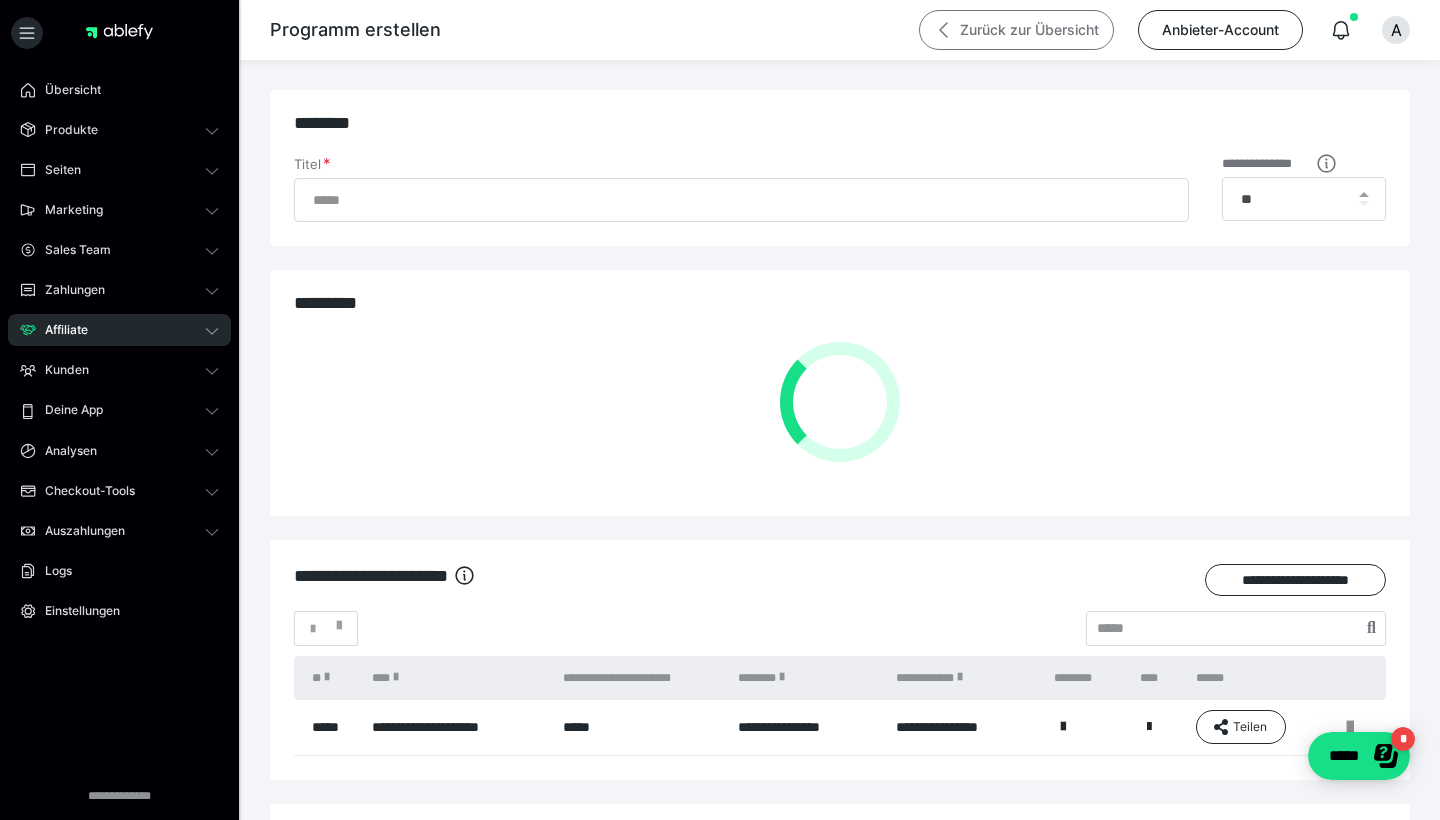 type on "**********" 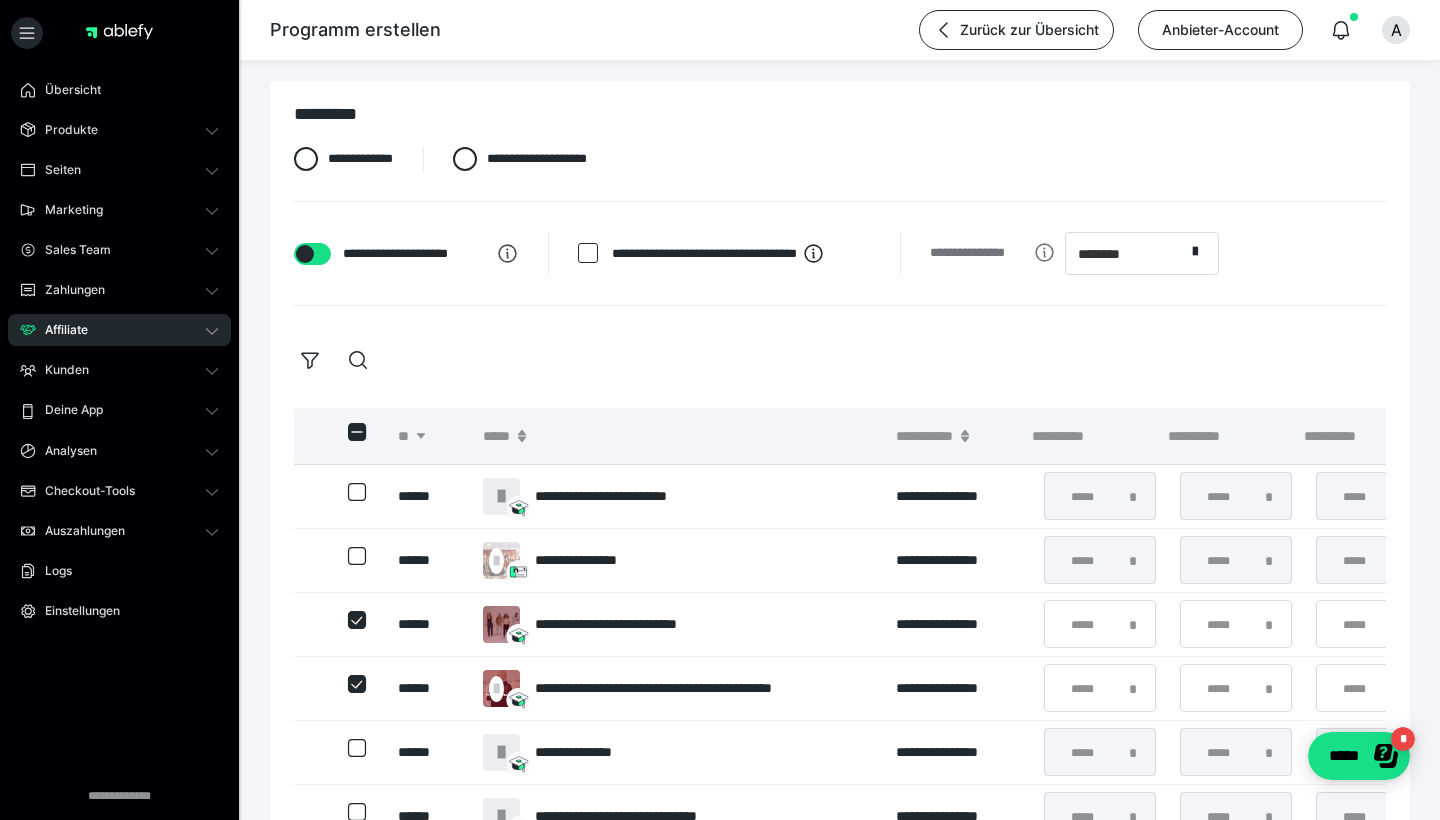 scroll, scrollTop: 225, scrollLeft: 0, axis: vertical 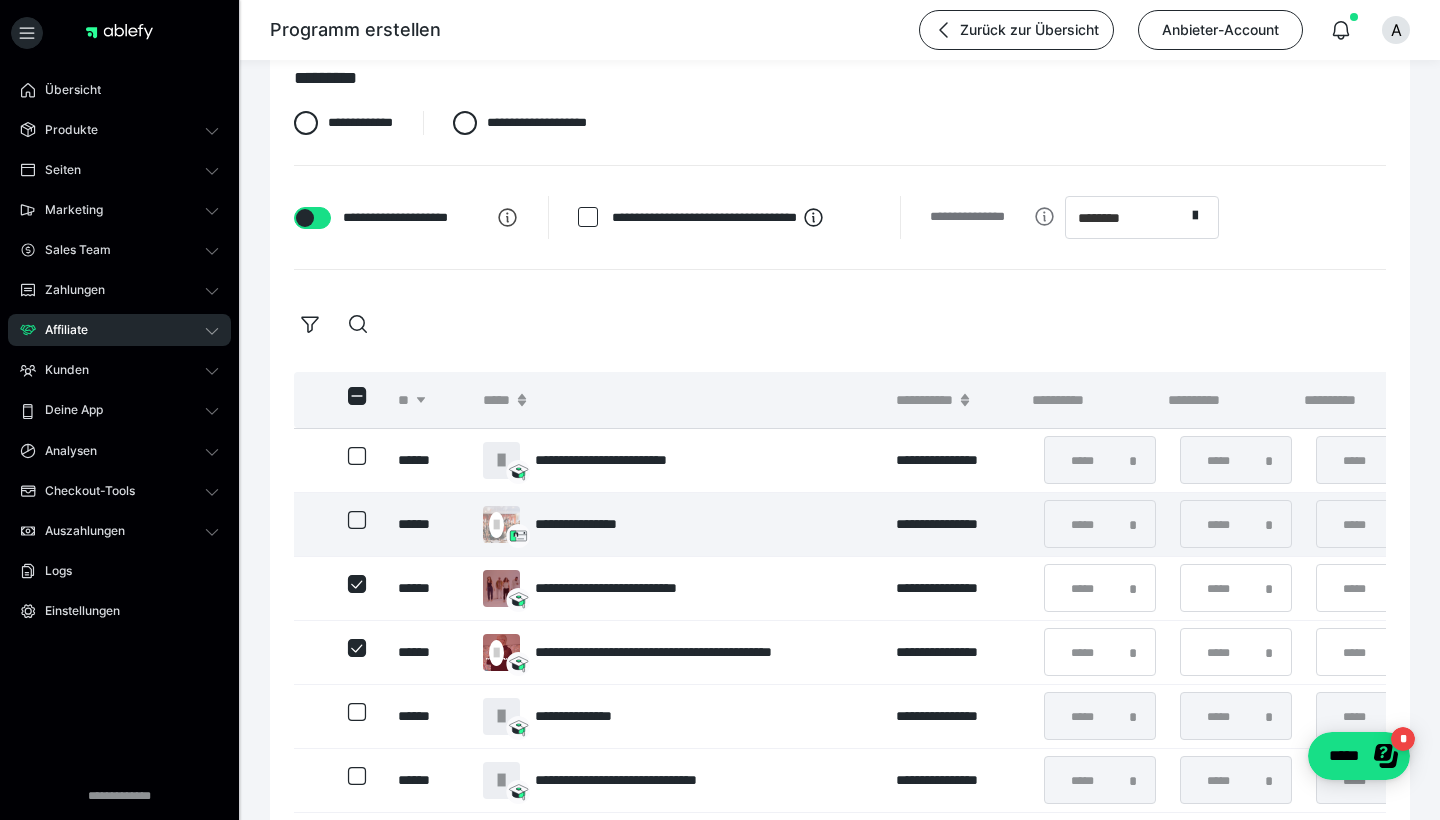 click 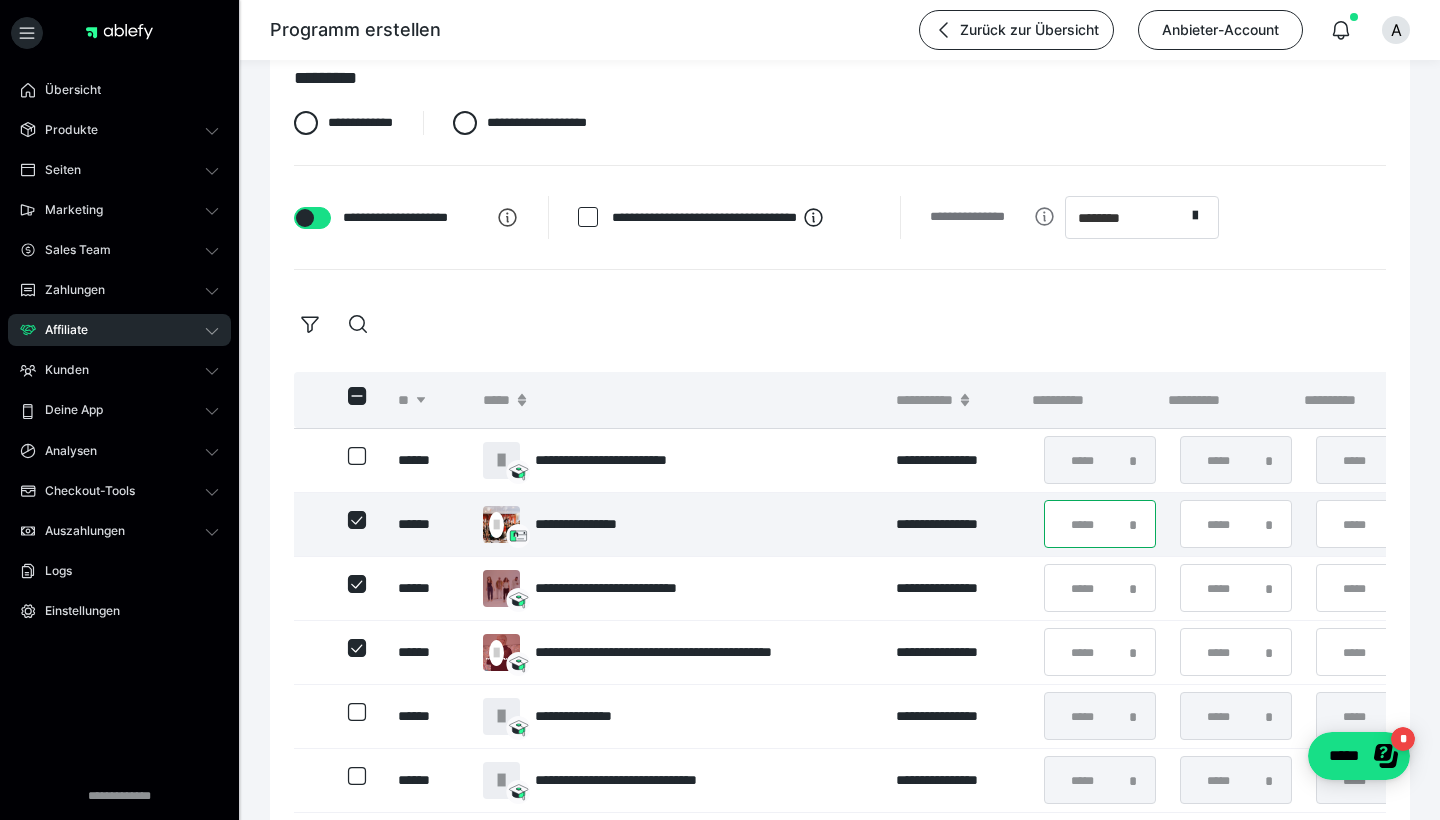 click on "*" at bounding box center (1100, 524) 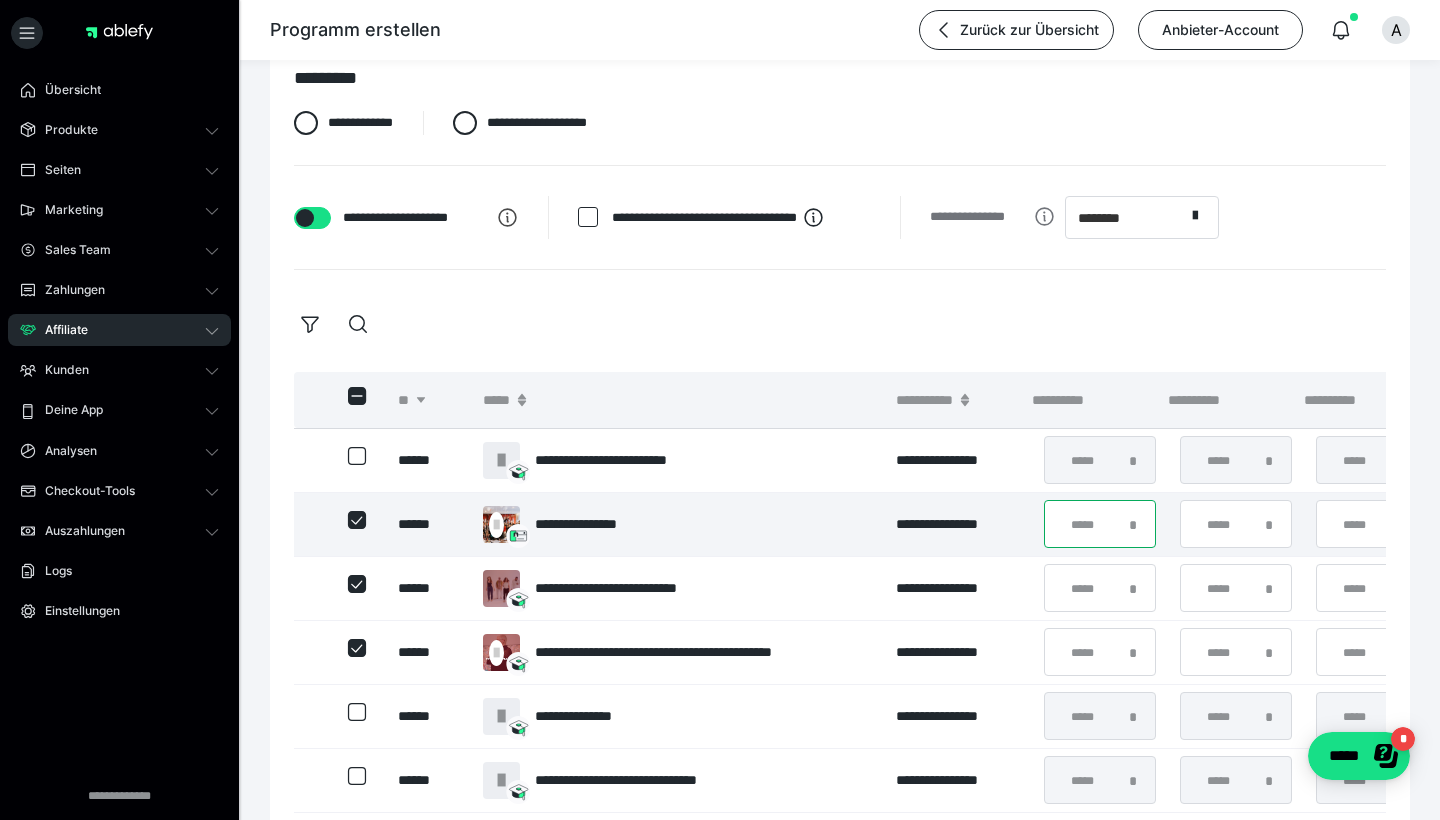 type on "**" 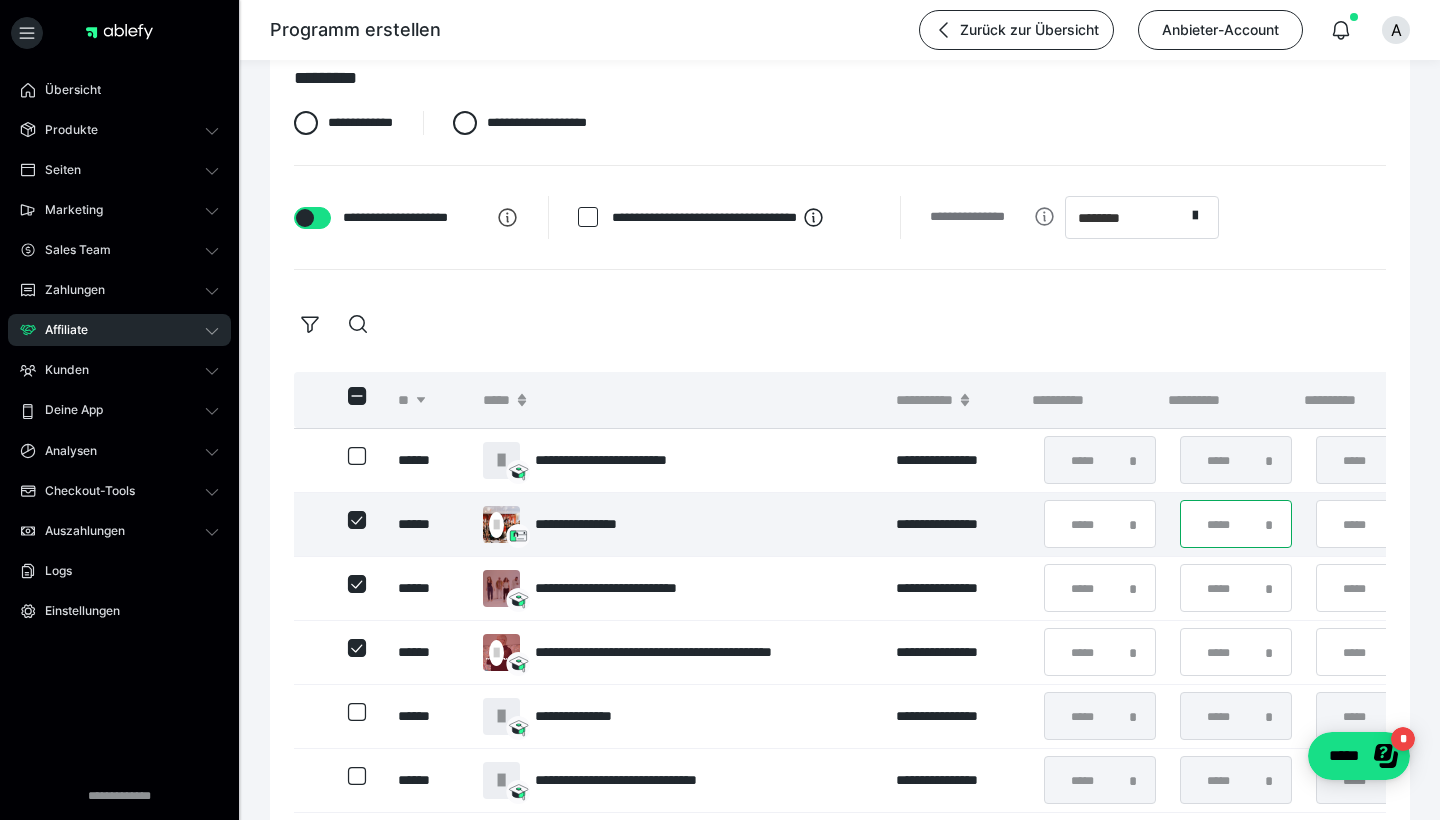 click on "*" at bounding box center (1236, 524) 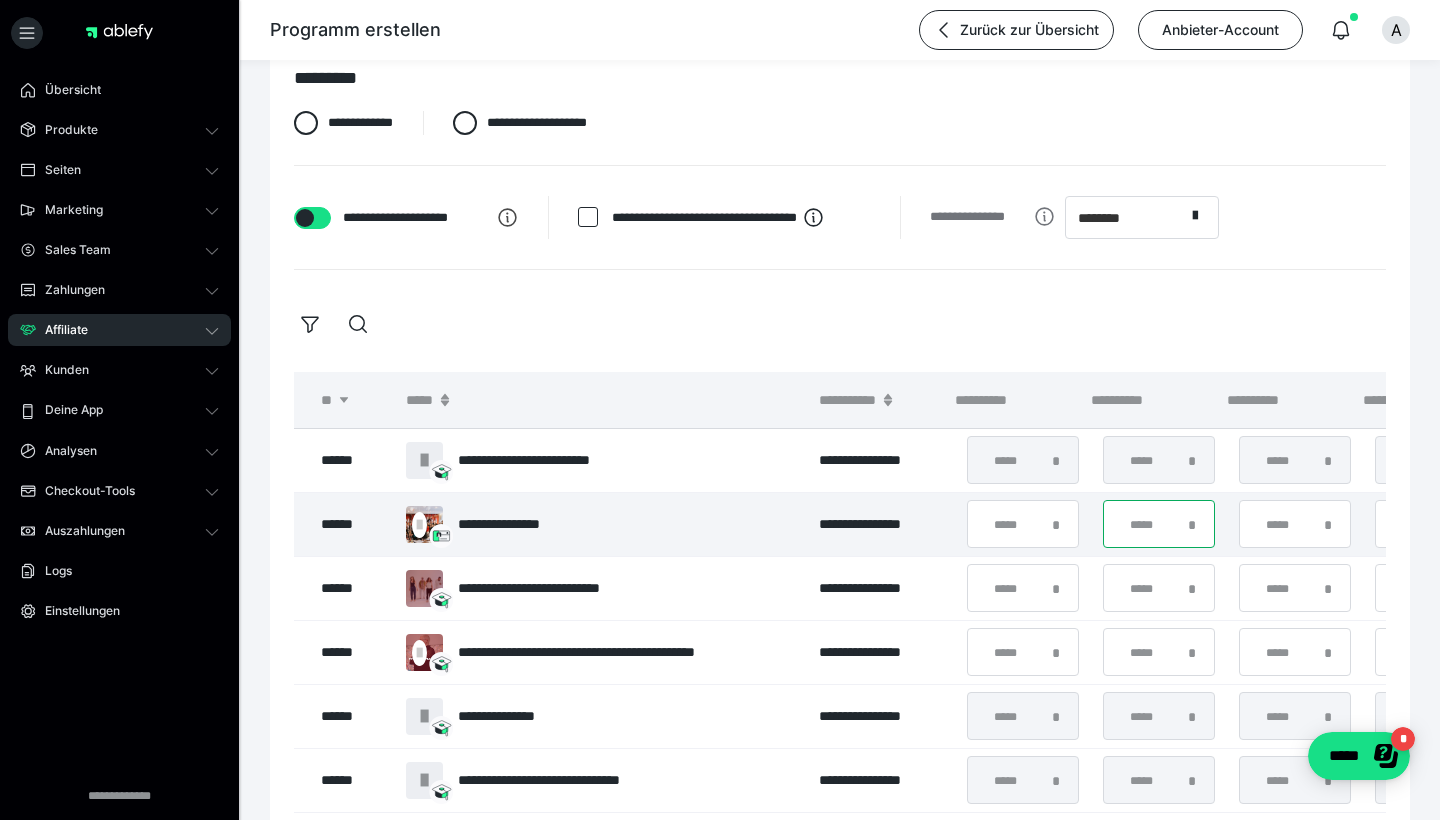 type on "*" 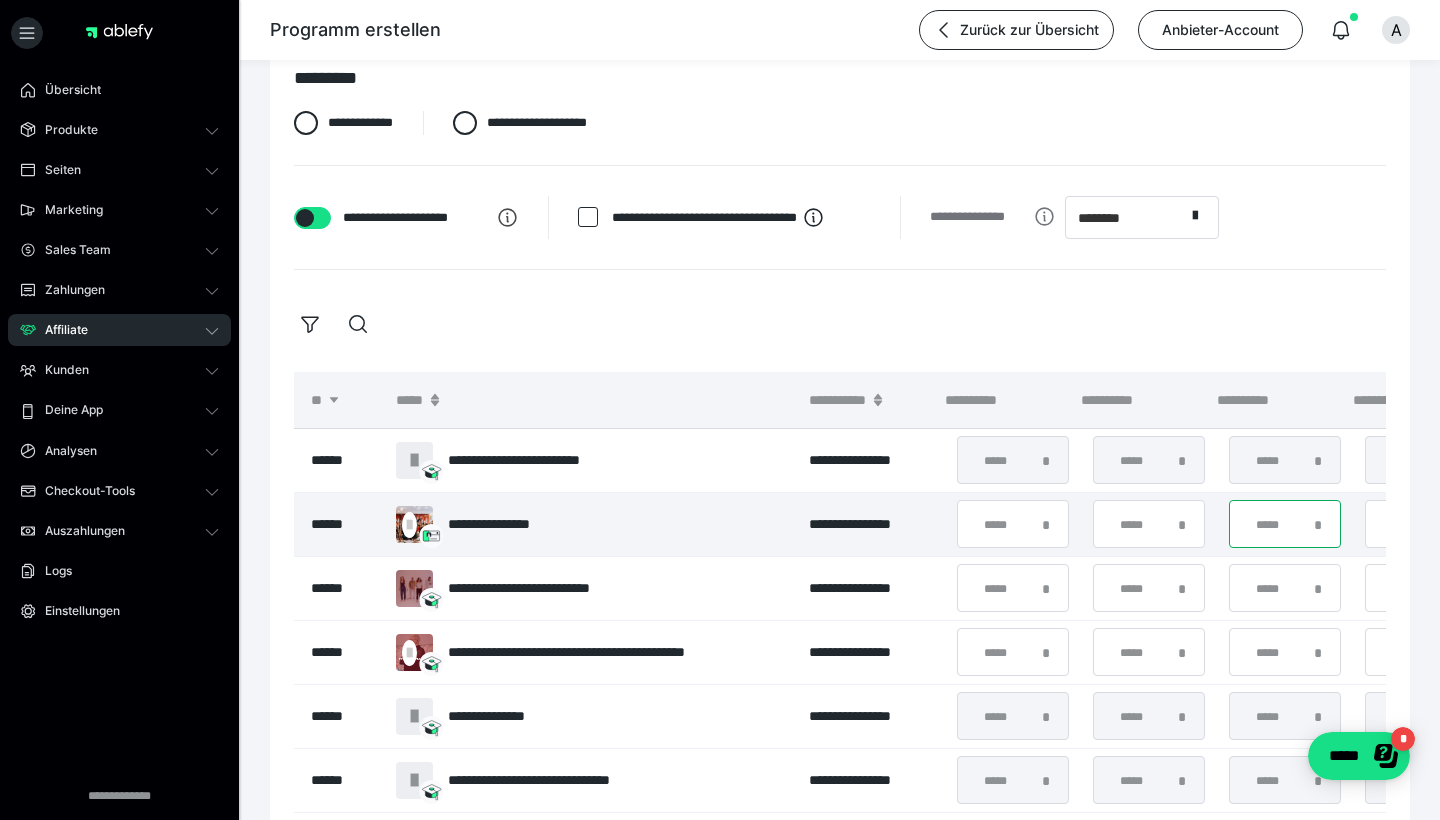 click on "*" at bounding box center [1285, 524] 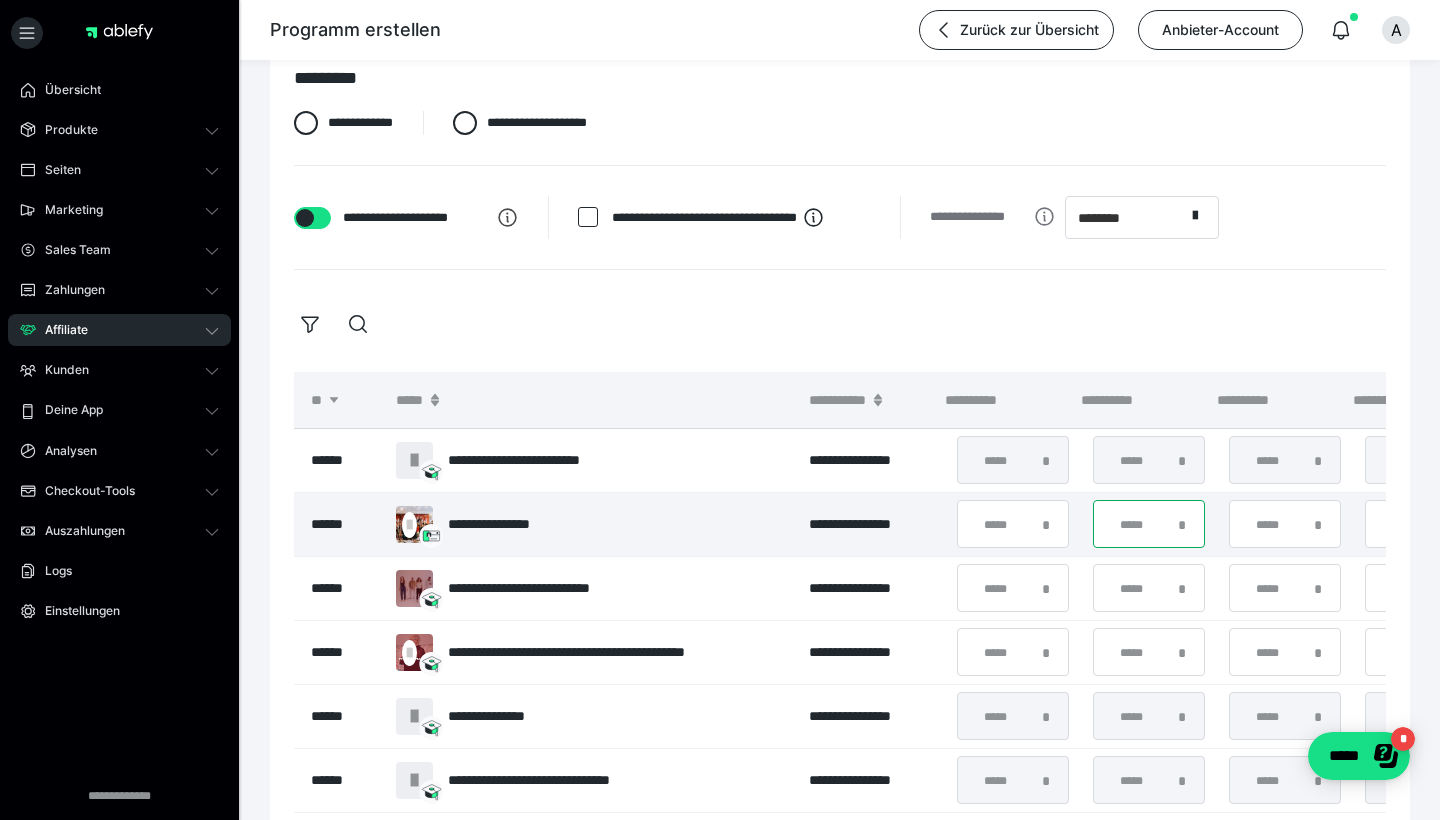 click on "*" at bounding box center [1149, 524] 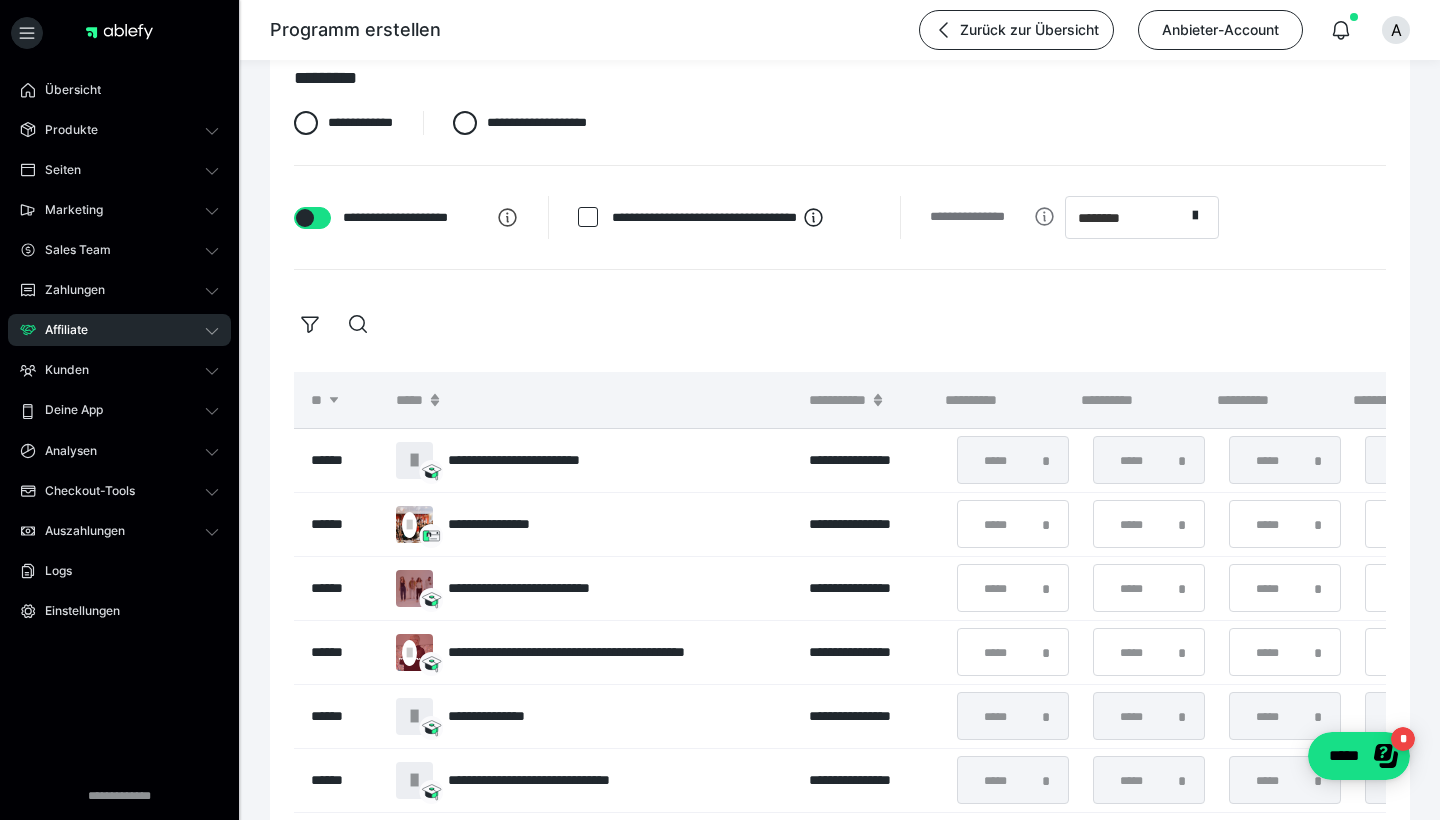 click at bounding box center [840, 324] 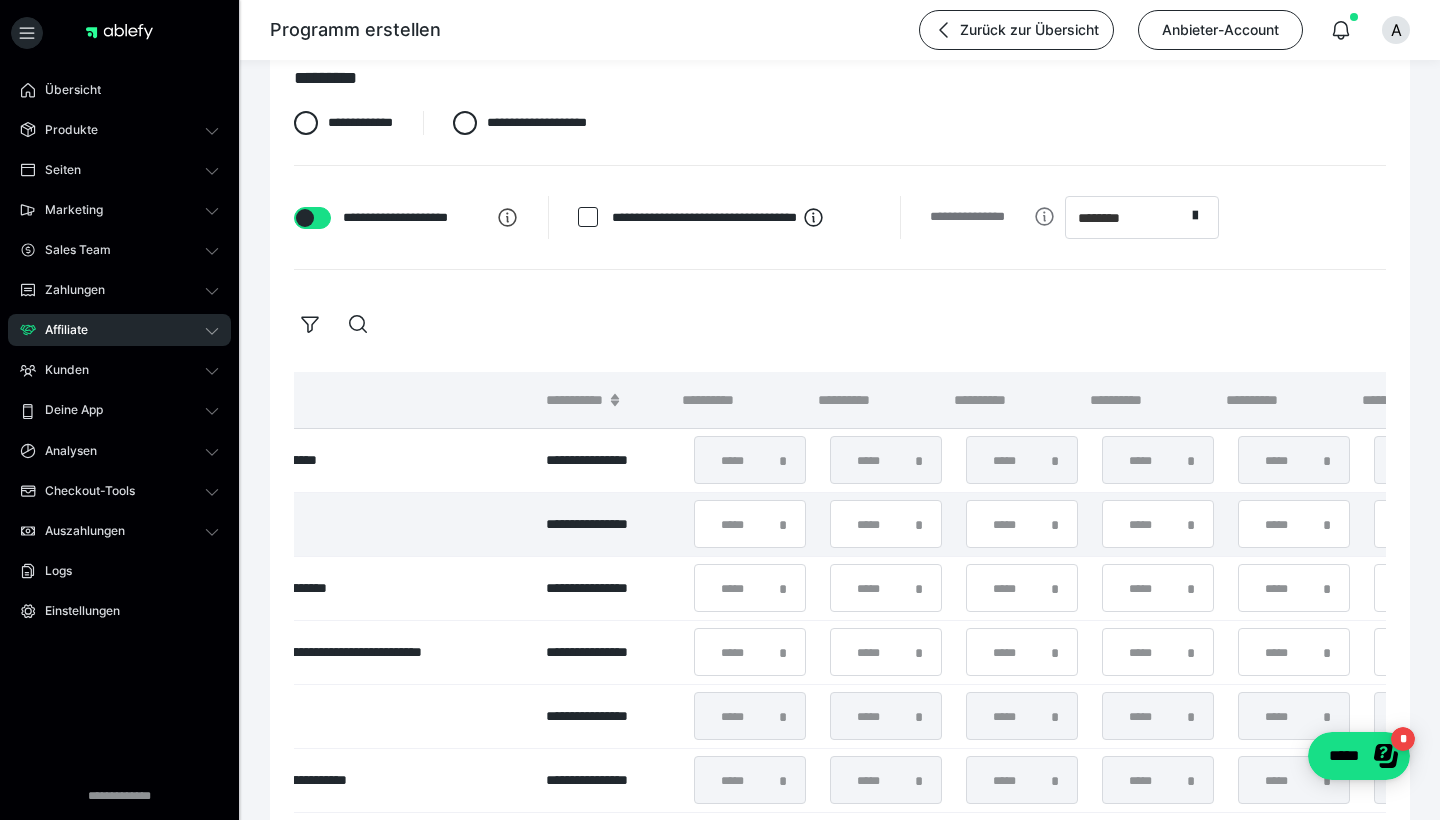 scroll, scrollTop: 0, scrollLeft: 358, axis: horizontal 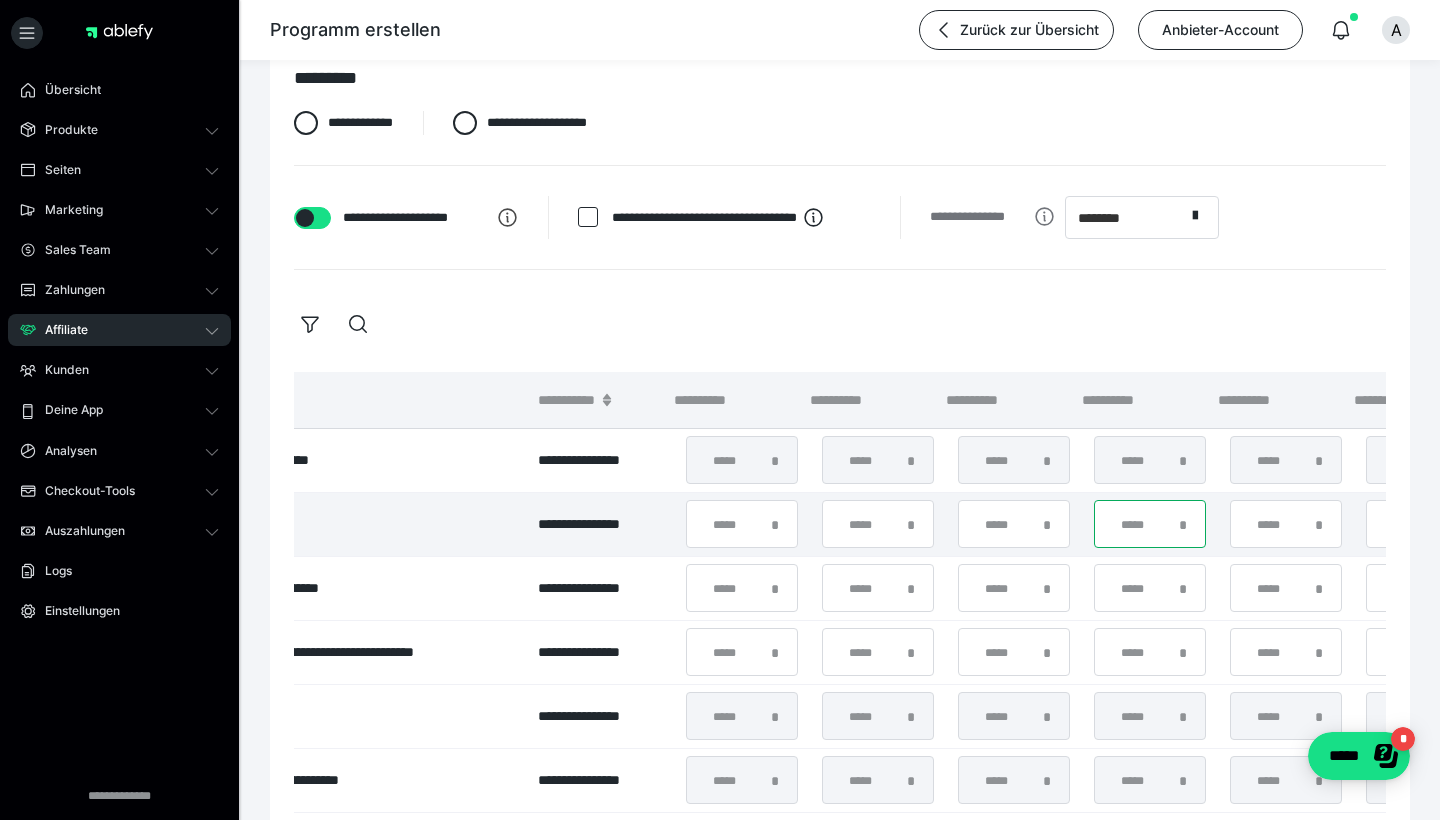 click on "*" at bounding box center (1150, 524) 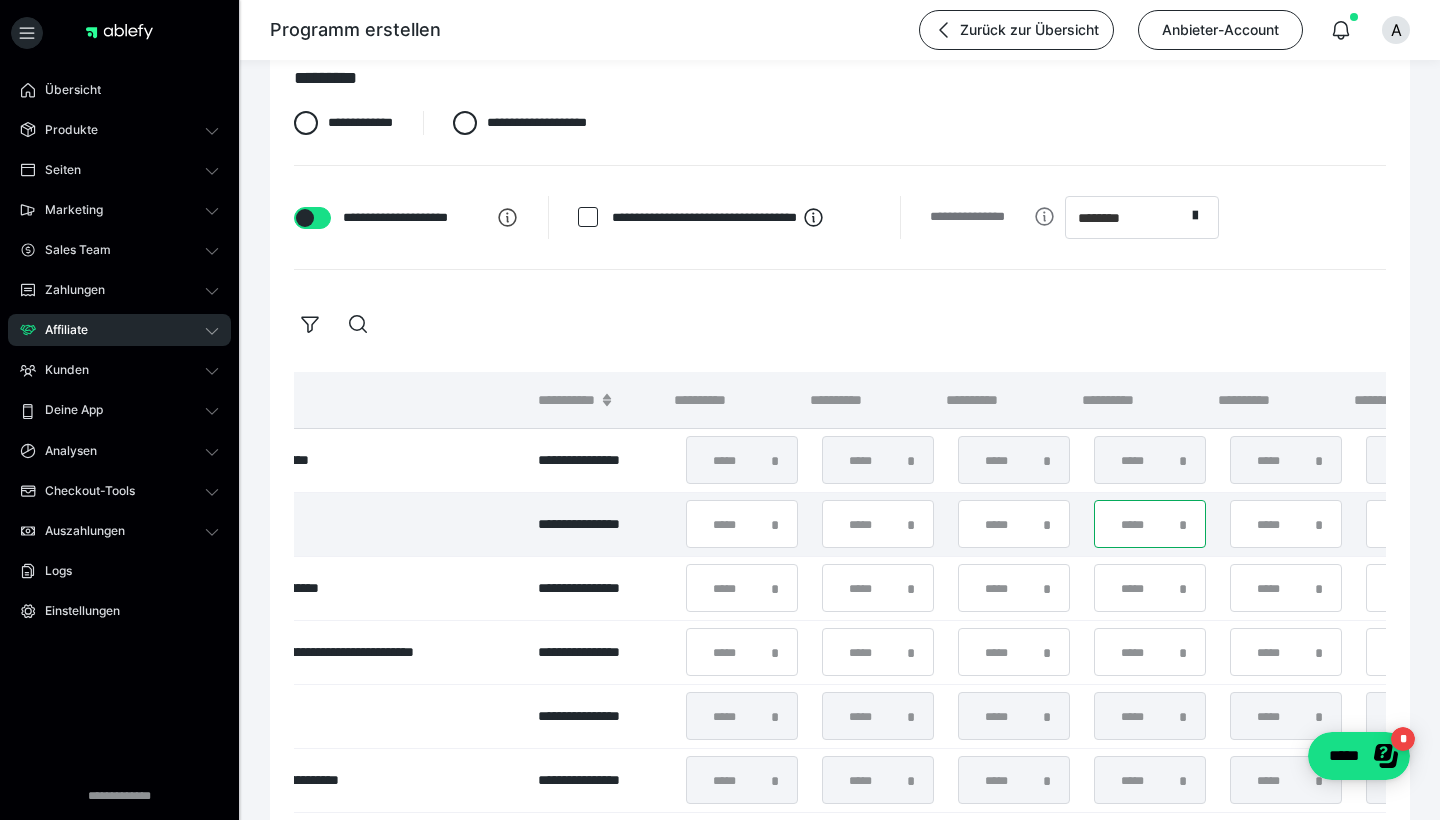 type on "*" 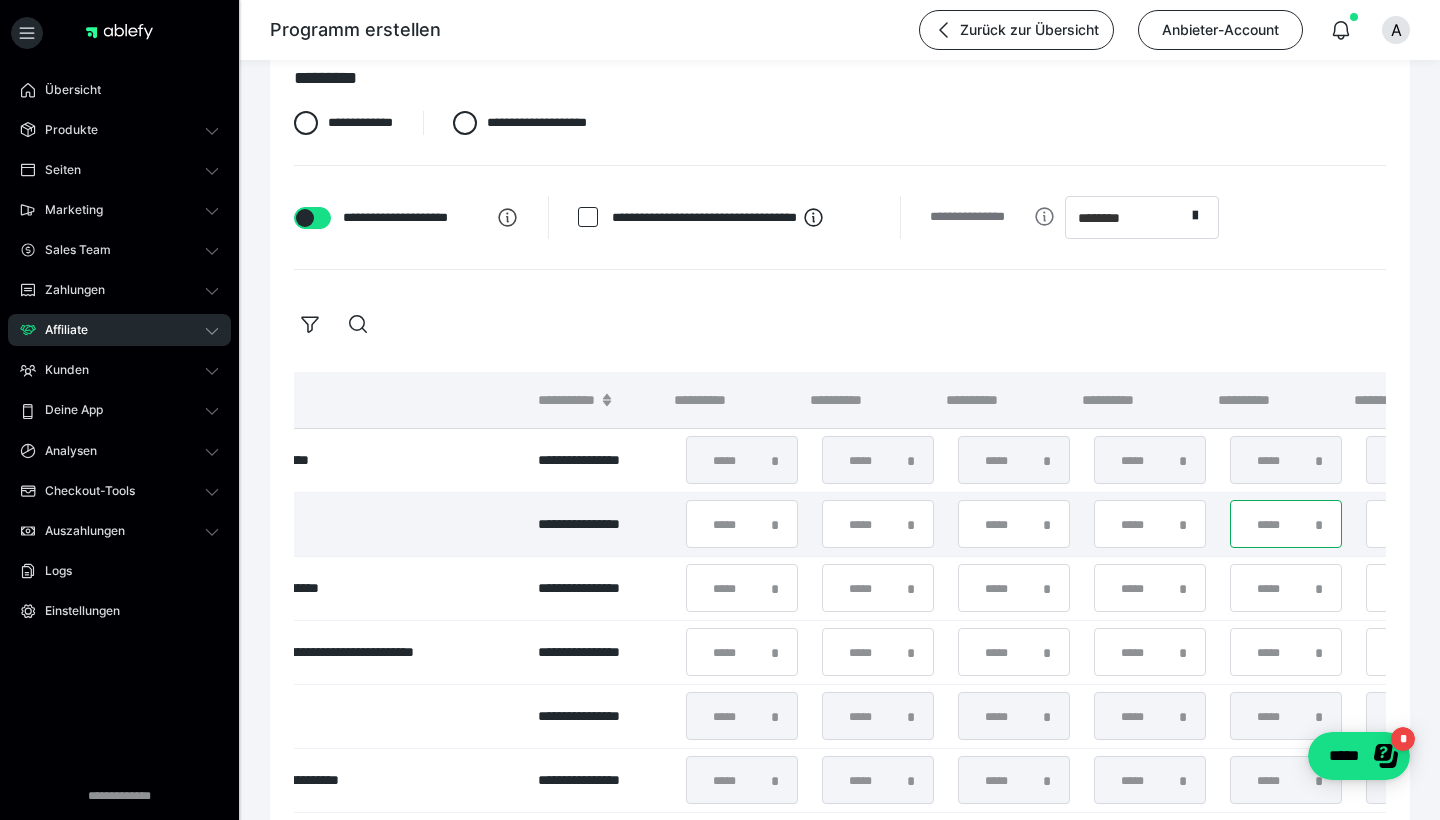 click on "*" at bounding box center [1286, 524] 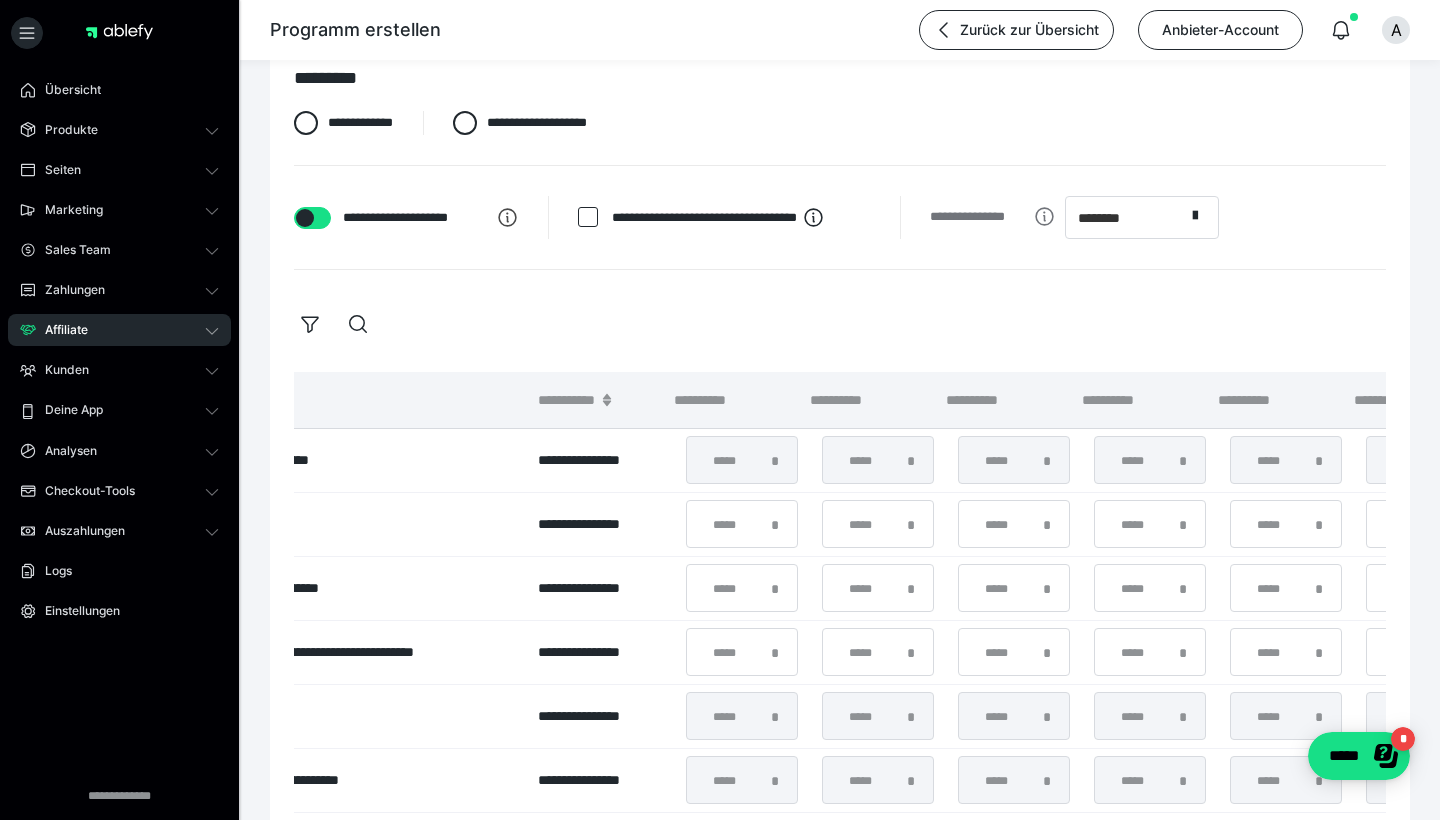 click at bounding box center [840, 324] 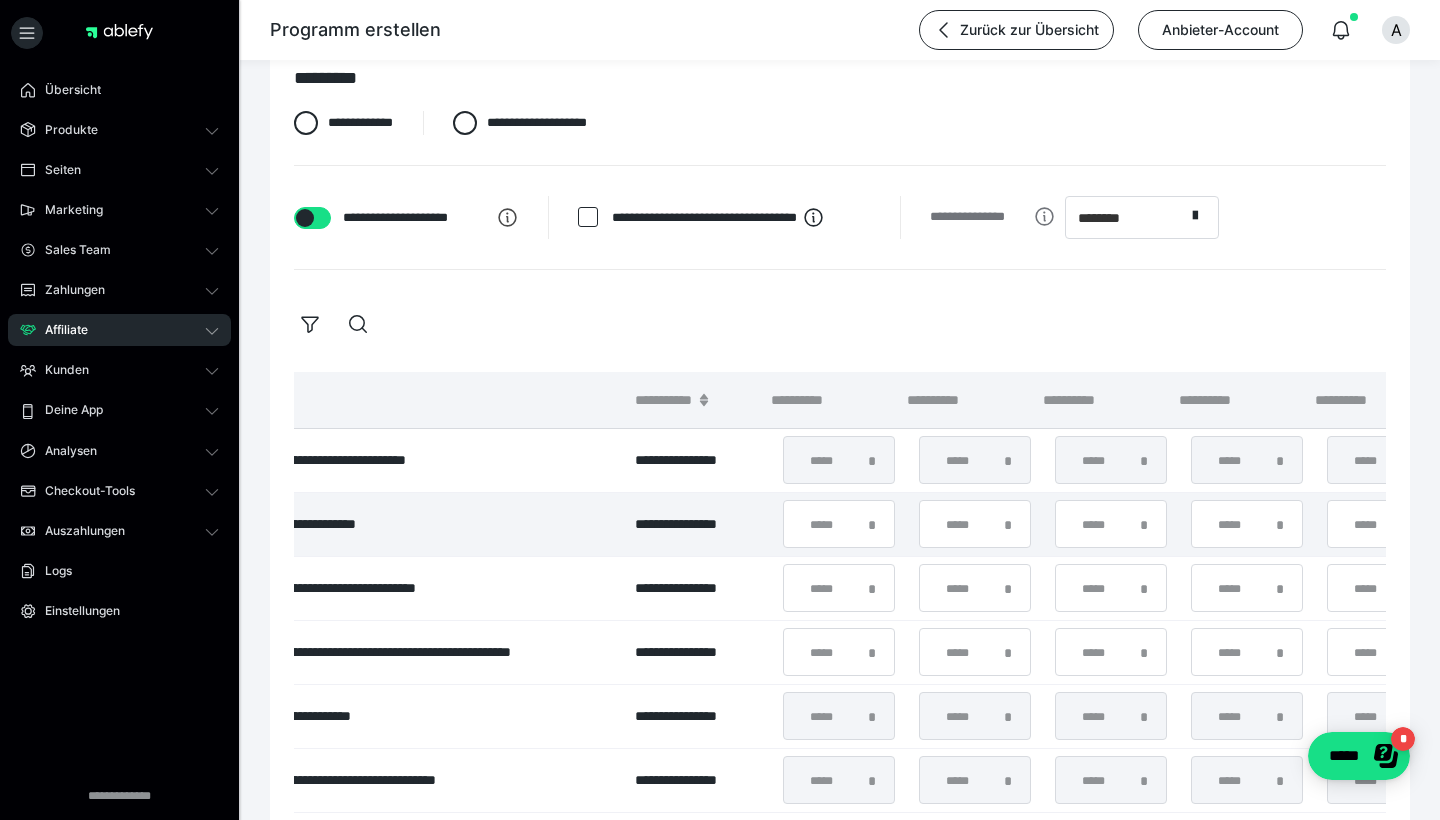 scroll, scrollTop: 0, scrollLeft: 238, axis: horizontal 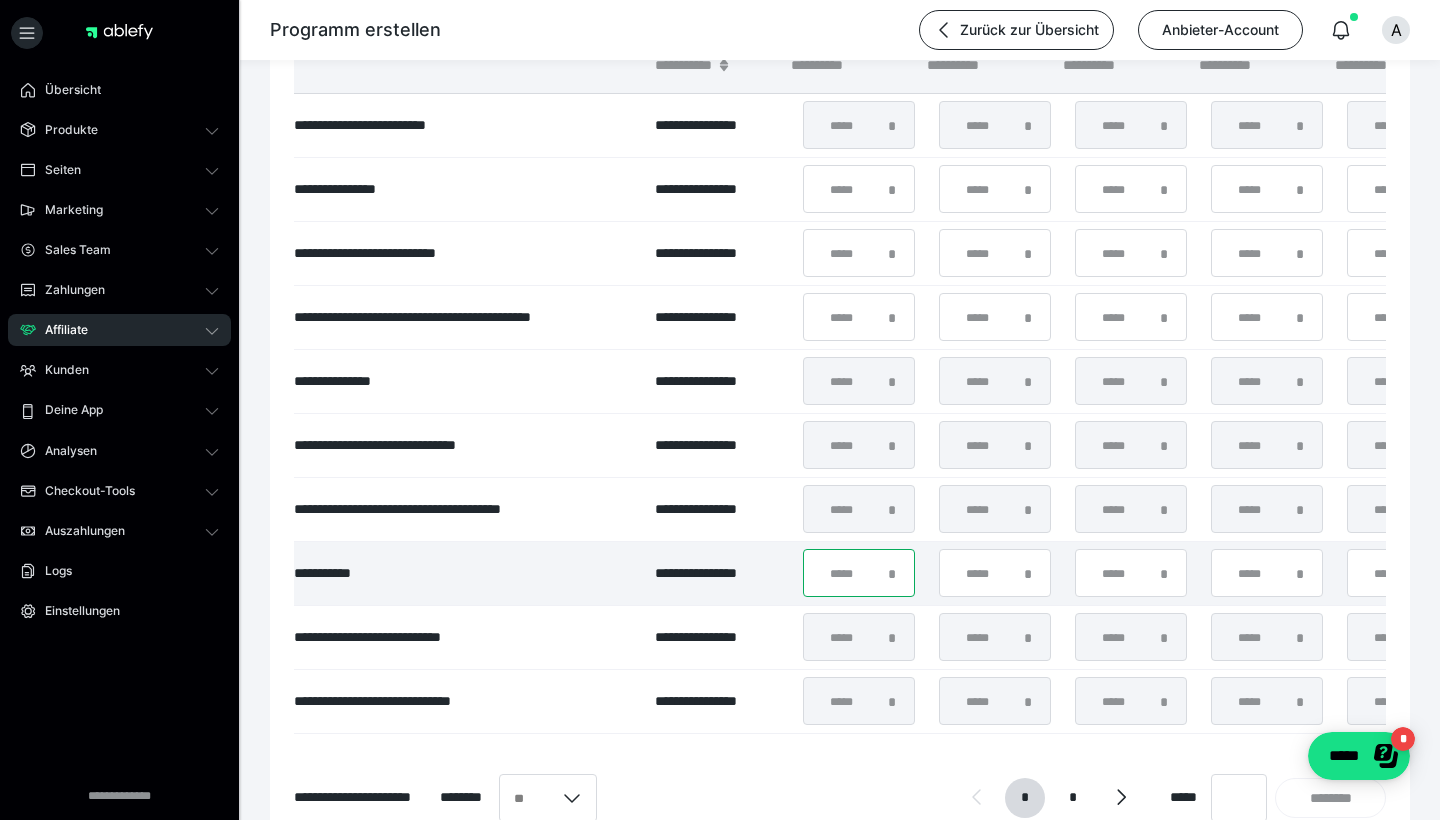 drag, startPoint x: 858, startPoint y: 583, endPoint x: 822, endPoint y: 577, distance: 36.496574 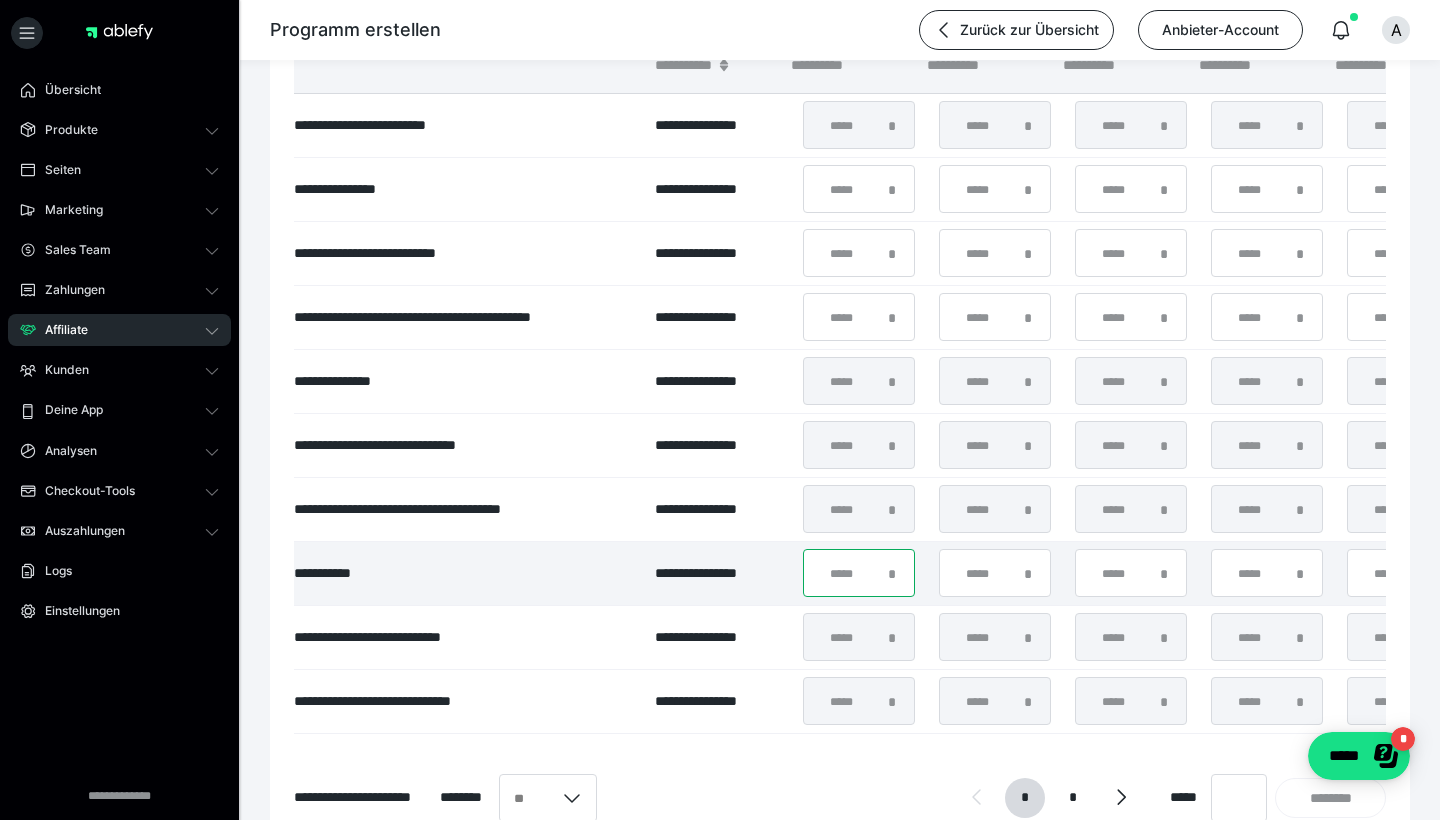 scroll, scrollTop: 0, scrollLeft: 240, axis: horizontal 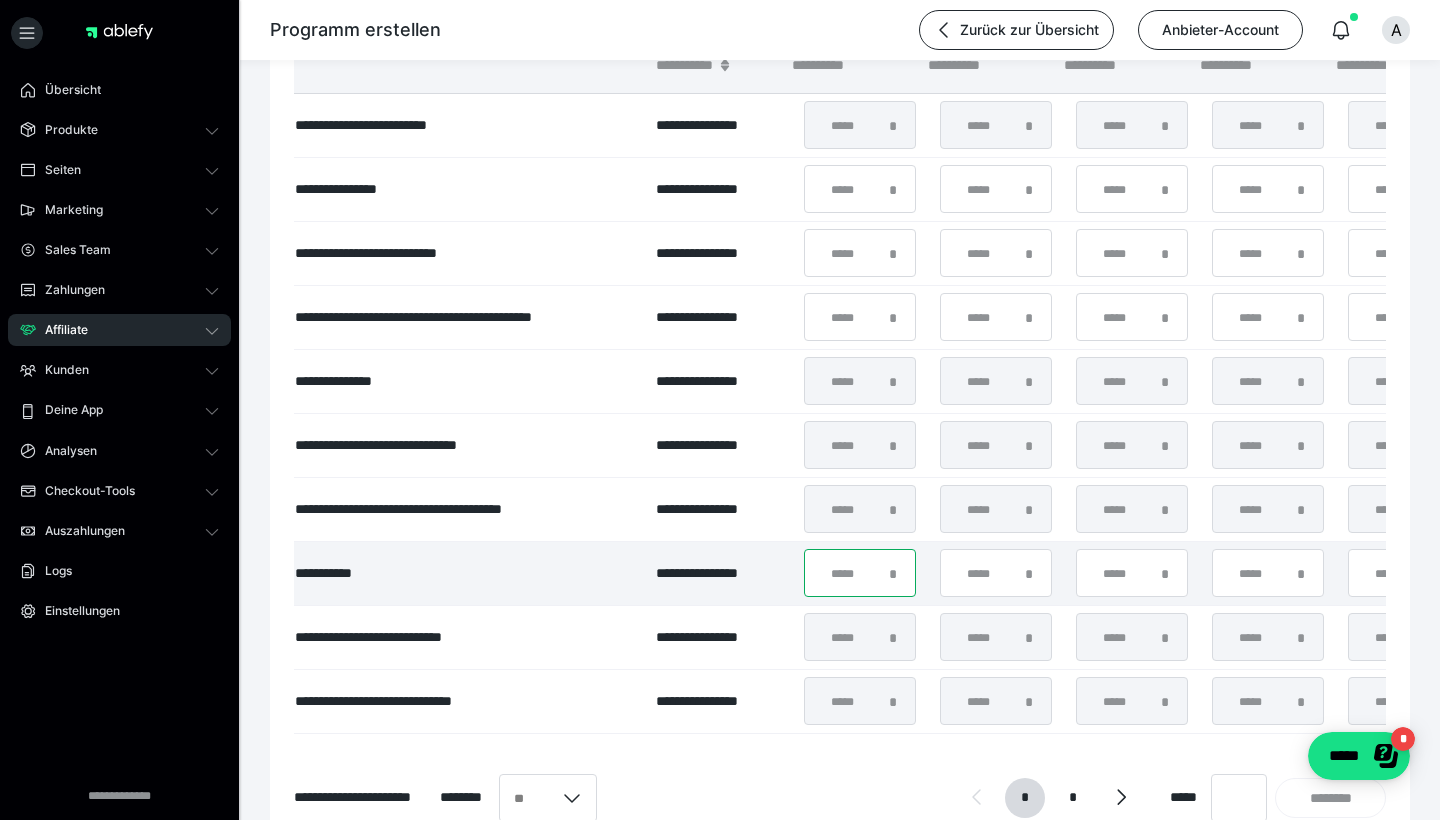 type on "**" 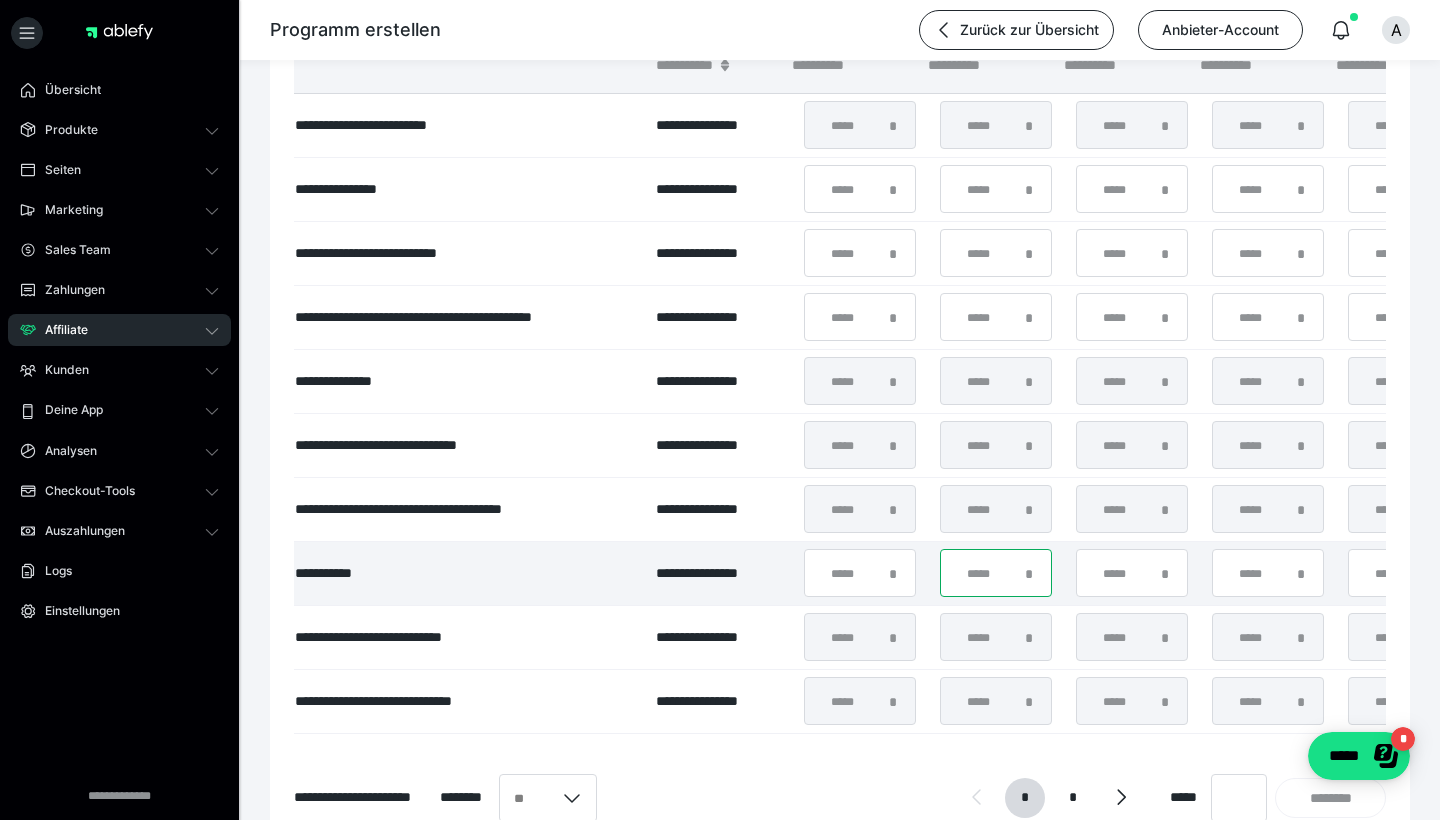 click on "**" at bounding box center (996, 573) 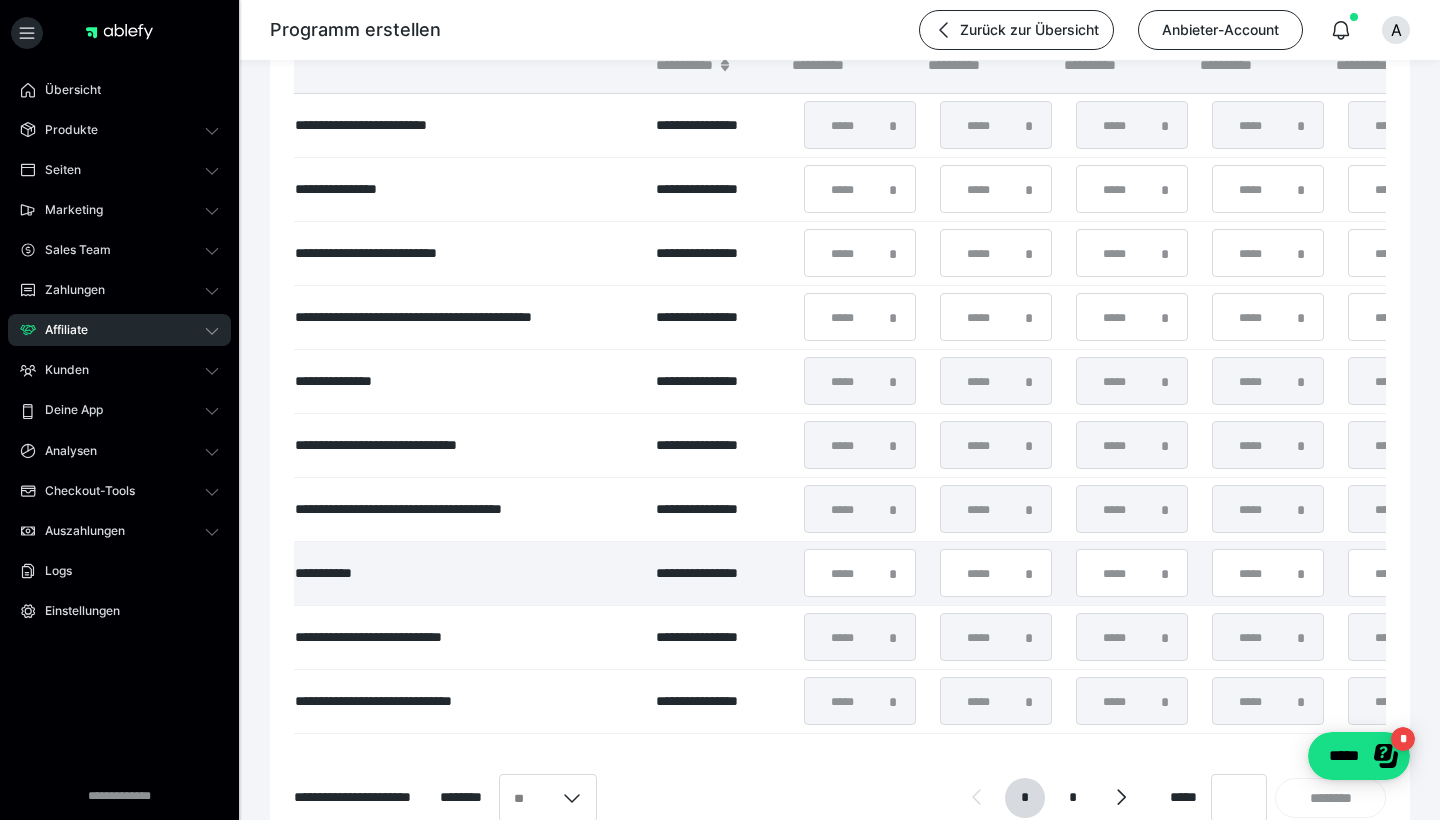 drag, startPoint x: 1160, startPoint y: 570, endPoint x: 1148, endPoint y: 569, distance: 12.0415945 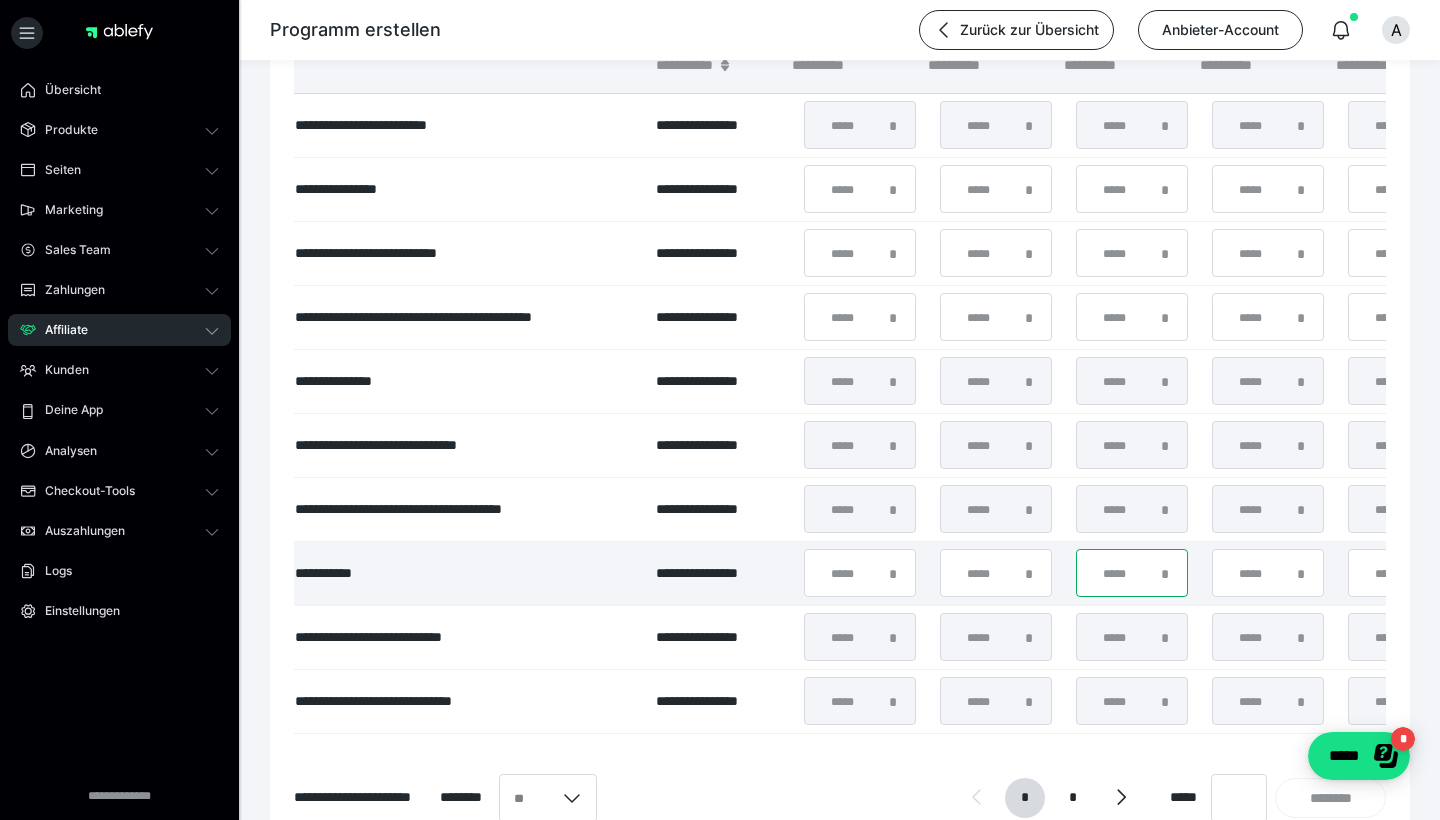 type on "*" 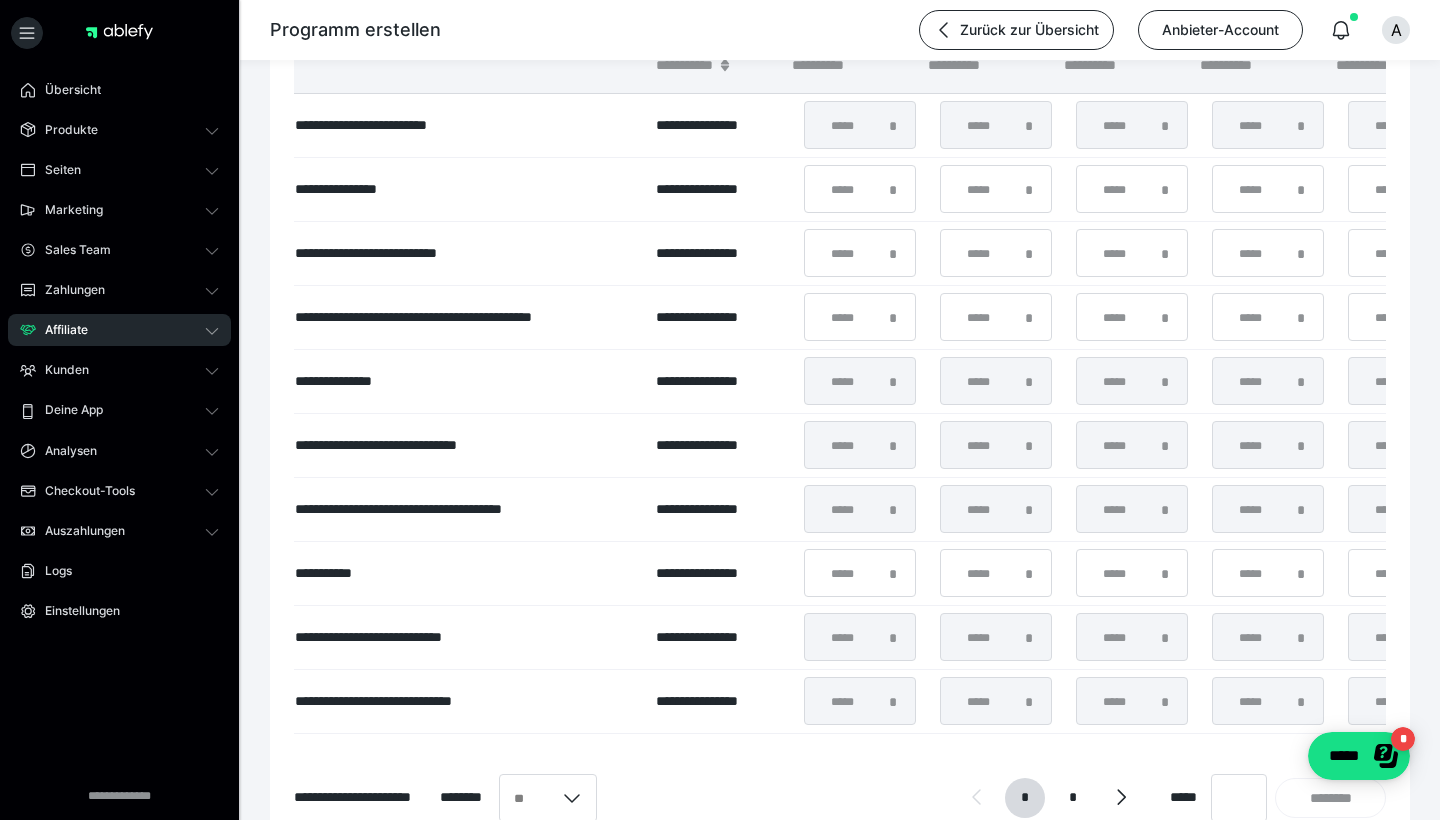 click on "**********" at bounding box center [840, 278] 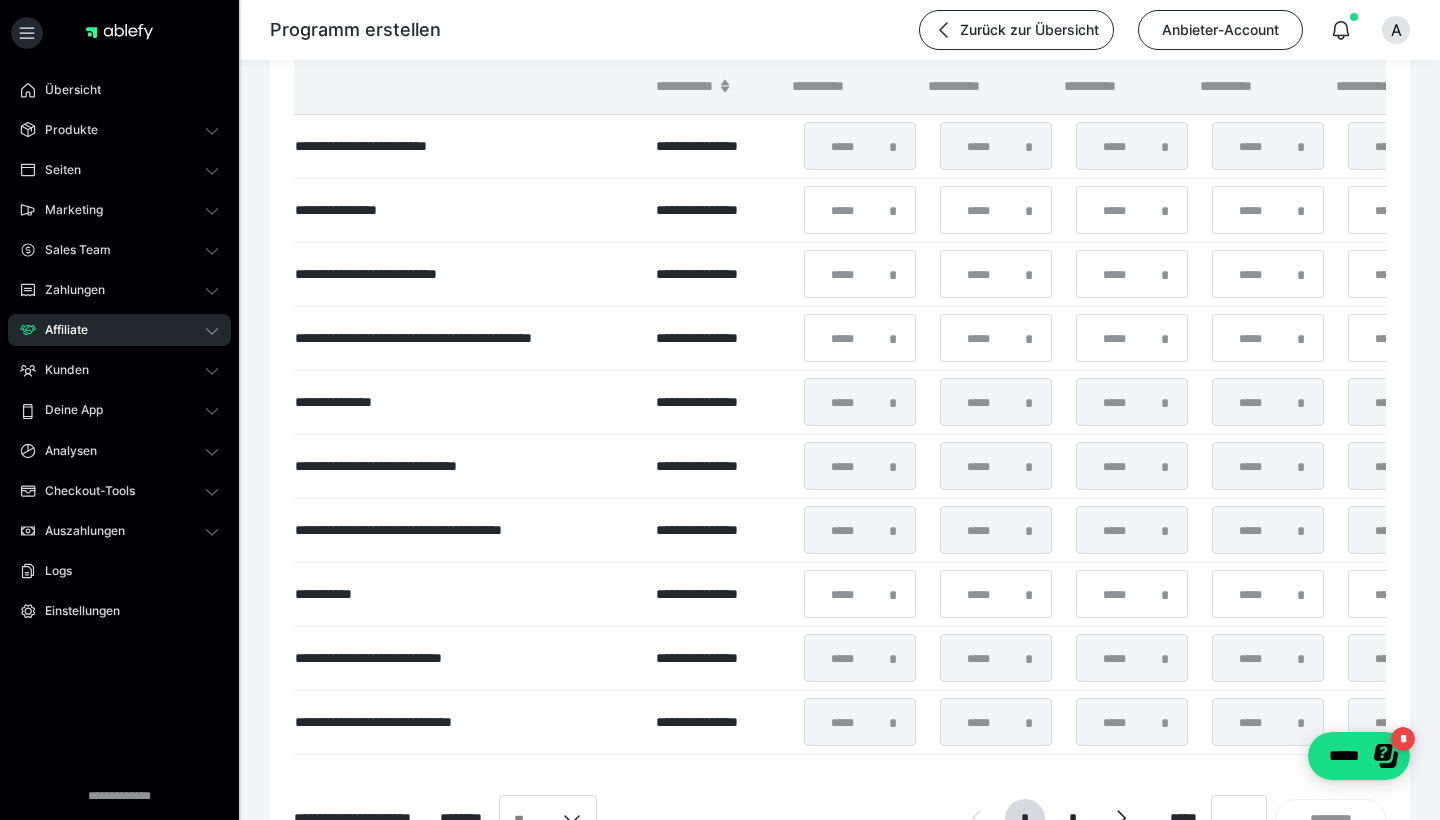 scroll, scrollTop: 526, scrollLeft: 0, axis: vertical 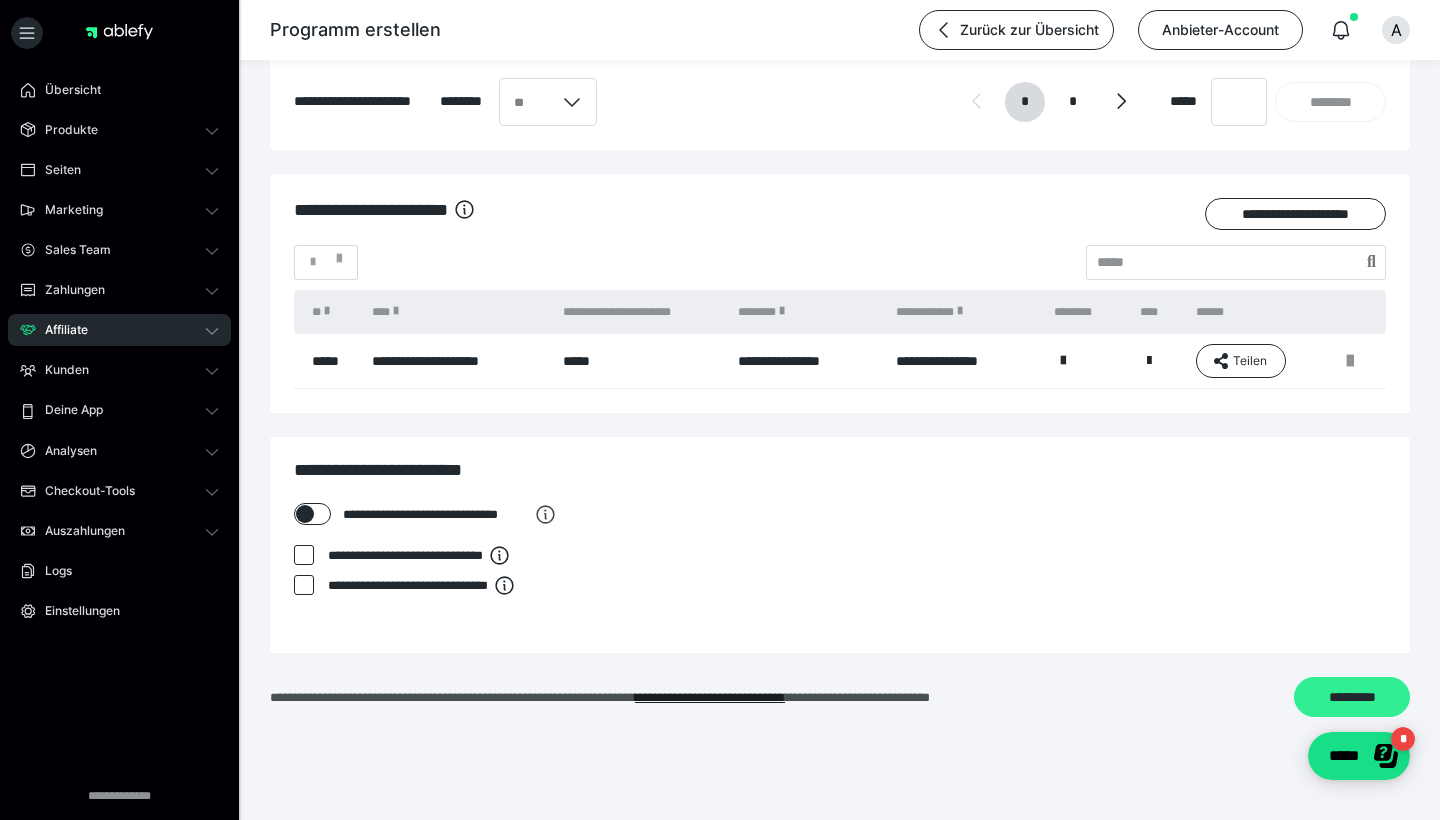 click on "*********" at bounding box center [1352, 697] 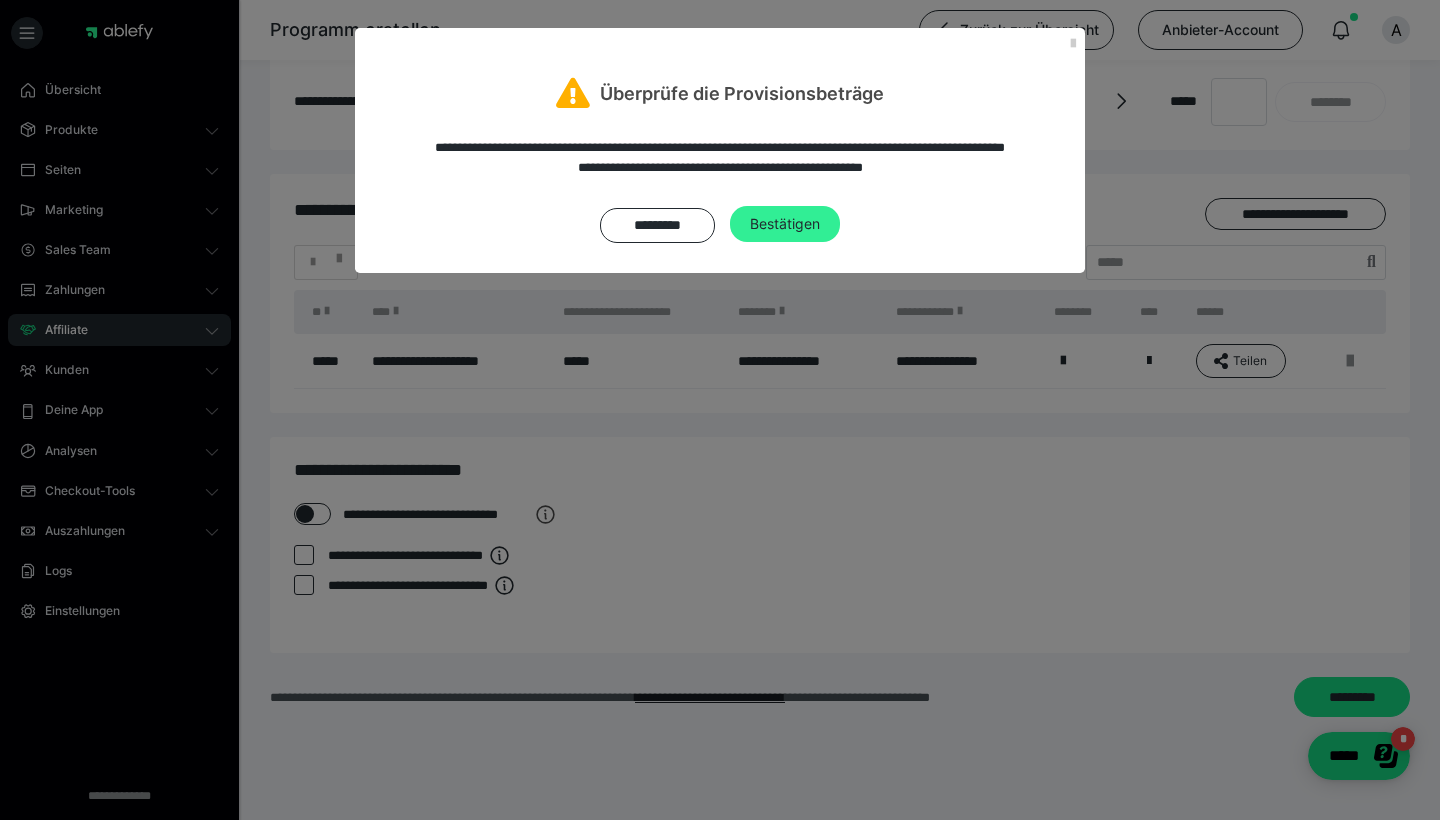 scroll, scrollTop: 1258, scrollLeft: 1, axis: both 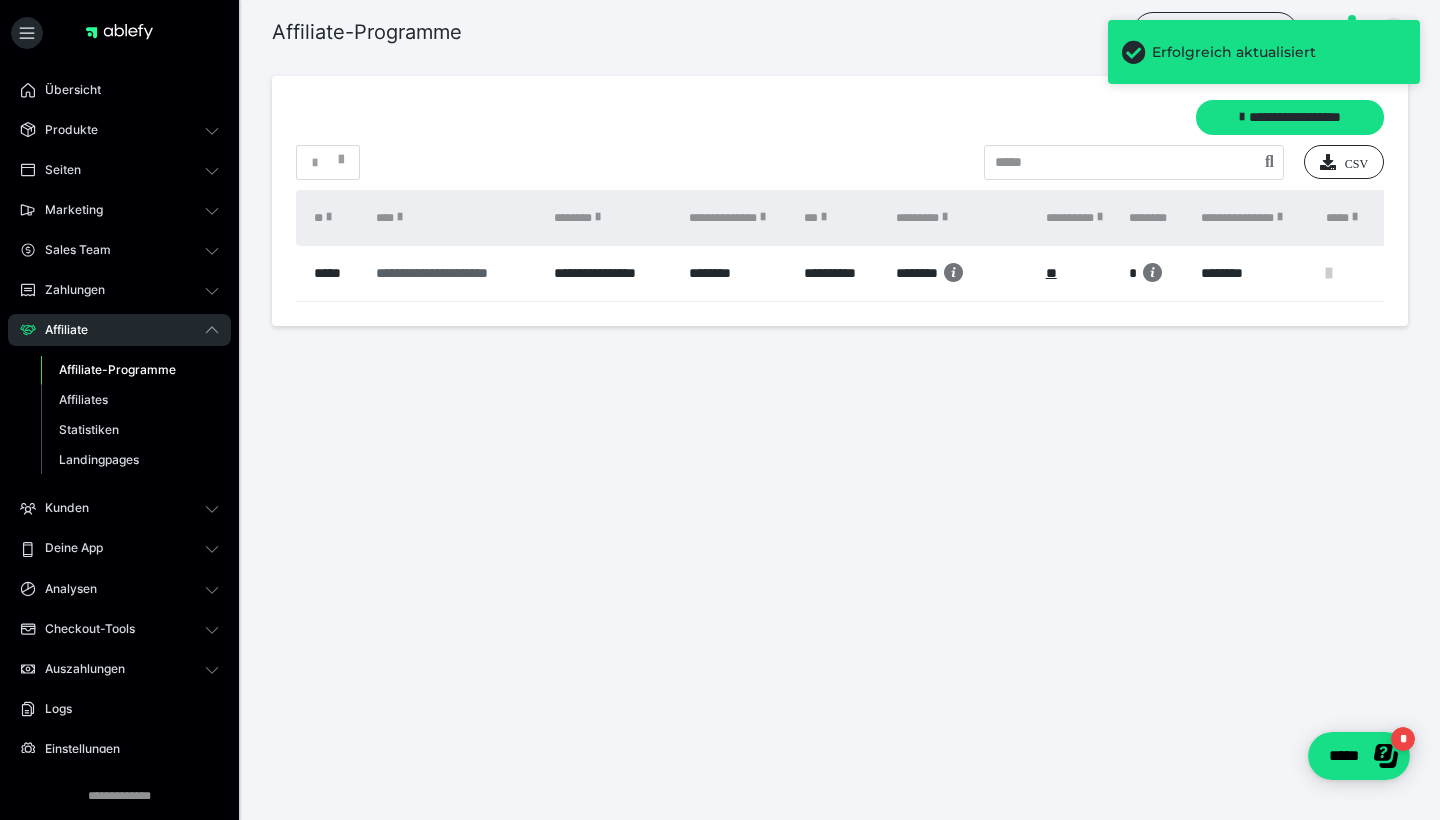click on "**********" at bounding box center [455, 273] 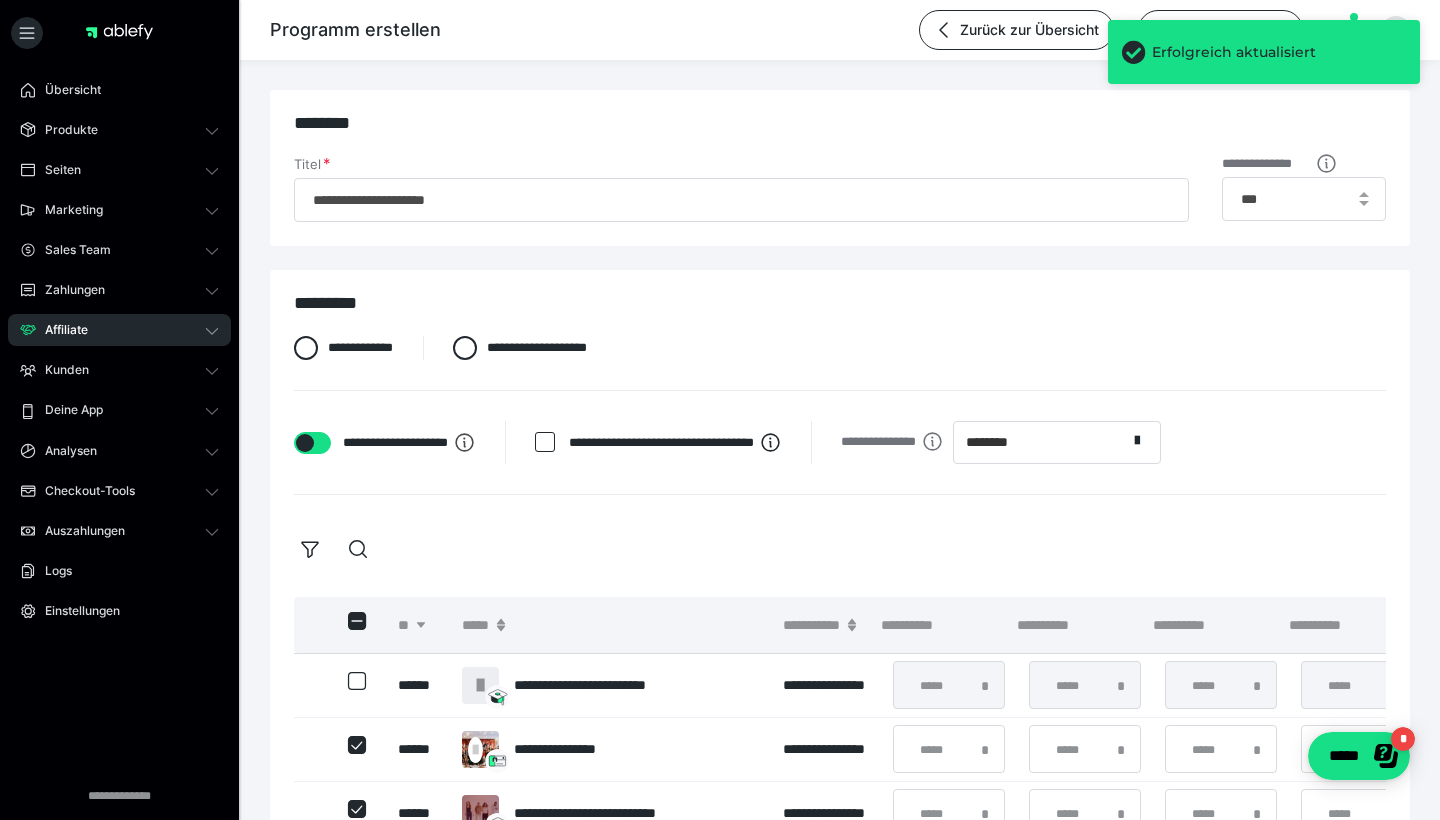 type on "**********" 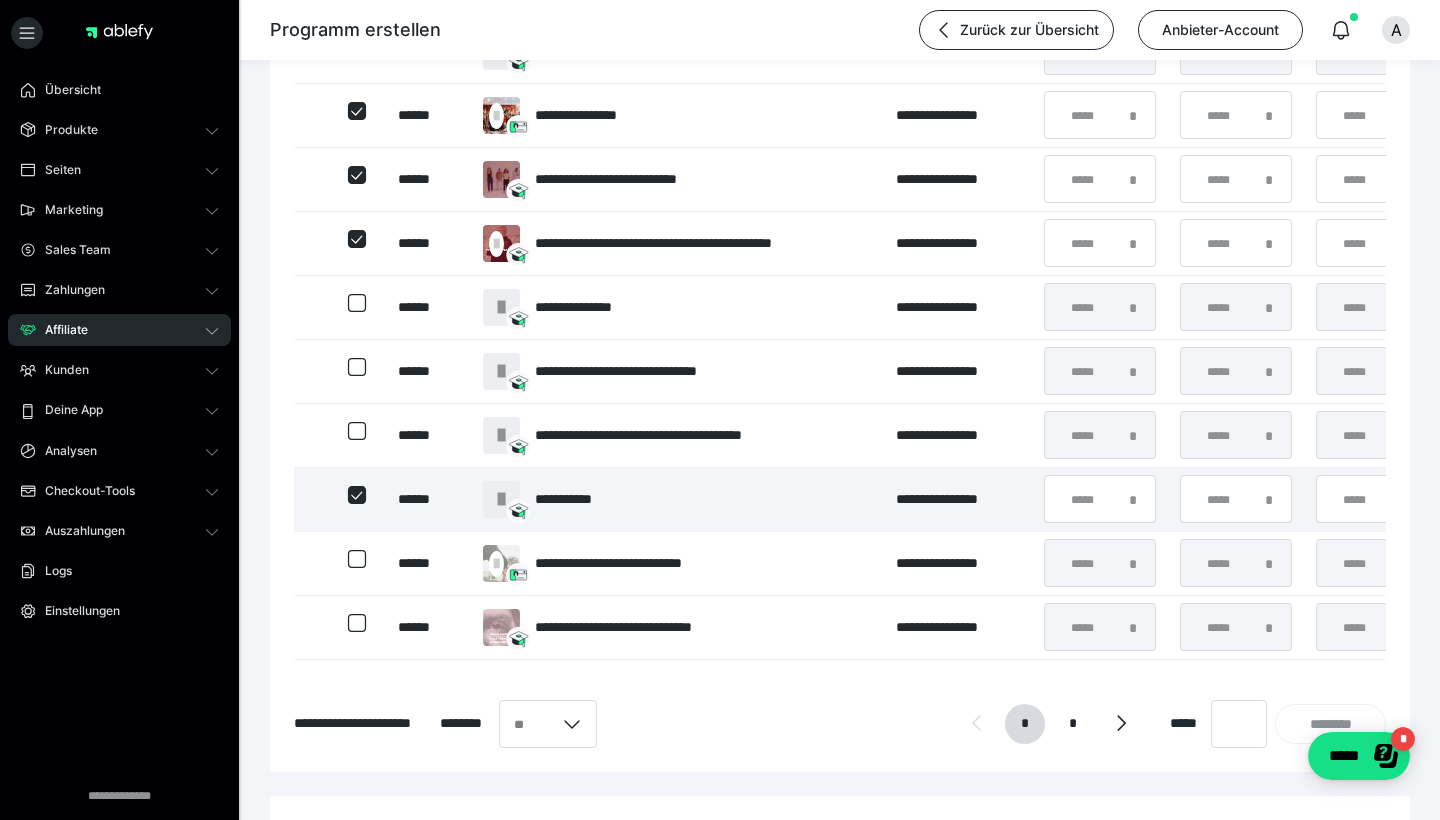scroll, scrollTop: 647, scrollLeft: 0, axis: vertical 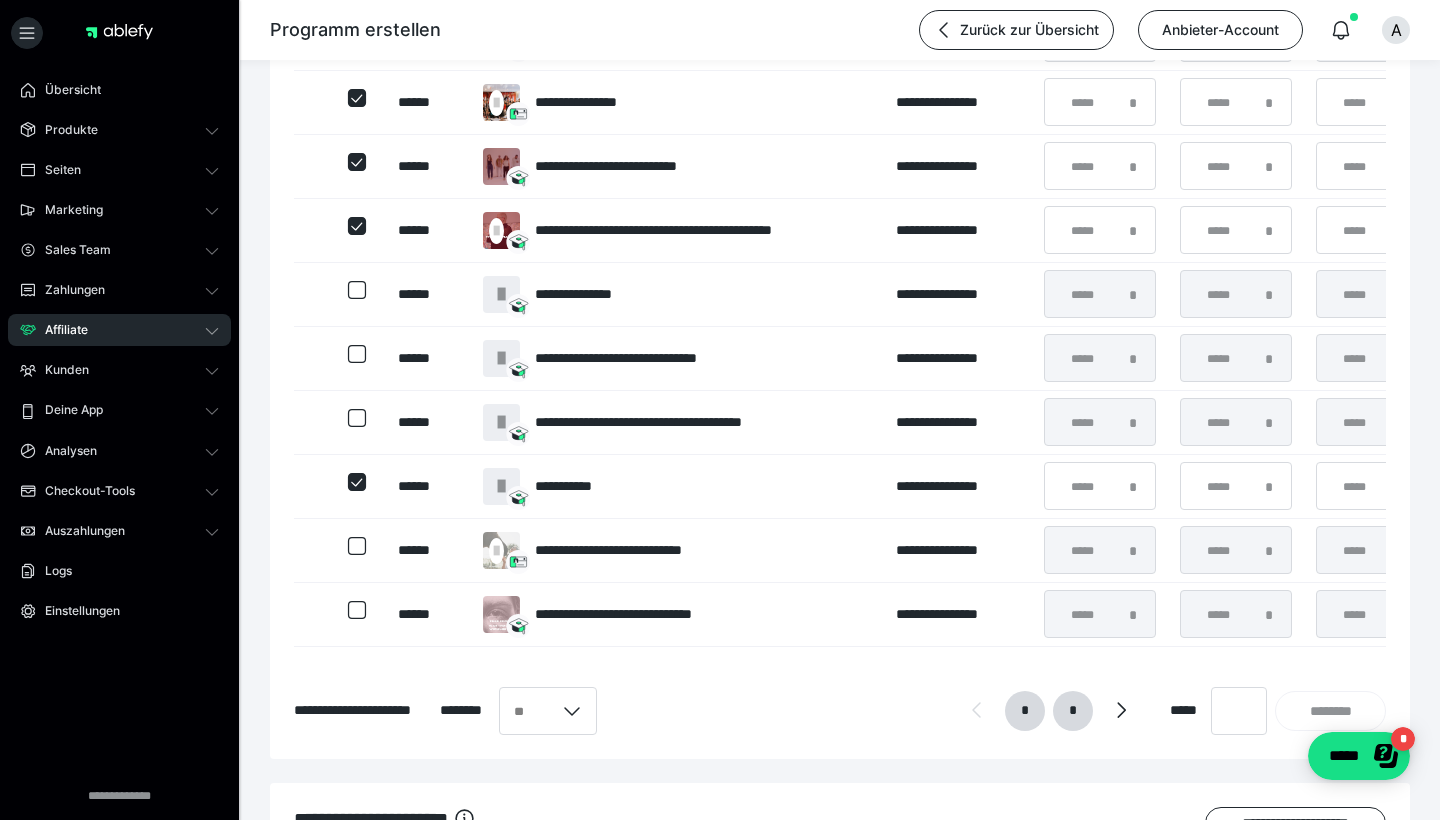 click on "*" at bounding box center [1073, 711] 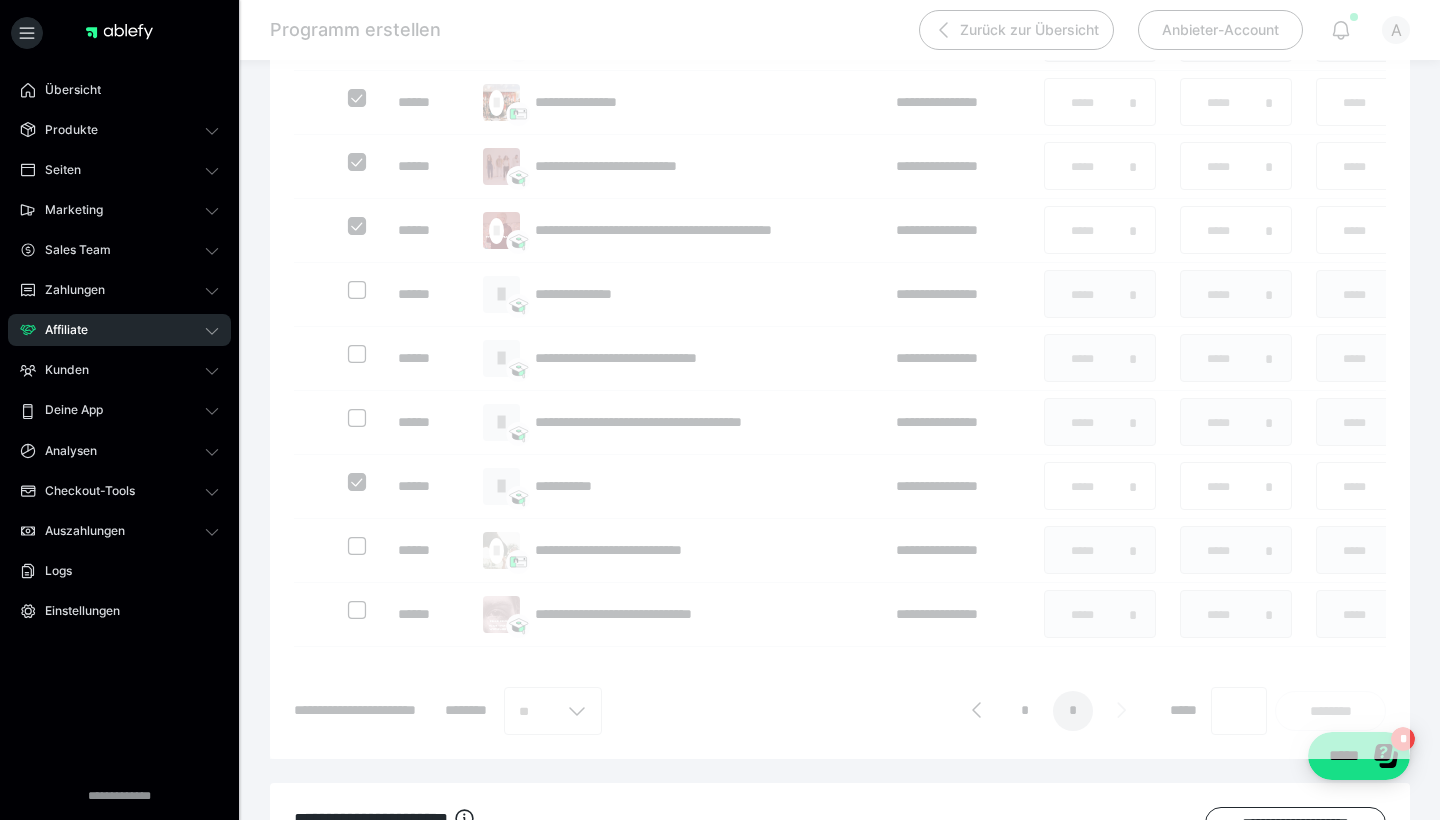 scroll, scrollTop: 211, scrollLeft: 0, axis: vertical 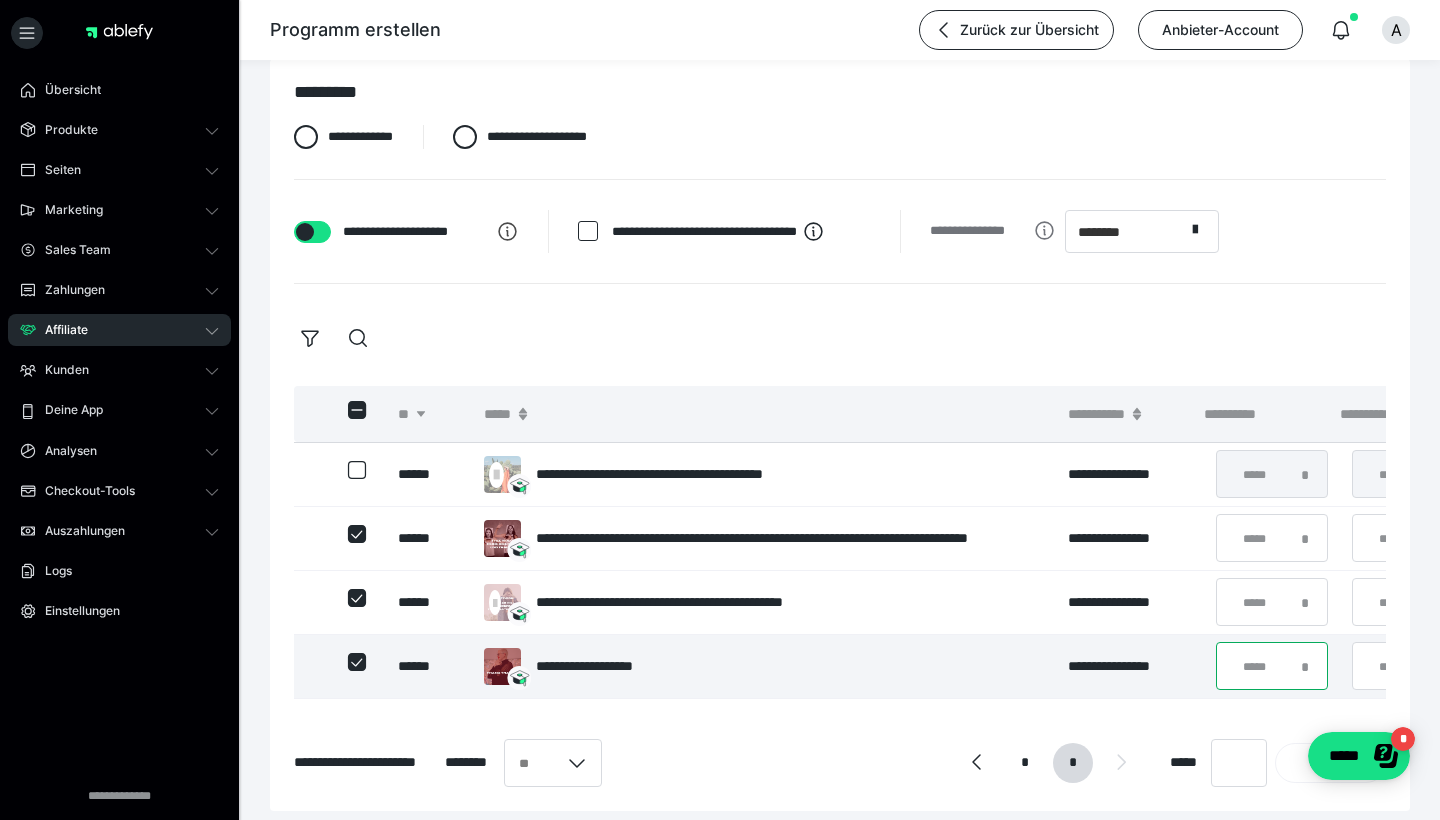 drag, startPoint x: 1285, startPoint y: 673, endPoint x: 1205, endPoint y: 671, distance: 80.024994 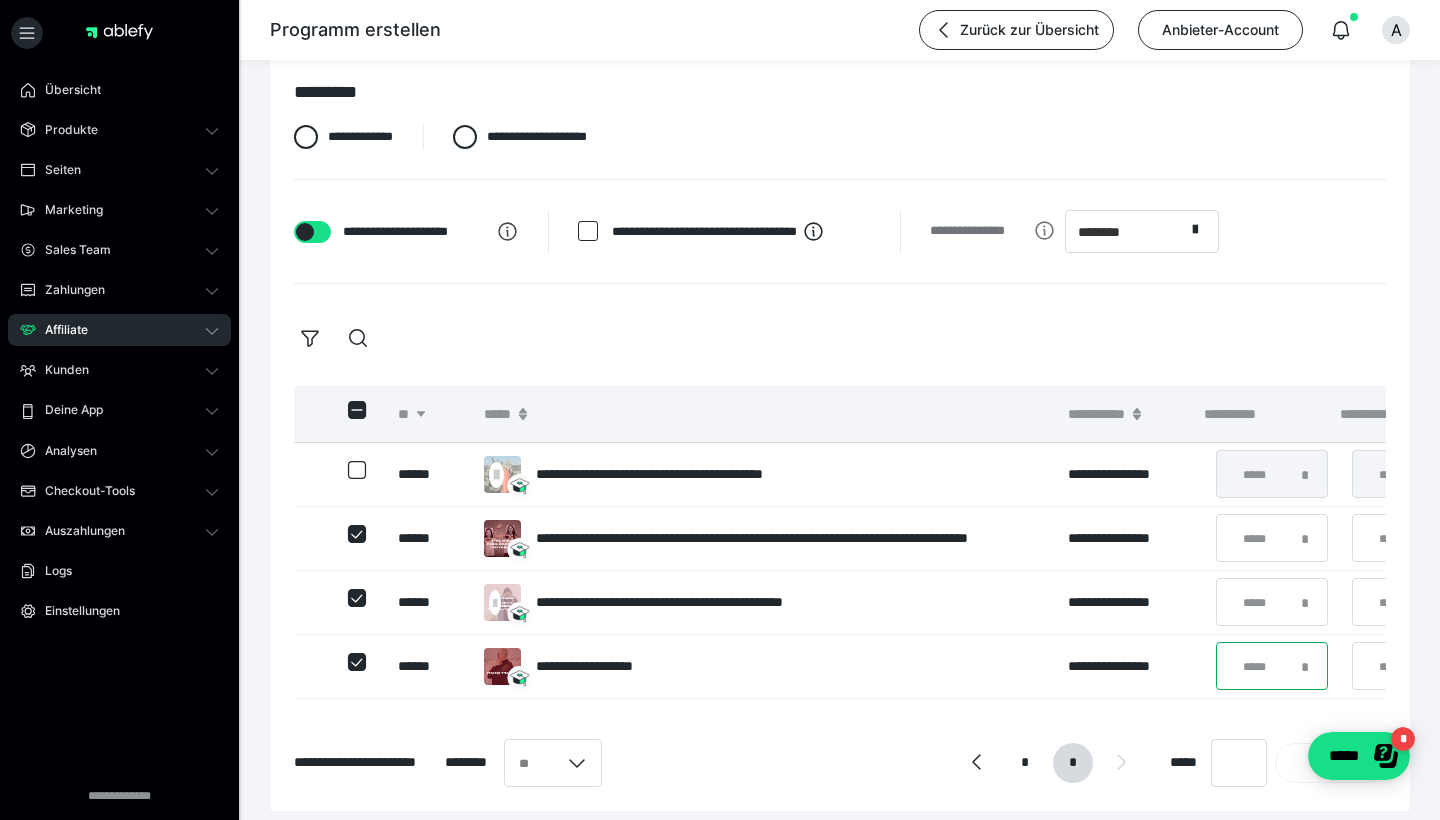 type on "**" 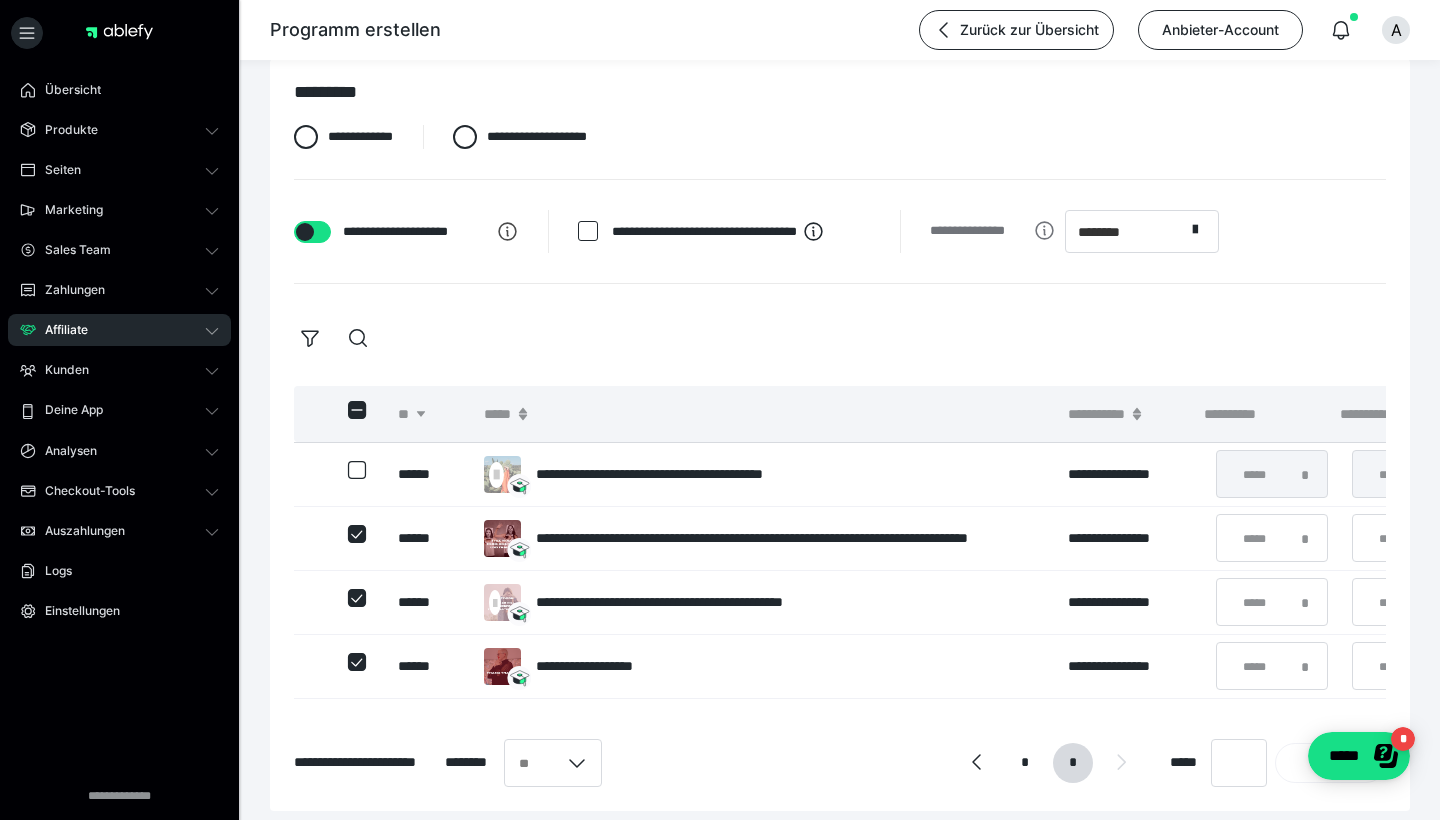 click on "**********" at bounding box center [840, 435] 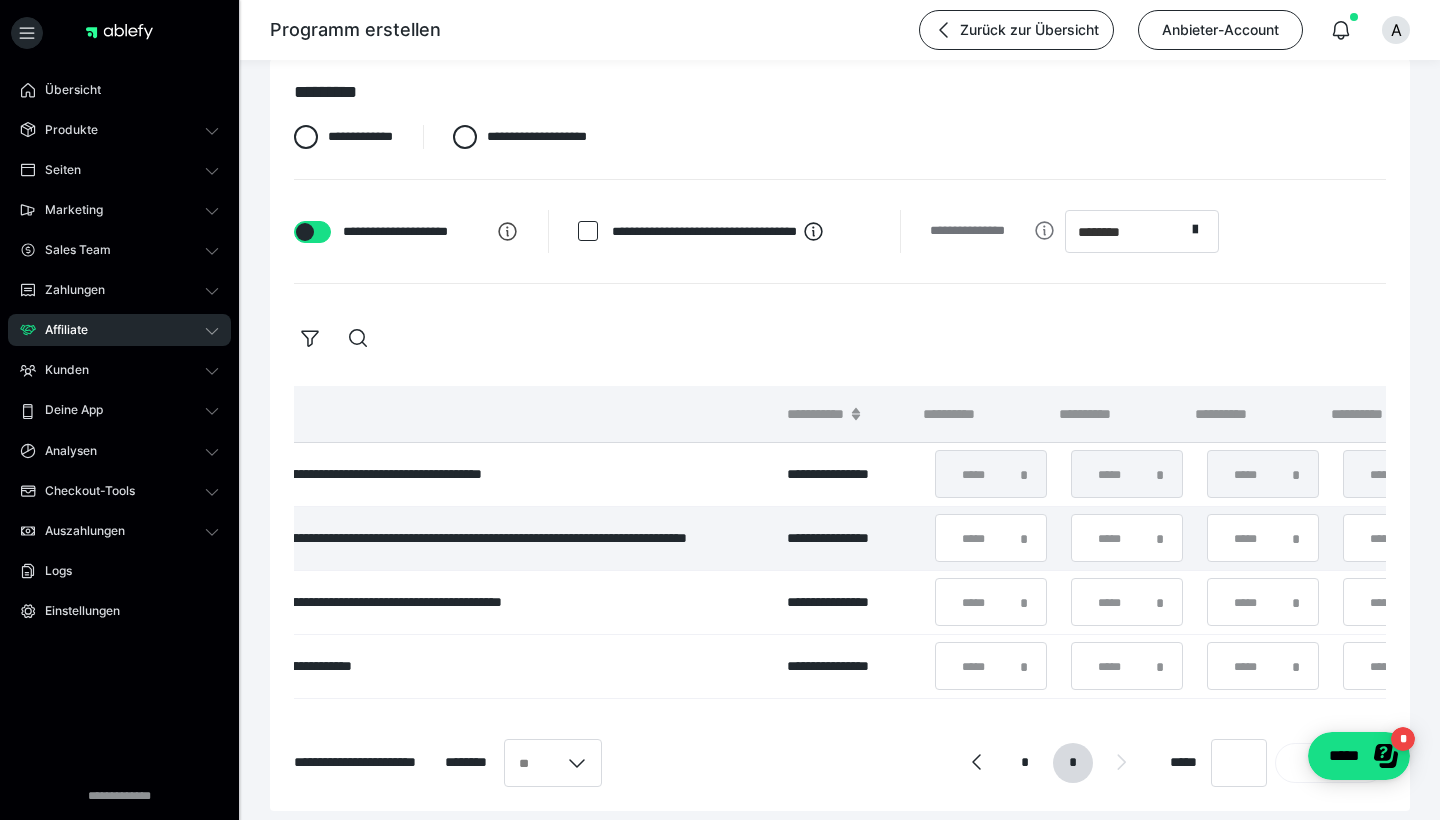 scroll, scrollTop: 0, scrollLeft: 383, axis: horizontal 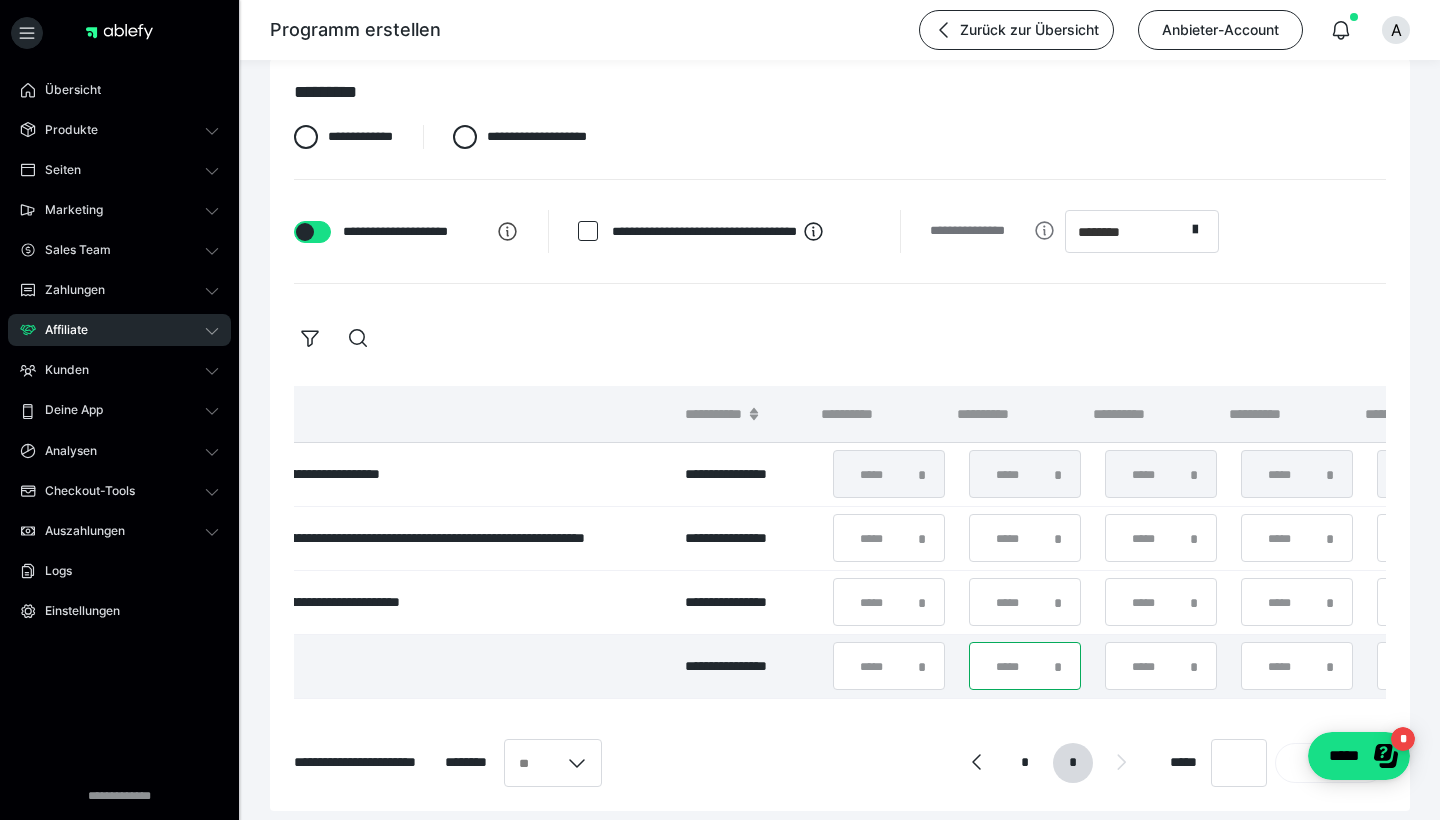 drag, startPoint x: 1026, startPoint y: 671, endPoint x: 972, endPoint y: 664, distance: 54.451813 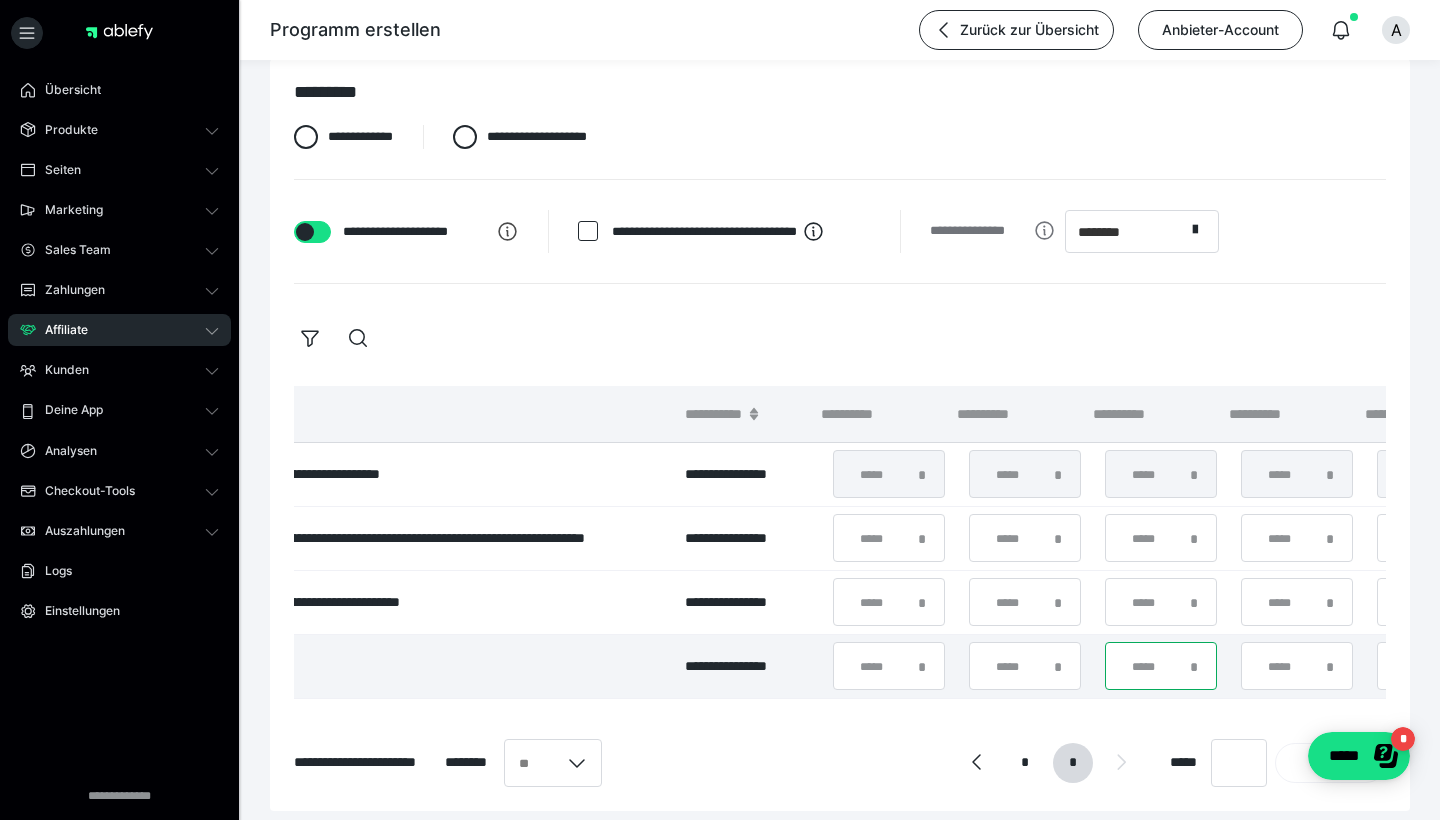 click on "*" at bounding box center [1161, 666] 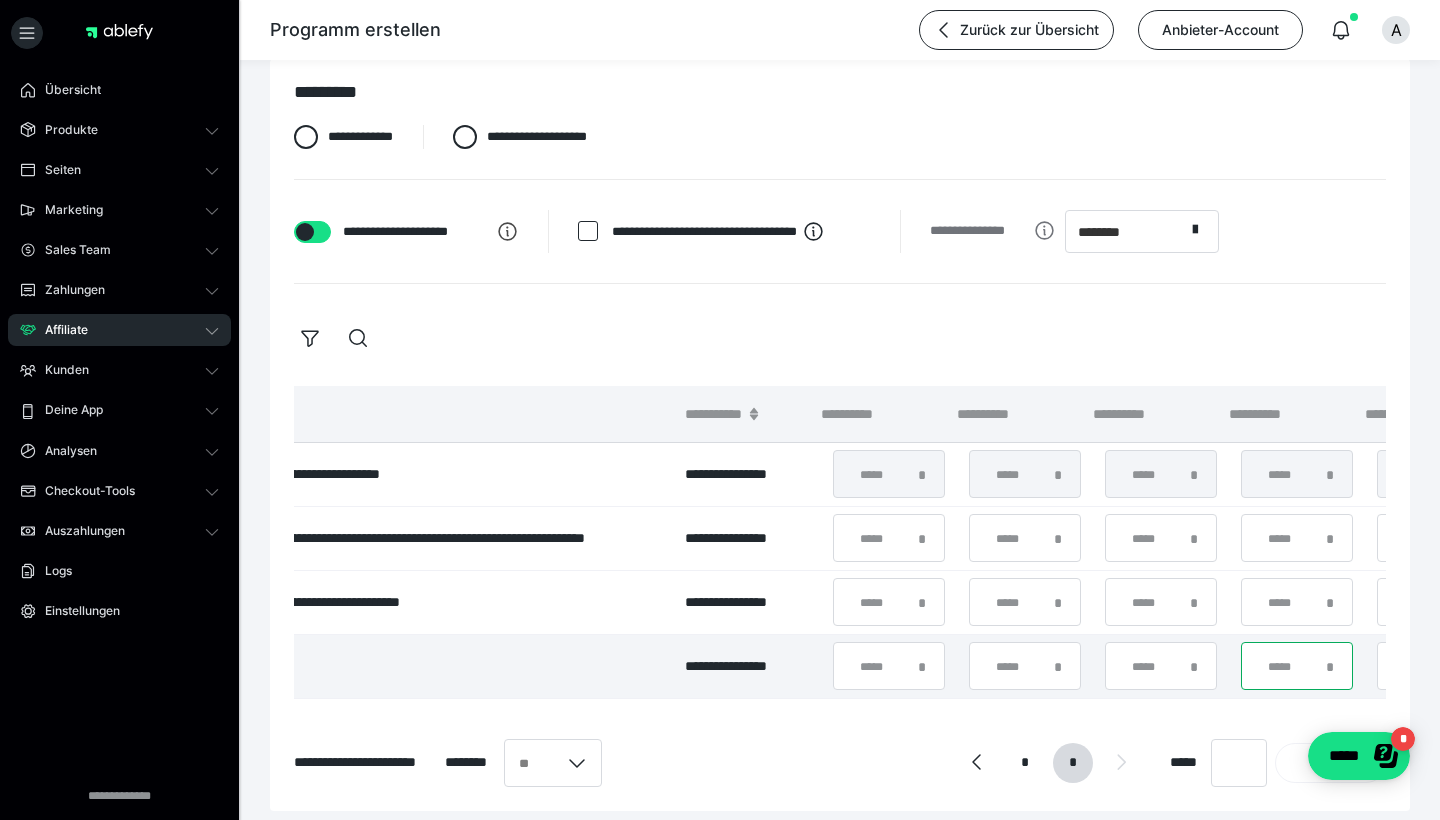 click on "*" at bounding box center [1297, 666] 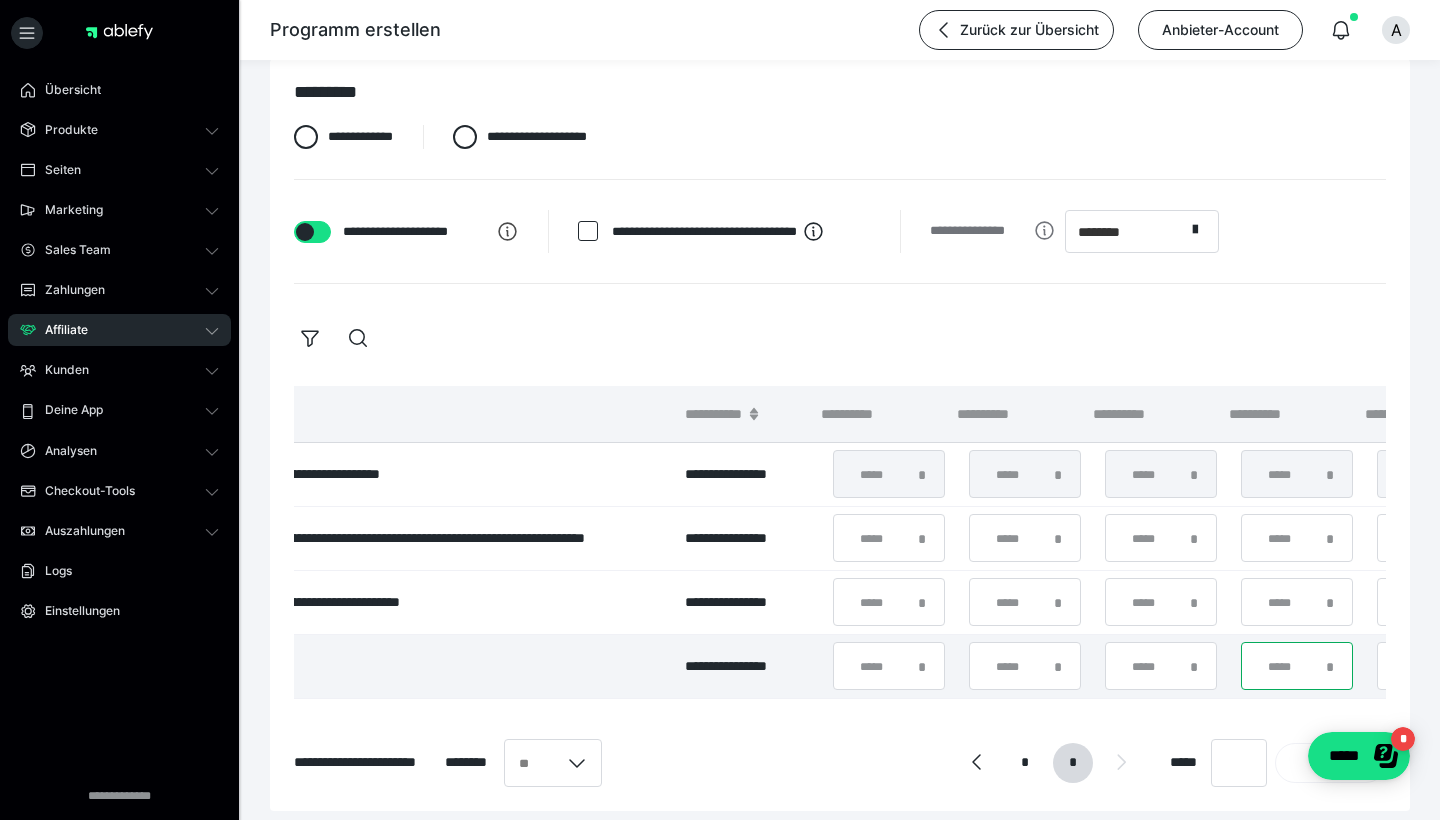 type on "*" 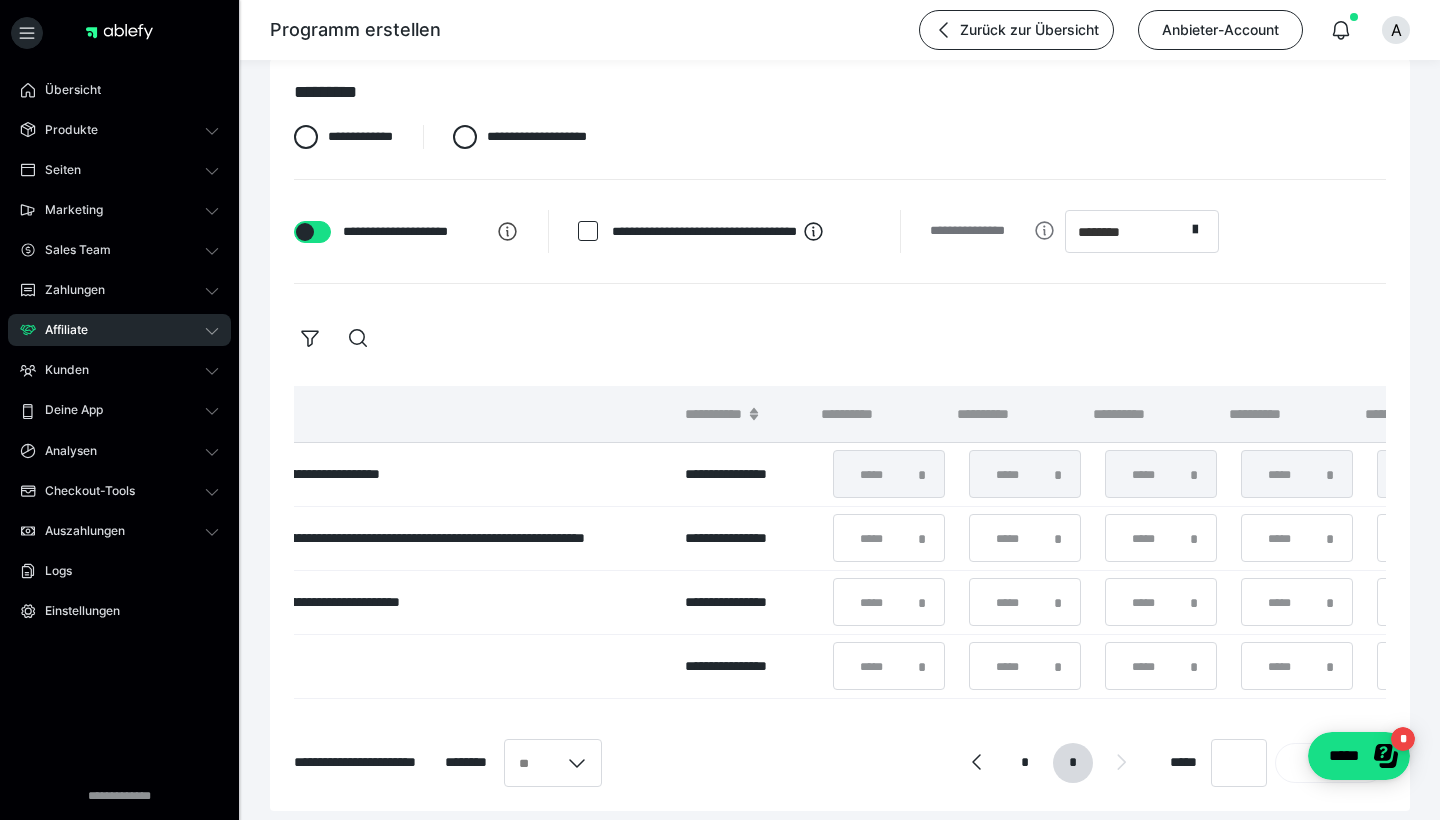 click on "**********" at bounding box center (840, 763) 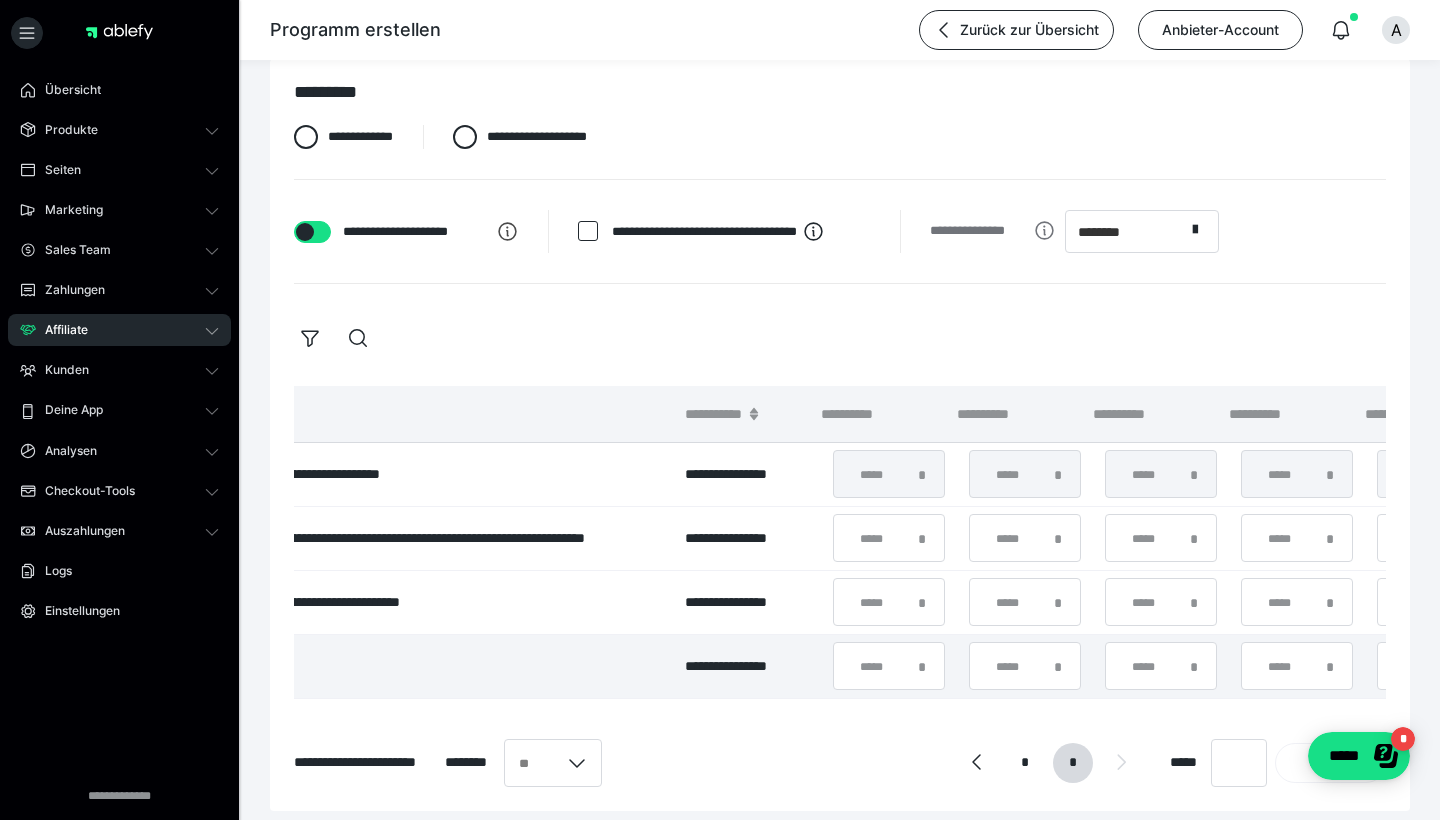 scroll, scrollTop: 0, scrollLeft: 488, axis: horizontal 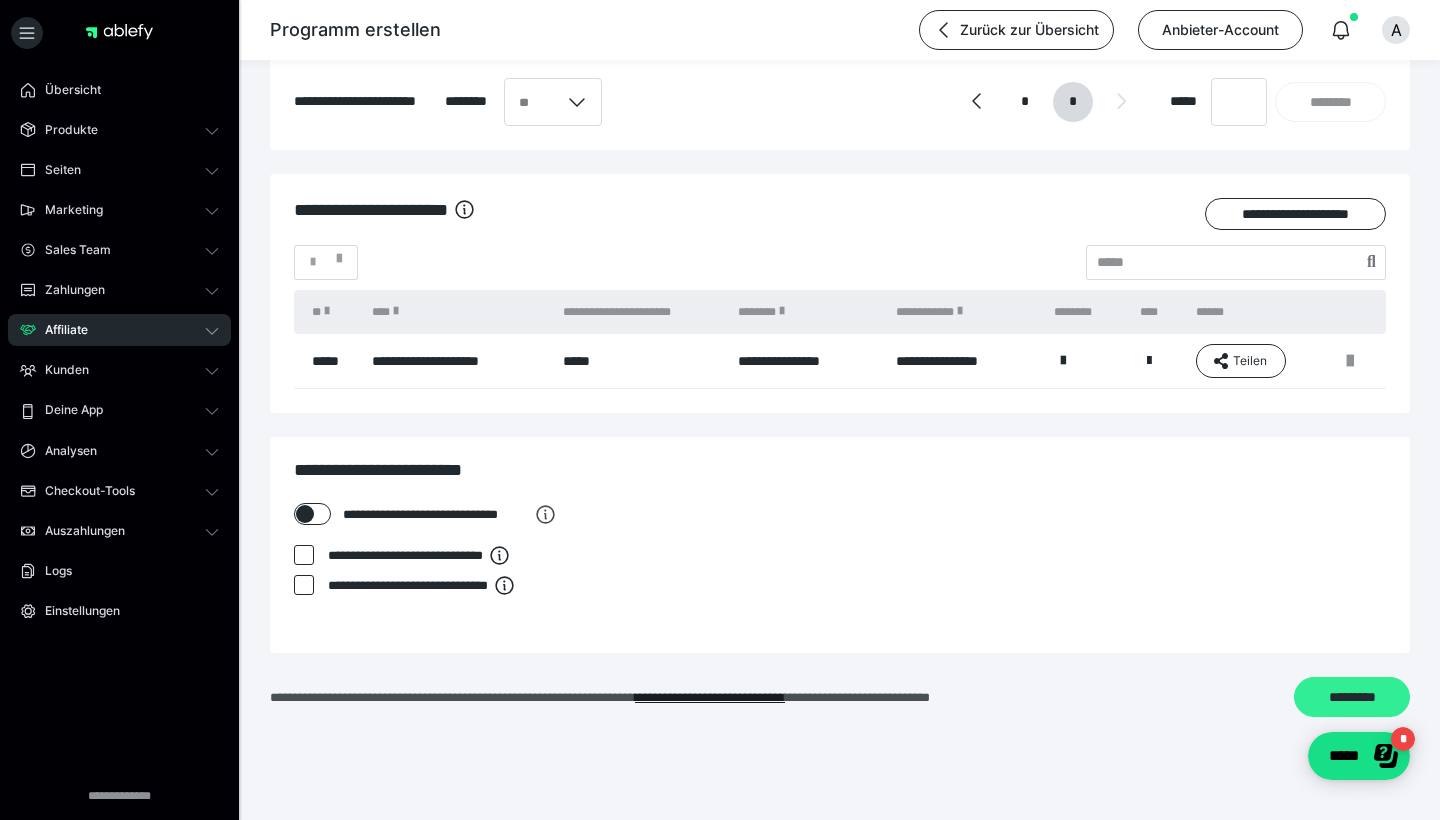 click on "*********" at bounding box center (1352, 697) 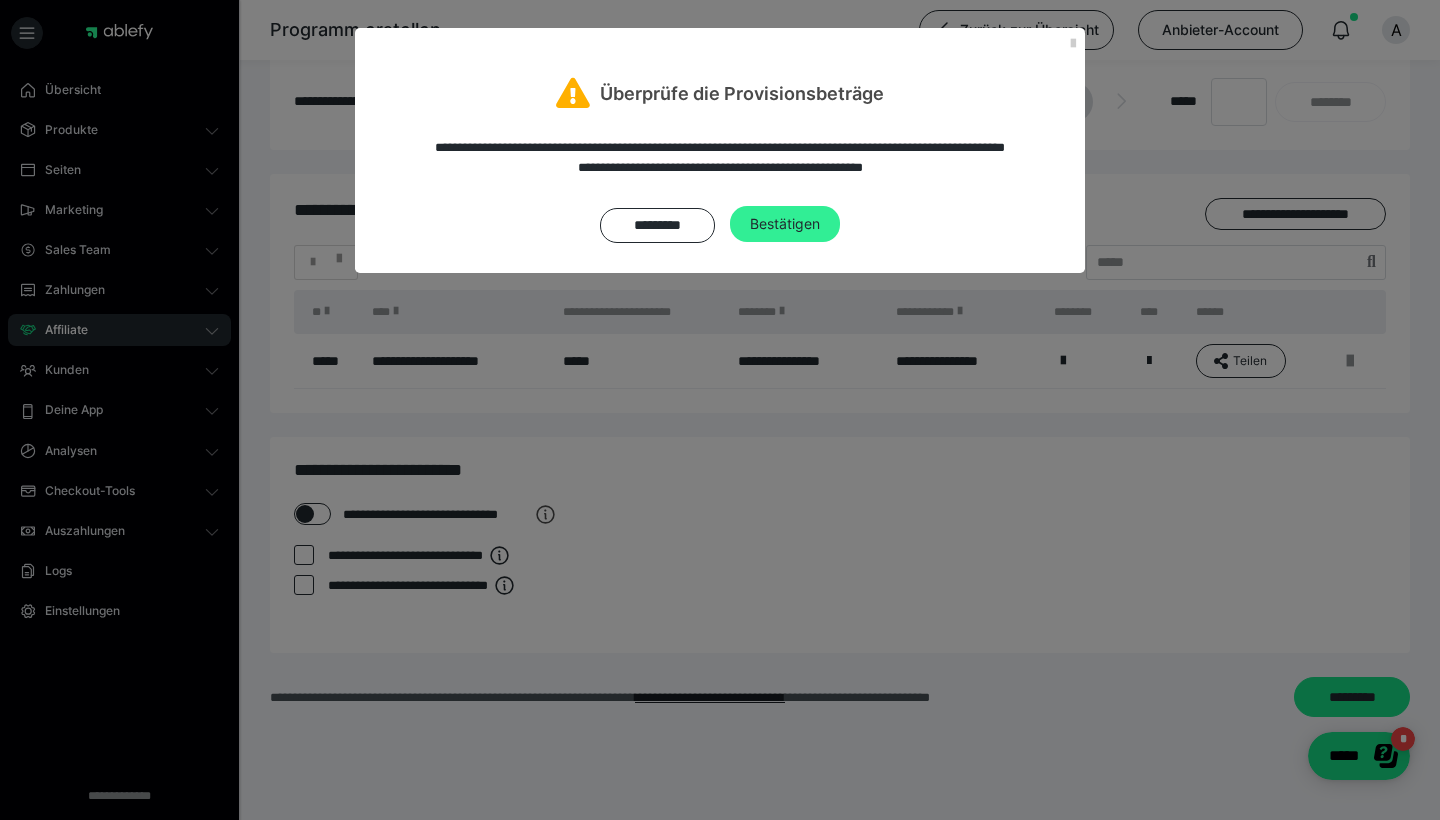 click on "Bestätigen" at bounding box center [785, 224] 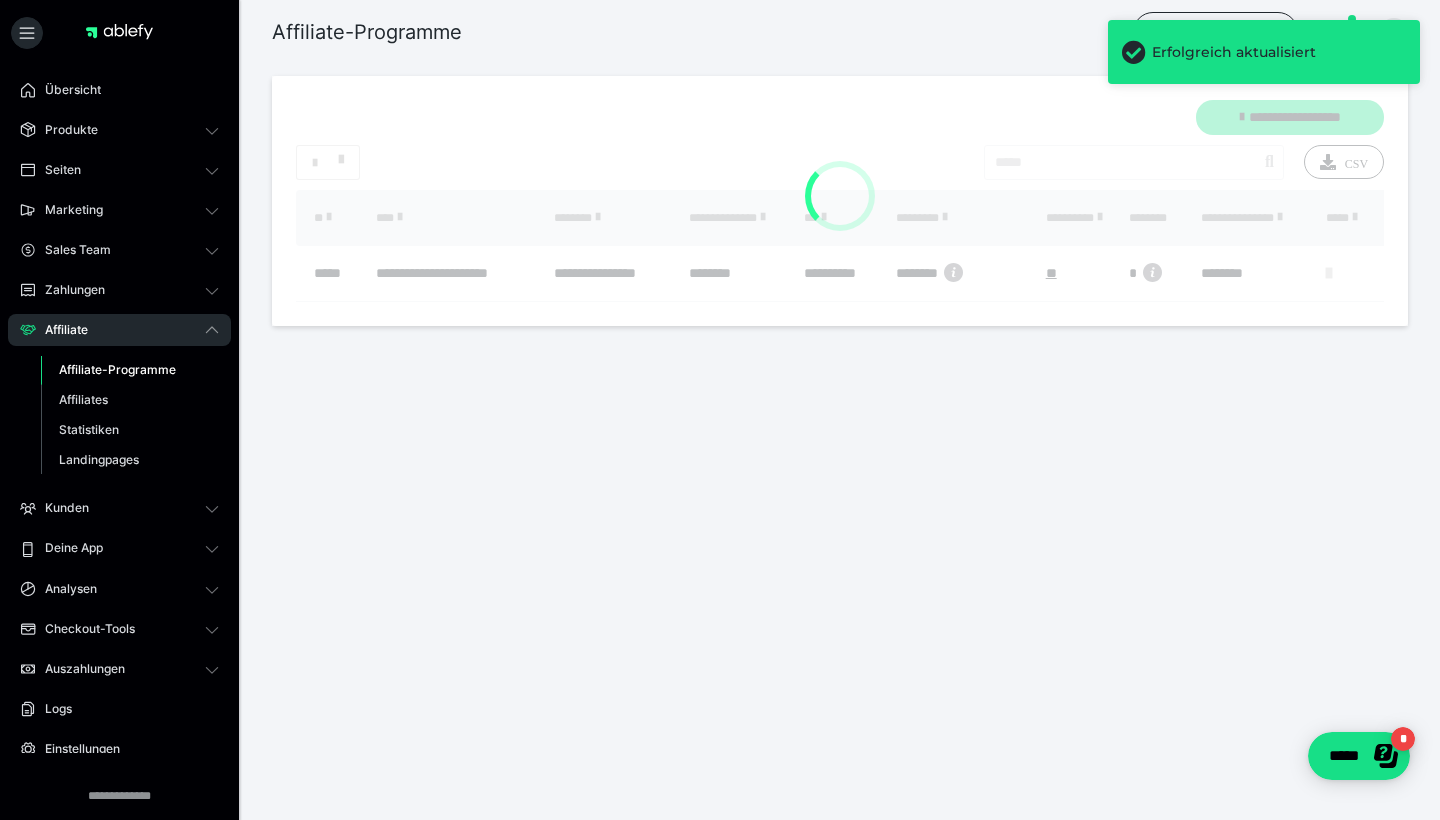 scroll, scrollTop: 0, scrollLeft: 0, axis: both 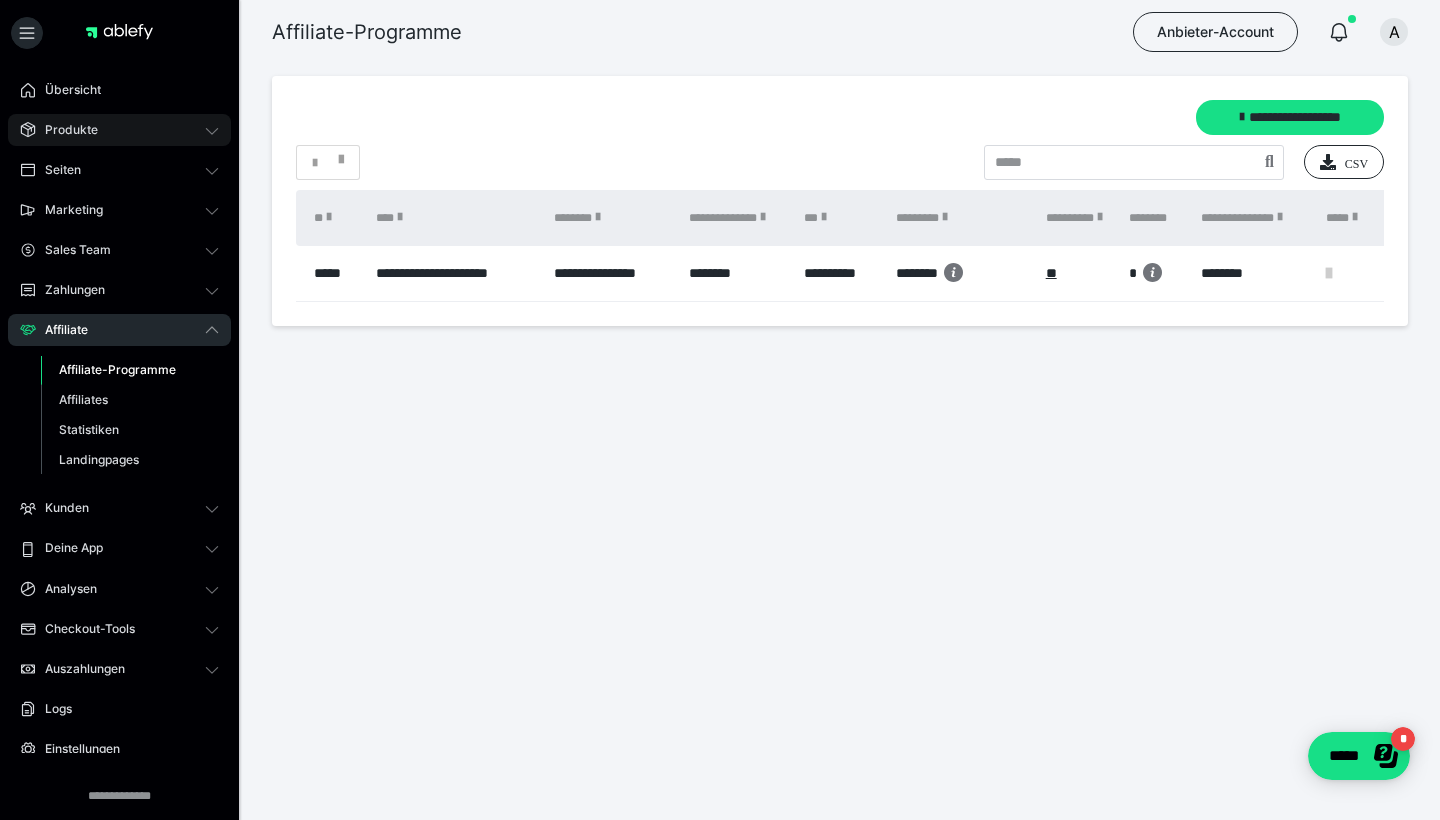 click on "Produkte" at bounding box center [64, 130] 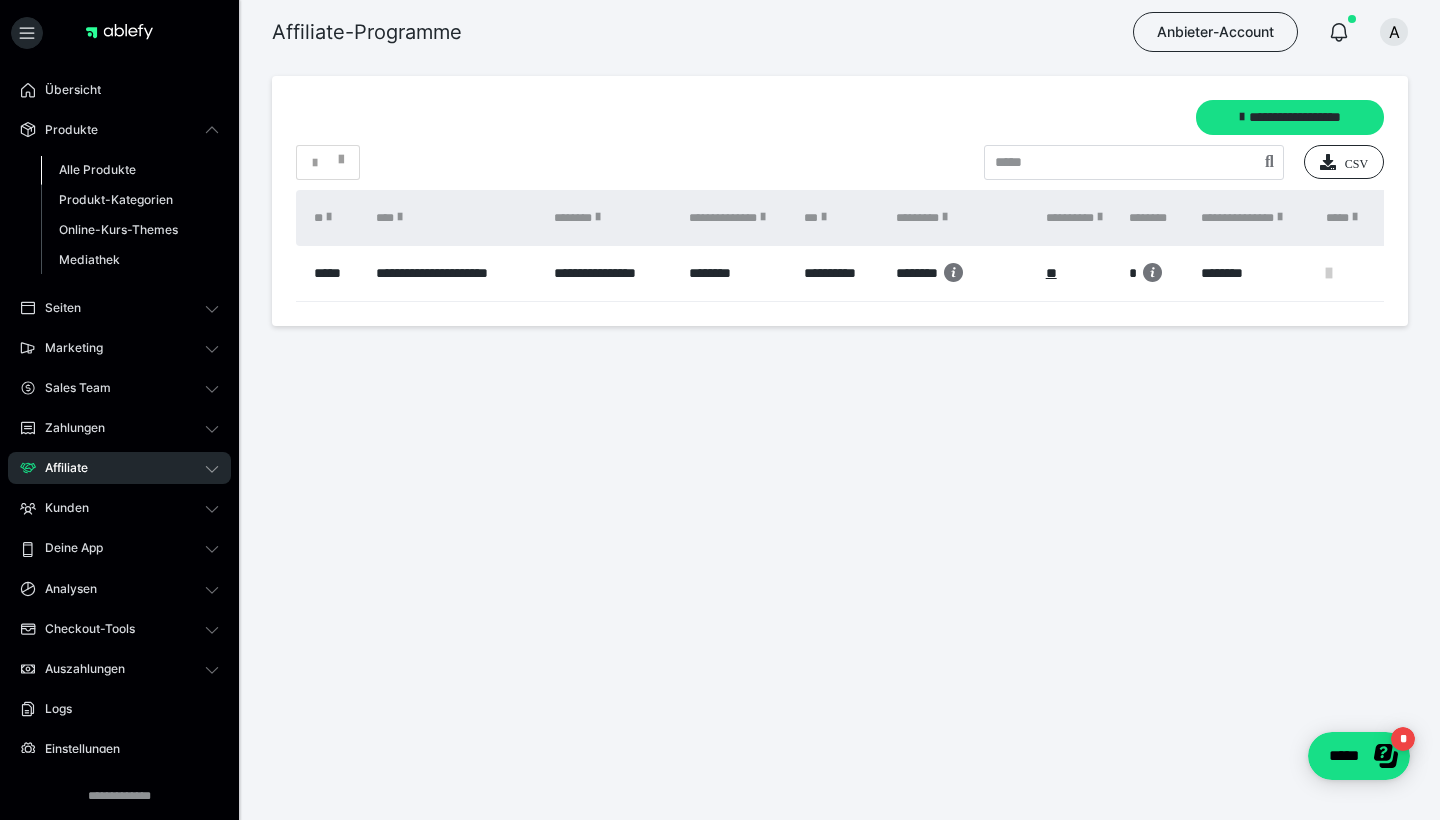 click on "Alle Produkte" at bounding box center [97, 169] 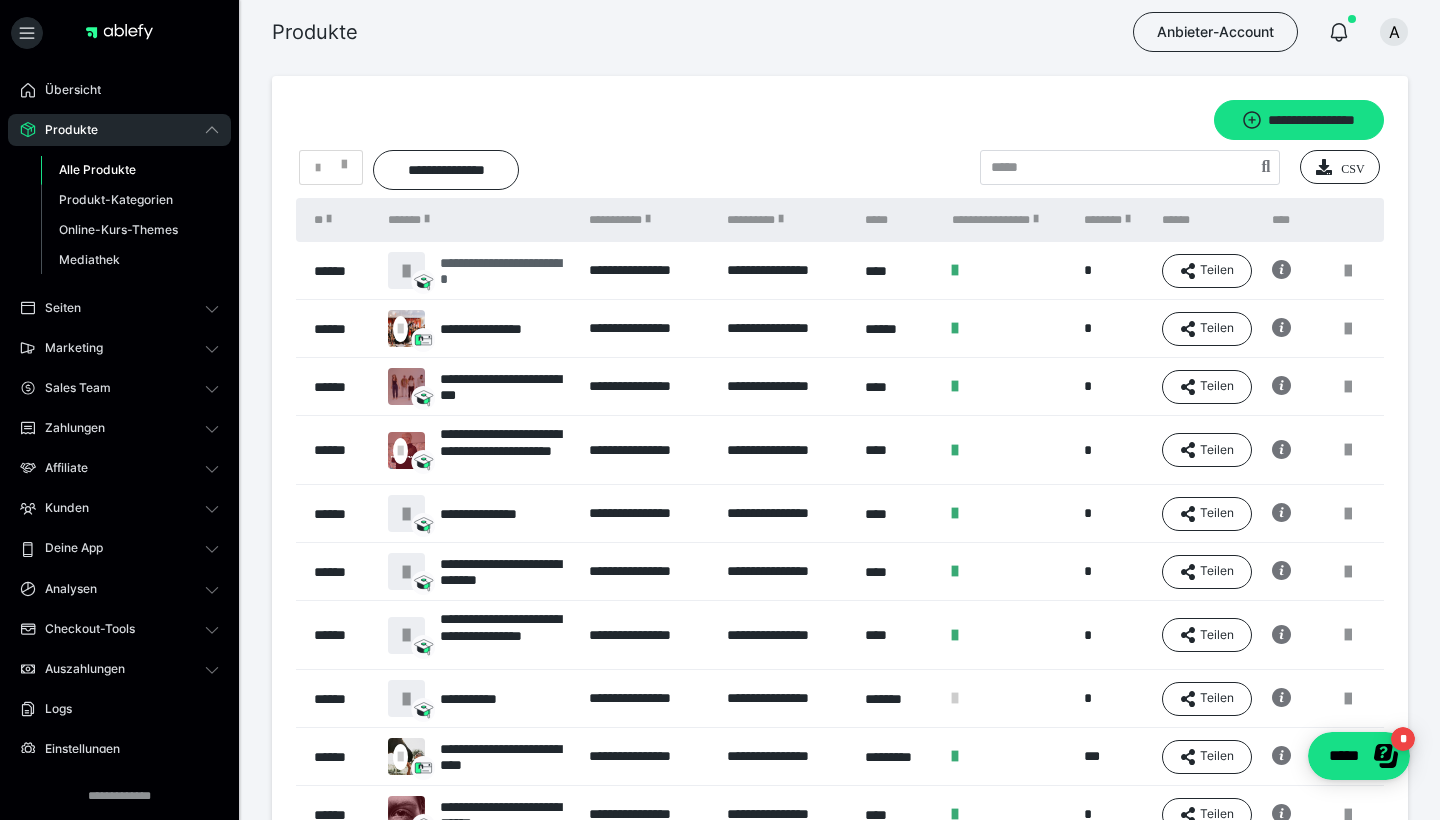 click on "**********" at bounding box center [504, 271] 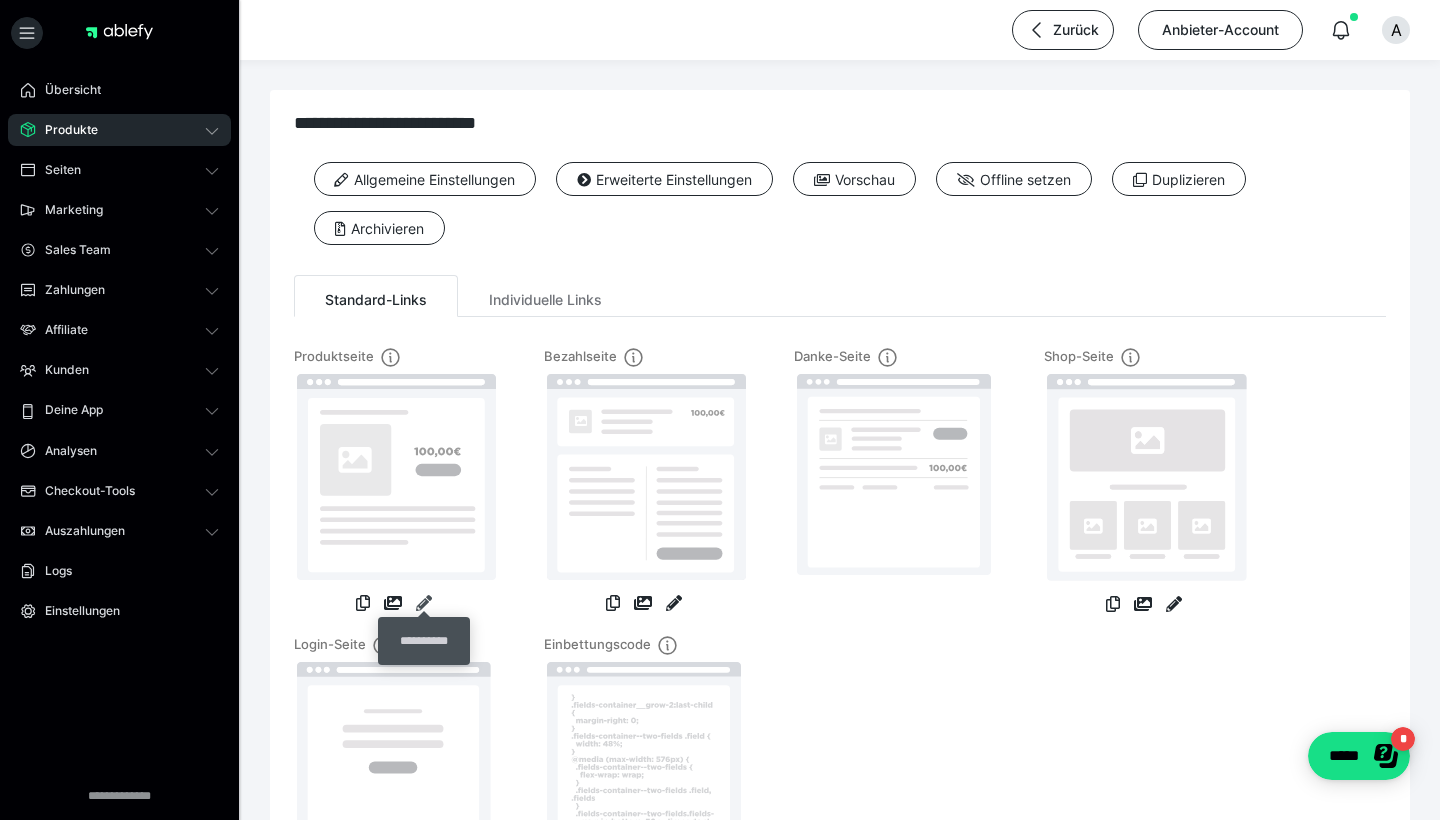click at bounding box center [424, 603] 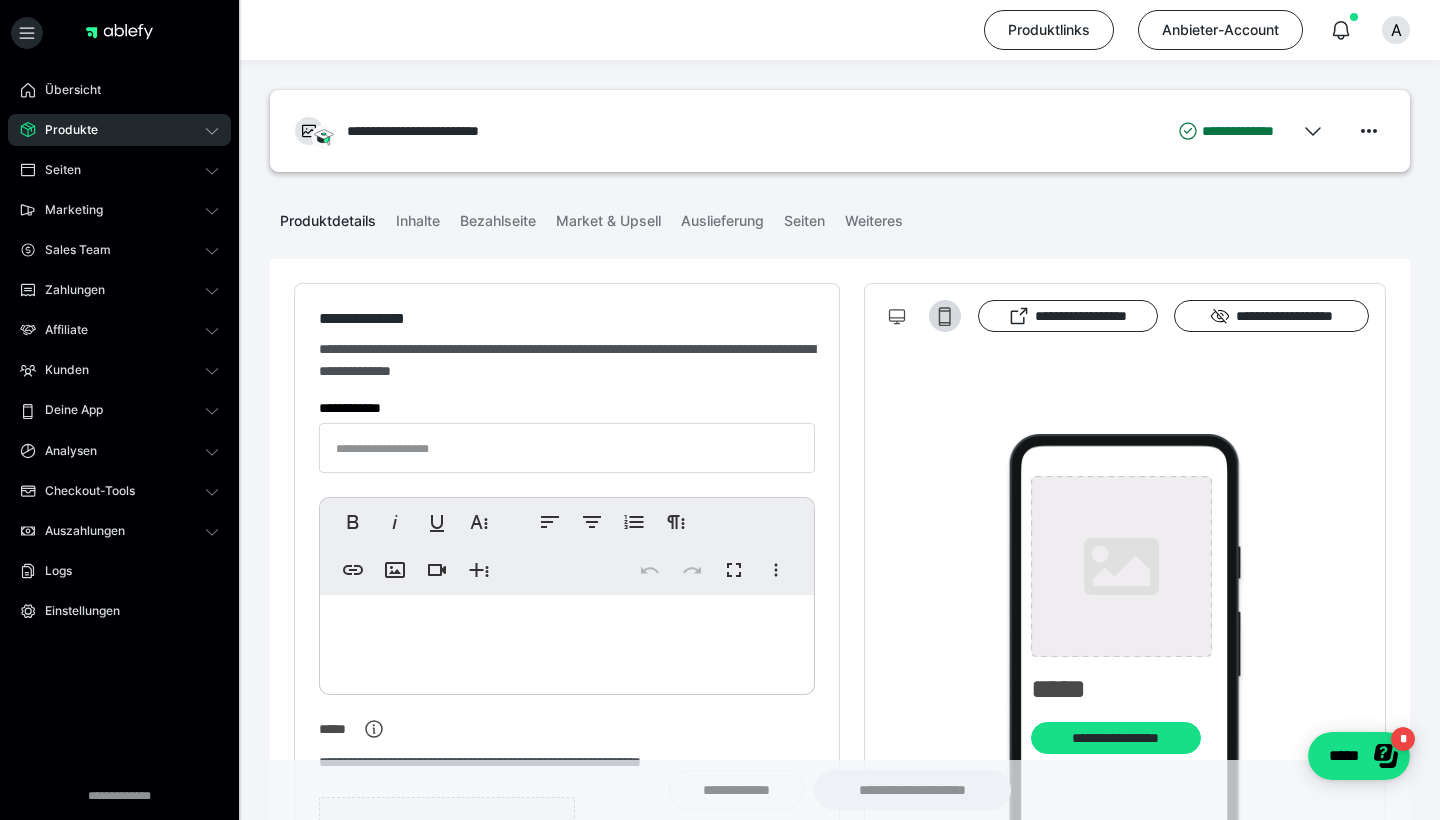 type on "**********" 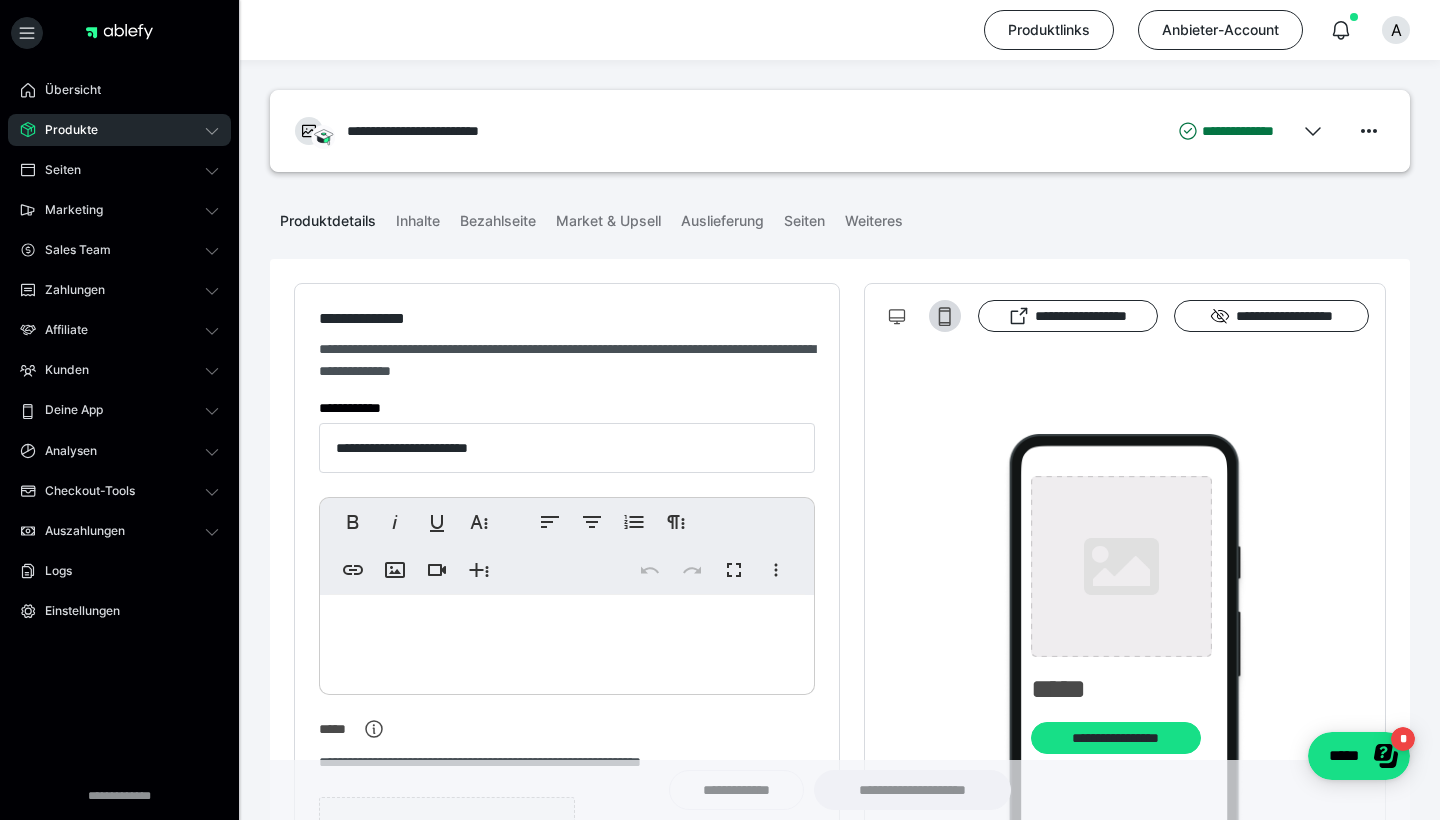 type on "**********" 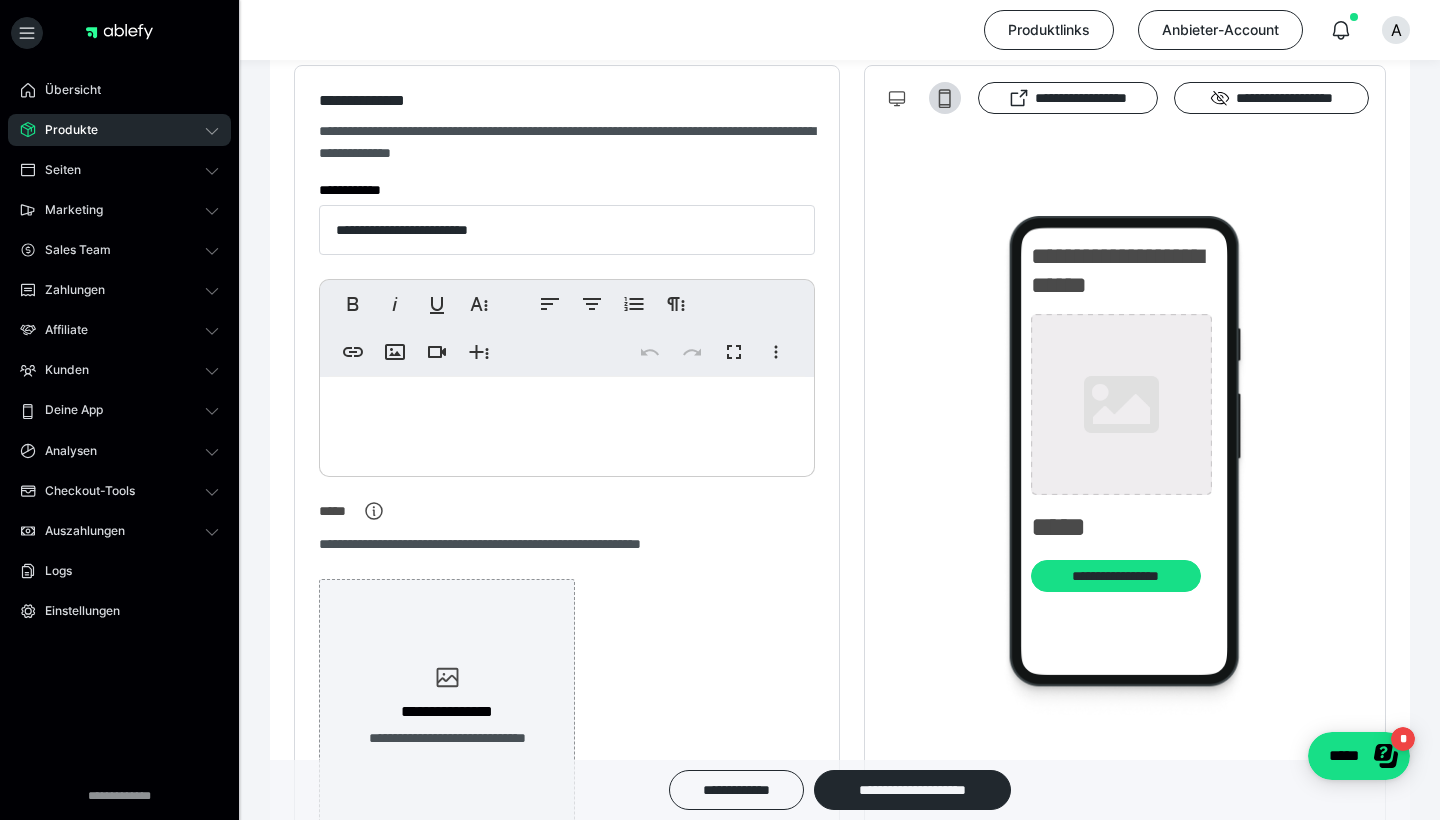 scroll, scrollTop: 220, scrollLeft: 0, axis: vertical 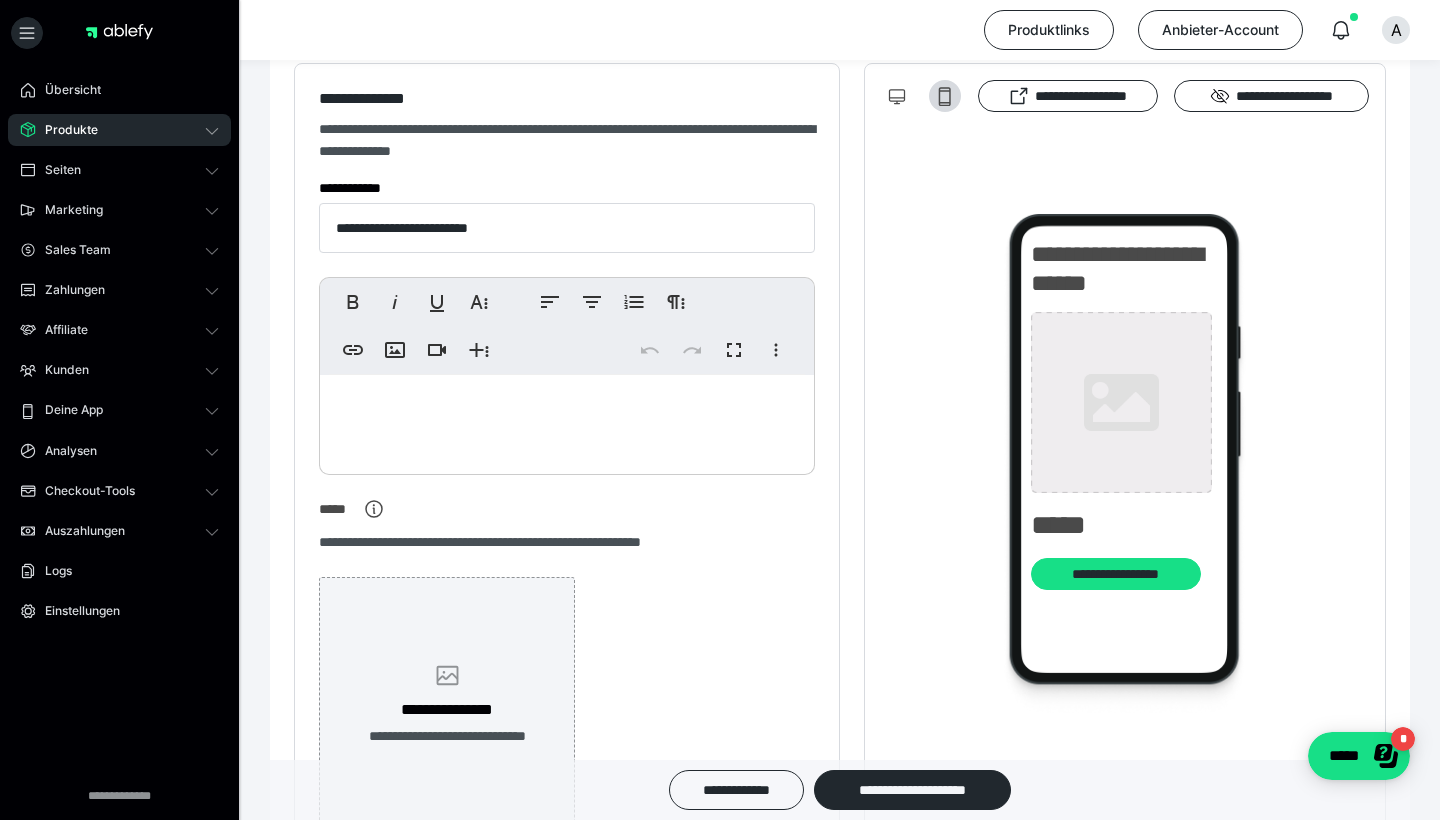 click on "**********" at bounding box center (447, 705) 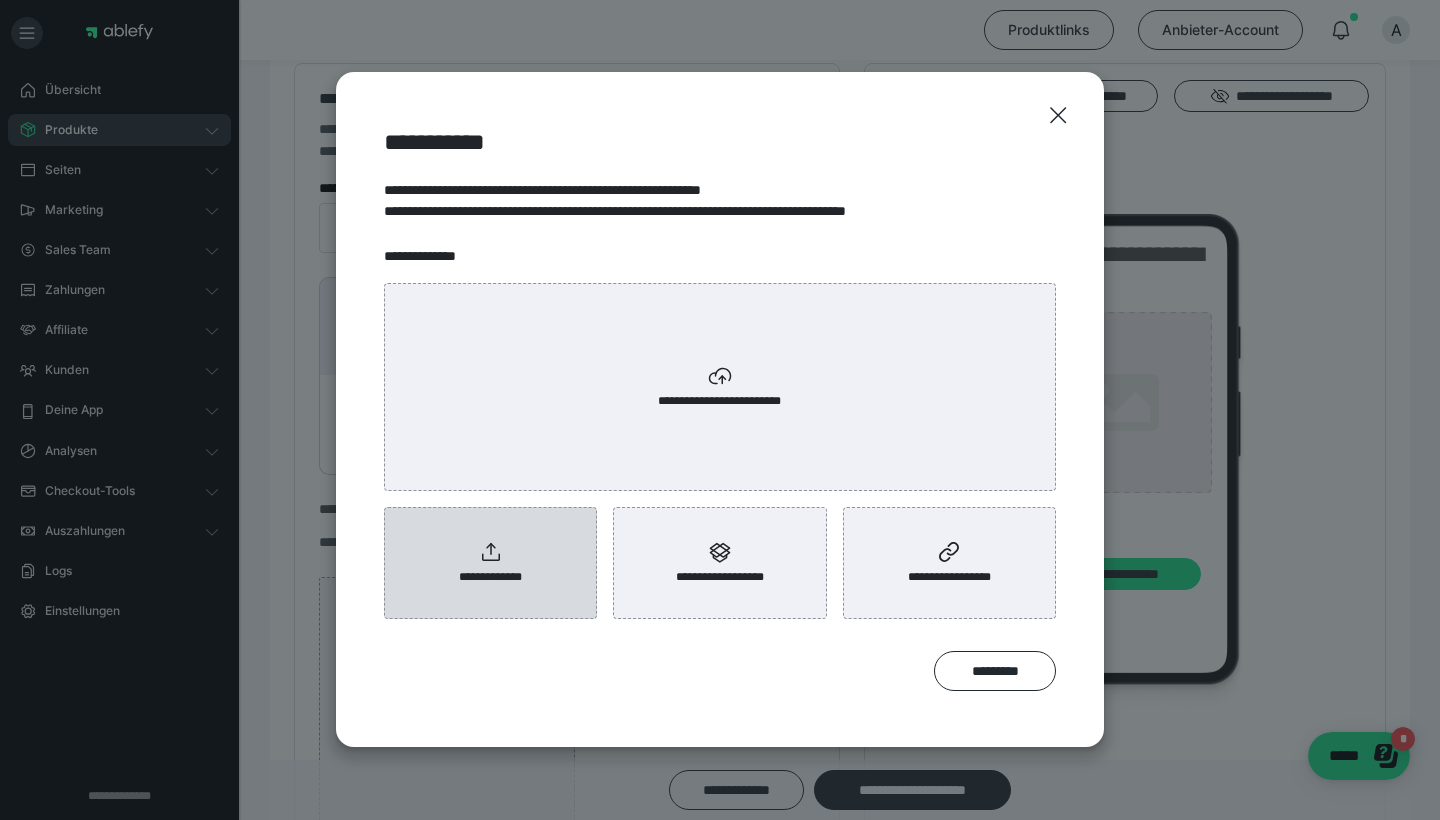 click on "**********" at bounding box center (490, 563) 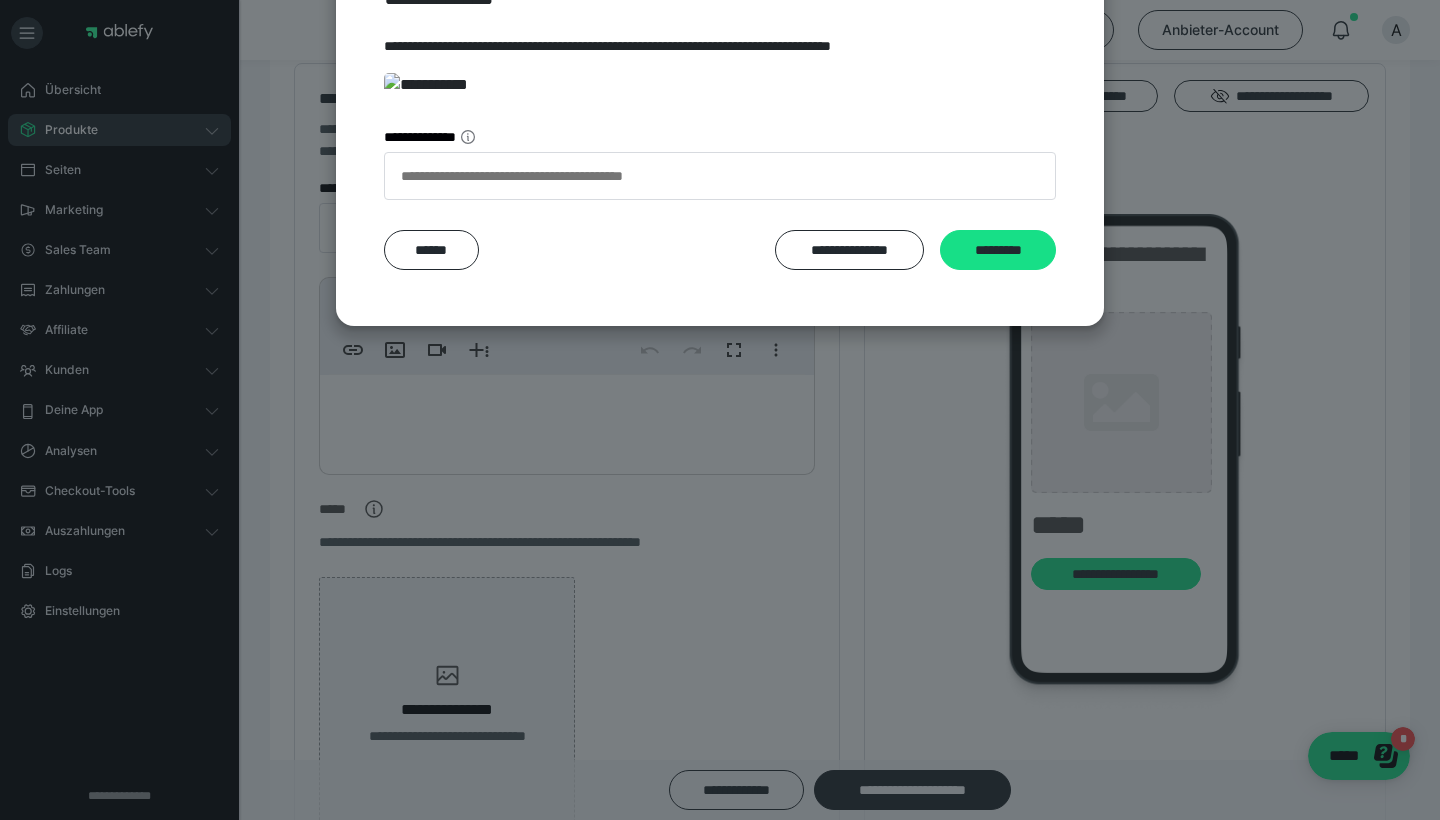 scroll, scrollTop: 245, scrollLeft: 0, axis: vertical 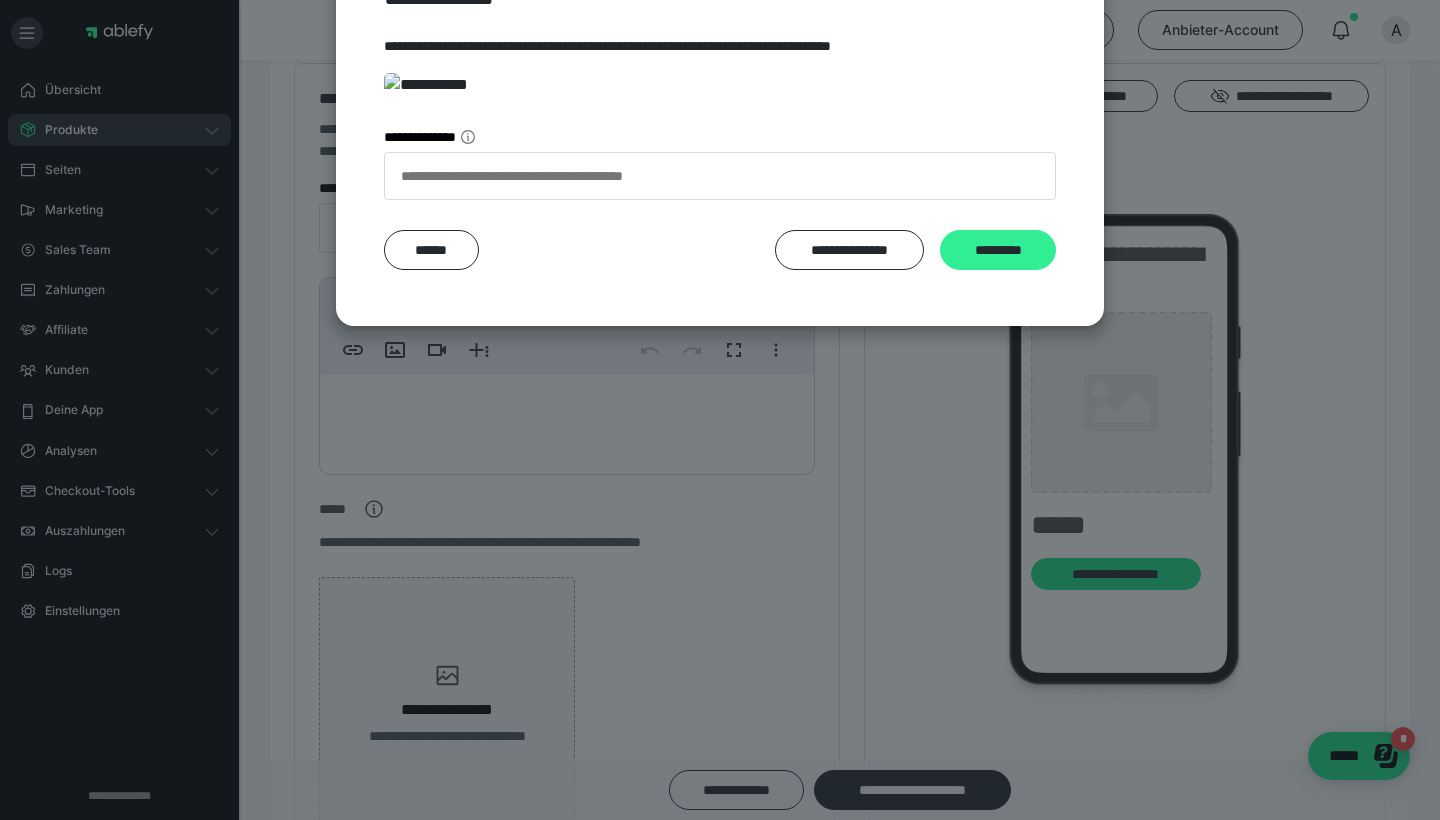 click on "*********" at bounding box center [998, 250] 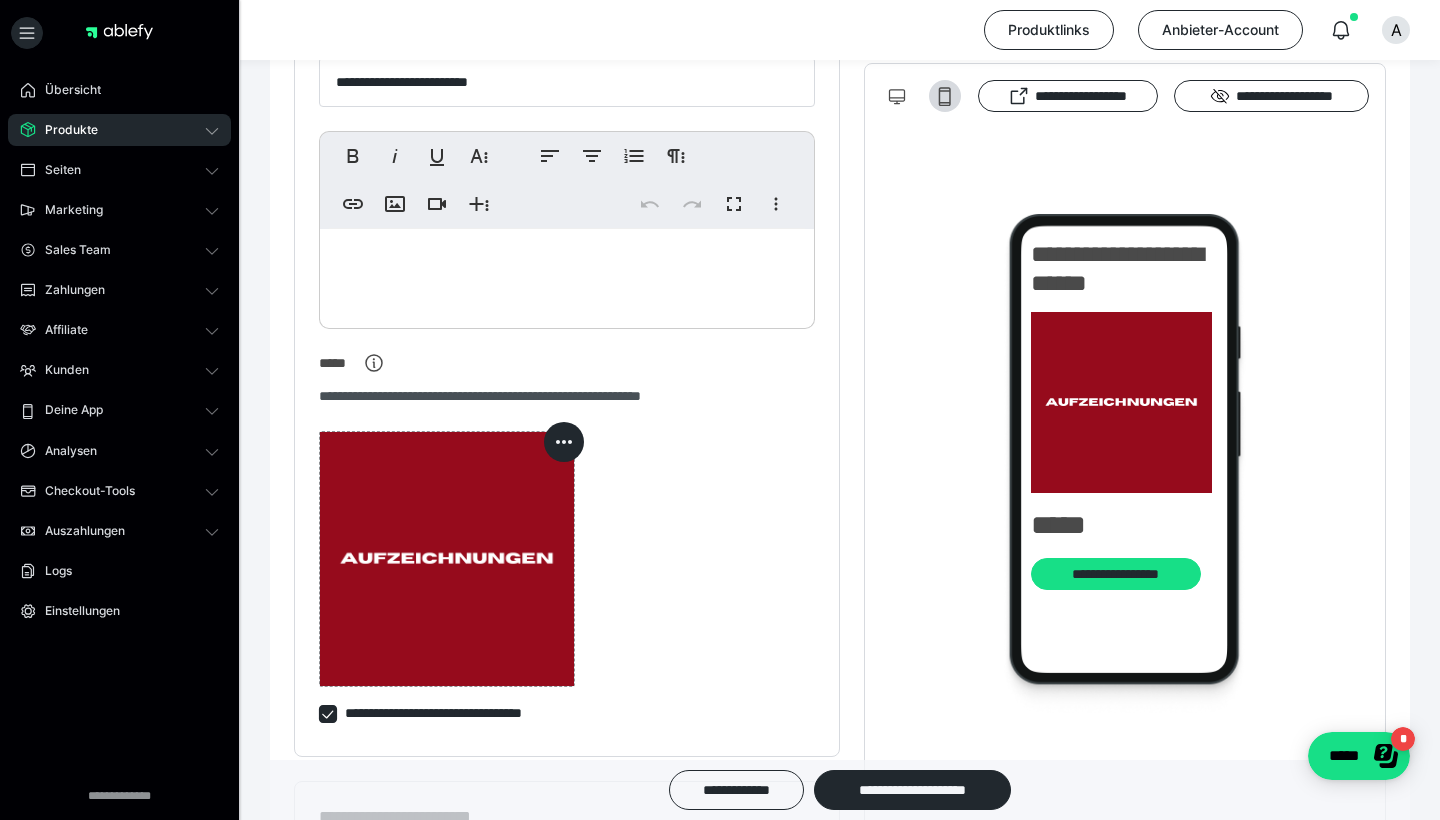 scroll, scrollTop: 399, scrollLeft: 0, axis: vertical 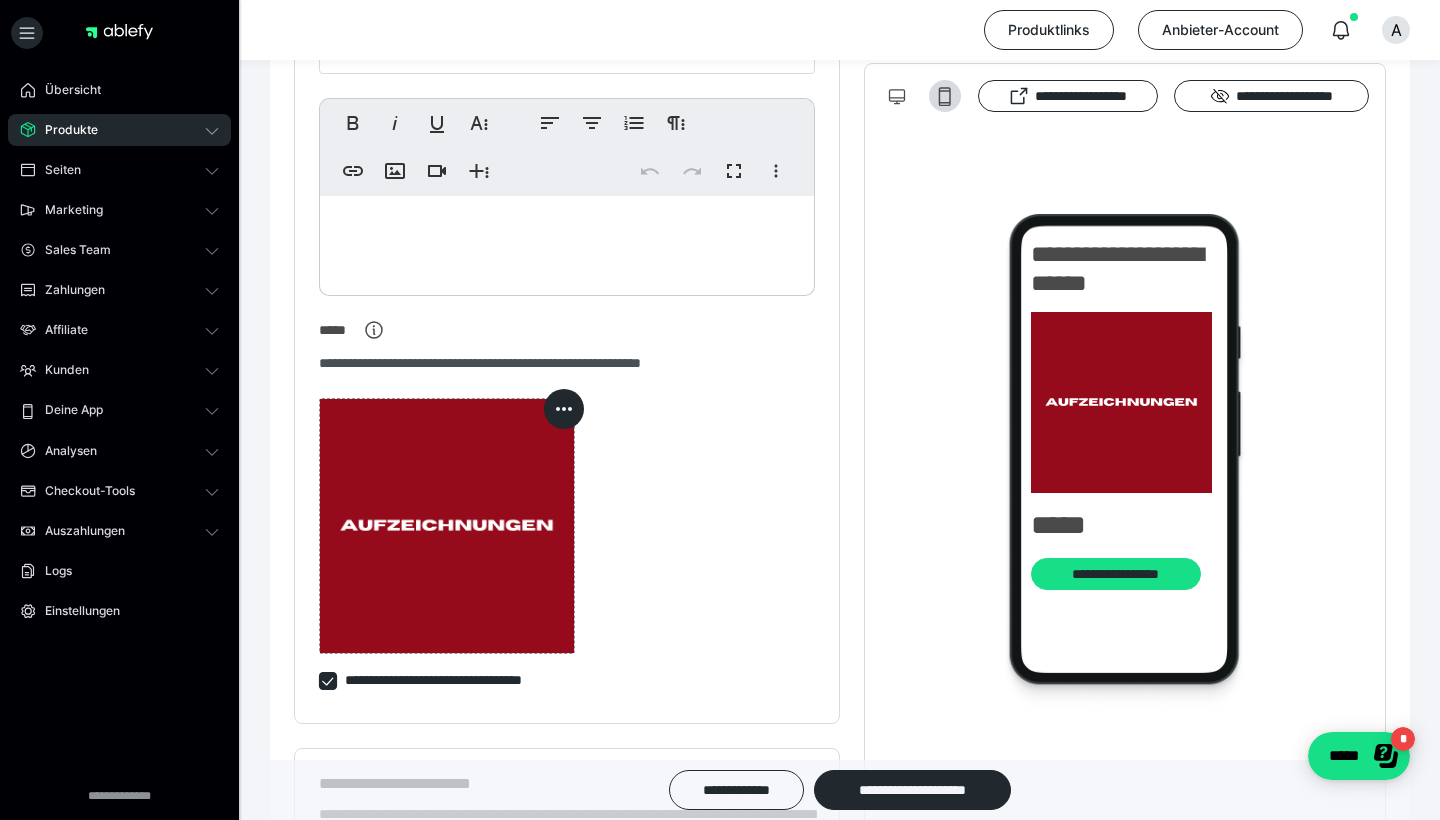 click 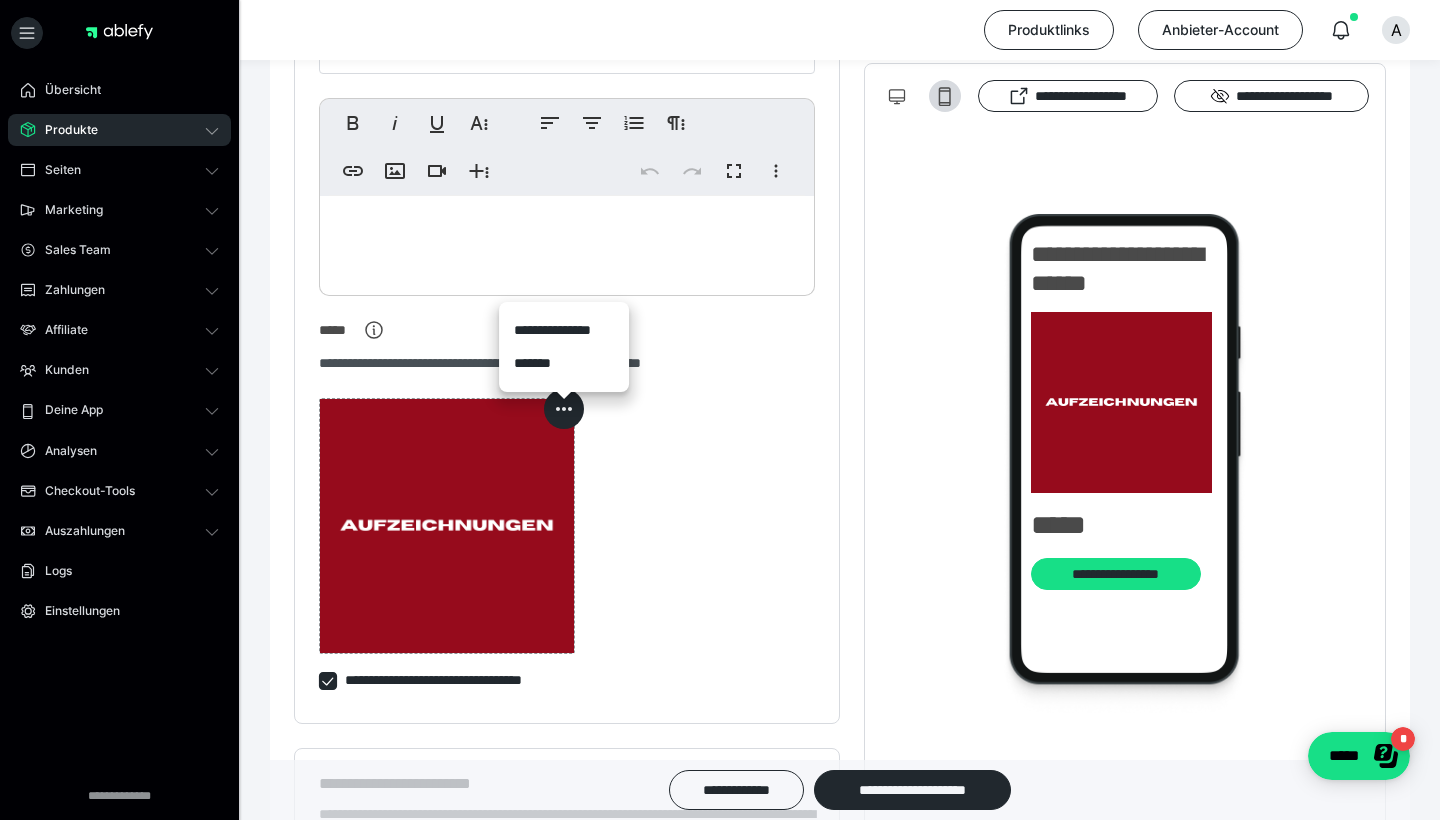 click on "**********" at bounding box center (564, 330) 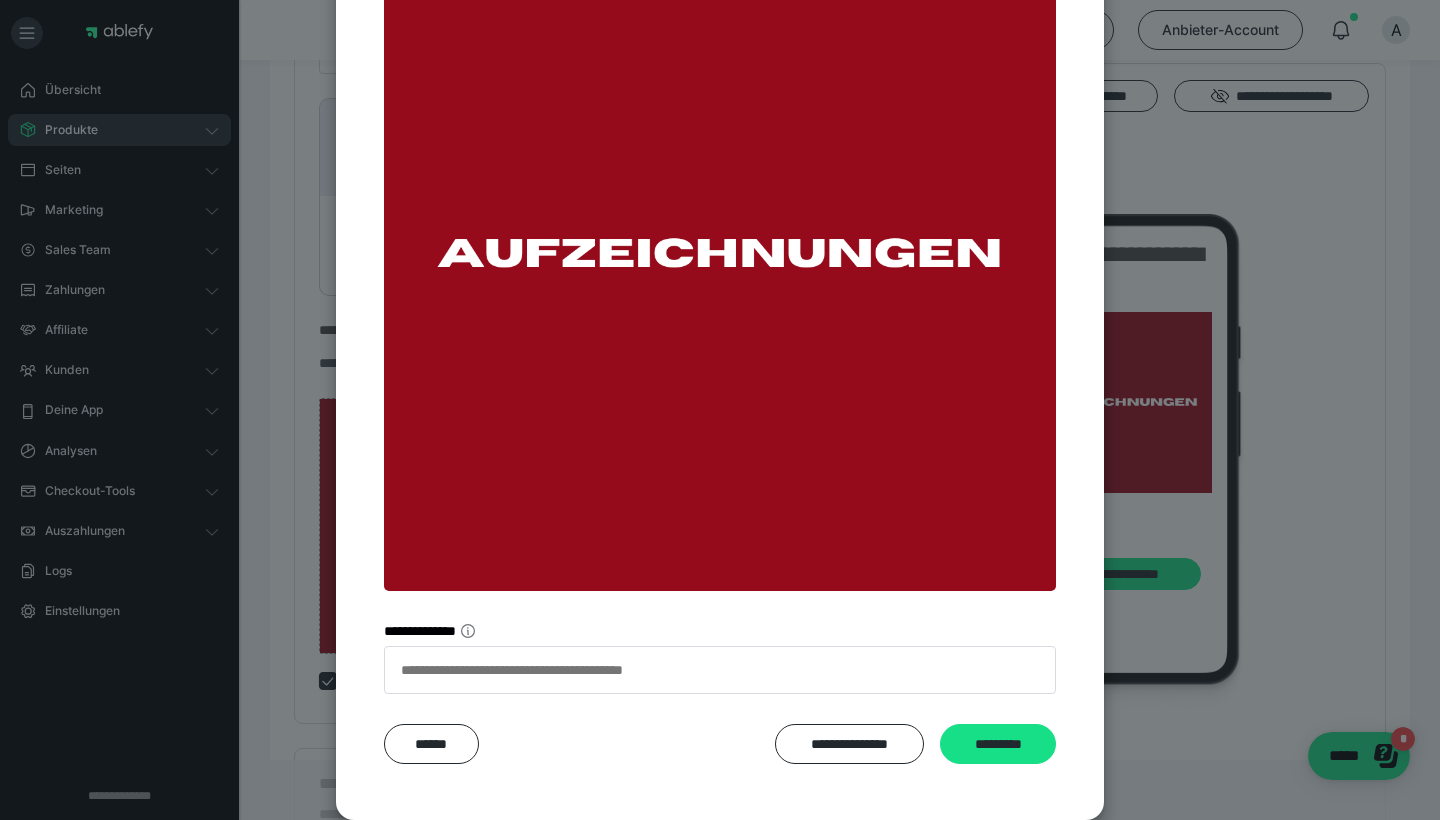 scroll, scrollTop: 298, scrollLeft: 0, axis: vertical 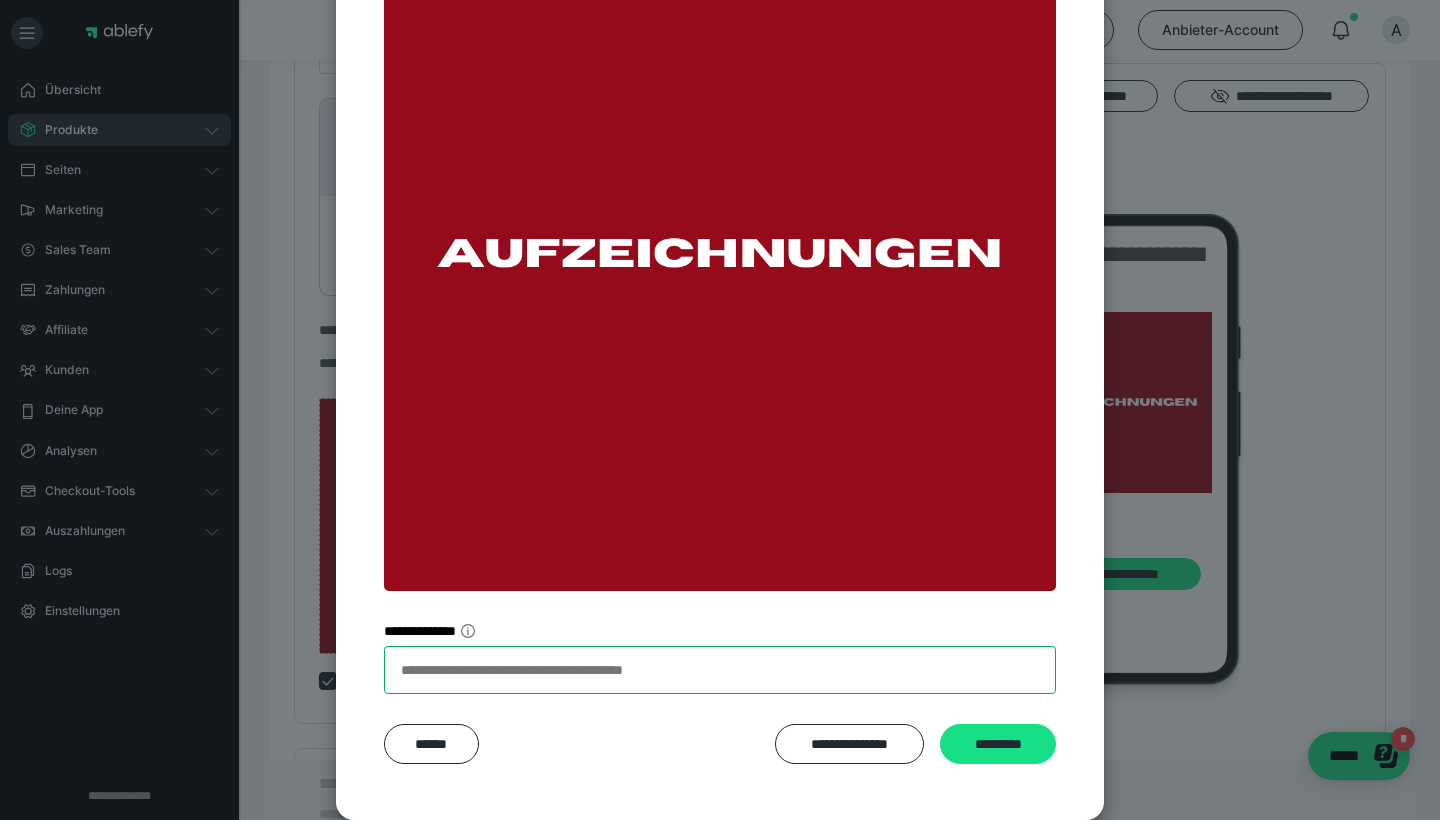 click on "**********" at bounding box center (720, 670) 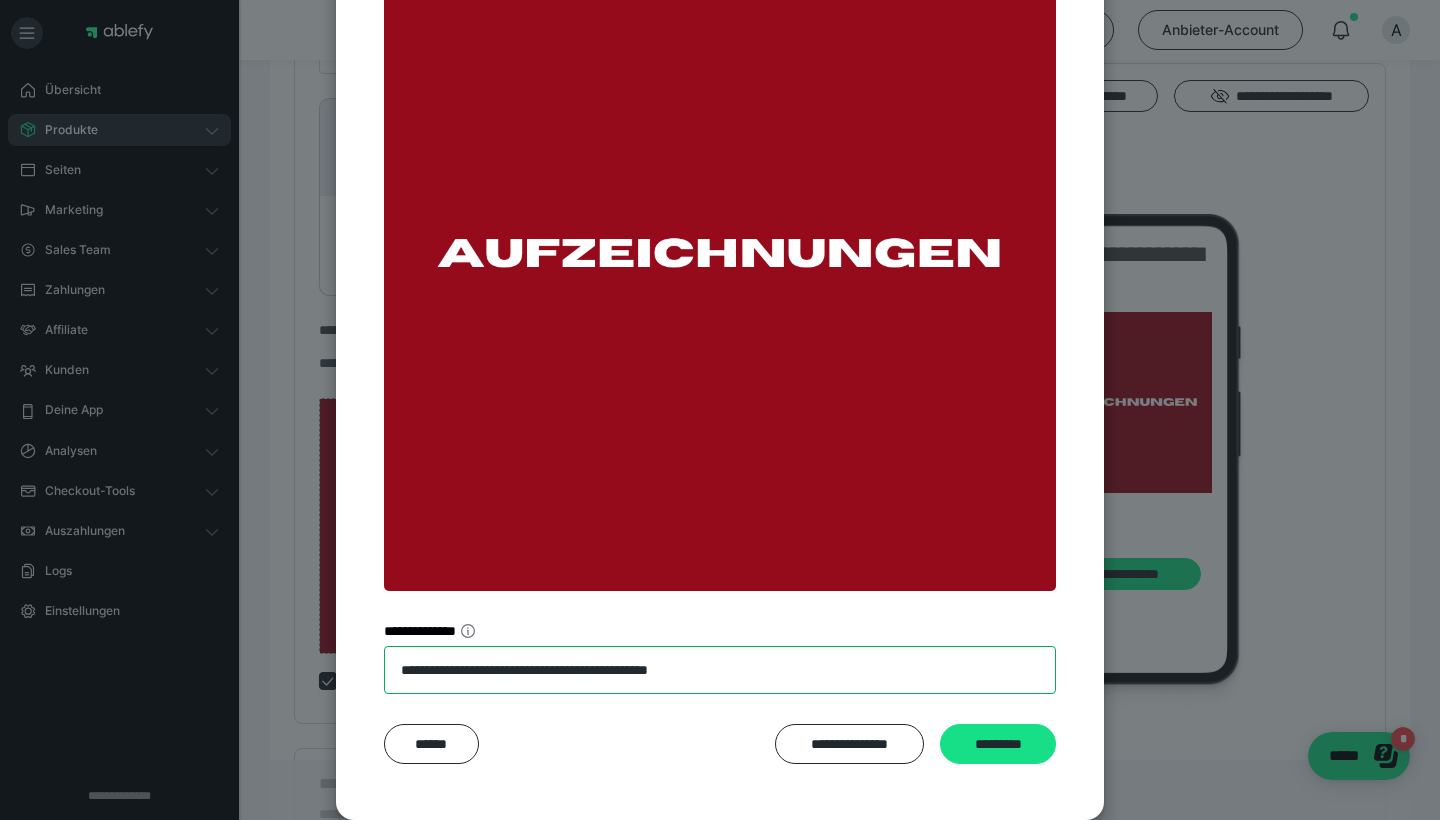 type on "**********" 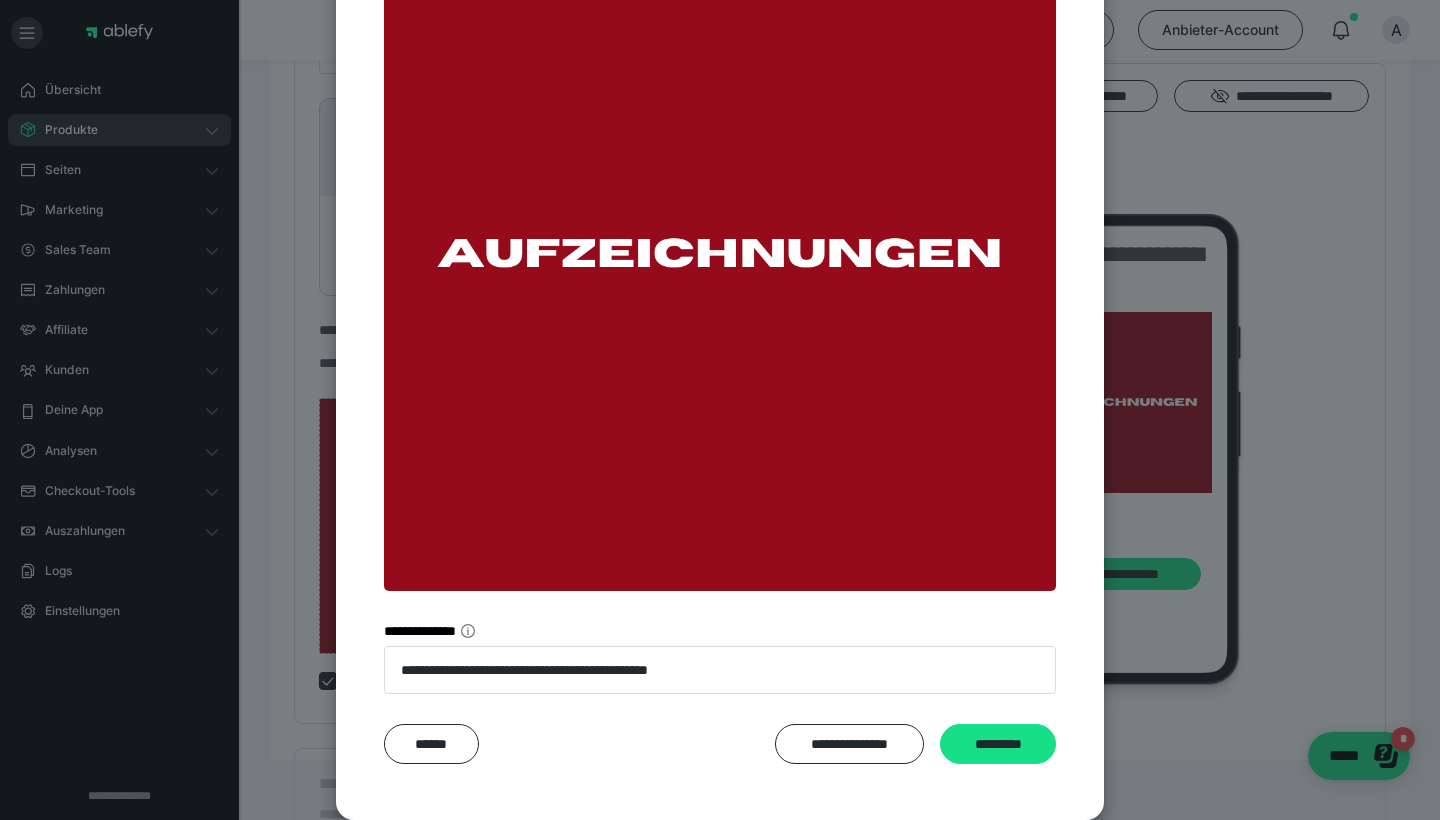 click on "*********" at bounding box center (998, 744) 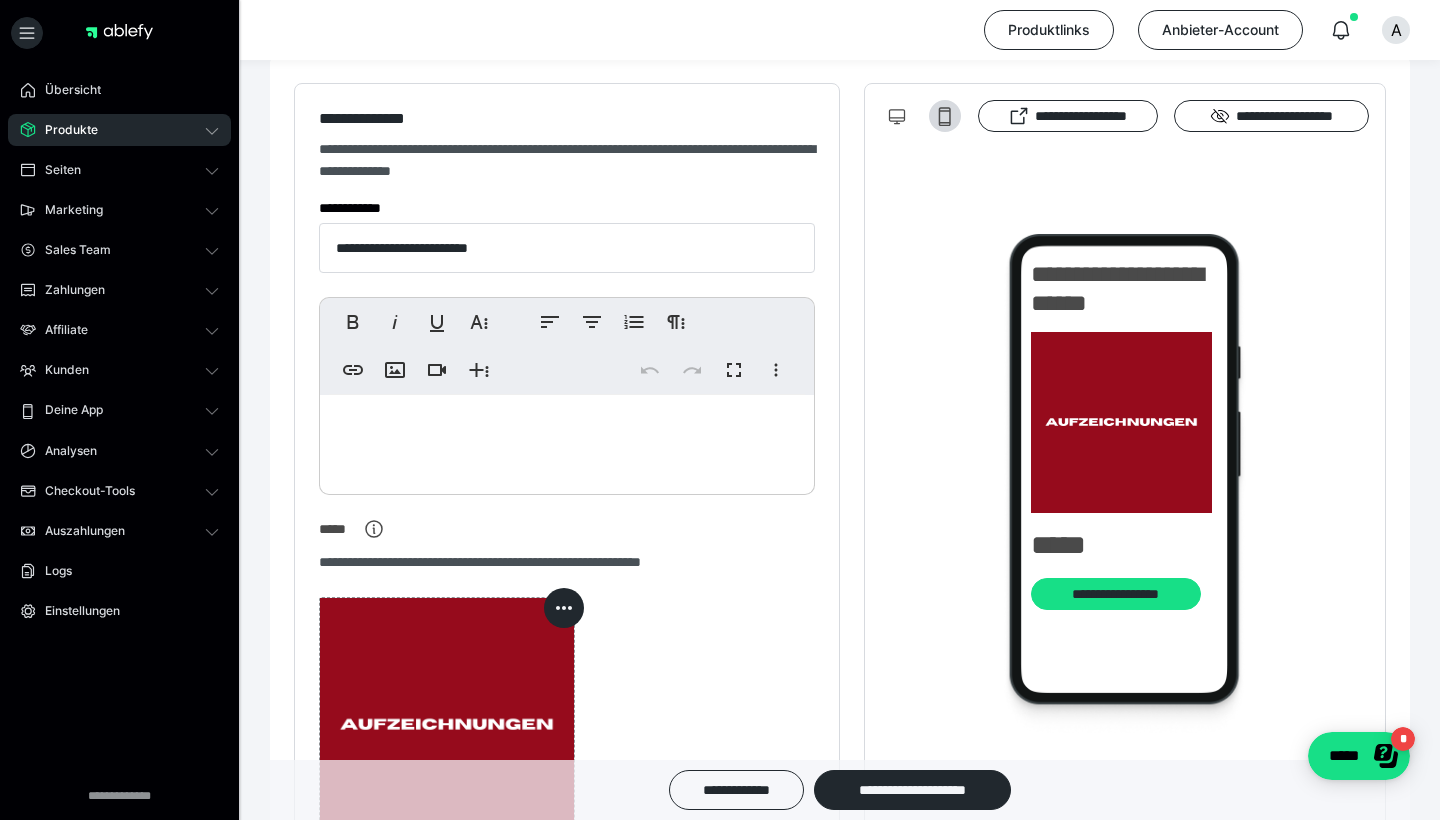 scroll, scrollTop: 212, scrollLeft: 0, axis: vertical 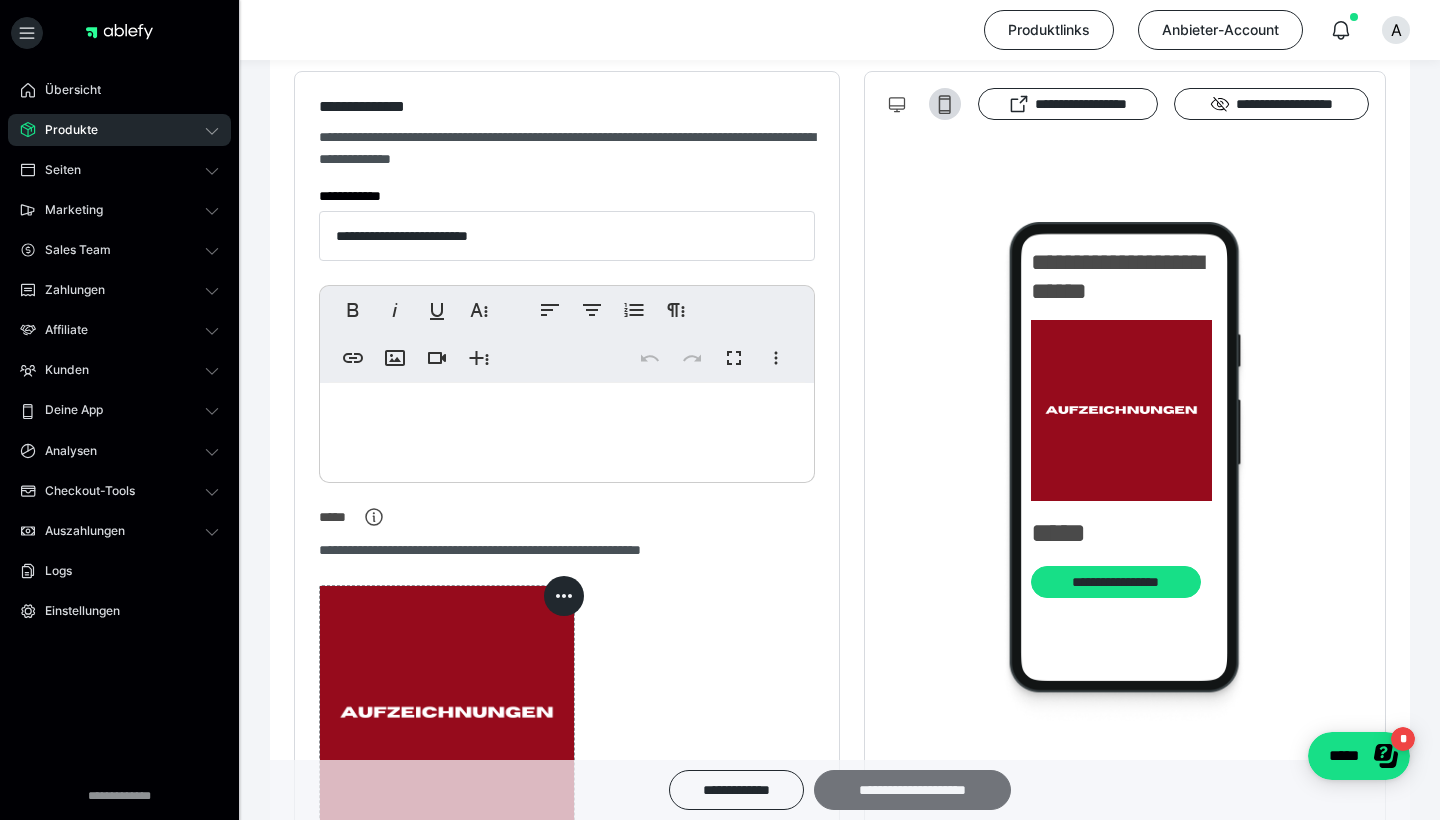 click on "**********" at bounding box center [912, 790] 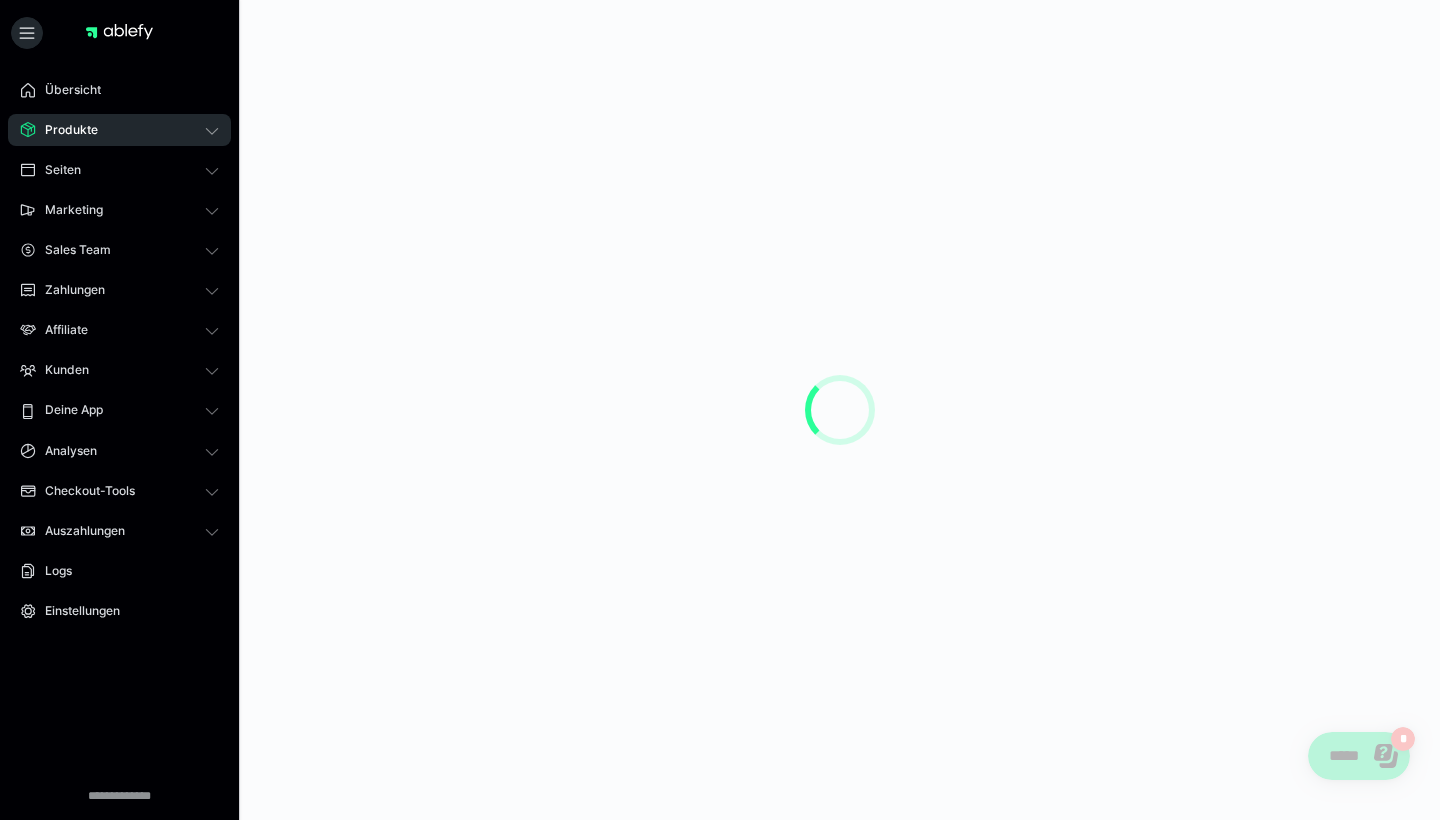 scroll, scrollTop: 0, scrollLeft: 0, axis: both 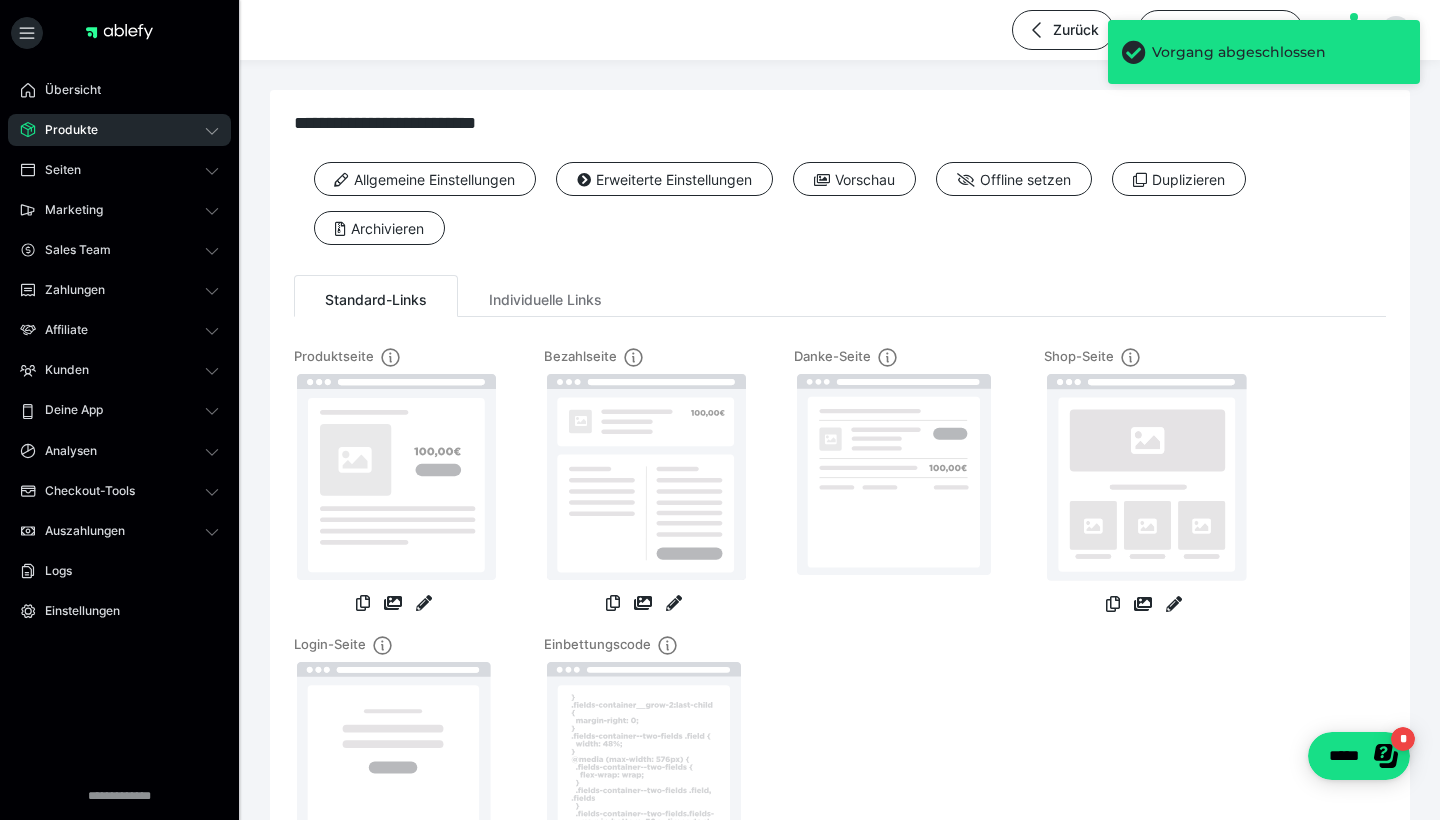 click on "Produkte" at bounding box center [64, 130] 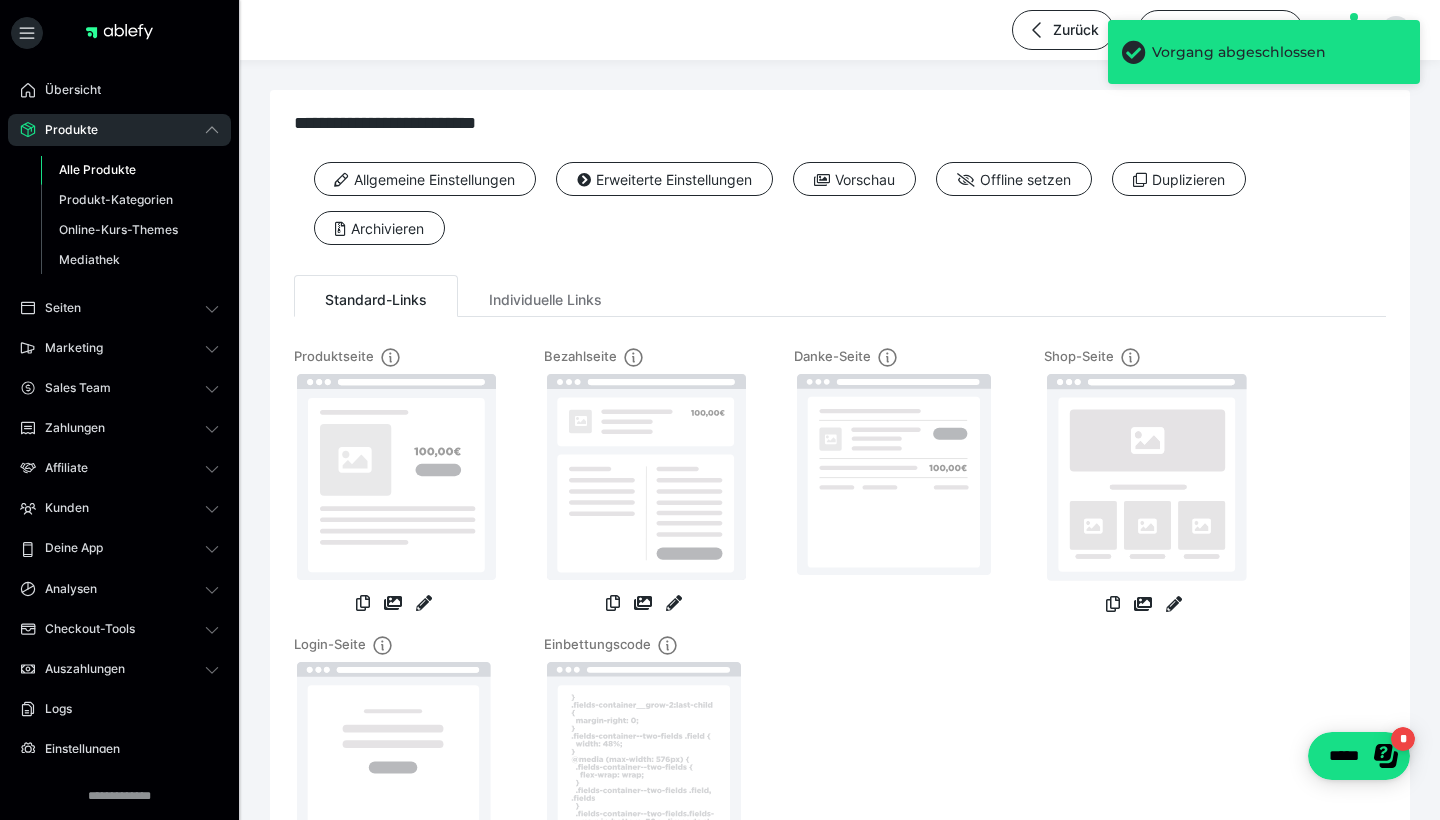 click on "Alle Produkte" at bounding box center (97, 169) 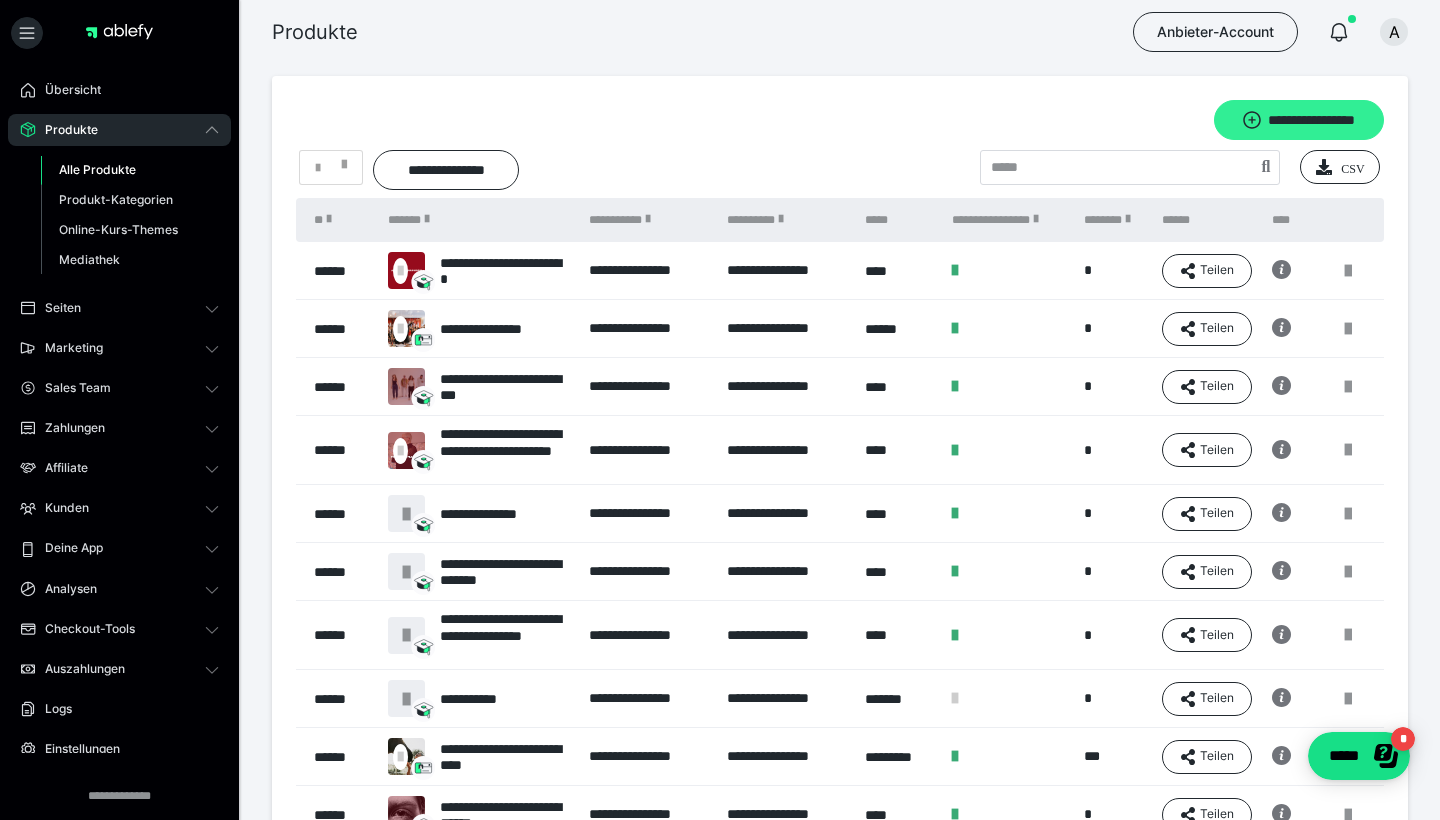 click on "**********" at bounding box center [1299, 120] 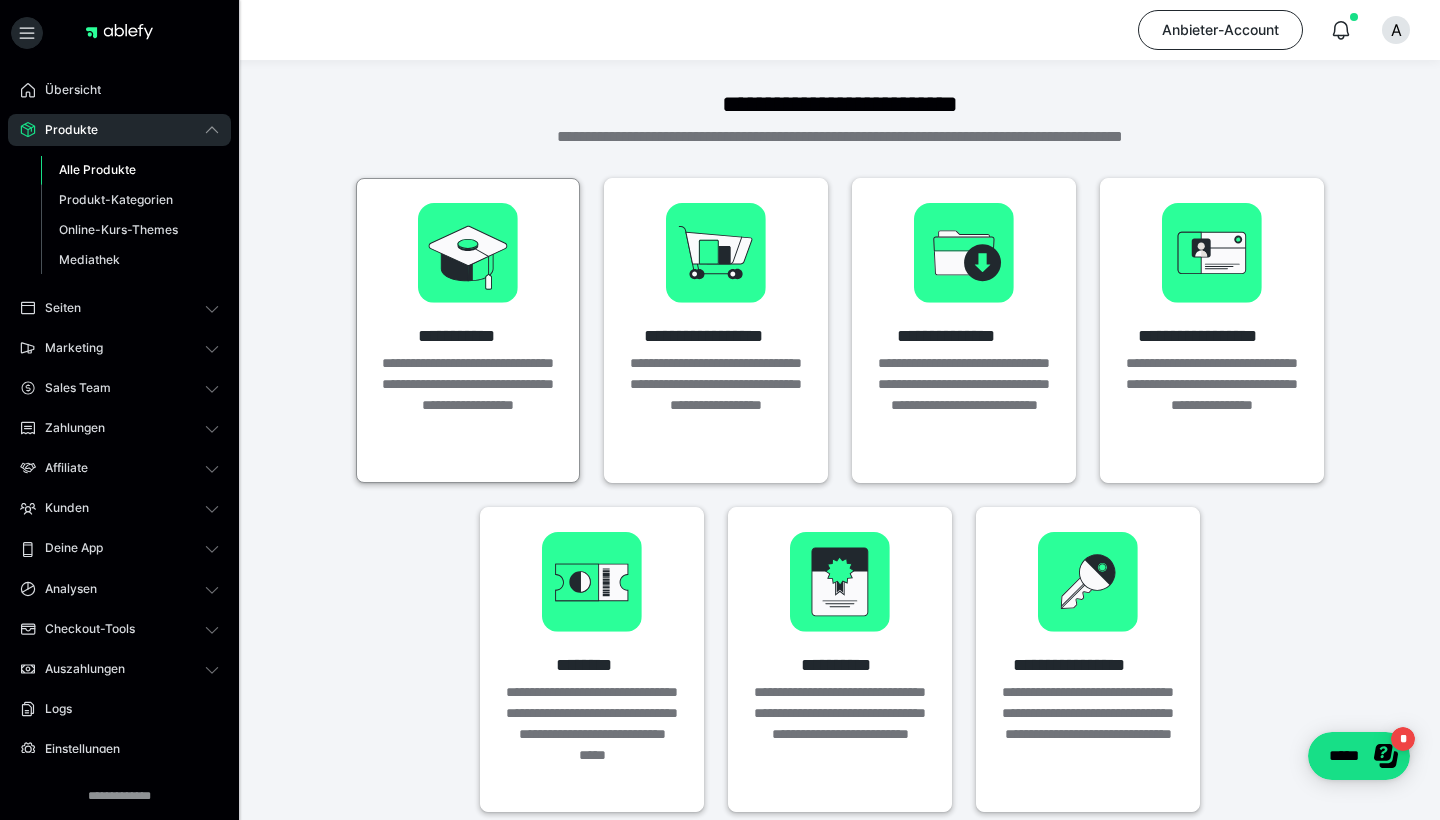 click on "**********" at bounding box center (468, 405) 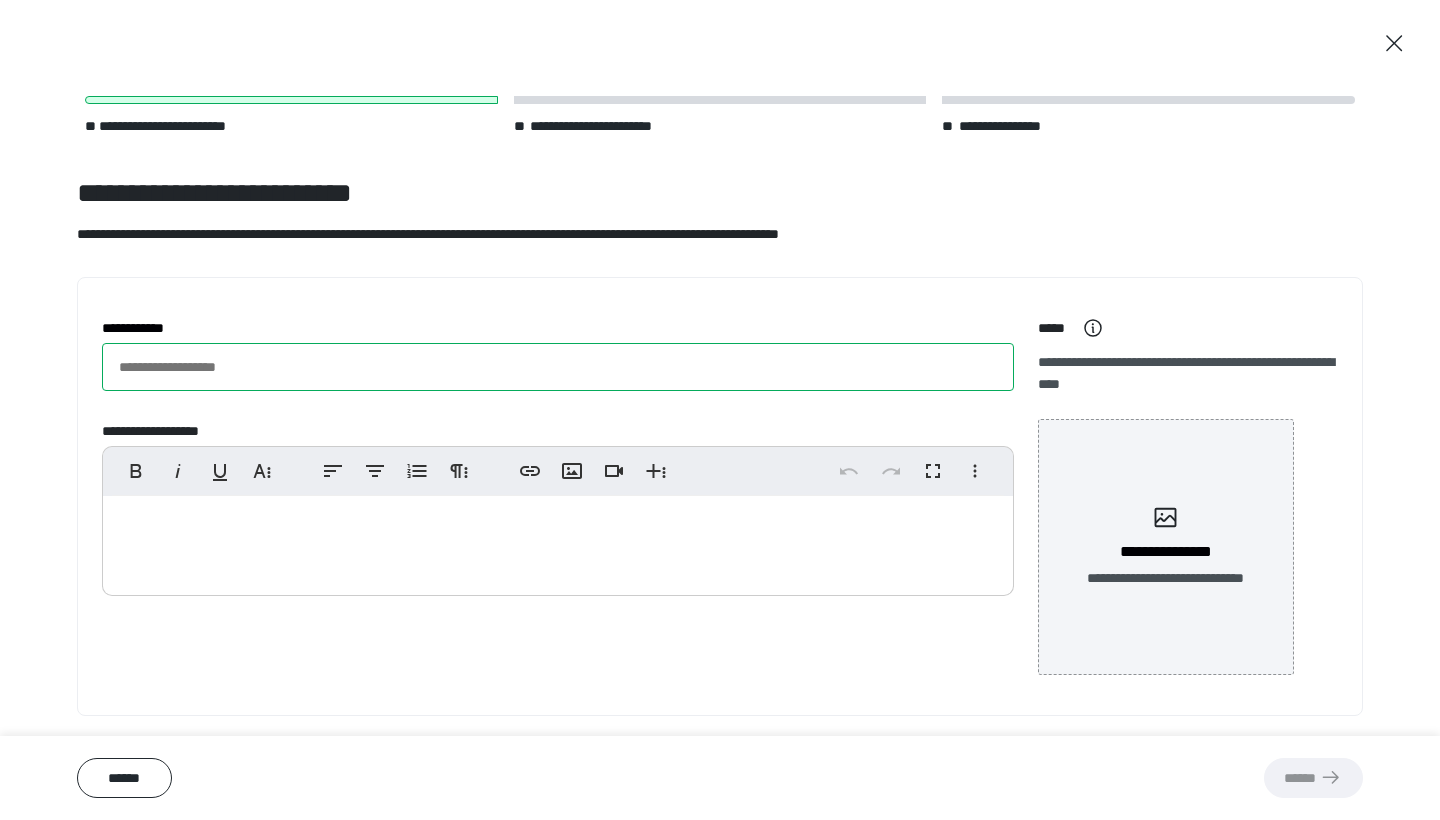 click on "**********" at bounding box center (558, 367) 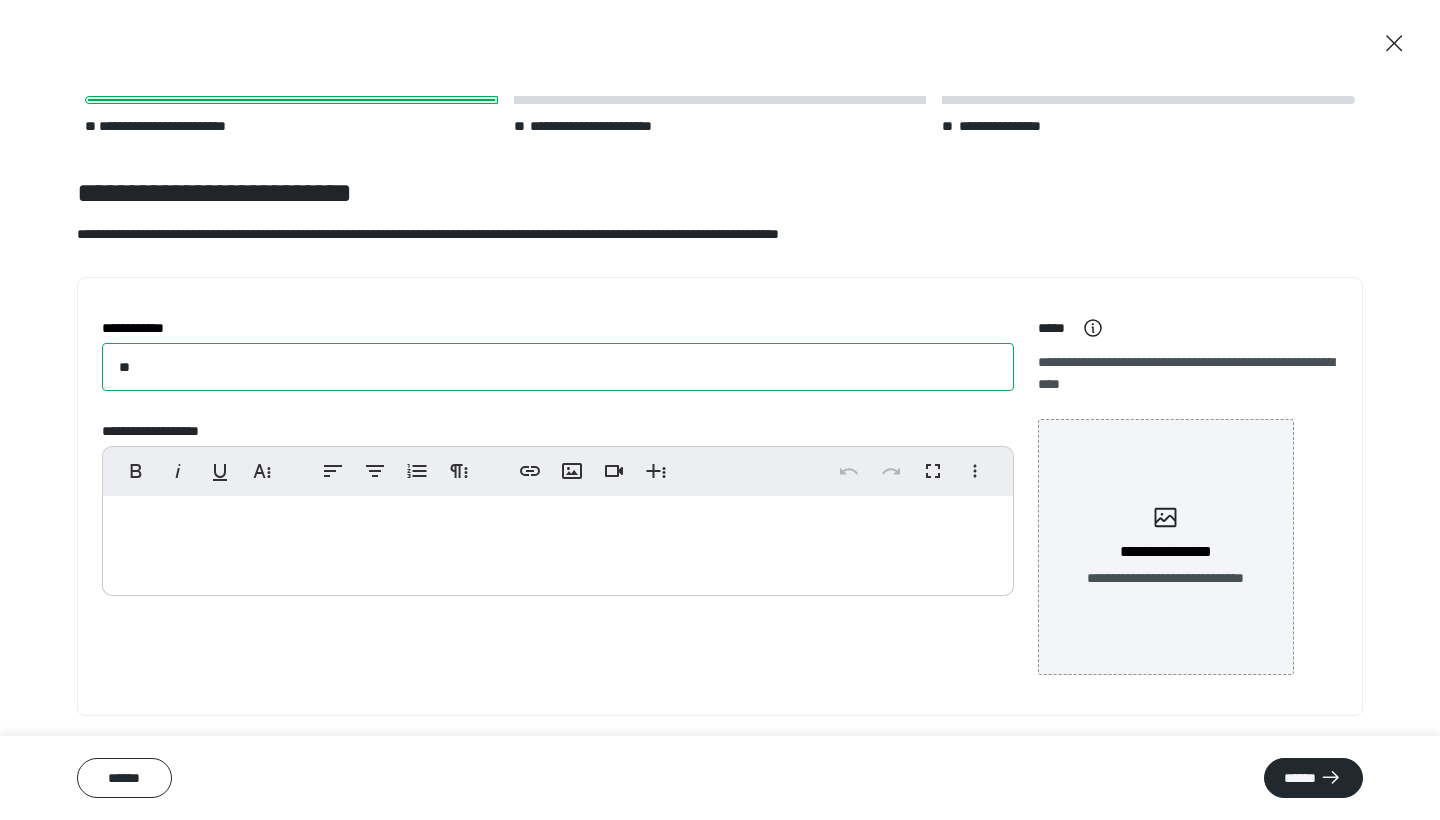 type on "*" 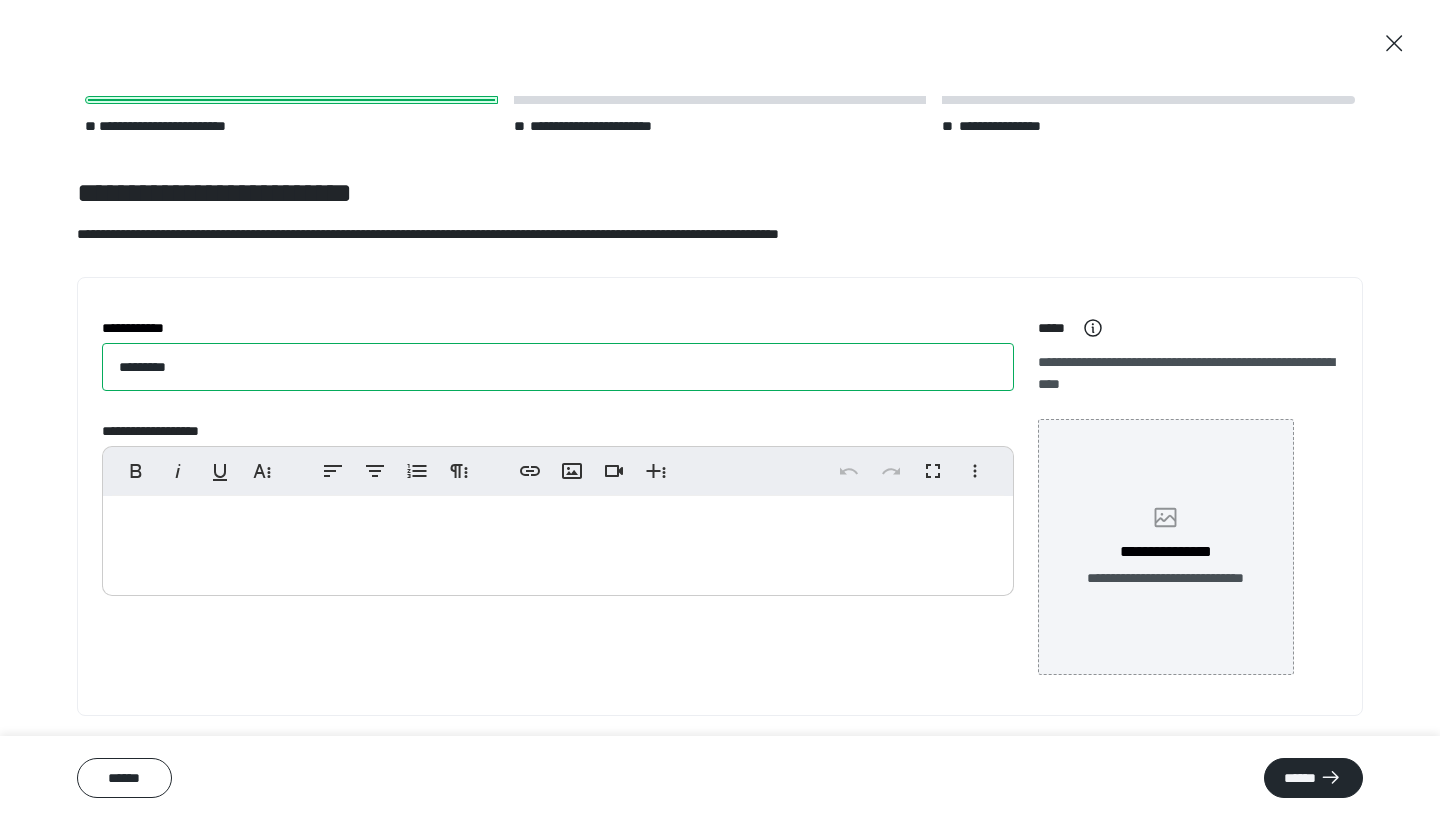 type on "*********" 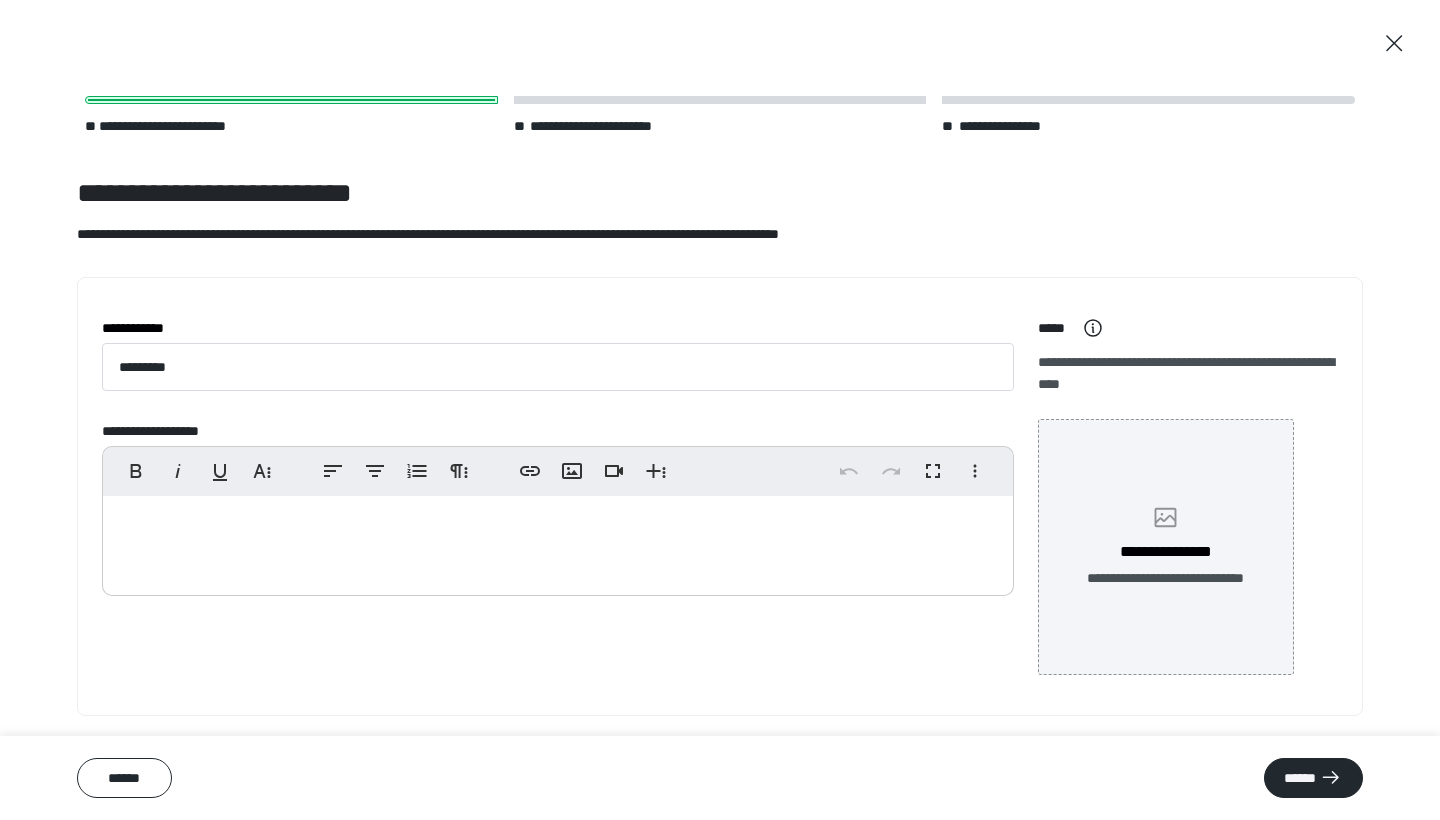 click 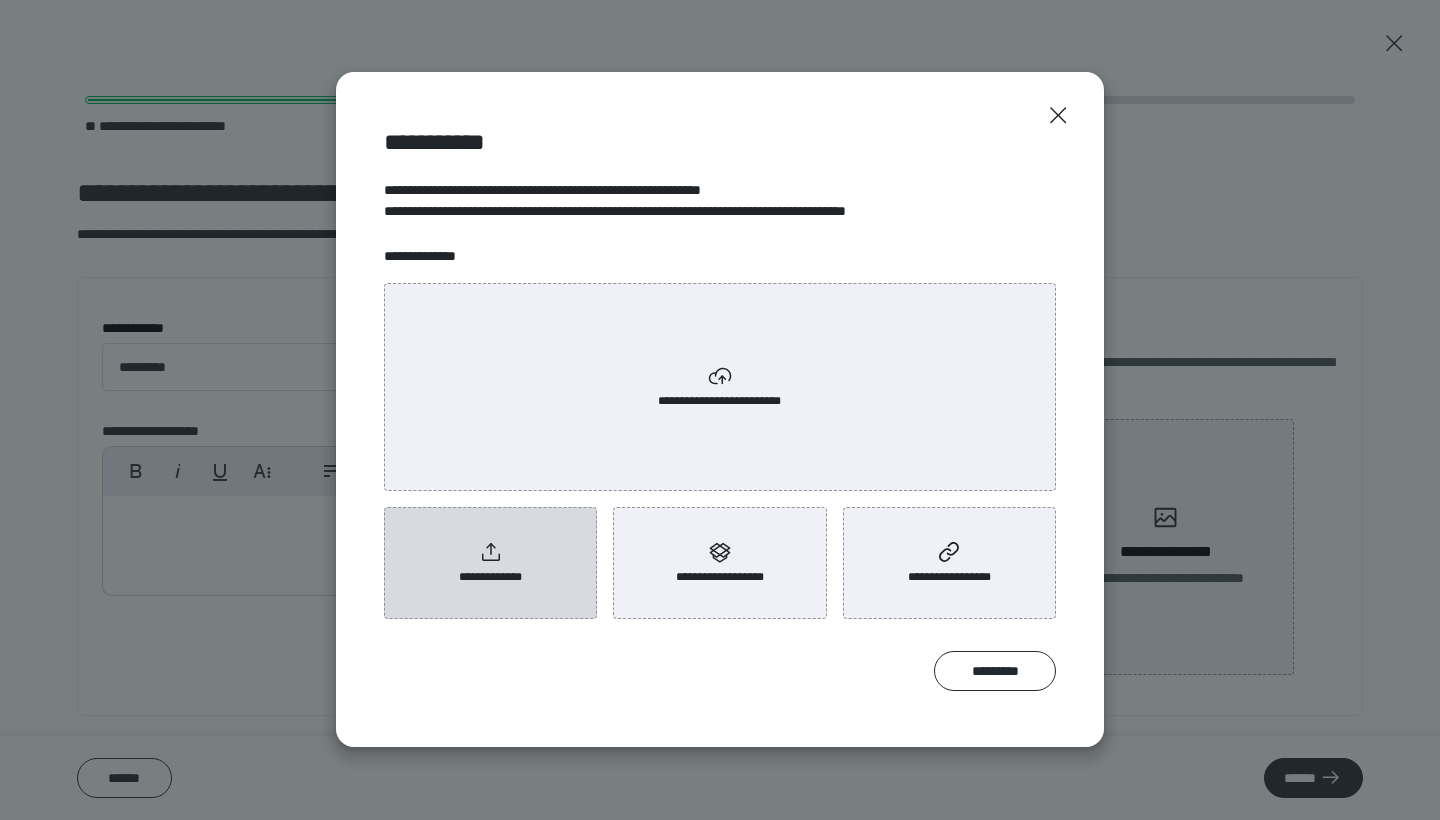 click on "**********" at bounding box center [491, 577] 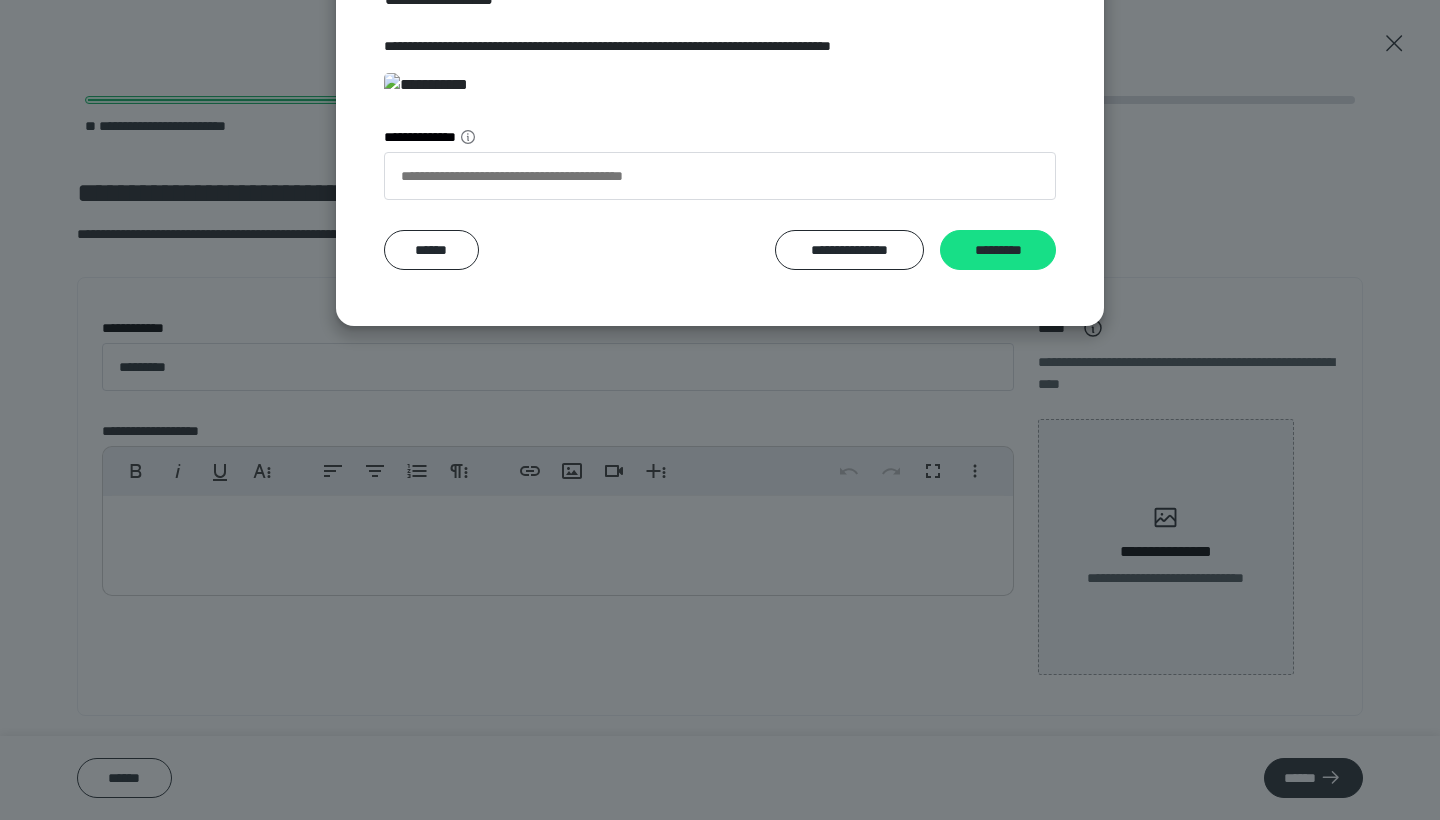 scroll, scrollTop: 298, scrollLeft: 0, axis: vertical 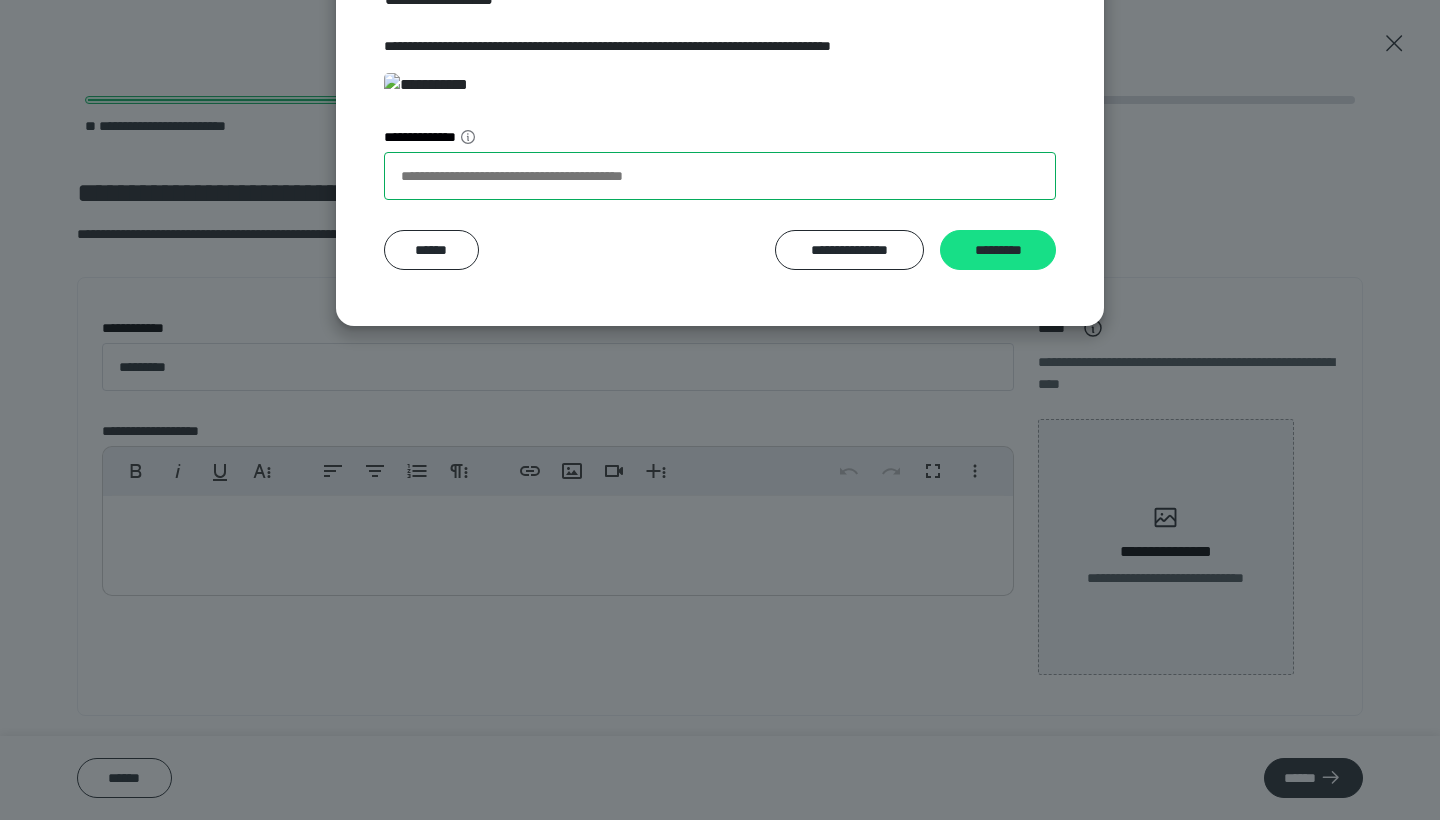 click on "**********" at bounding box center [720, 176] 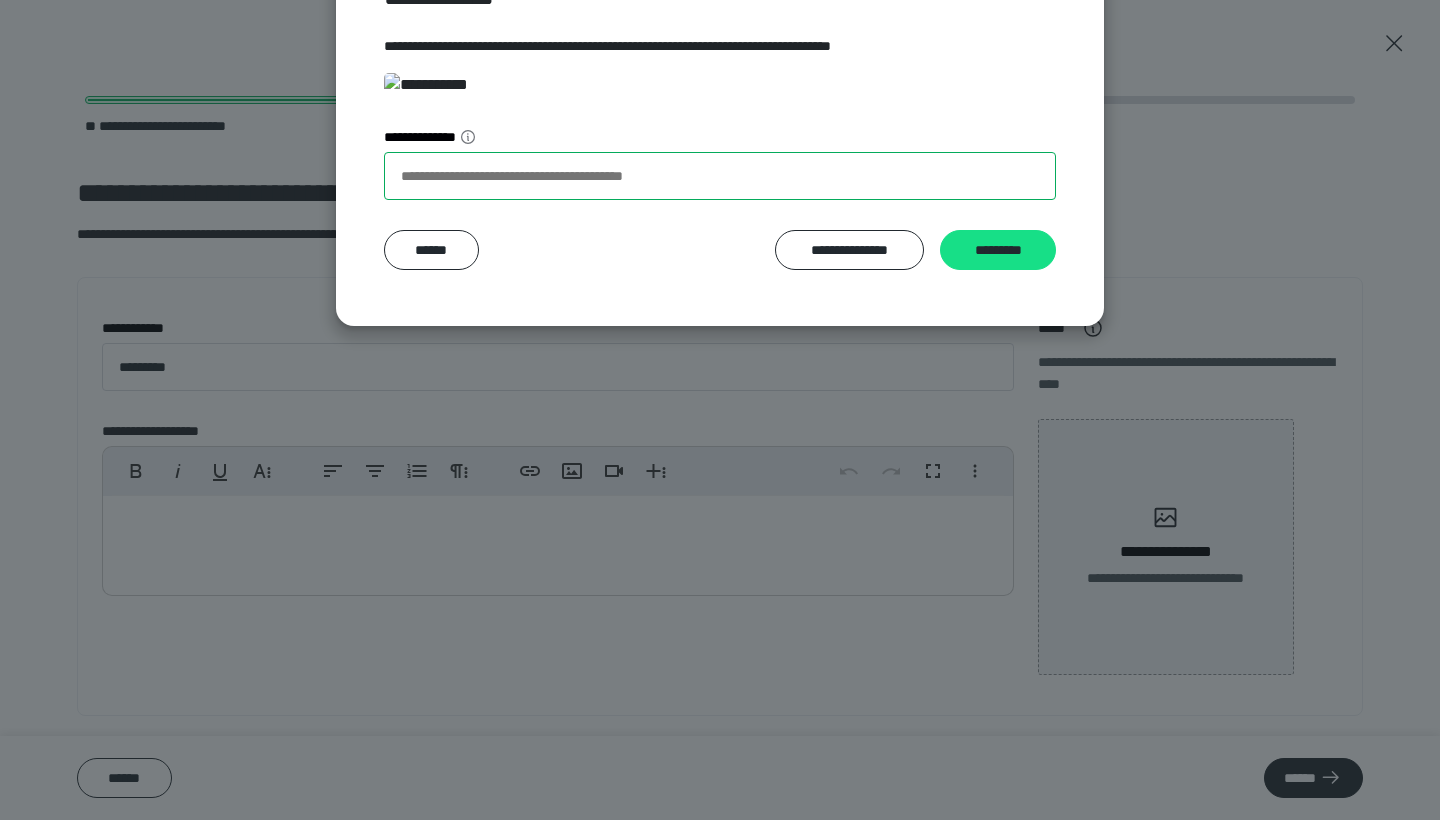 paste on "**********" 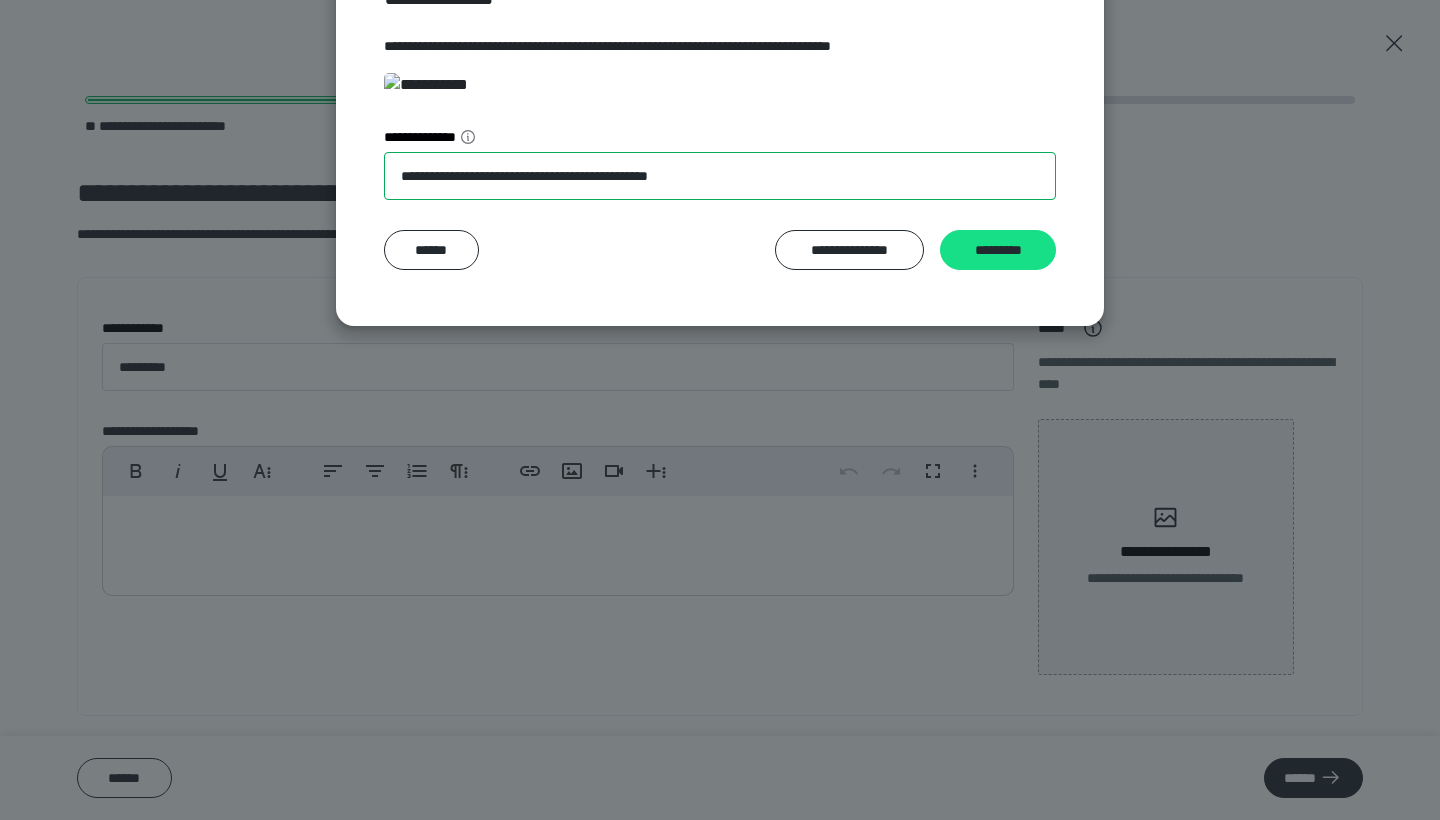 drag, startPoint x: 754, startPoint y: 673, endPoint x: 632, endPoint y: 649, distance: 124.33825 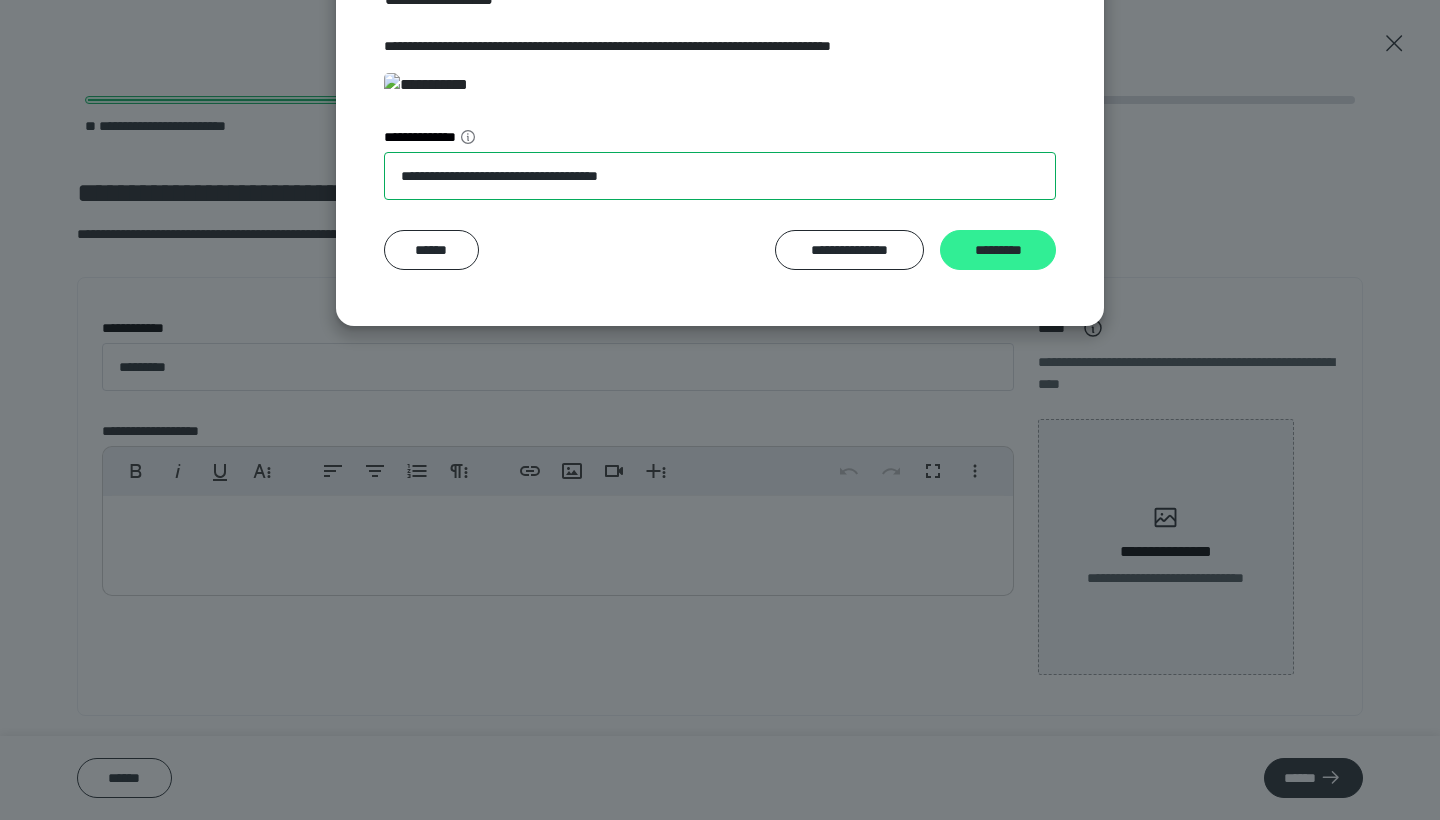 type on "**********" 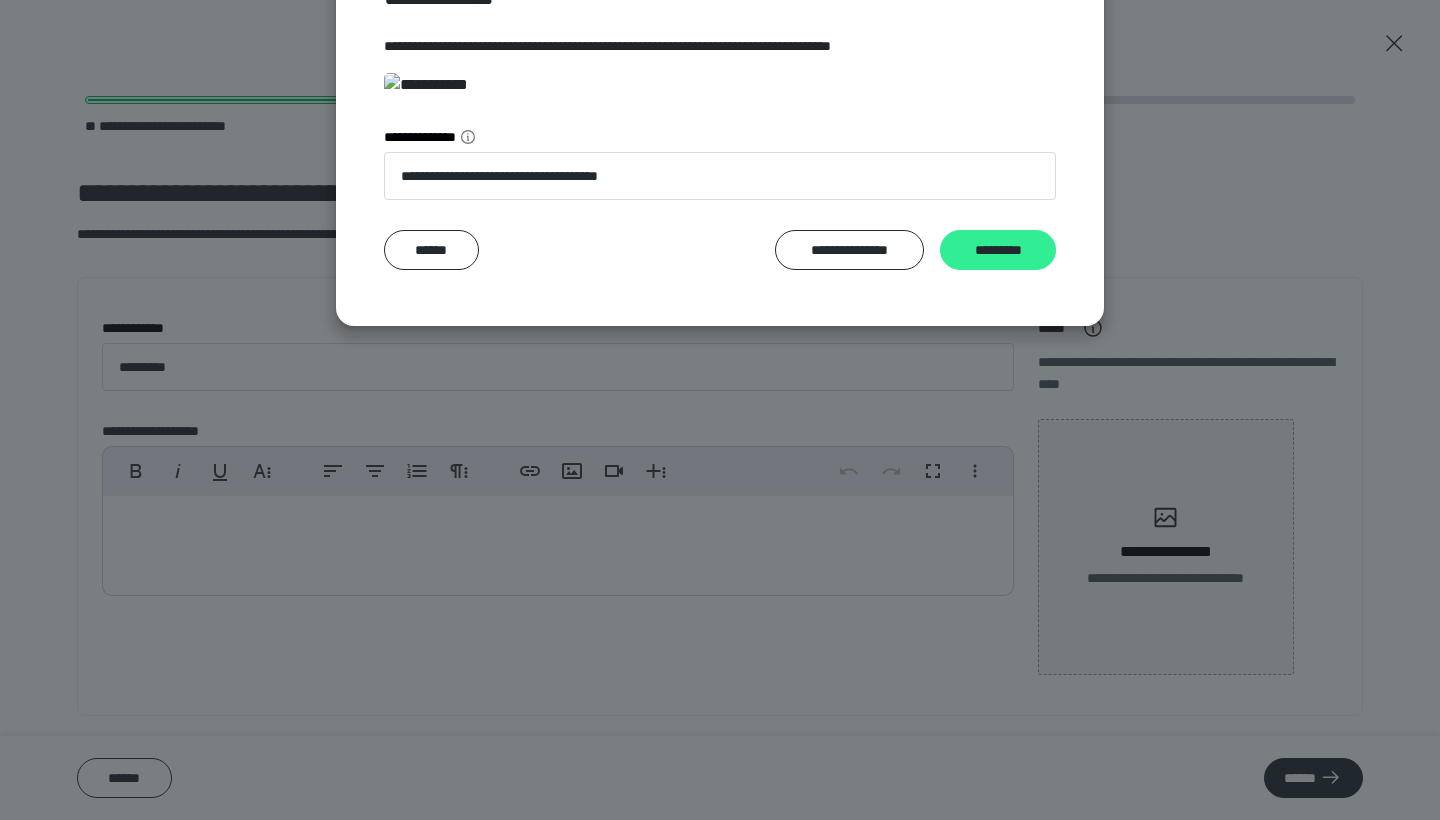 click on "*********" at bounding box center (998, 250) 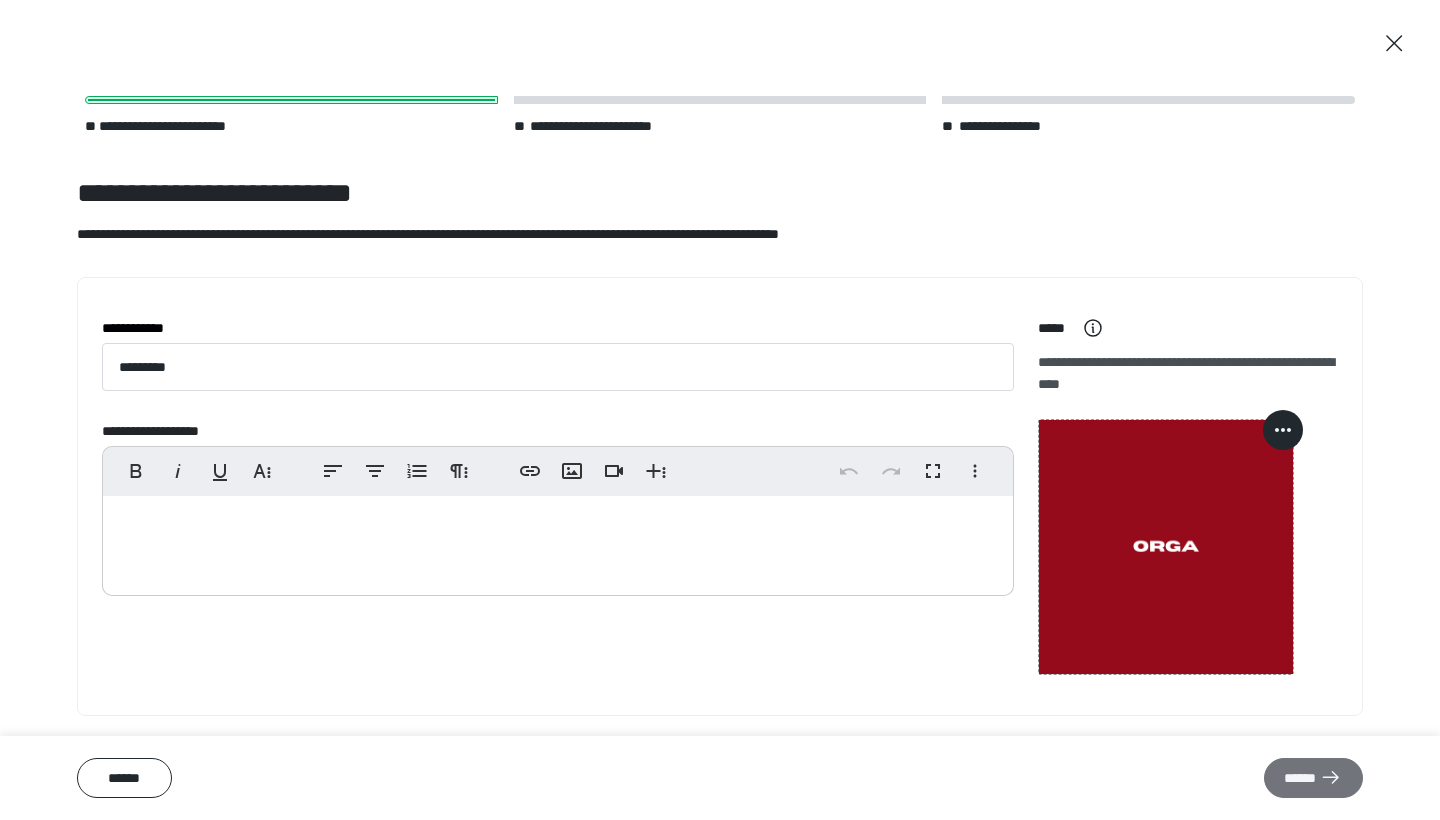click on "******" at bounding box center (1313, 778) 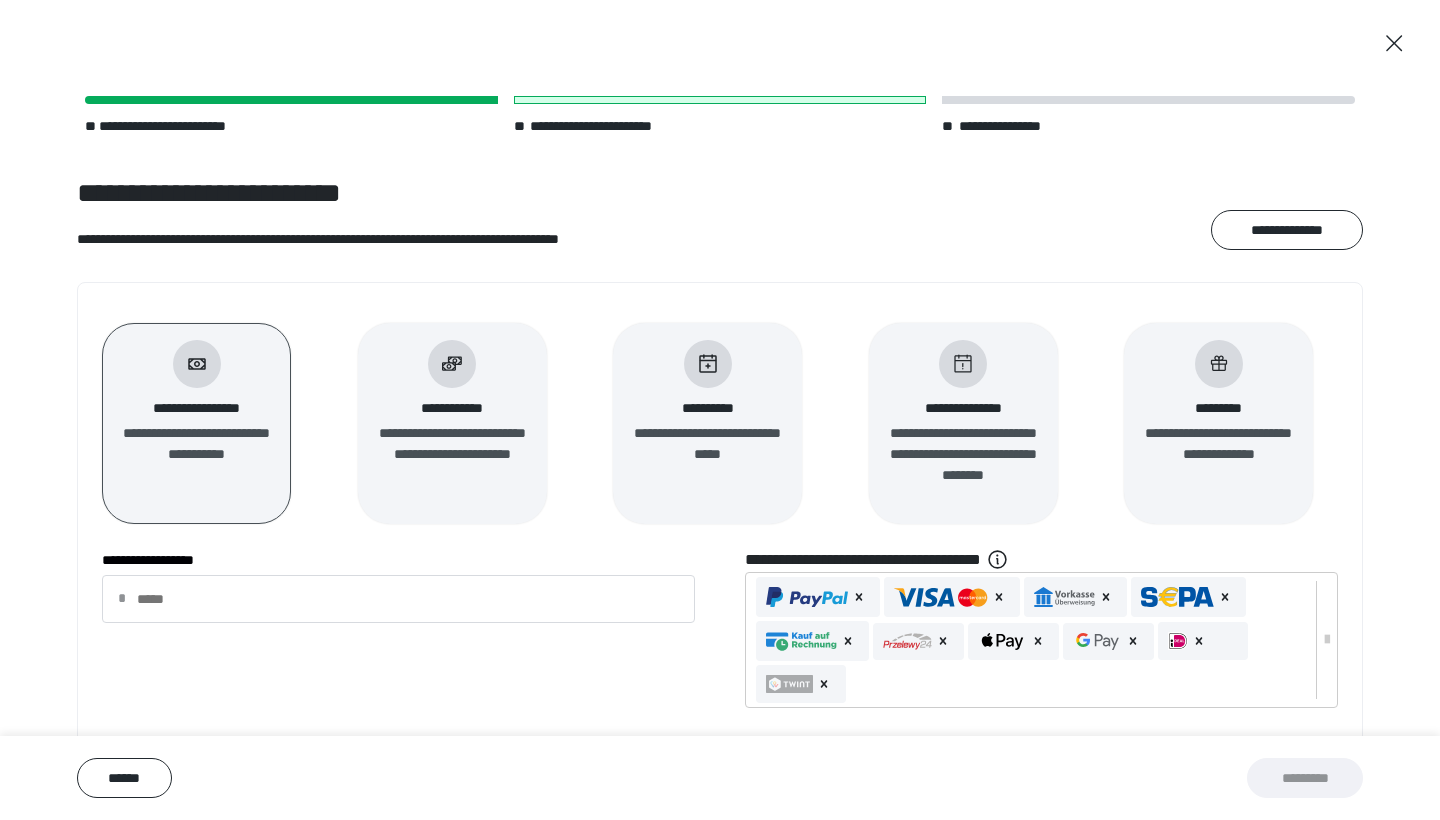 click on "**********" at bounding box center [1218, 454] 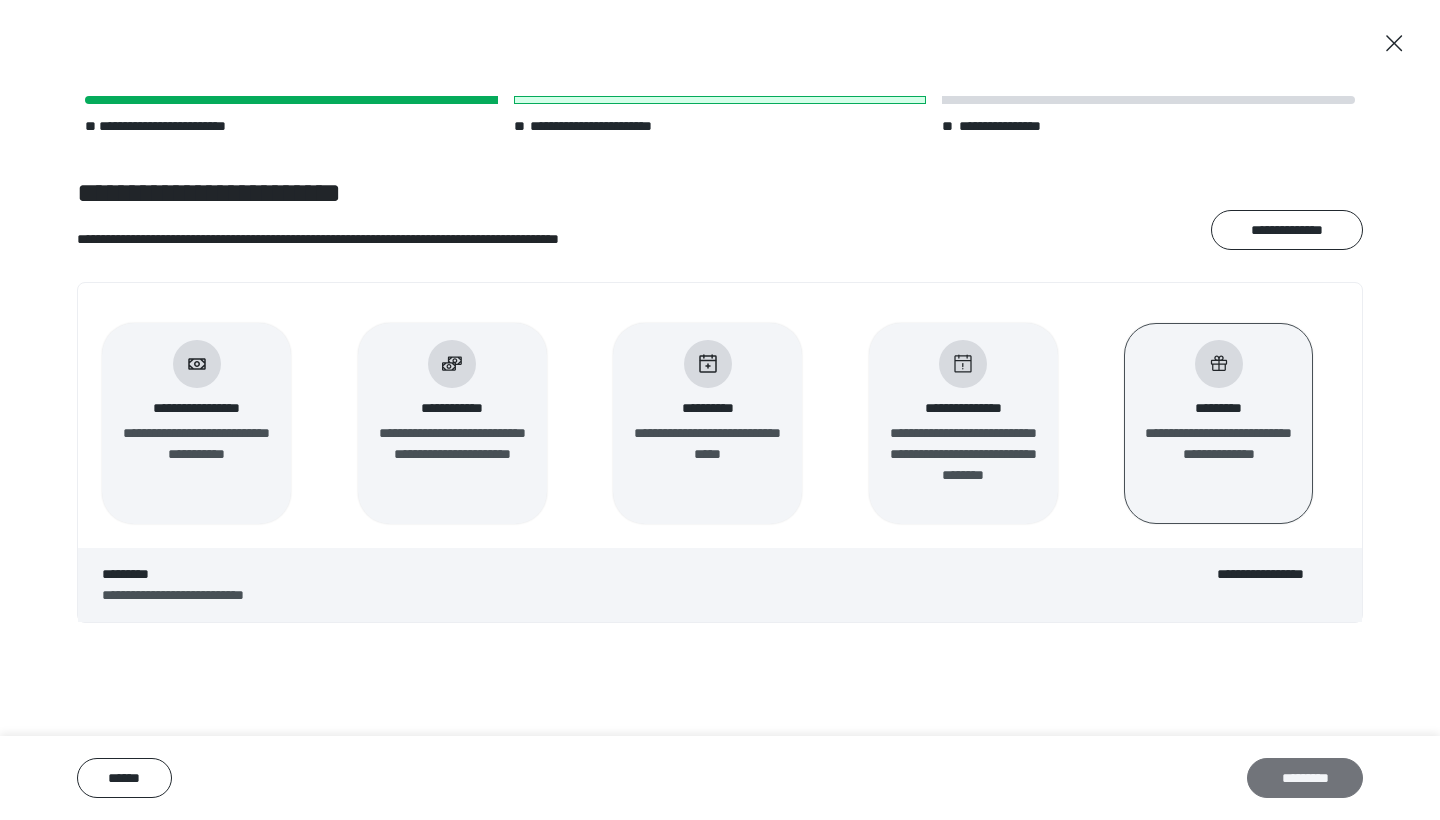 click on "*********" at bounding box center [1305, 778] 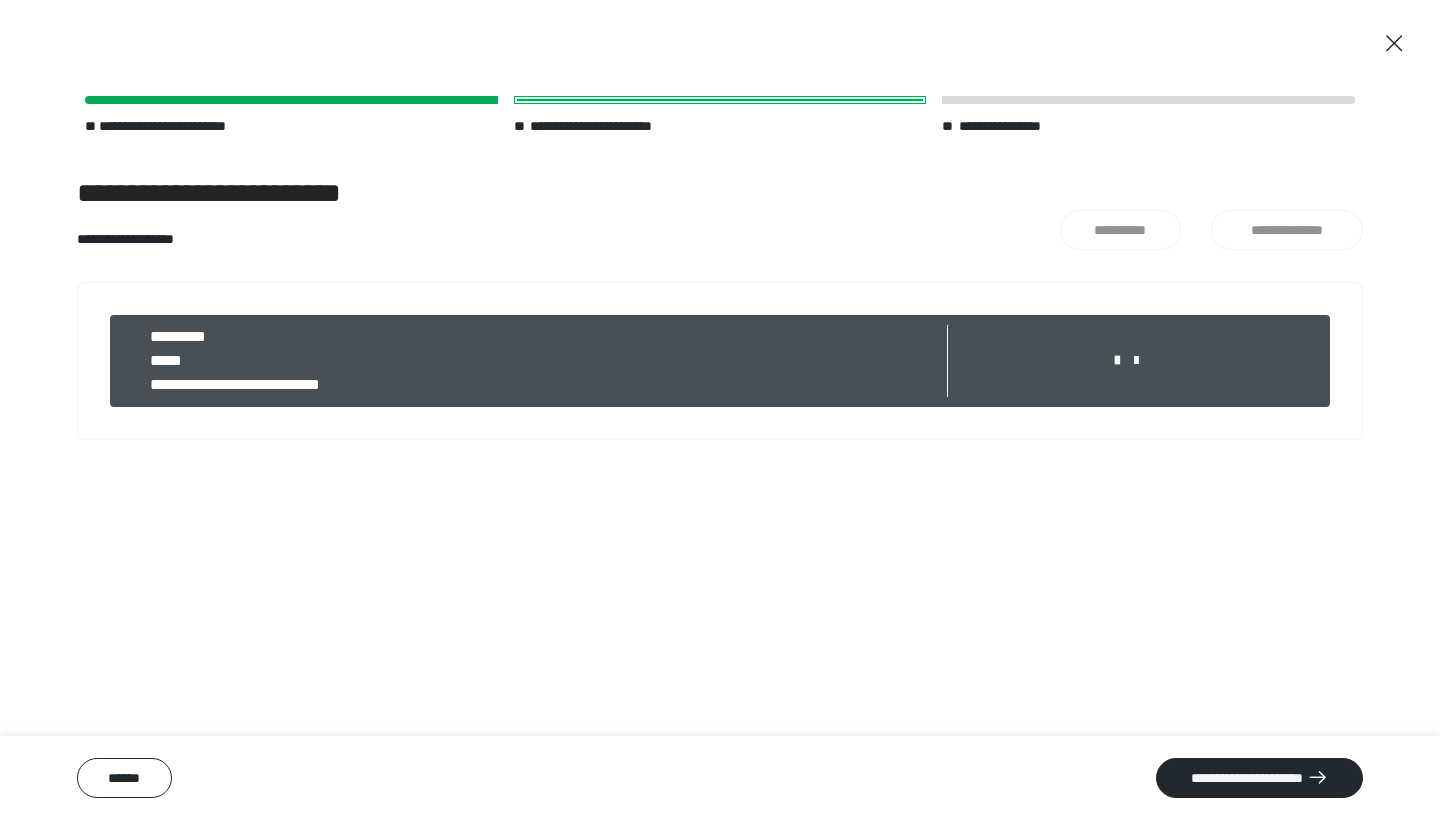 click on "**********" at bounding box center (1259, 778) 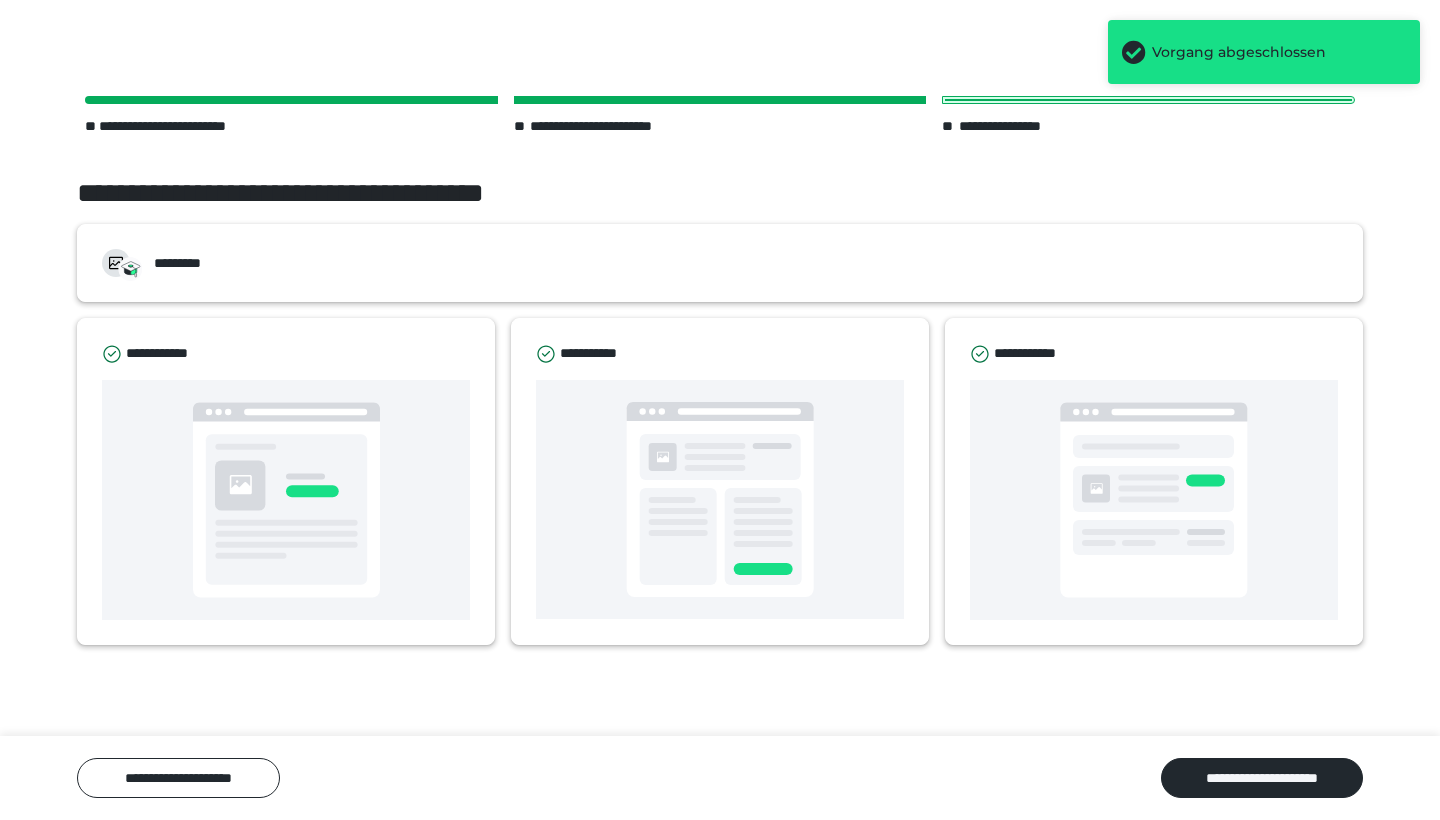click on "**********" at bounding box center [1262, 778] 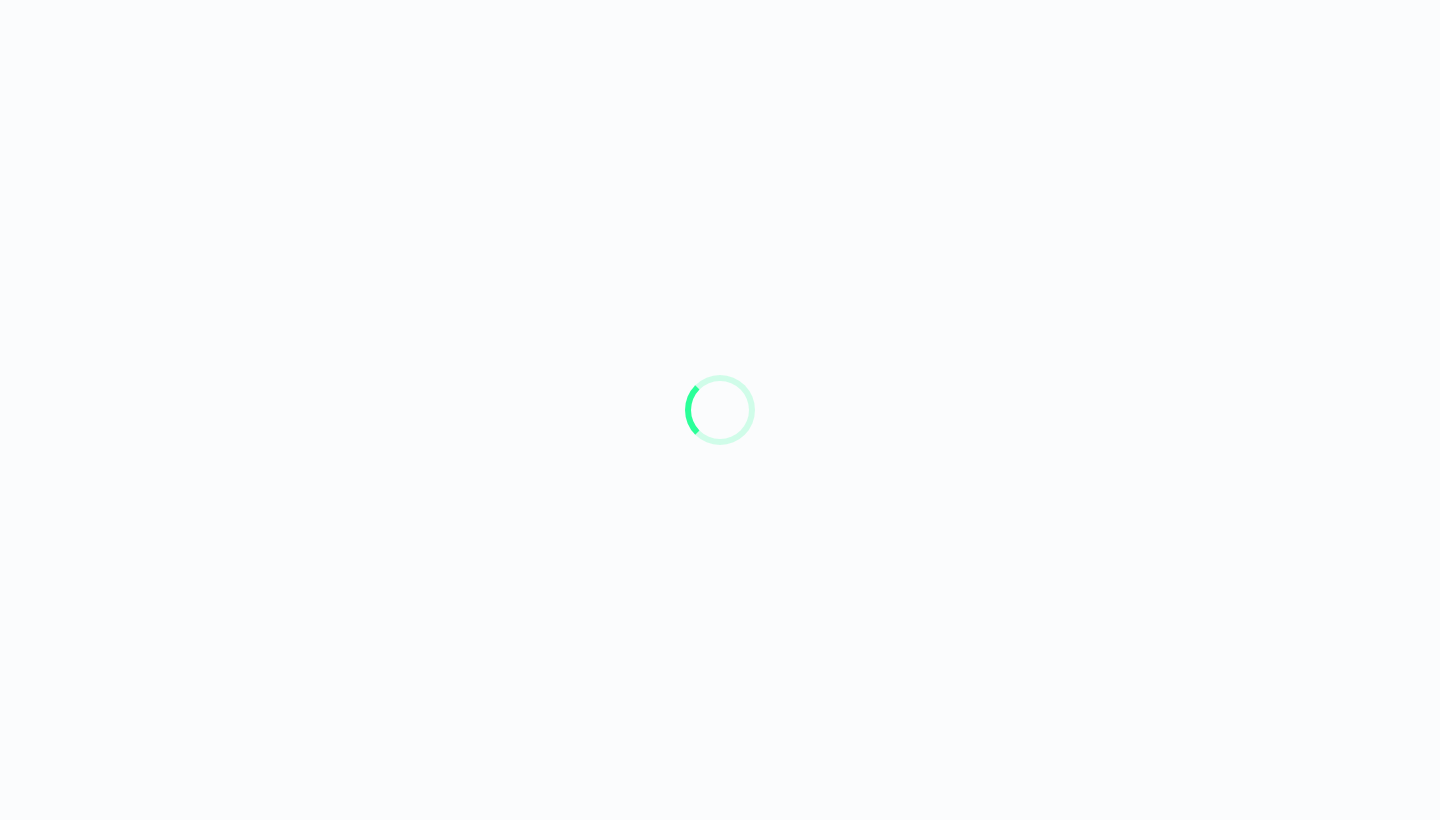 scroll, scrollTop: 0, scrollLeft: 0, axis: both 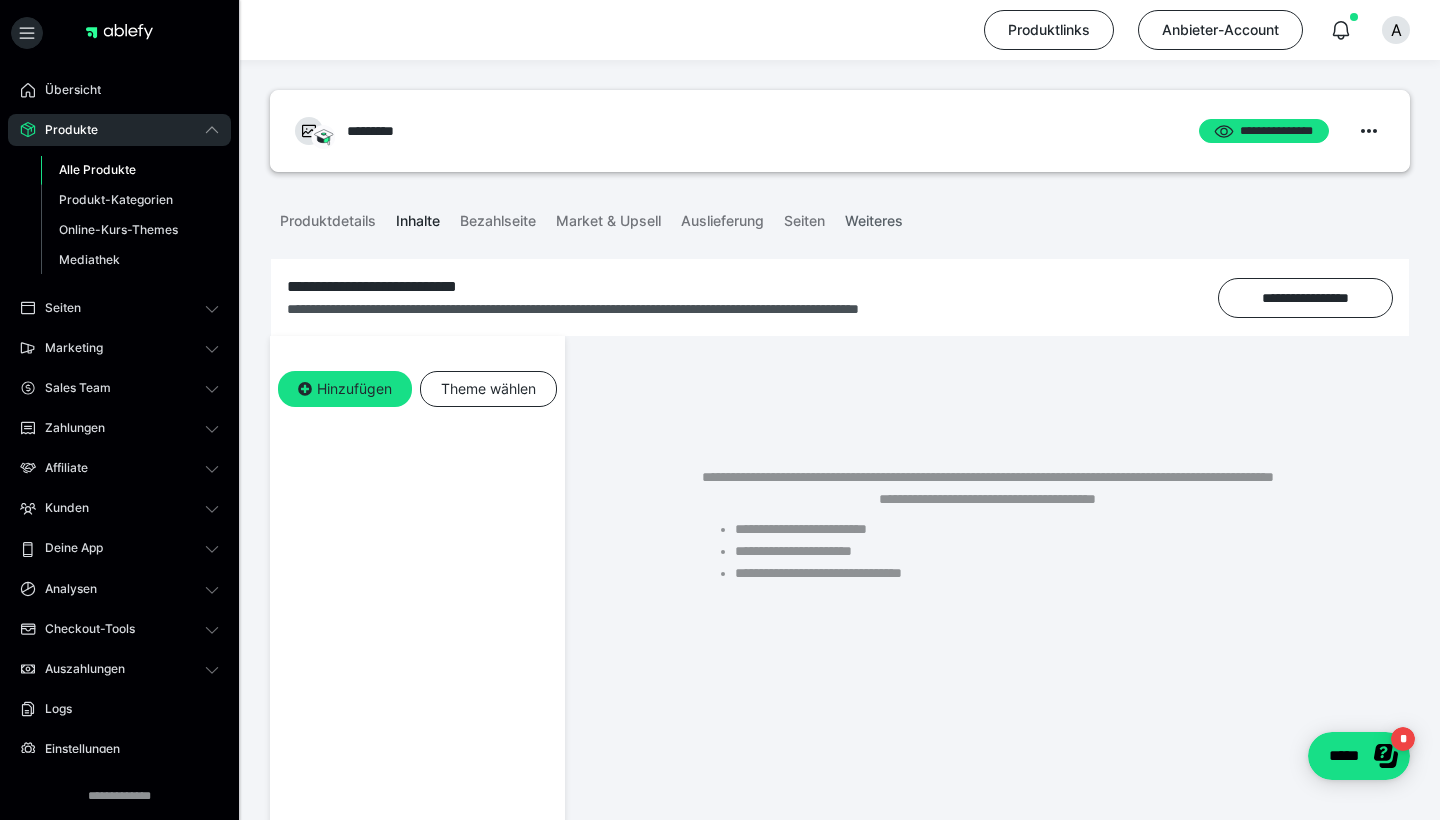 click on "Weiteres" at bounding box center (874, 217) 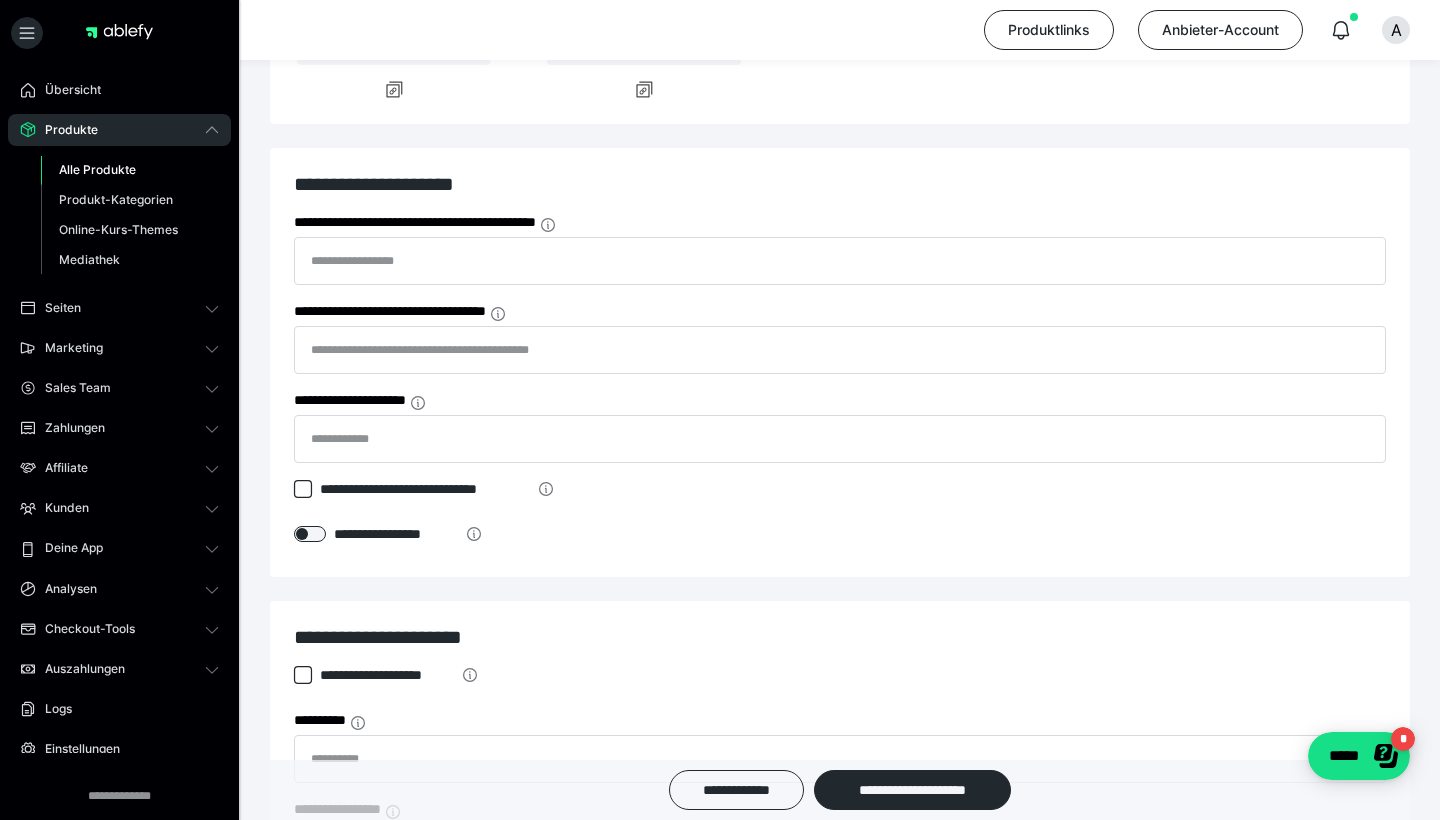 scroll, scrollTop: 485, scrollLeft: 0, axis: vertical 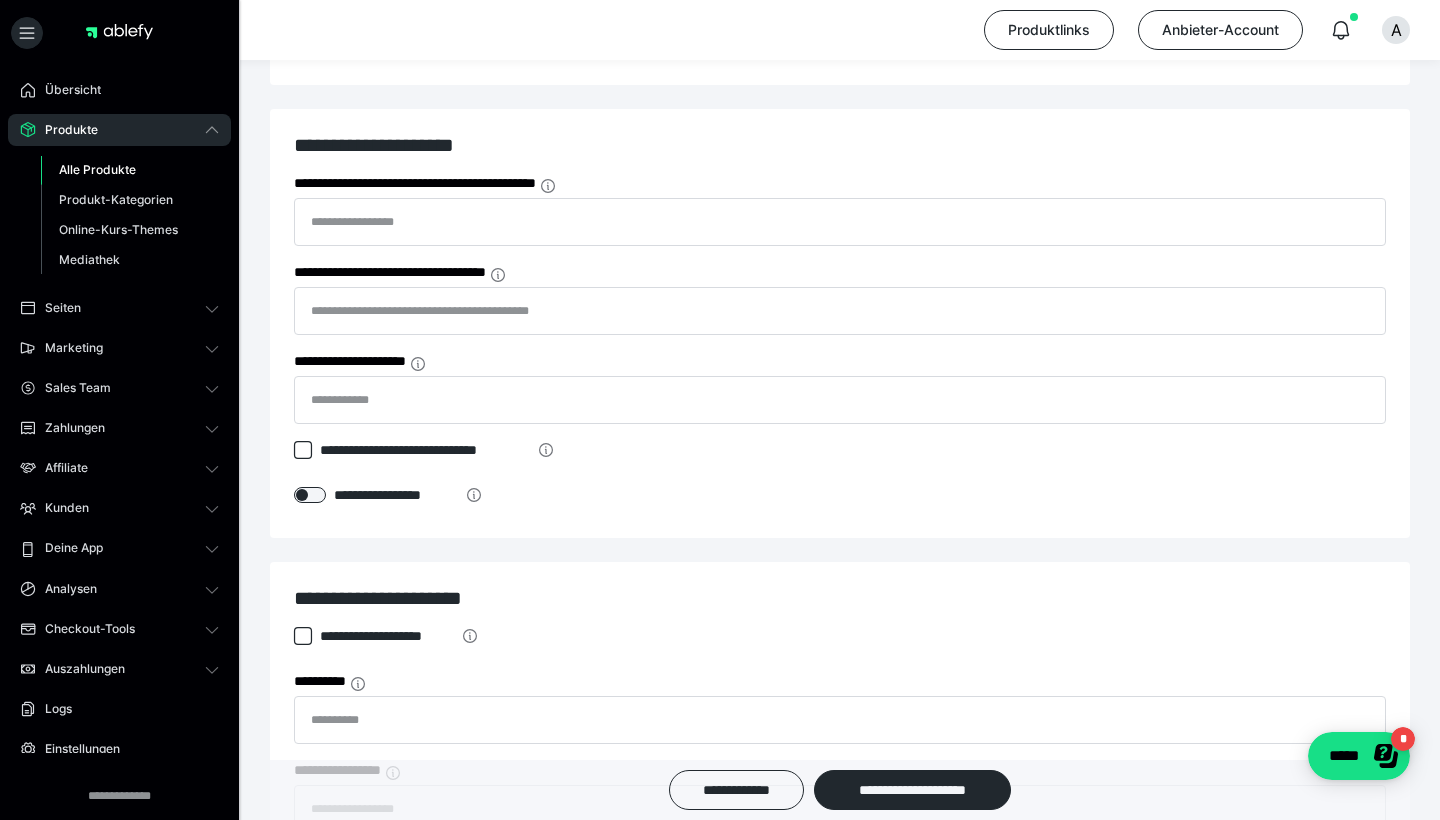 click 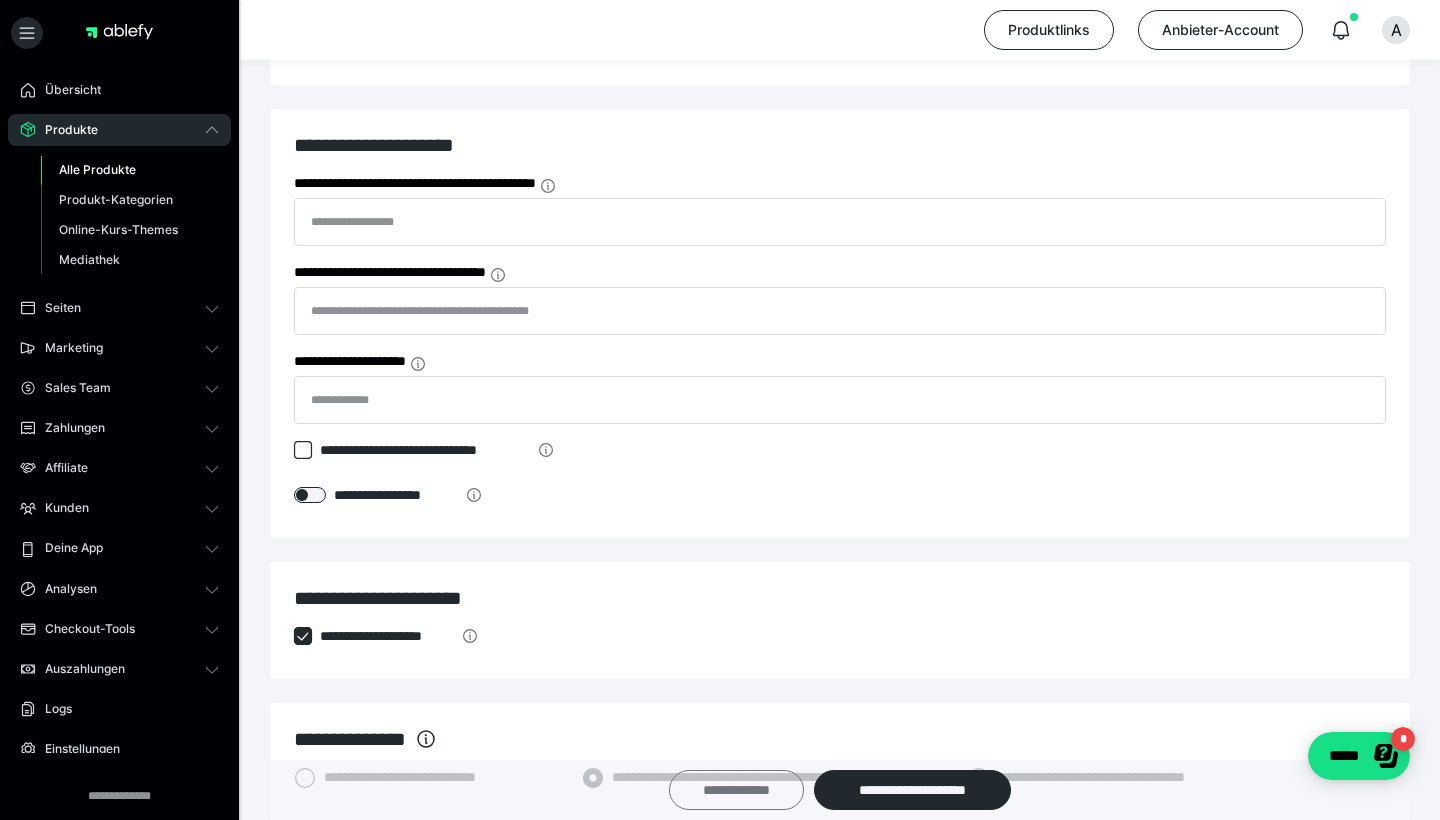 click on "**********" at bounding box center (736, 790) 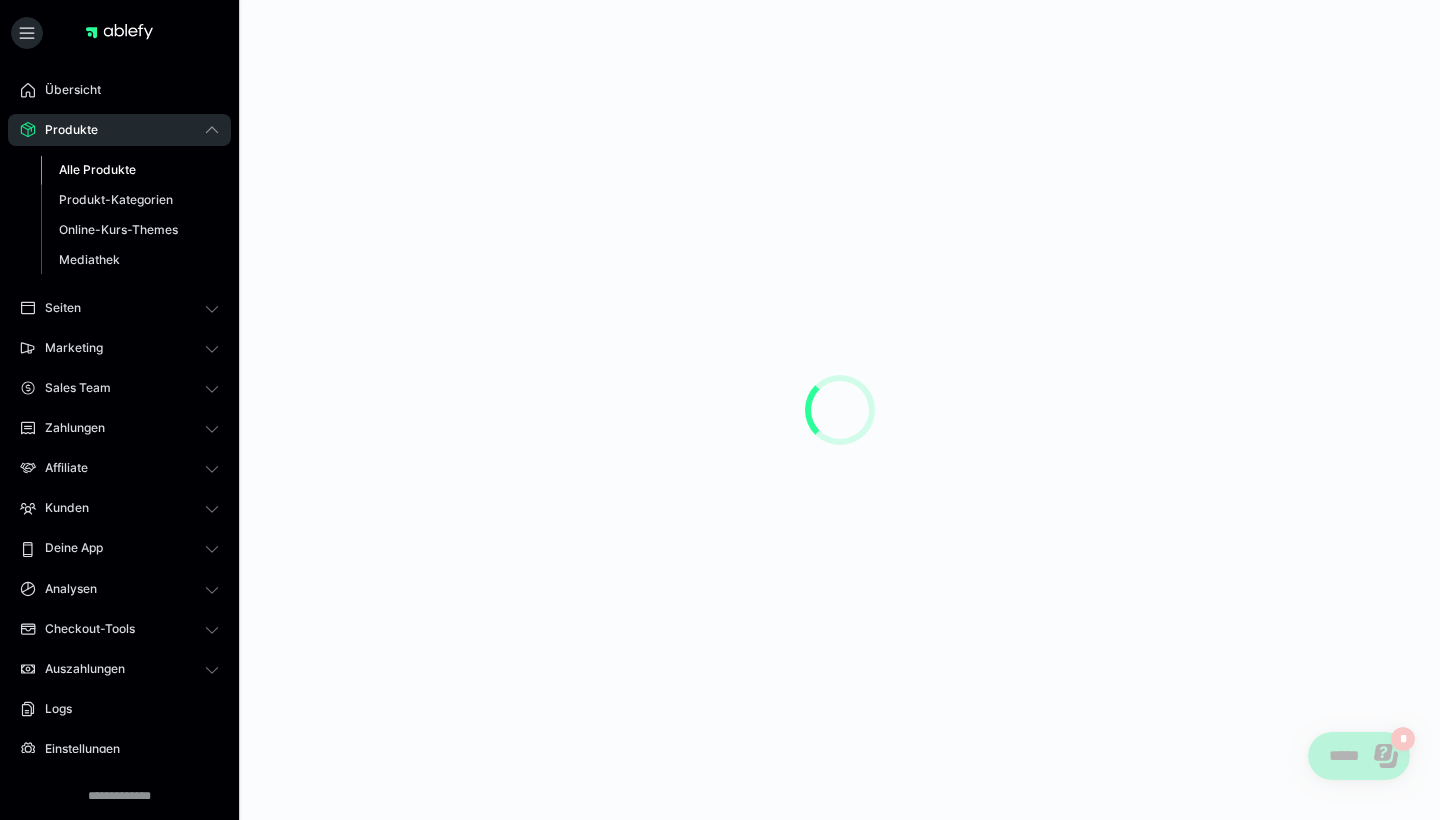 scroll, scrollTop: 0, scrollLeft: 0, axis: both 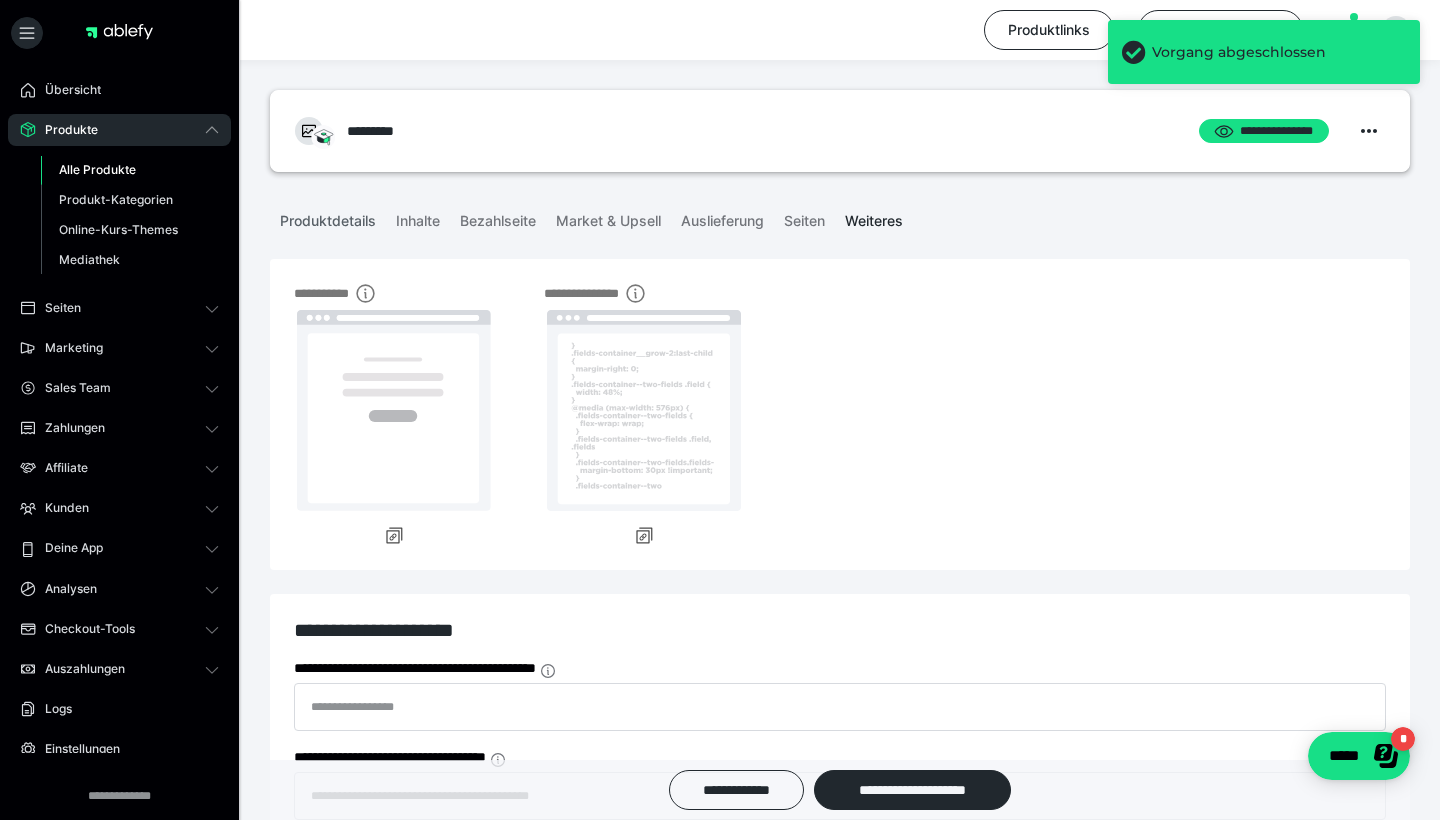 click on "Produktdetails" at bounding box center (328, 217) 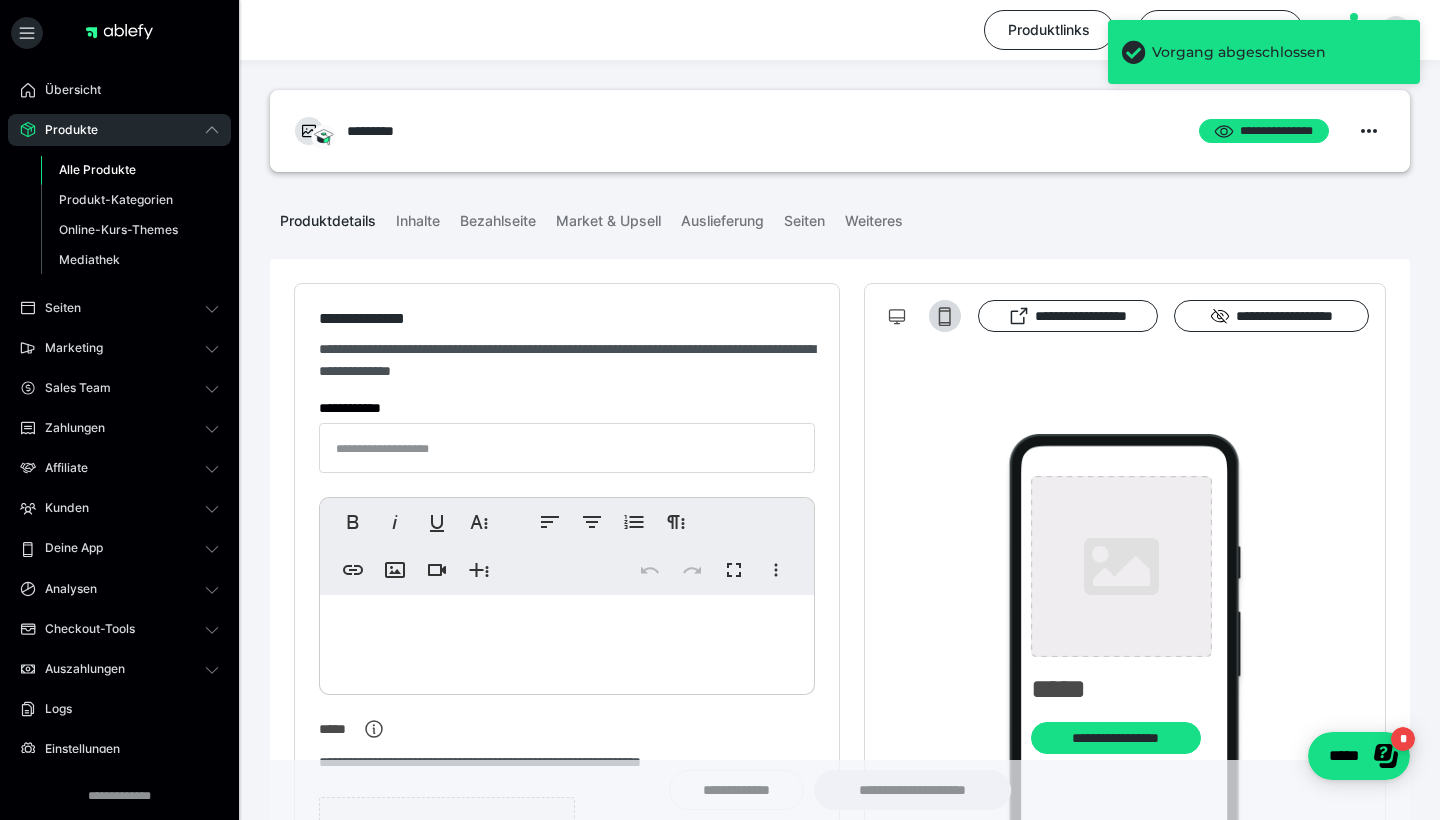 type on "*********" 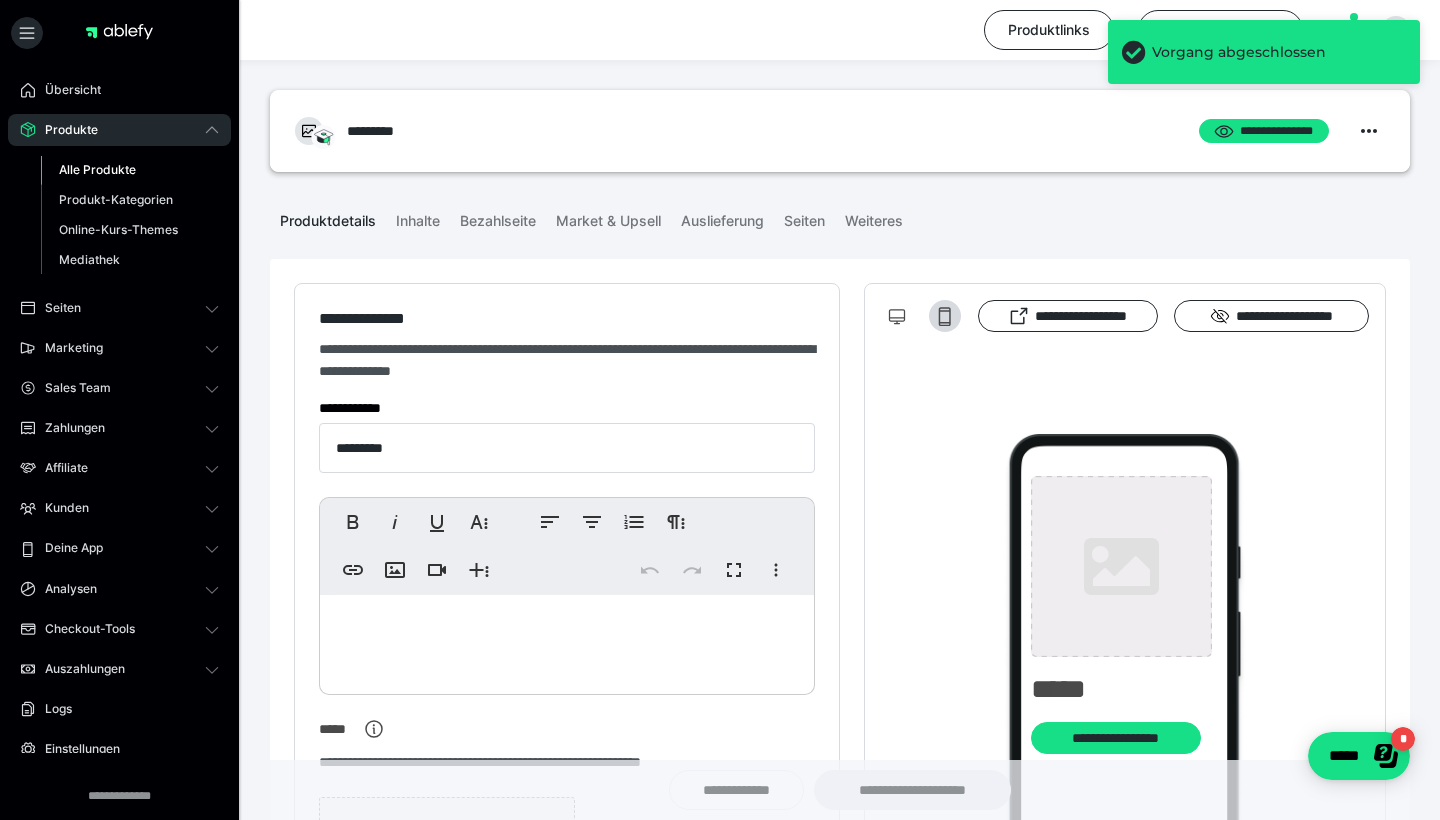 type on "**********" 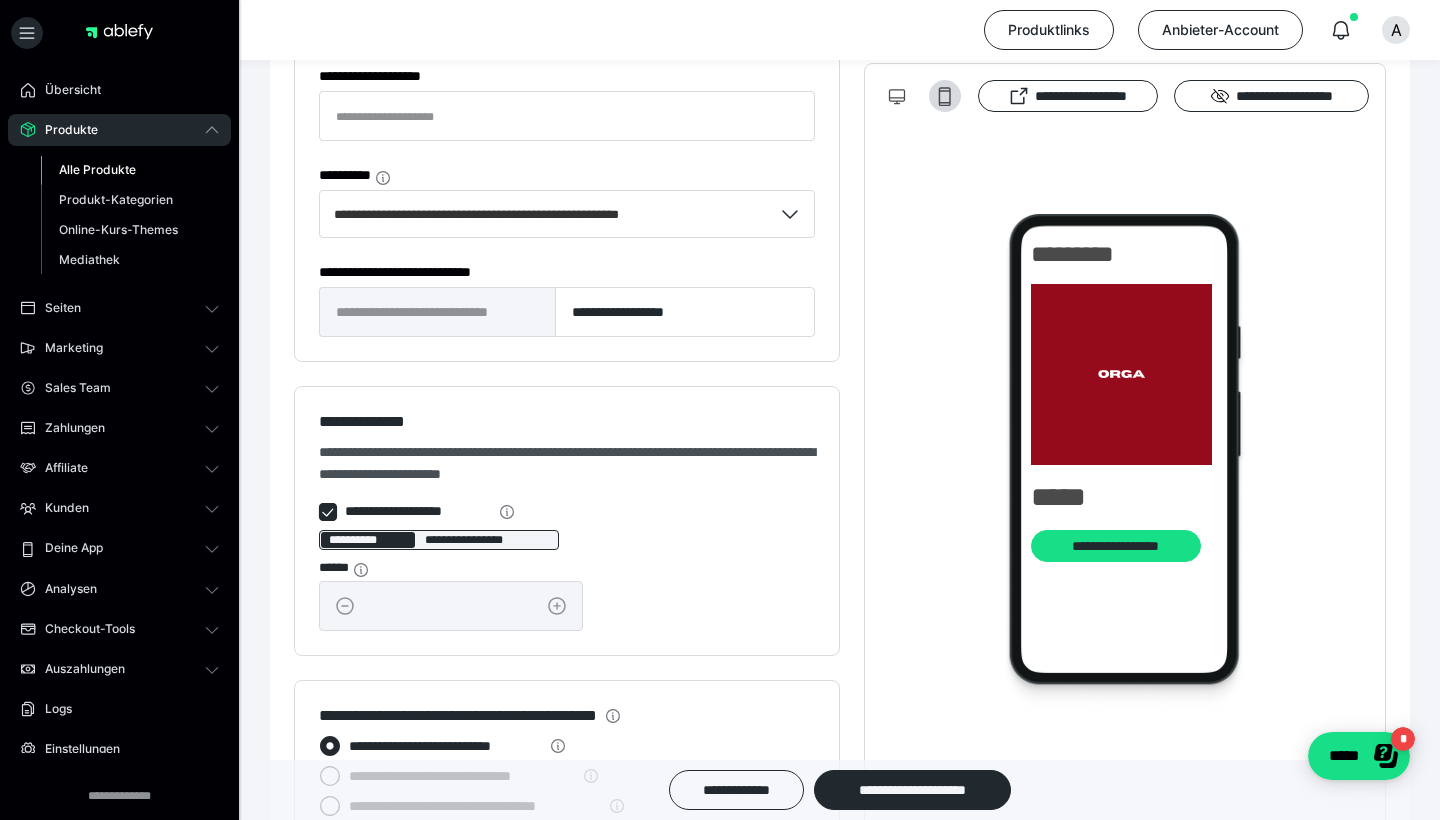 scroll, scrollTop: 1236, scrollLeft: 0, axis: vertical 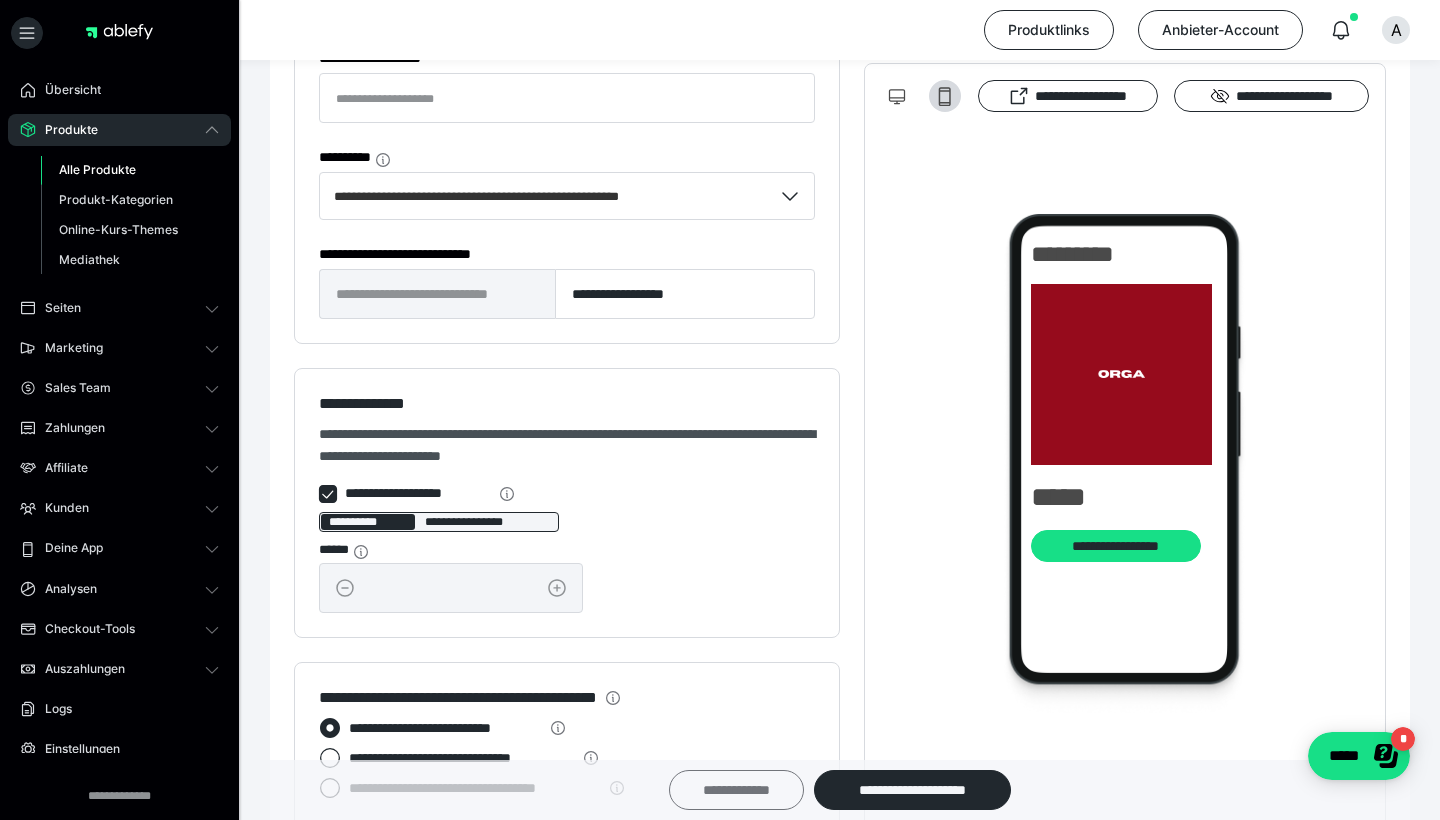 click on "**********" at bounding box center (736, 790) 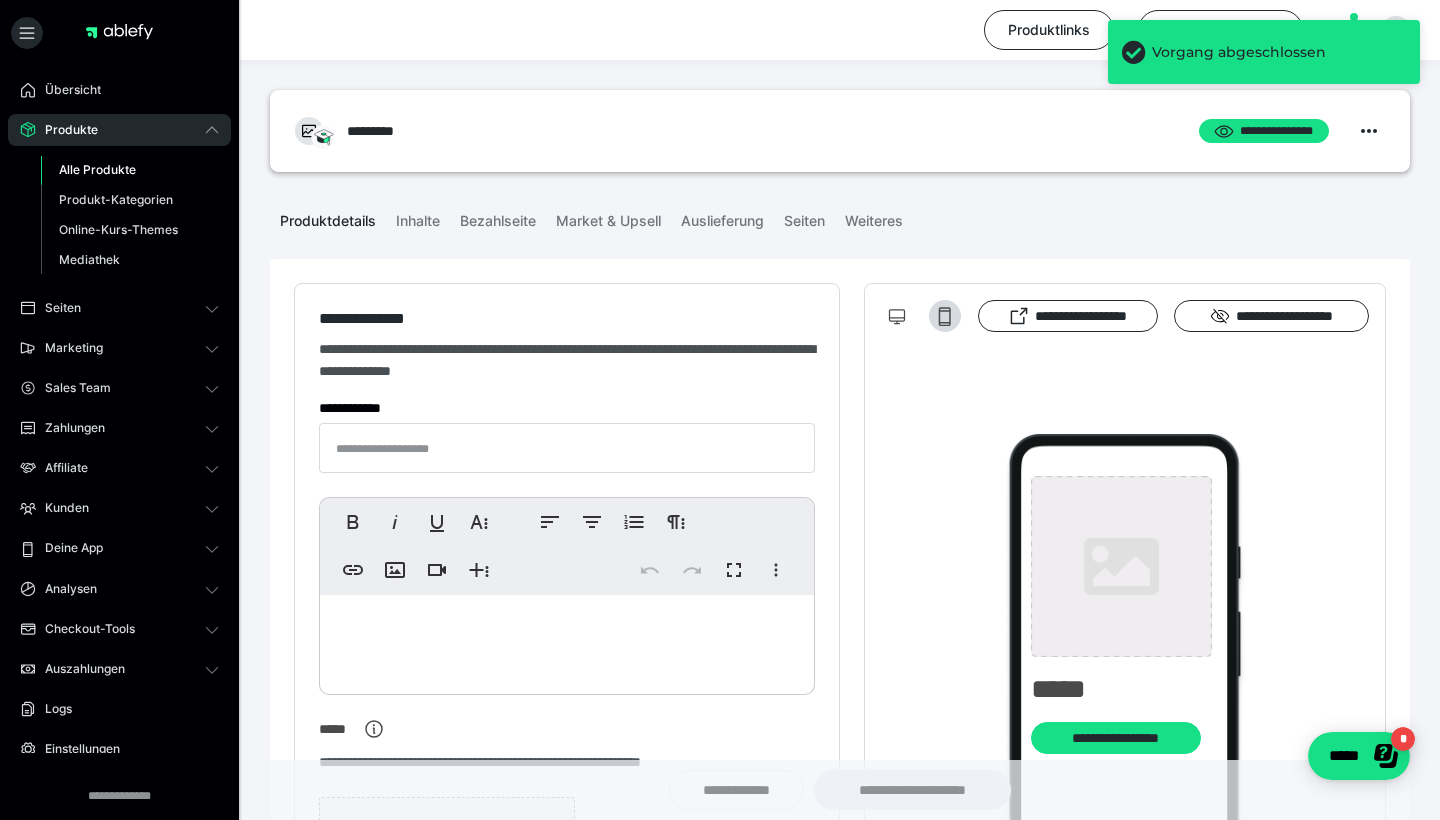 type on "*********" 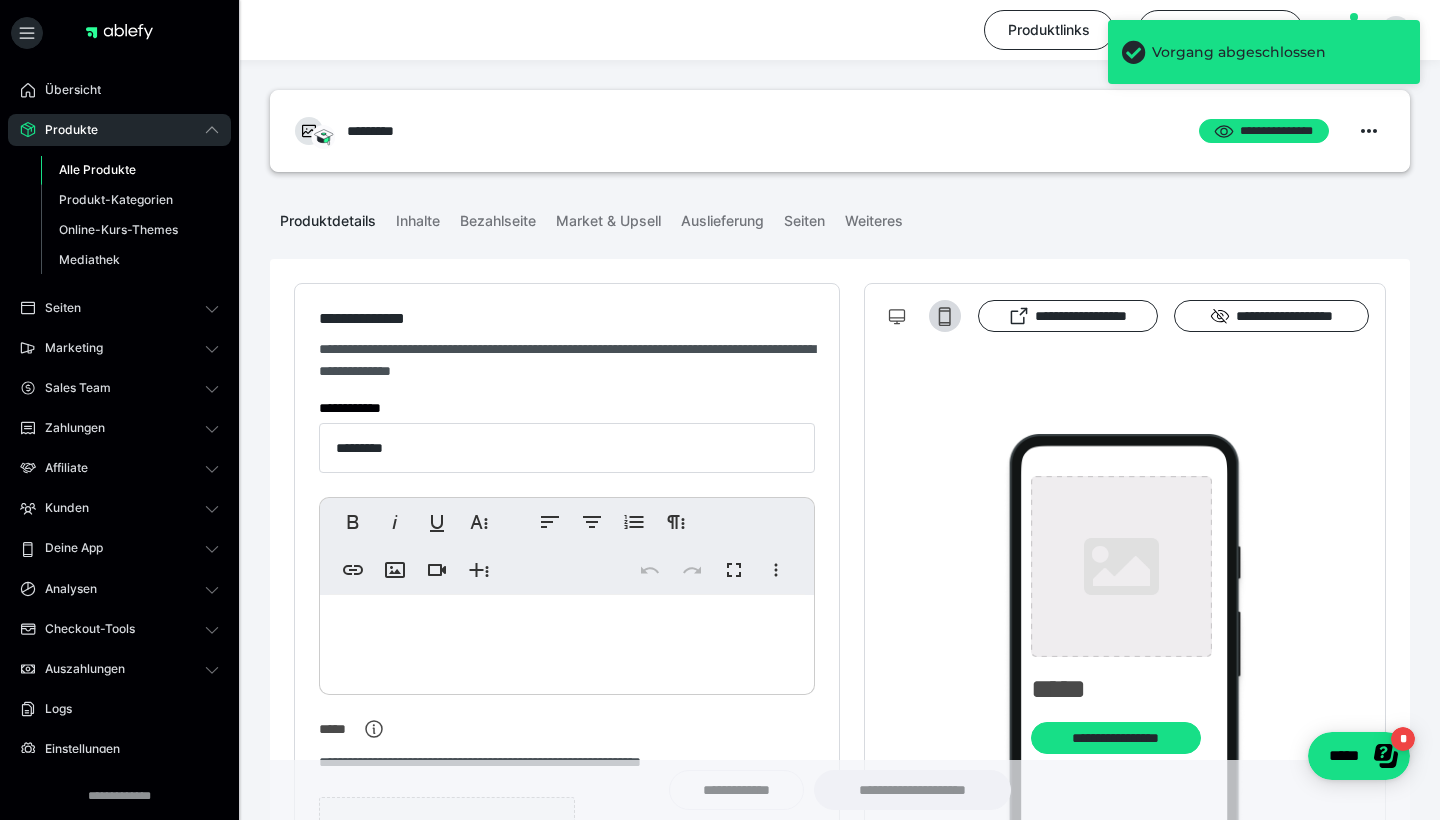 type on "**********" 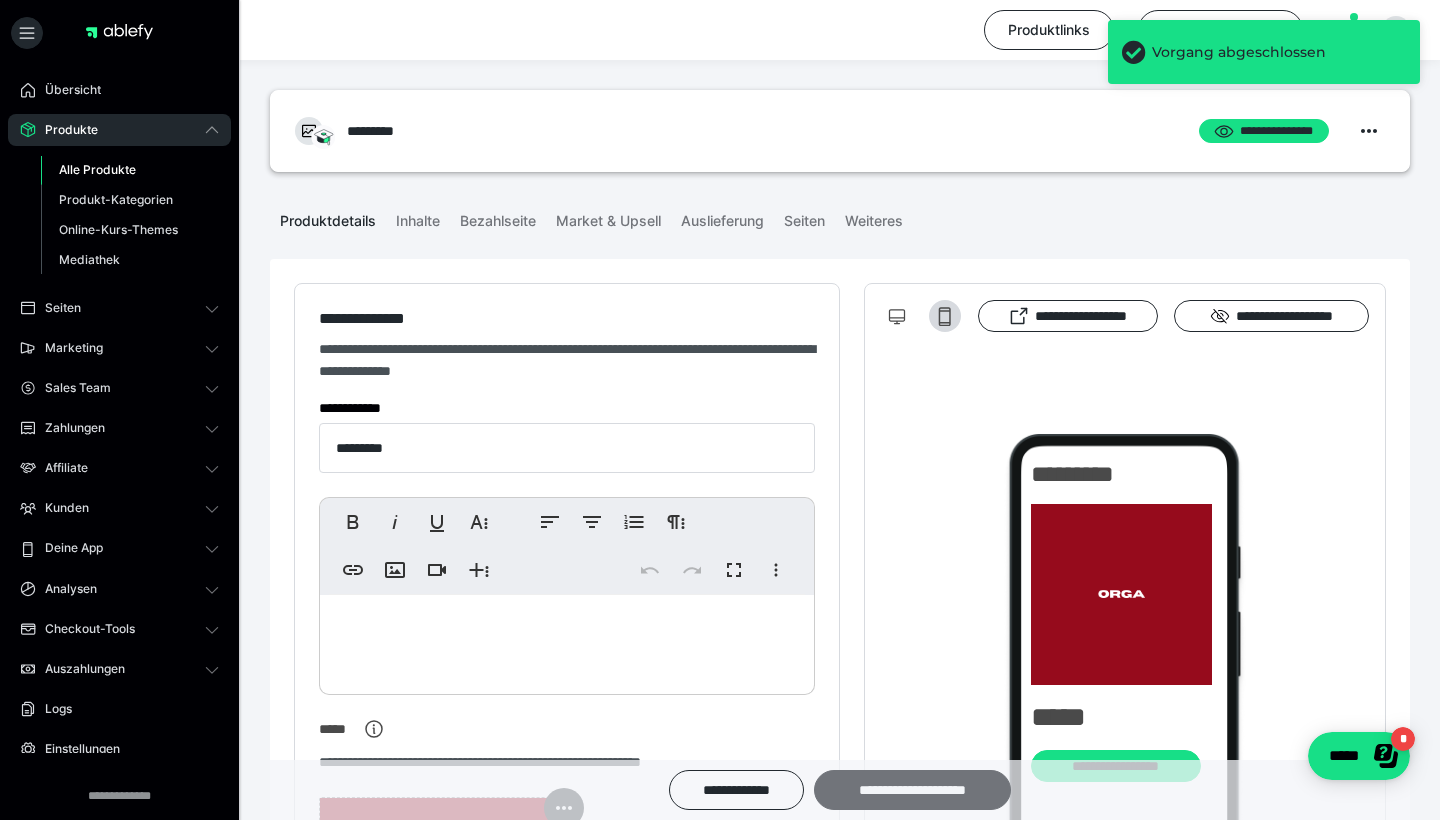 click on "**********" at bounding box center (912, 790) 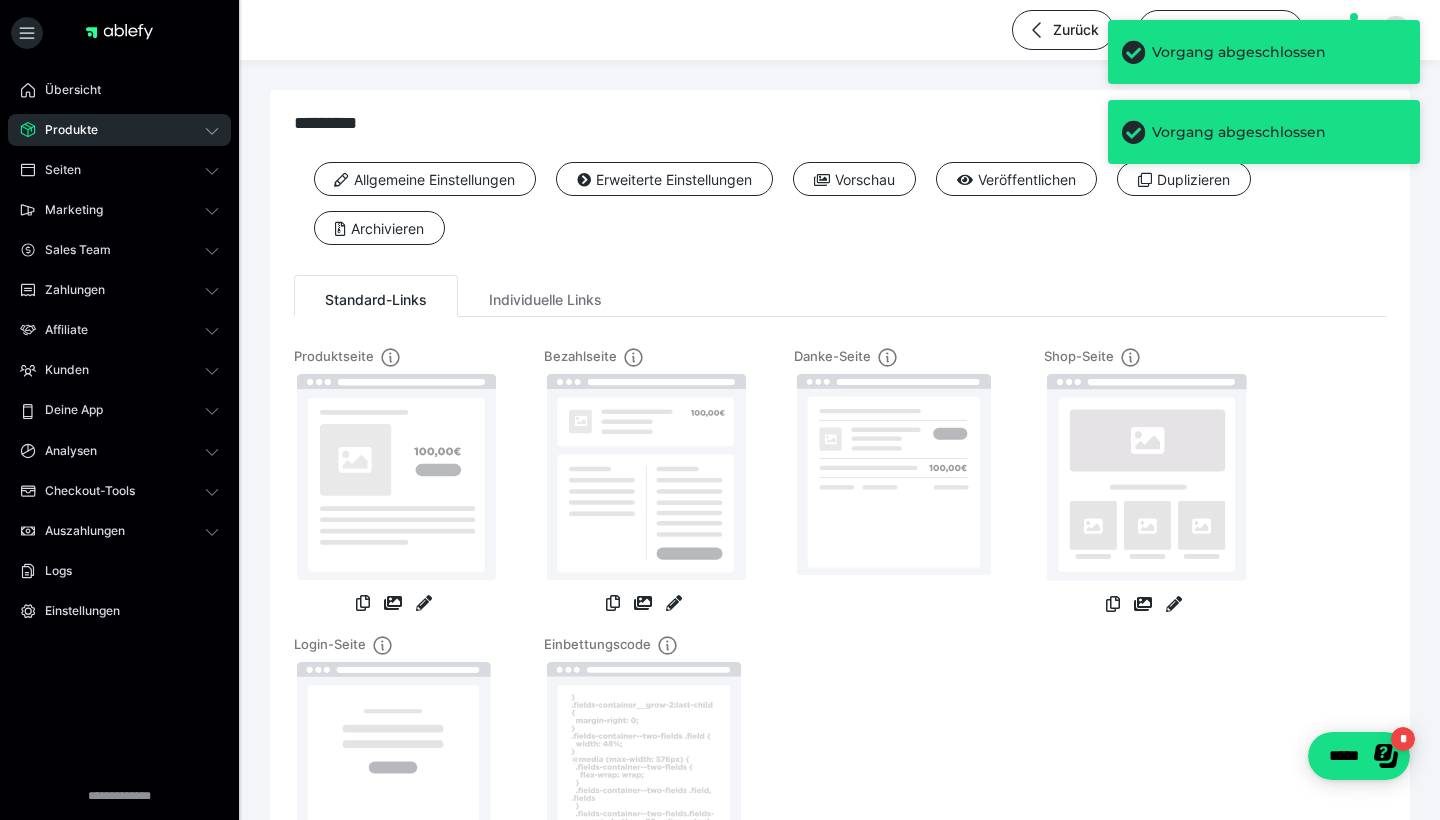 click on "Produkte" at bounding box center (119, 130) 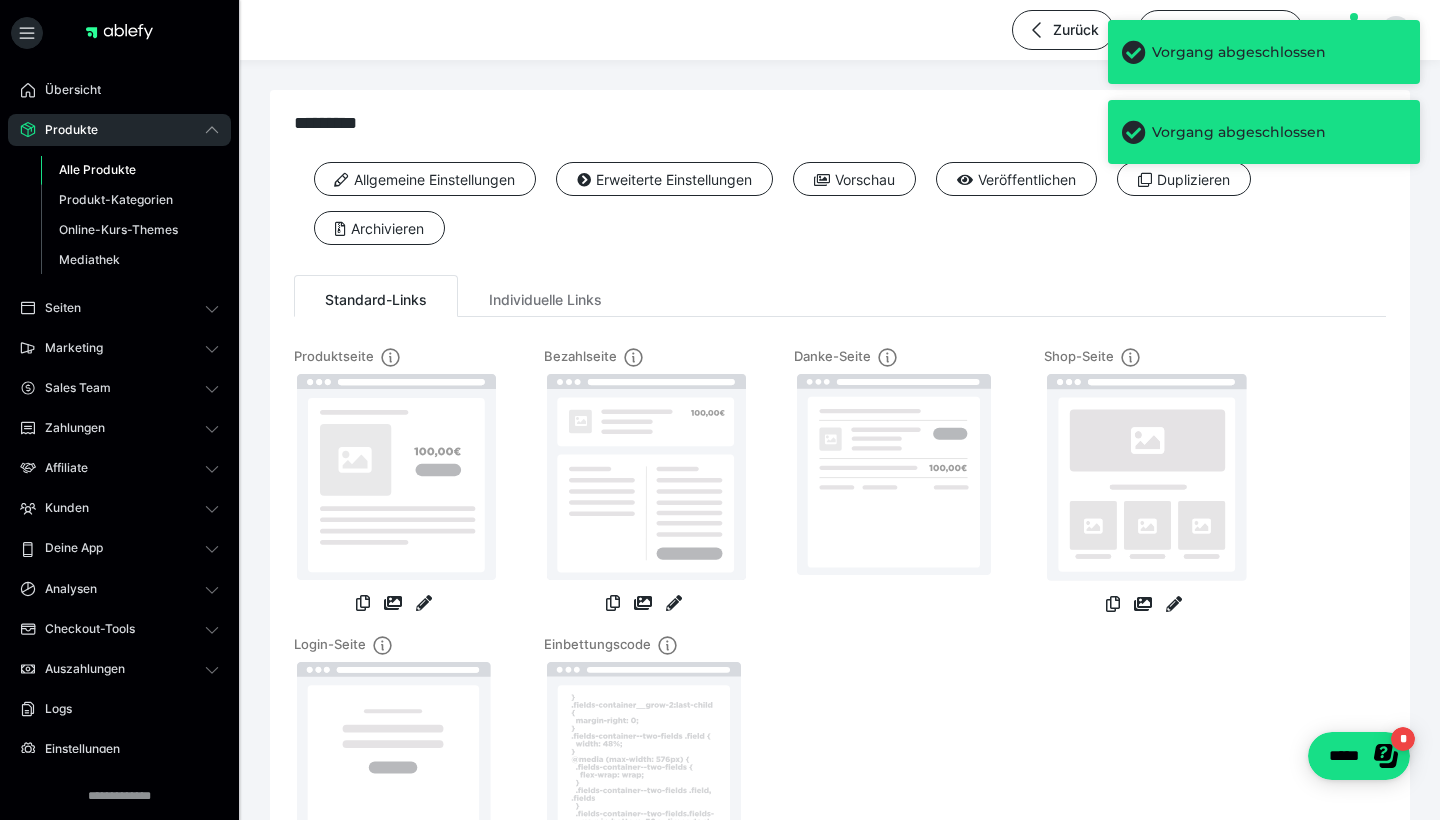click on "Alle Produkte" at bounding box center [97, 169] 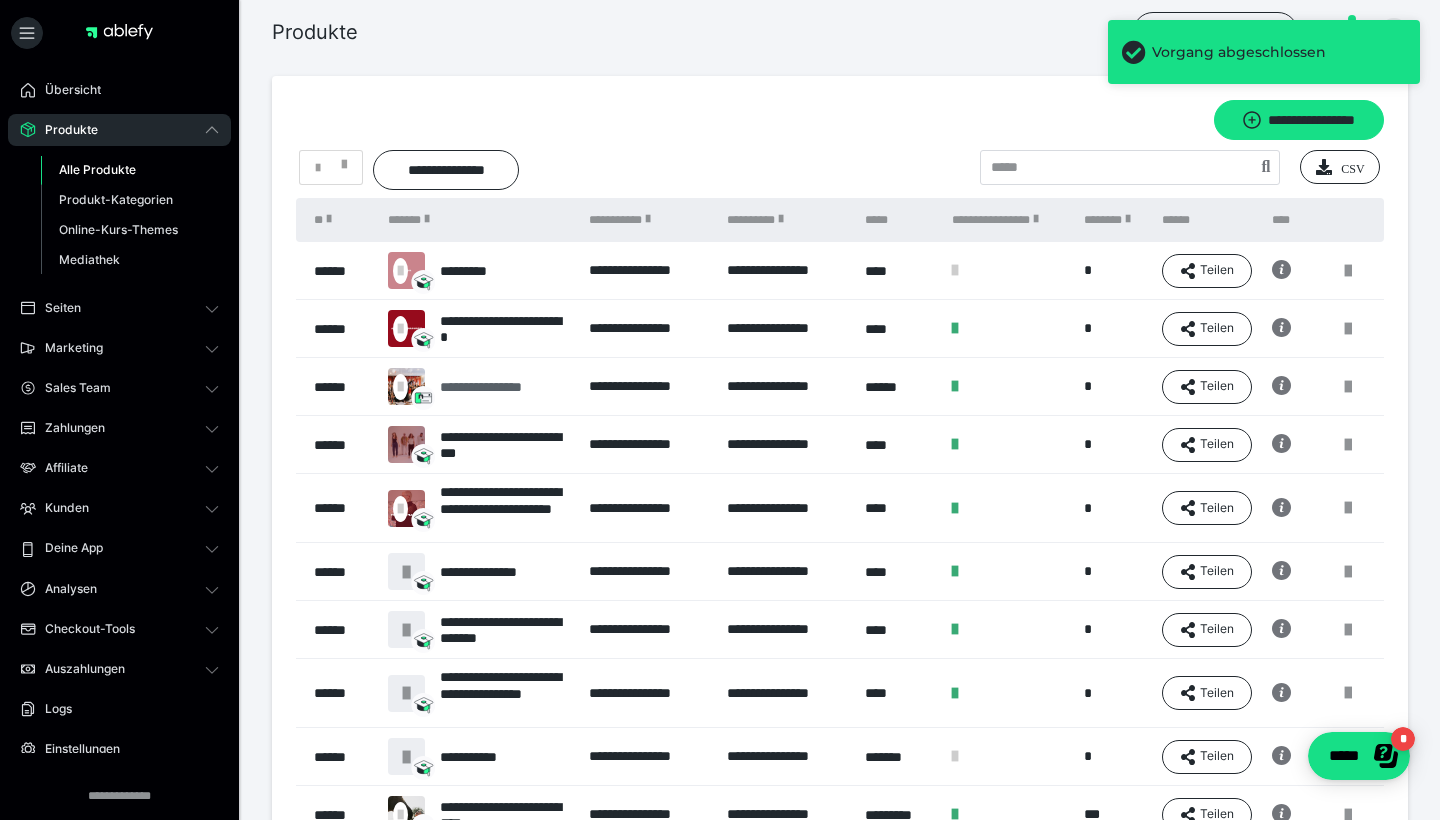 click on "**********" at bounding box center [500, 387] 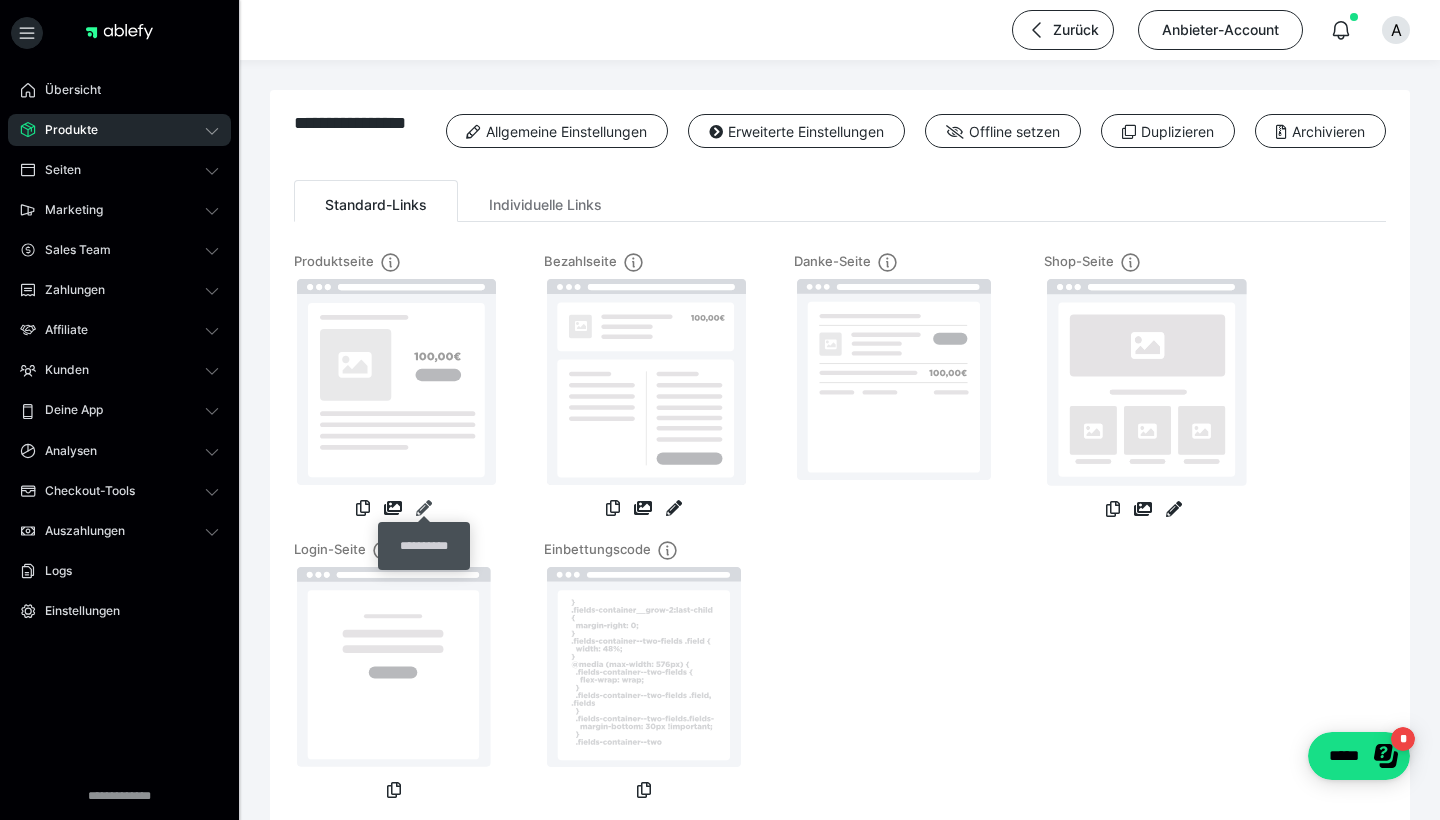 click at bounding box center [424, 508] 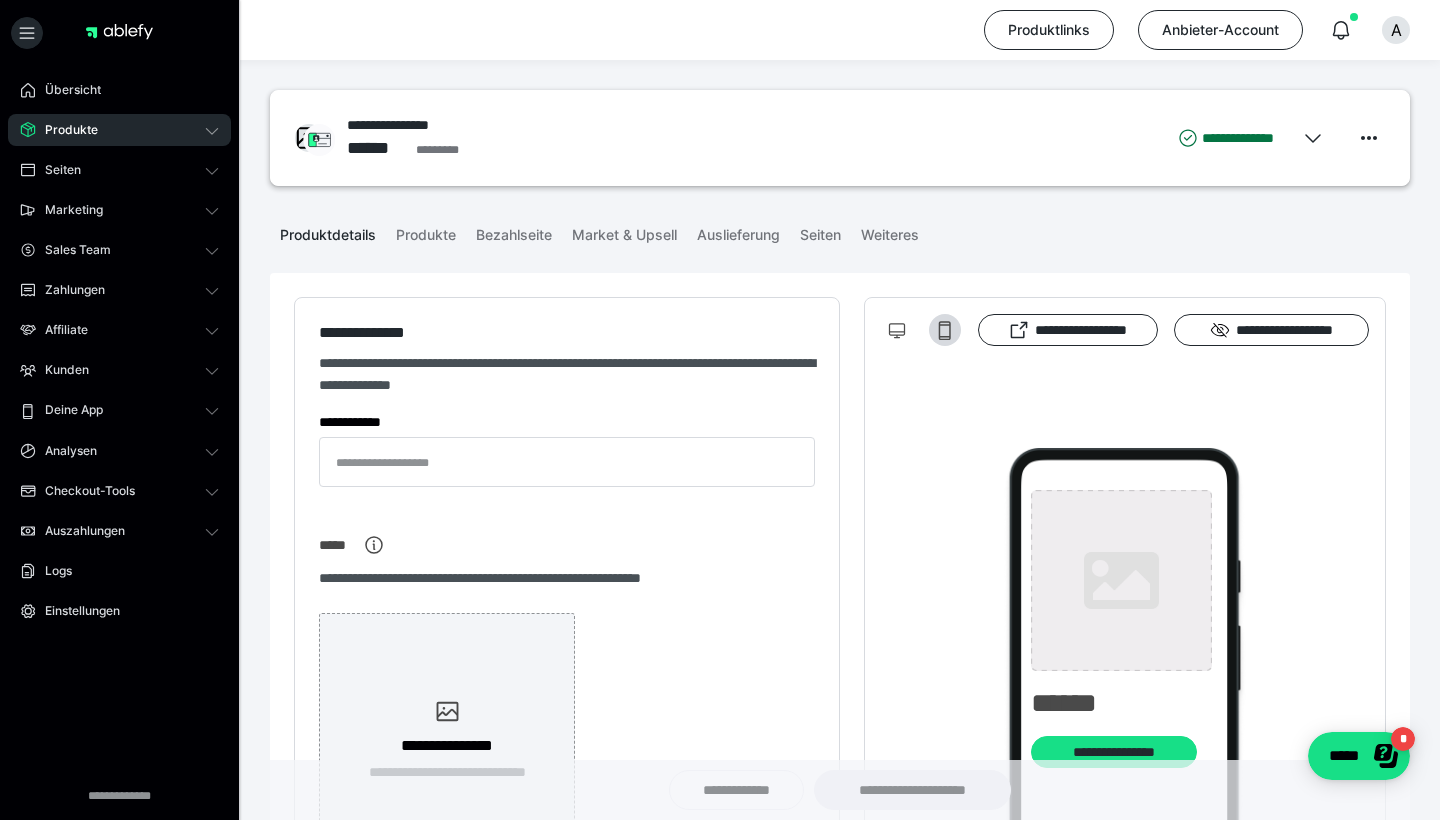 type on "**********" 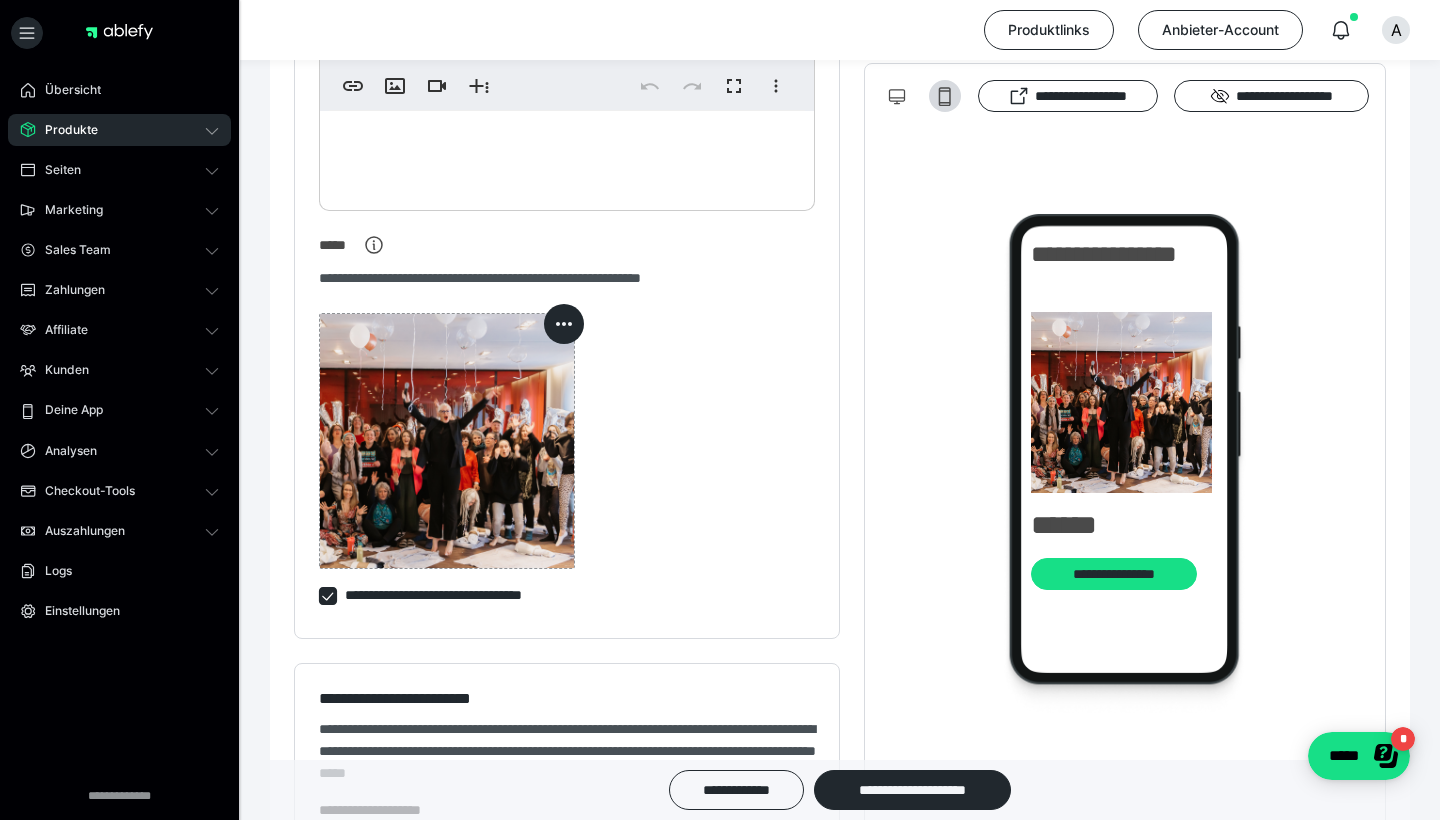 scroll, scrollTop: 505, scrollLeft: 0, axis: vertical 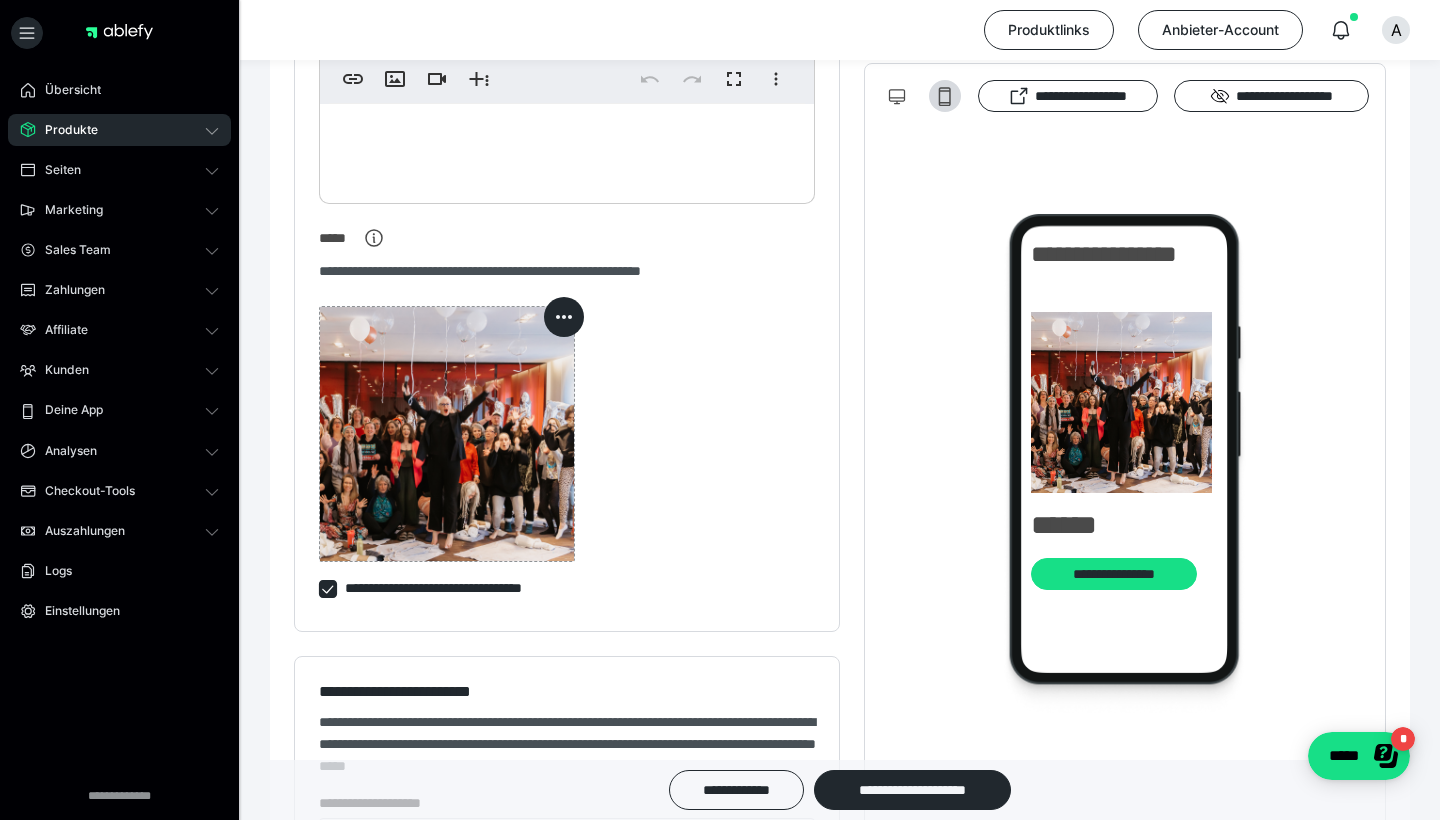 click 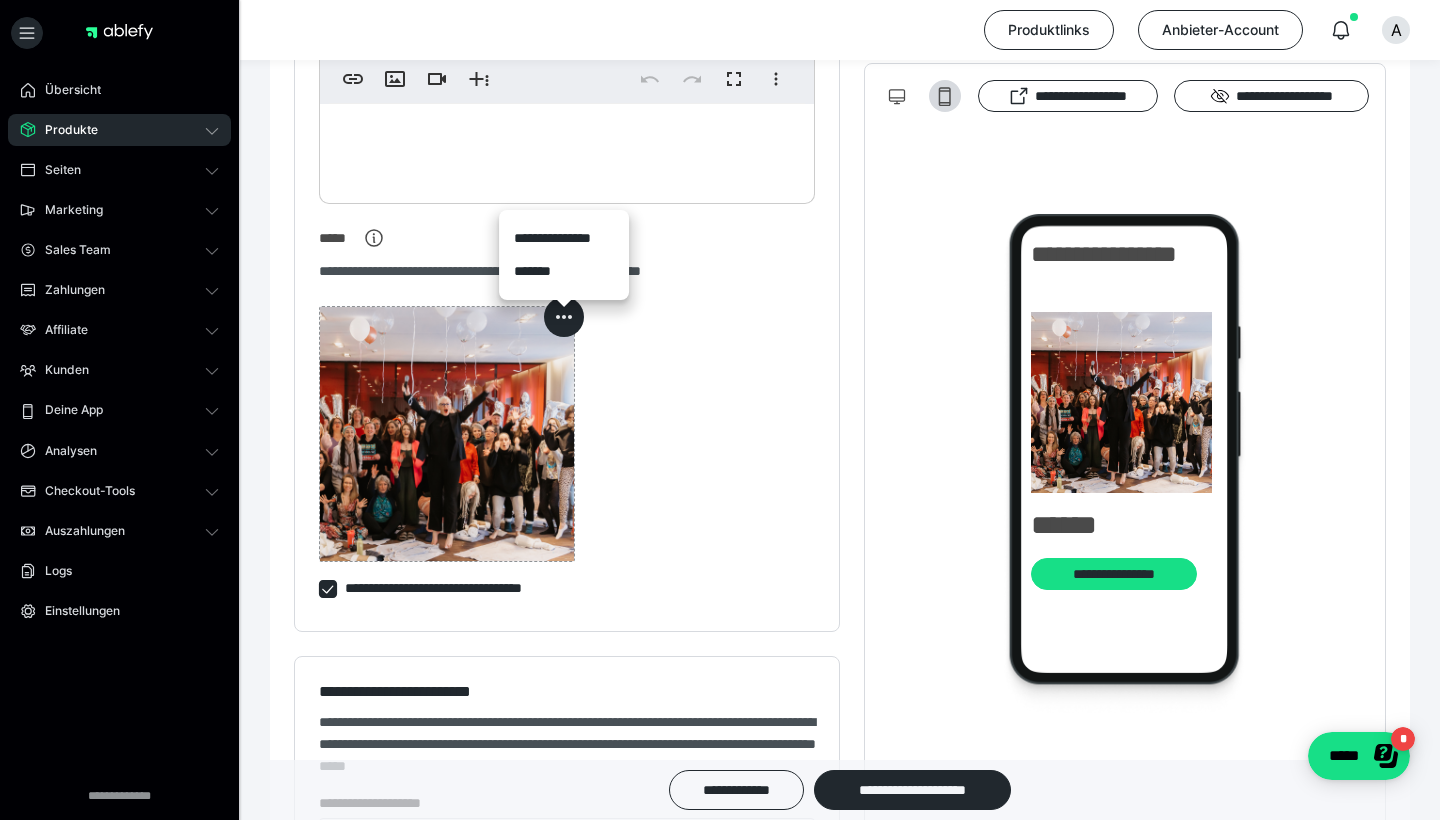 click on "**********" at bounding box center (564, 238) 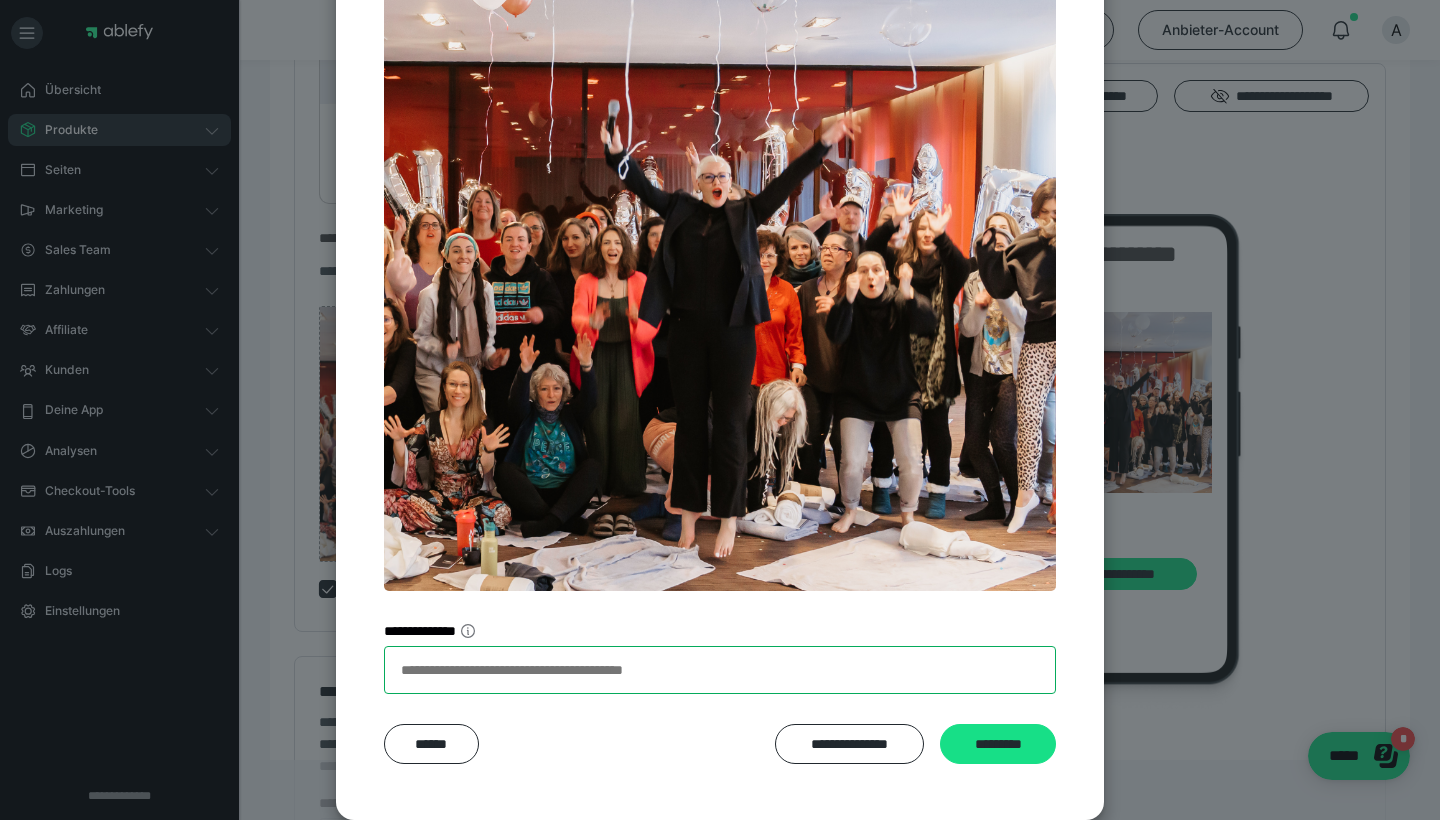 click on "**********" at bounding box center (720, 670) 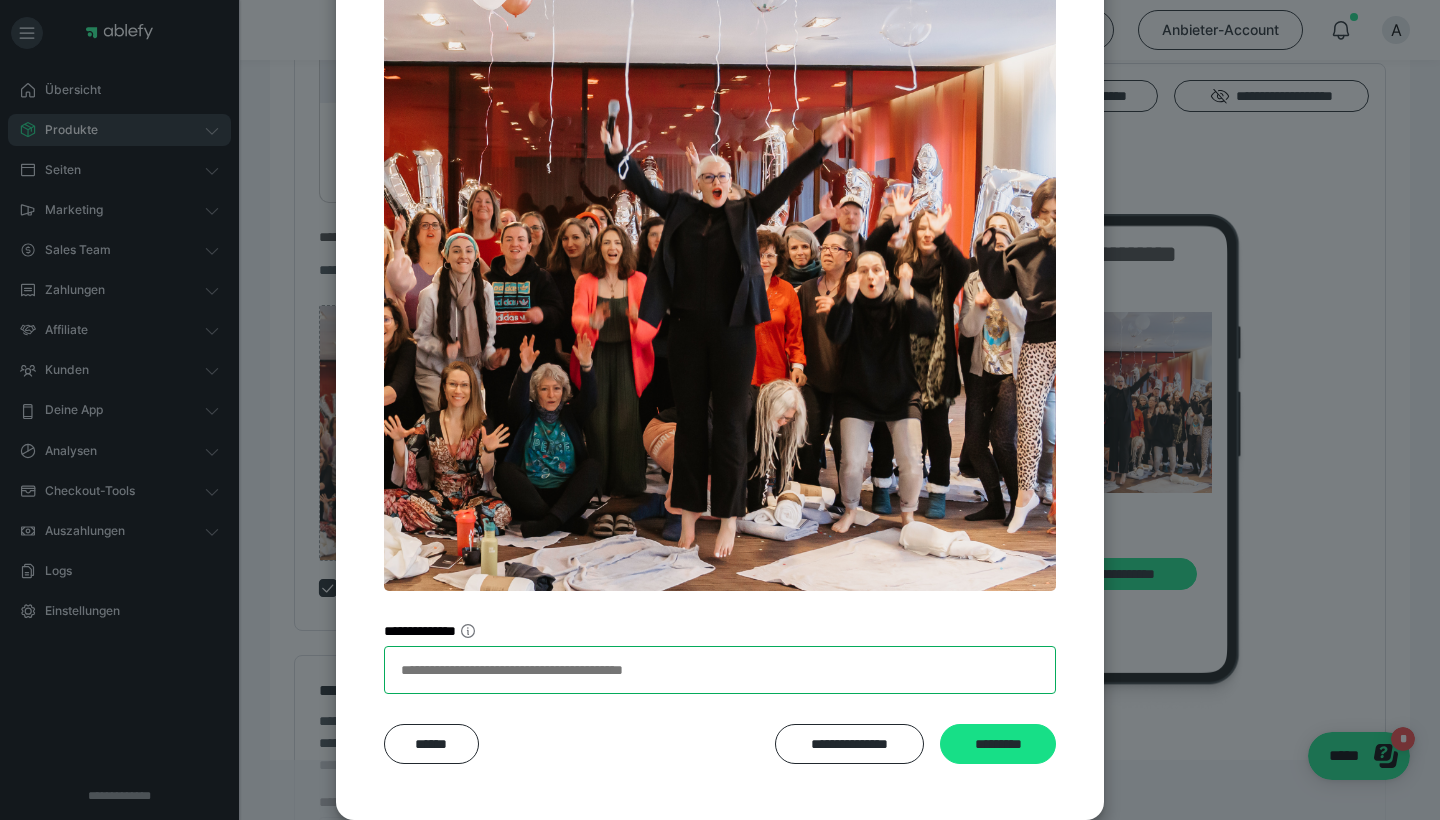 scroll, scrollTop: 507, scrollLeft: 0, axis: vertical 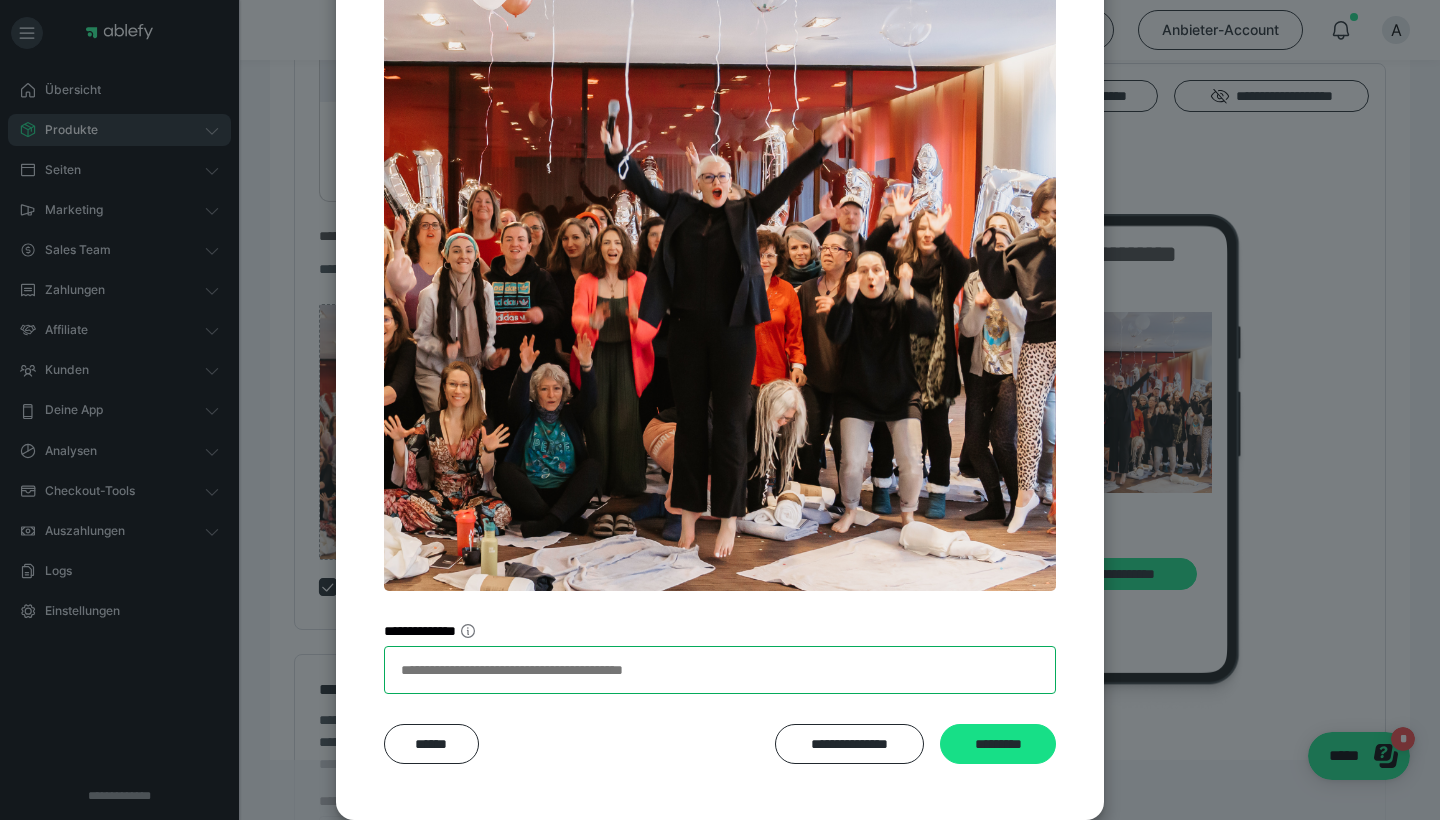 paste on "**********" 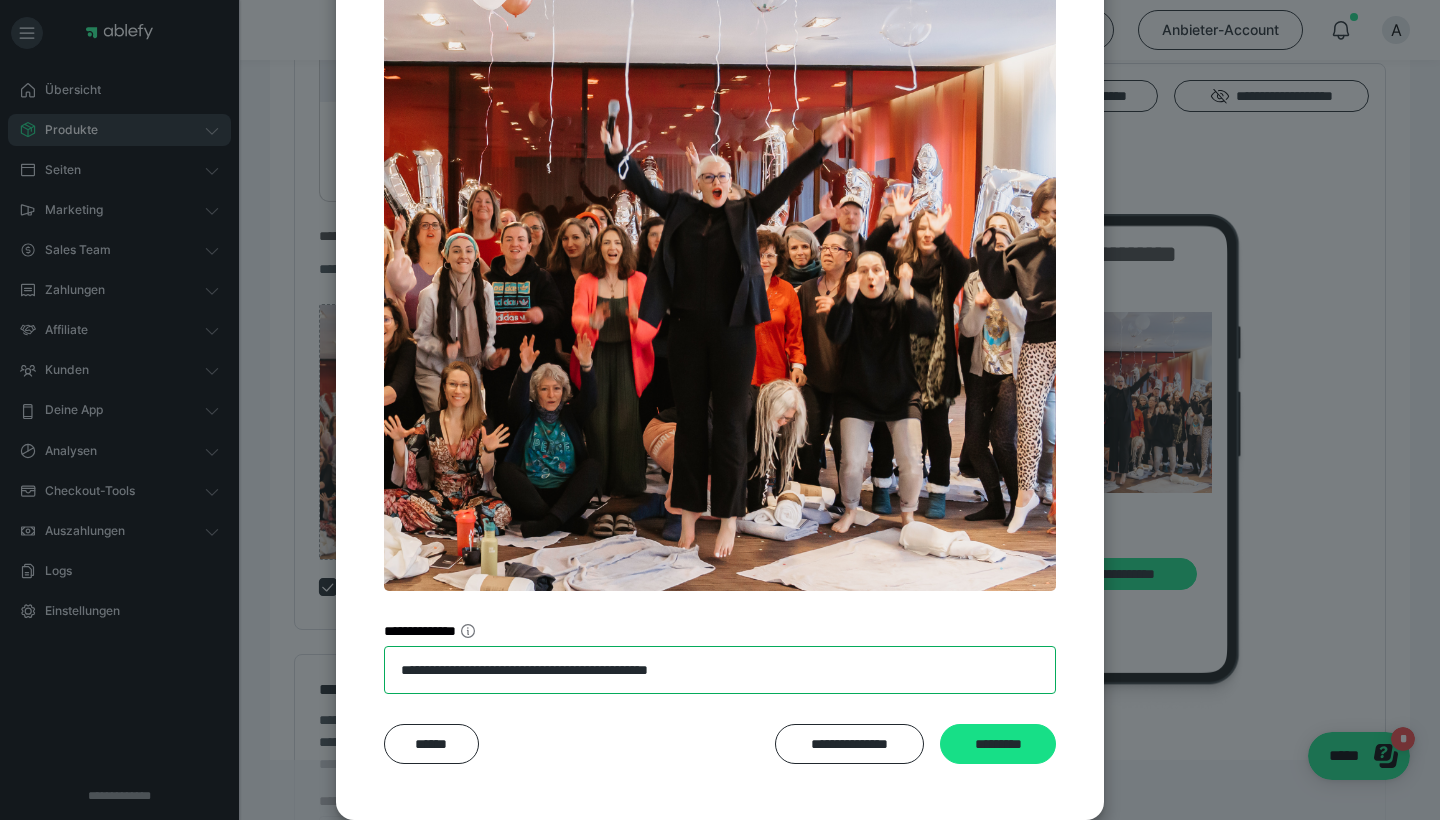 drag, startPoint x: 762, startPoint y: 680, endPoint x: 560, endPoint y: 663, distance: 202.71408 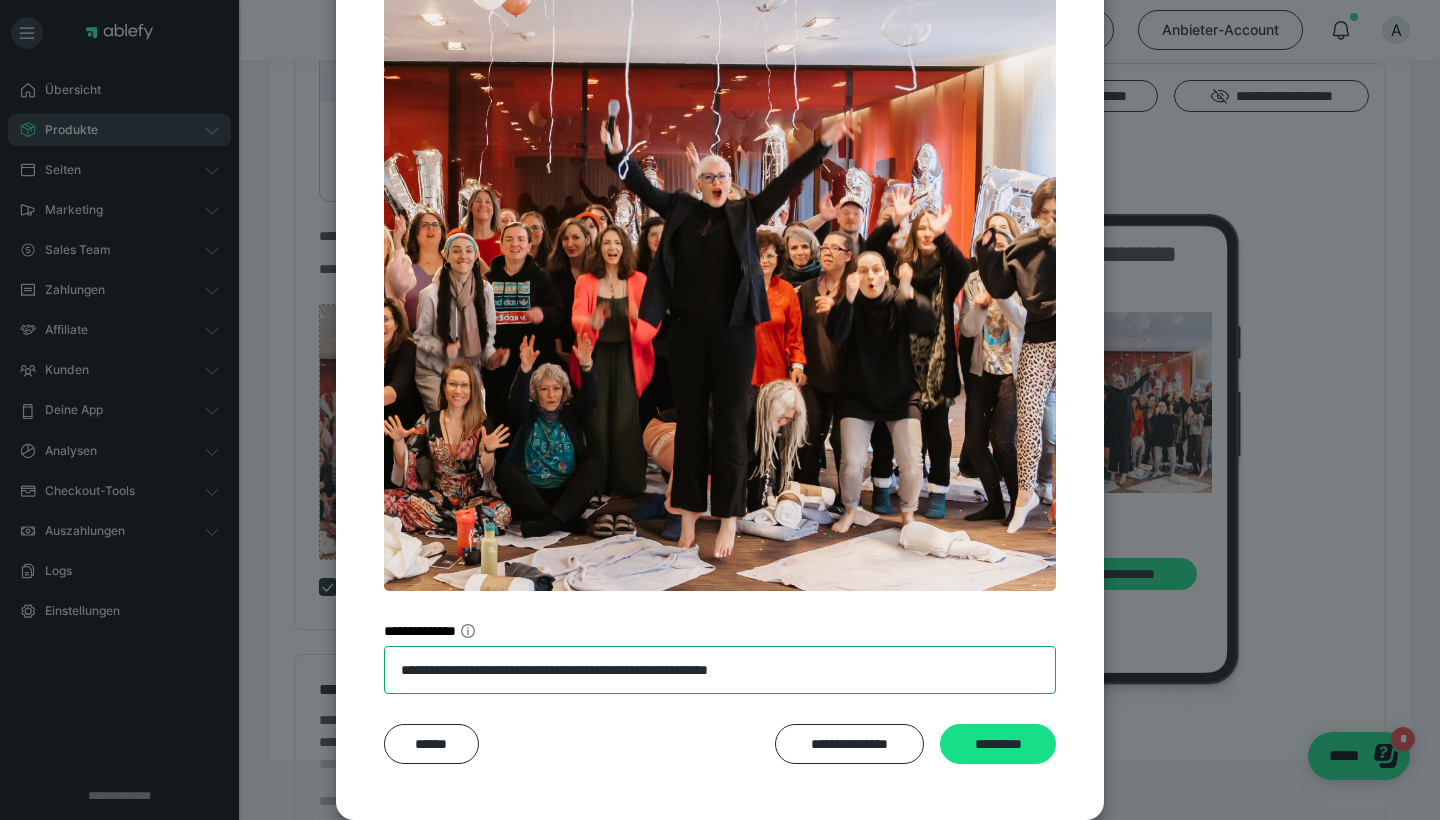 scroll, scrollTop: 284, scrollLeft: 0, axis: vertical 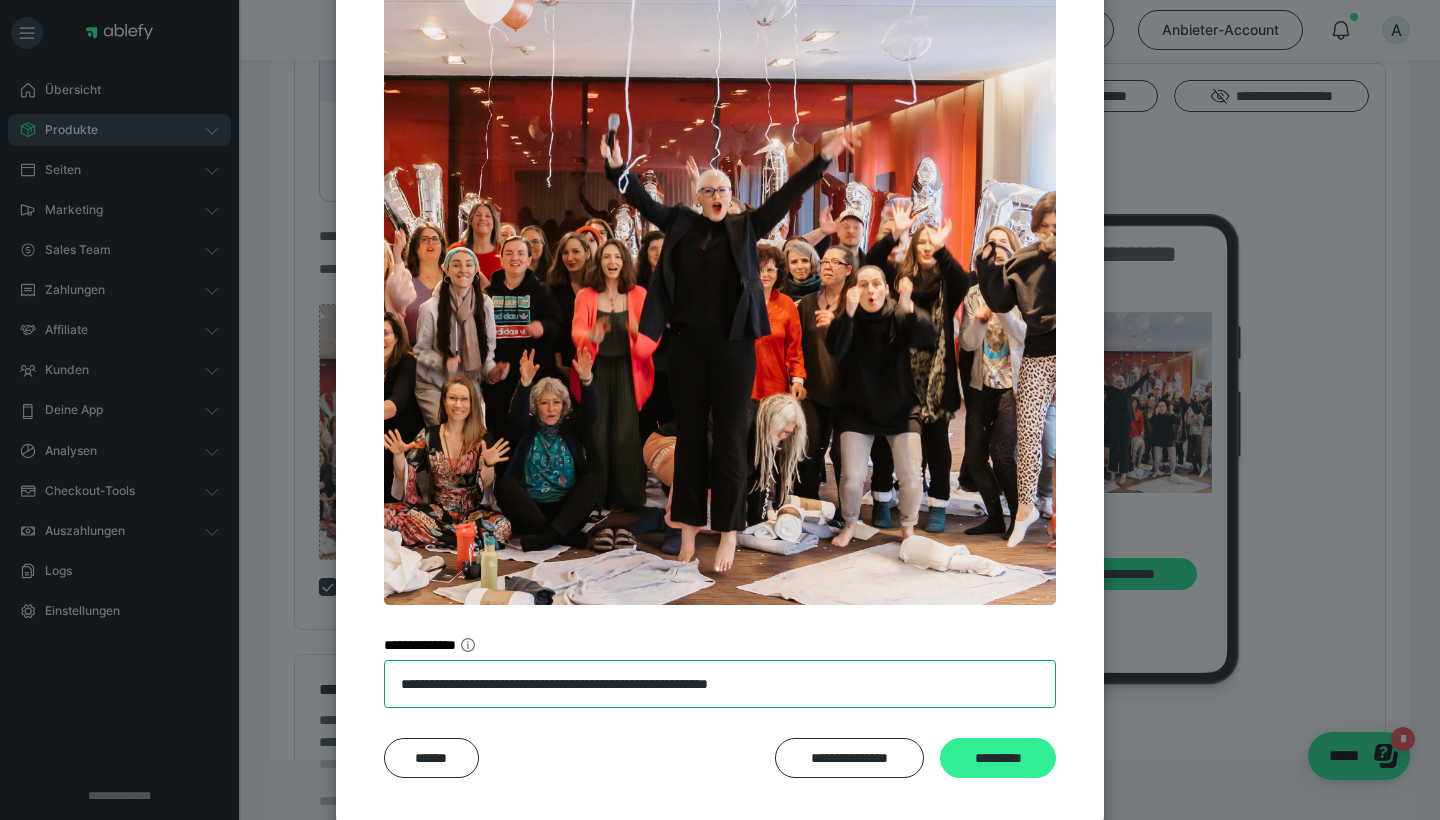 type on "**********" 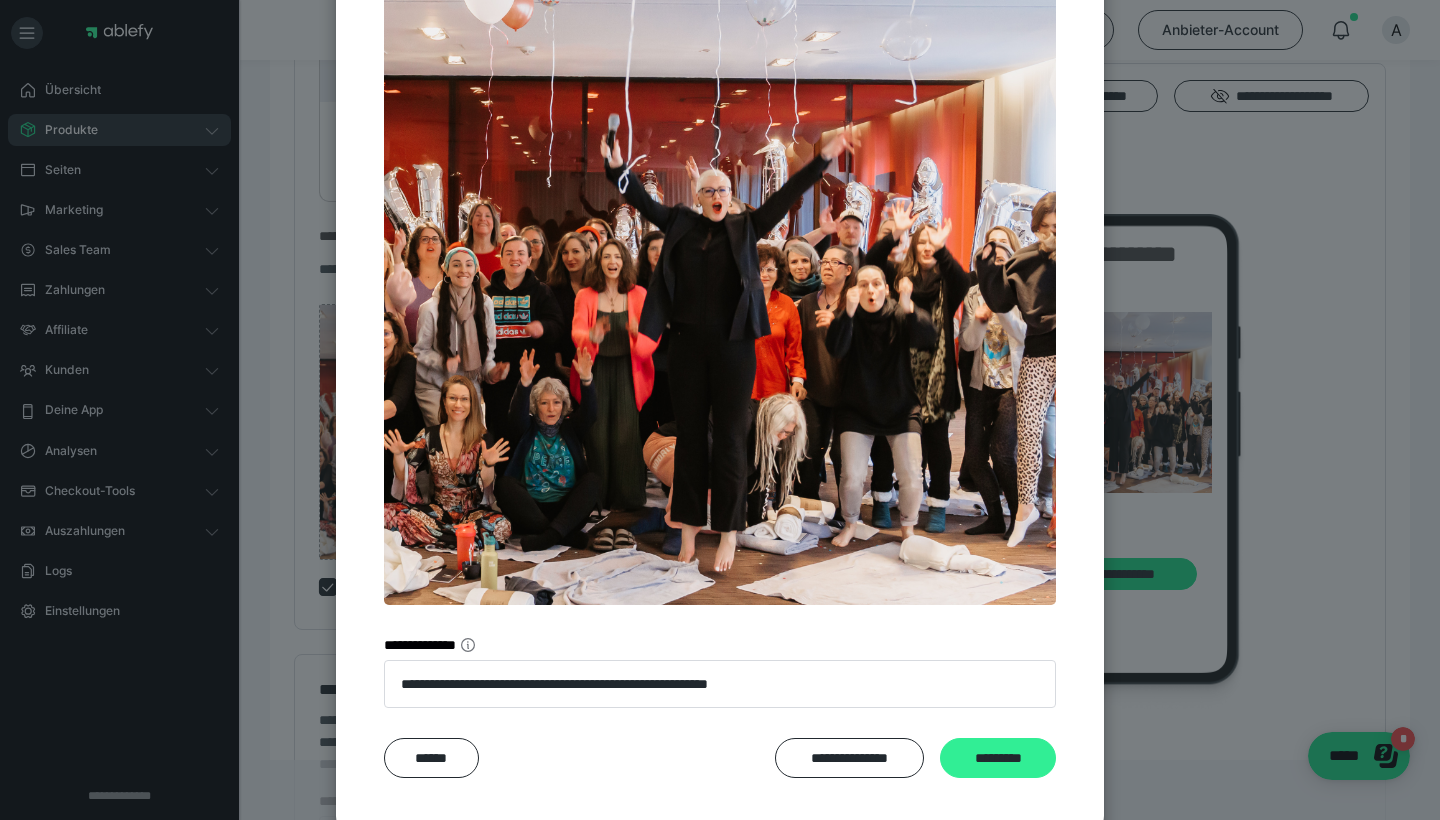click on "*********" at bounding box center (998, 758) 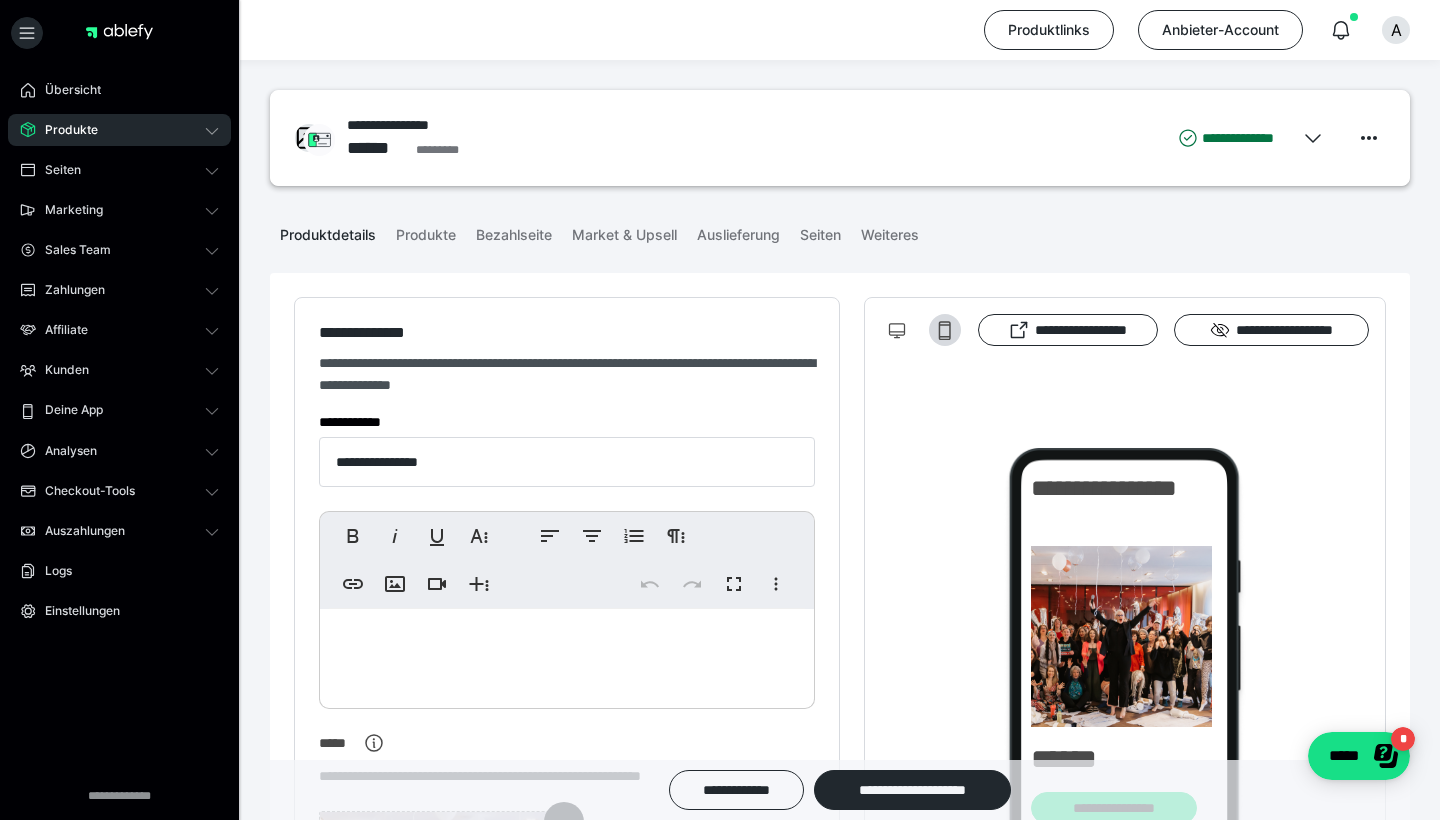 scroll, scrollTop: 0, scrollLeft: 0, axis: both 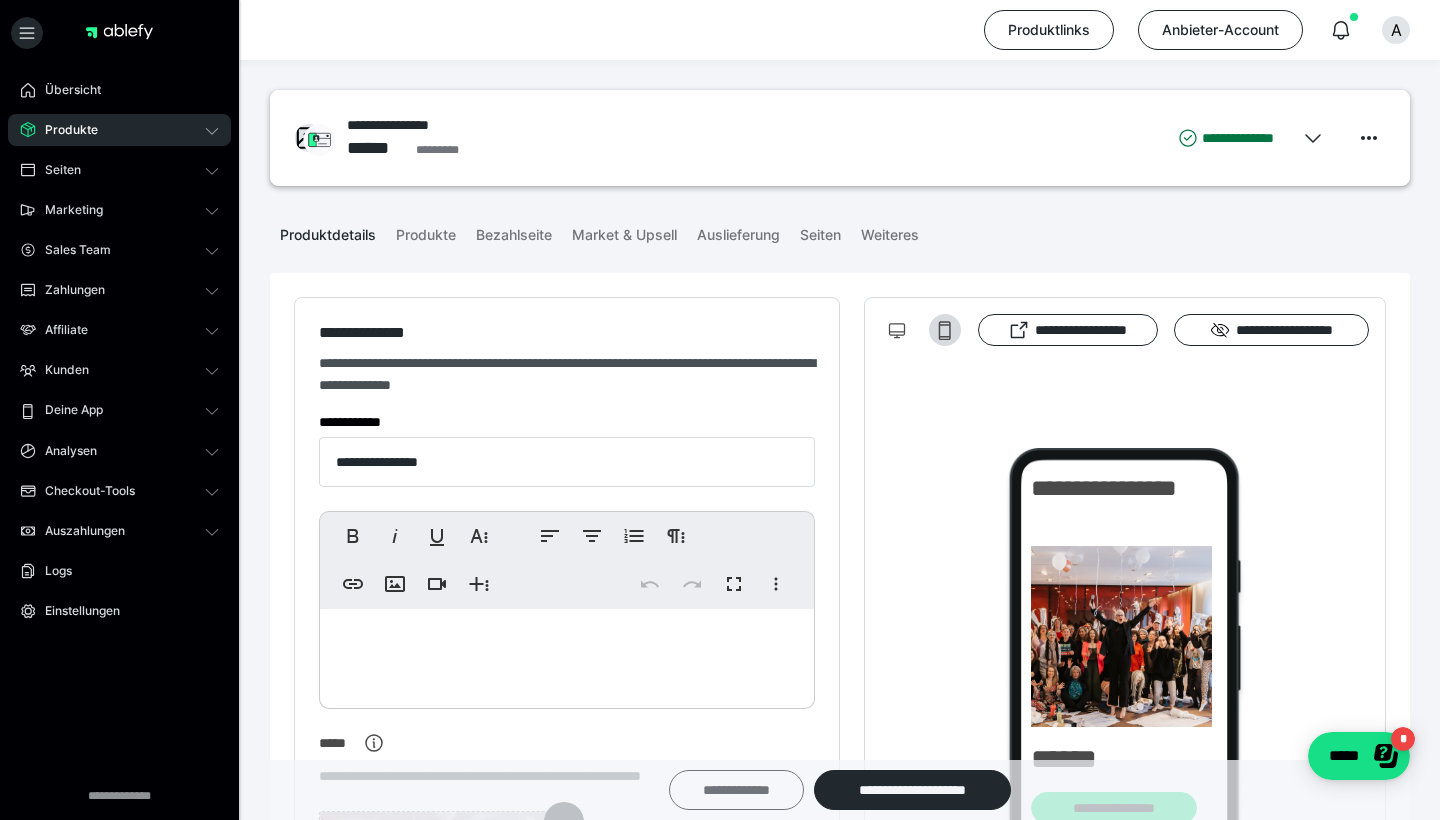 click on "**********" at bounding box center (736, 790) 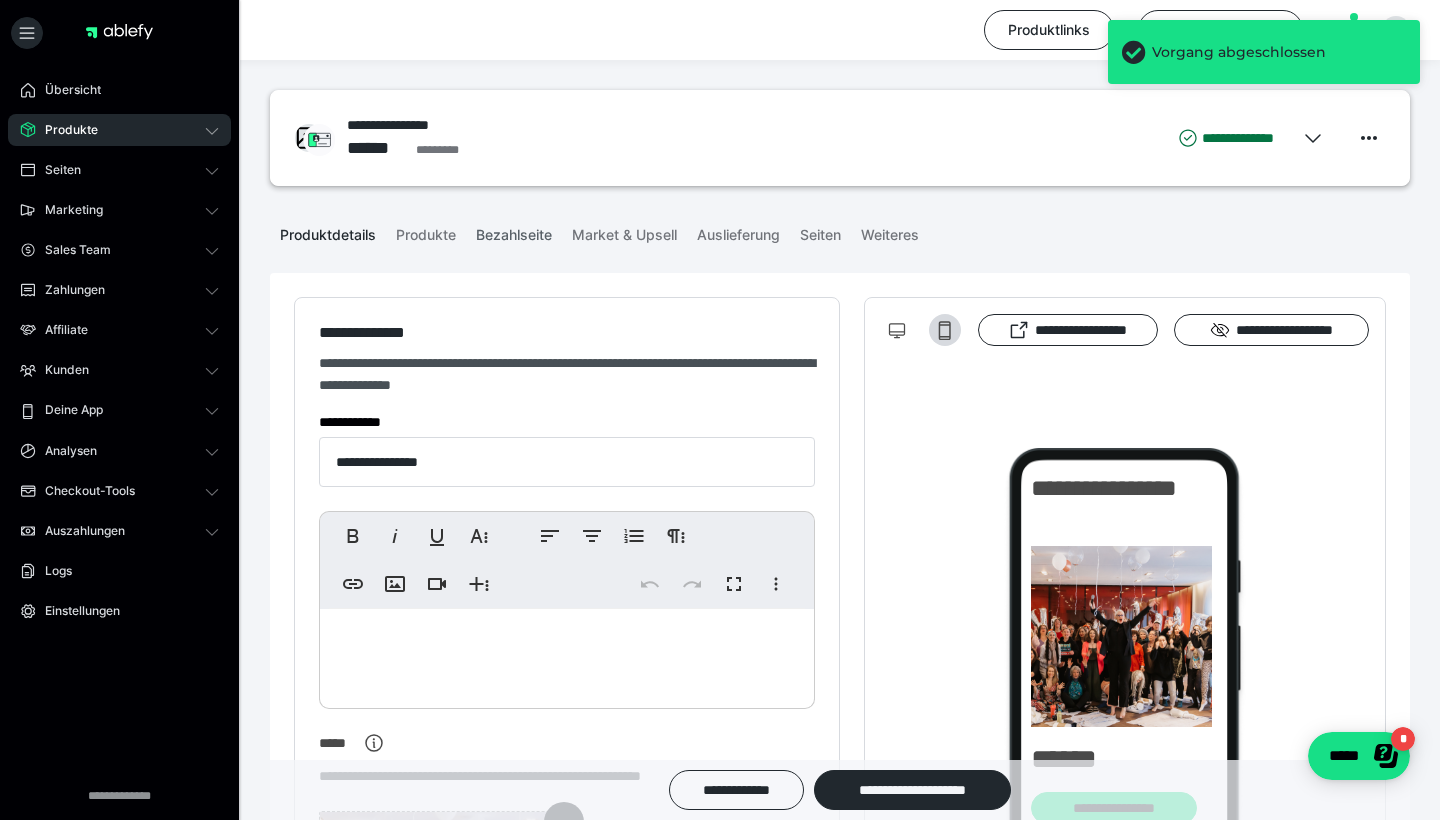 click on "Bezahlseite" at bounding box center (514, 231) 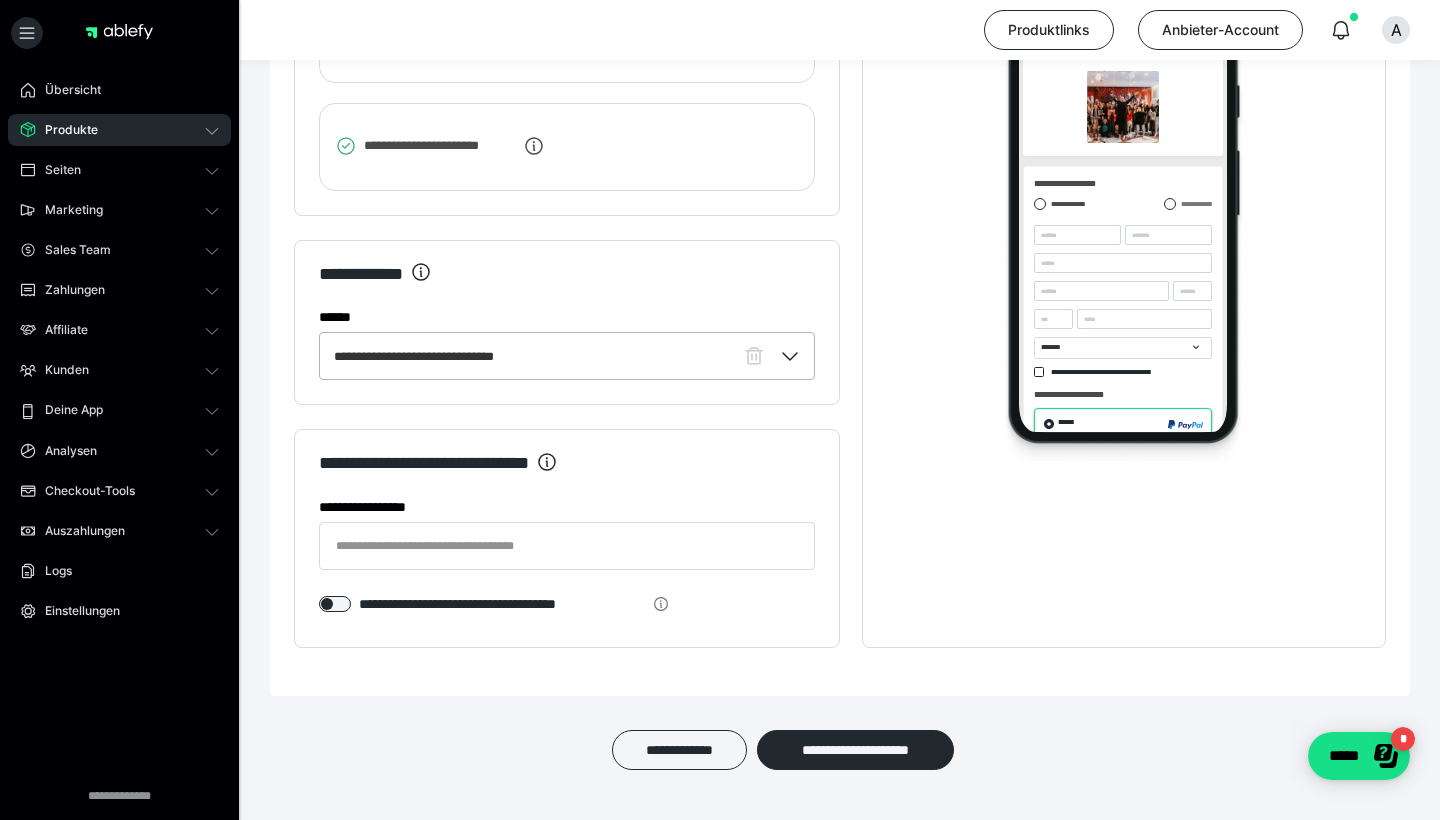 scroll, scrollTop: 2649, scrollLeft: 0, axis: vertical 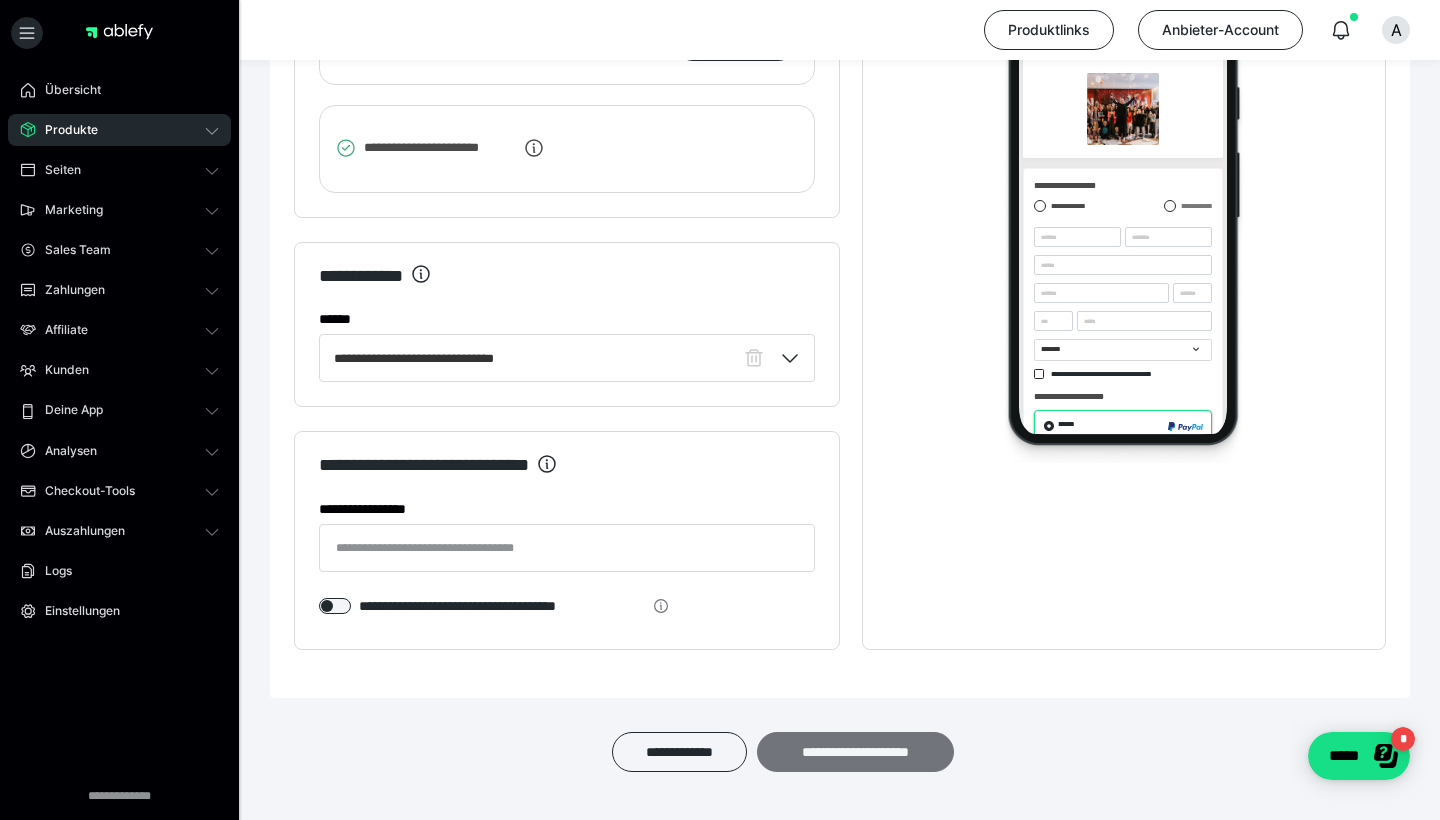 click on "**********" at bounding box center (855, 752) 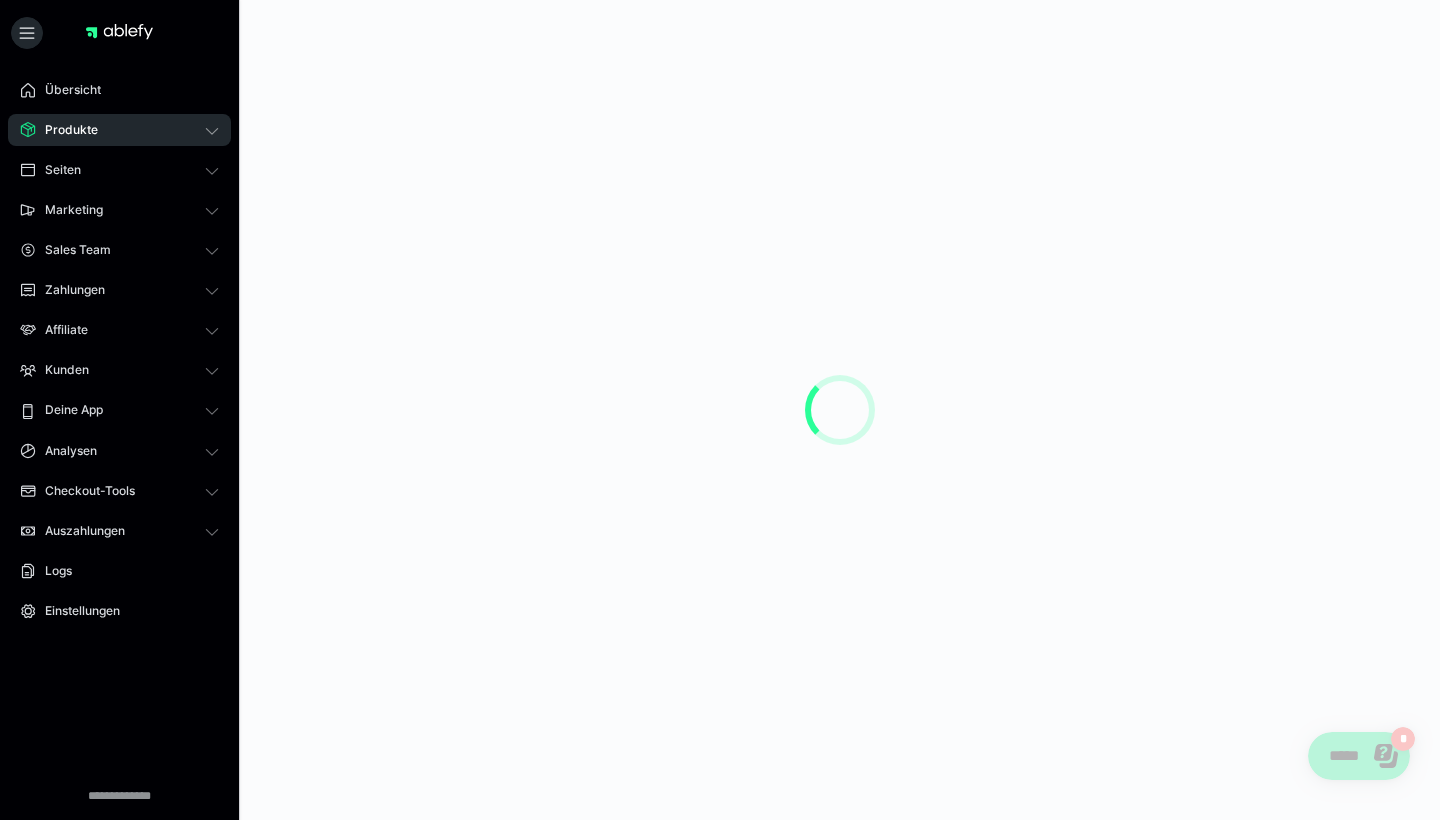scroll, scrollTop: 0, scrollLeft: 0, axis: both 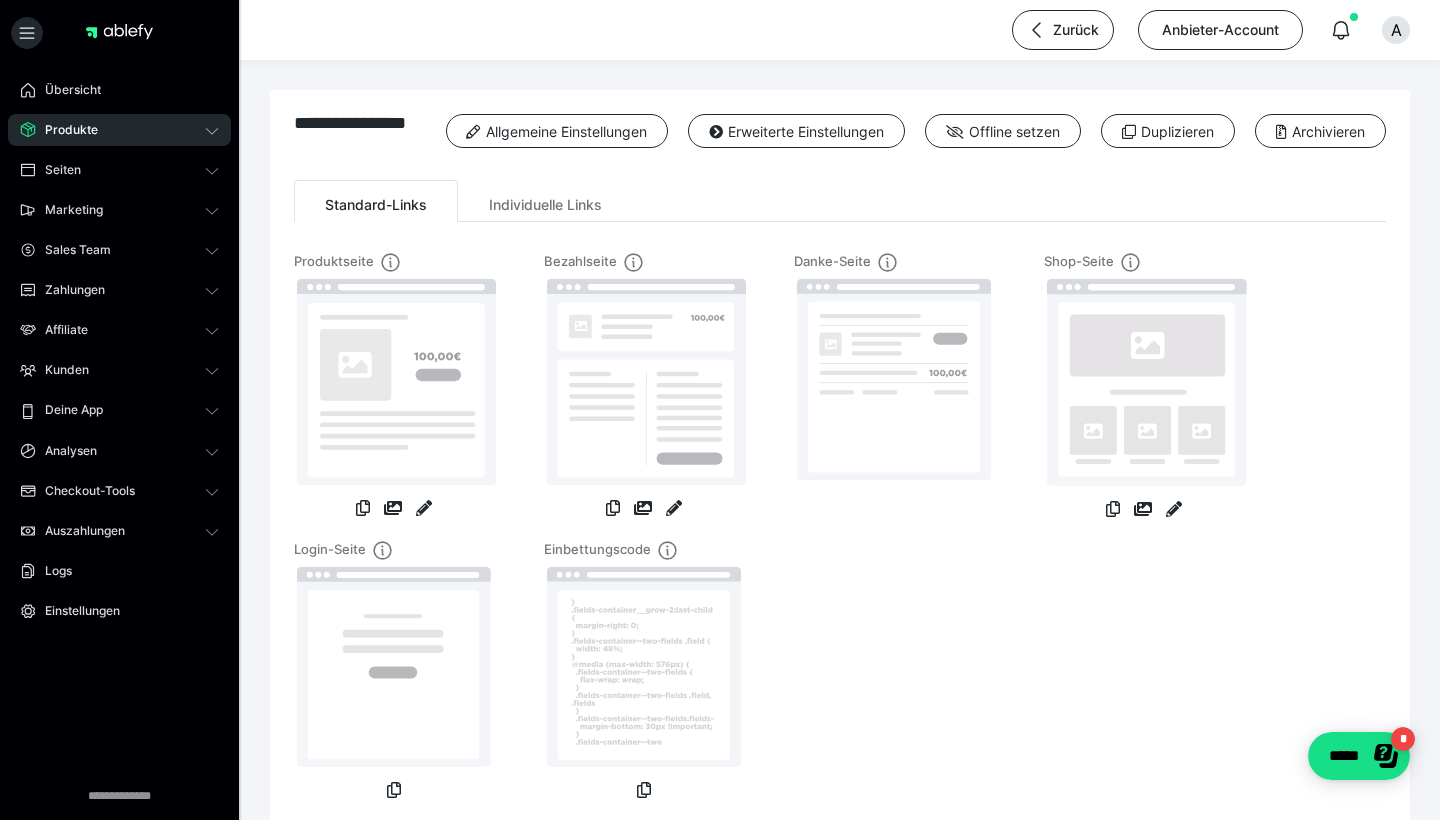 click on "Produkte" at bounding box center [119, 130] 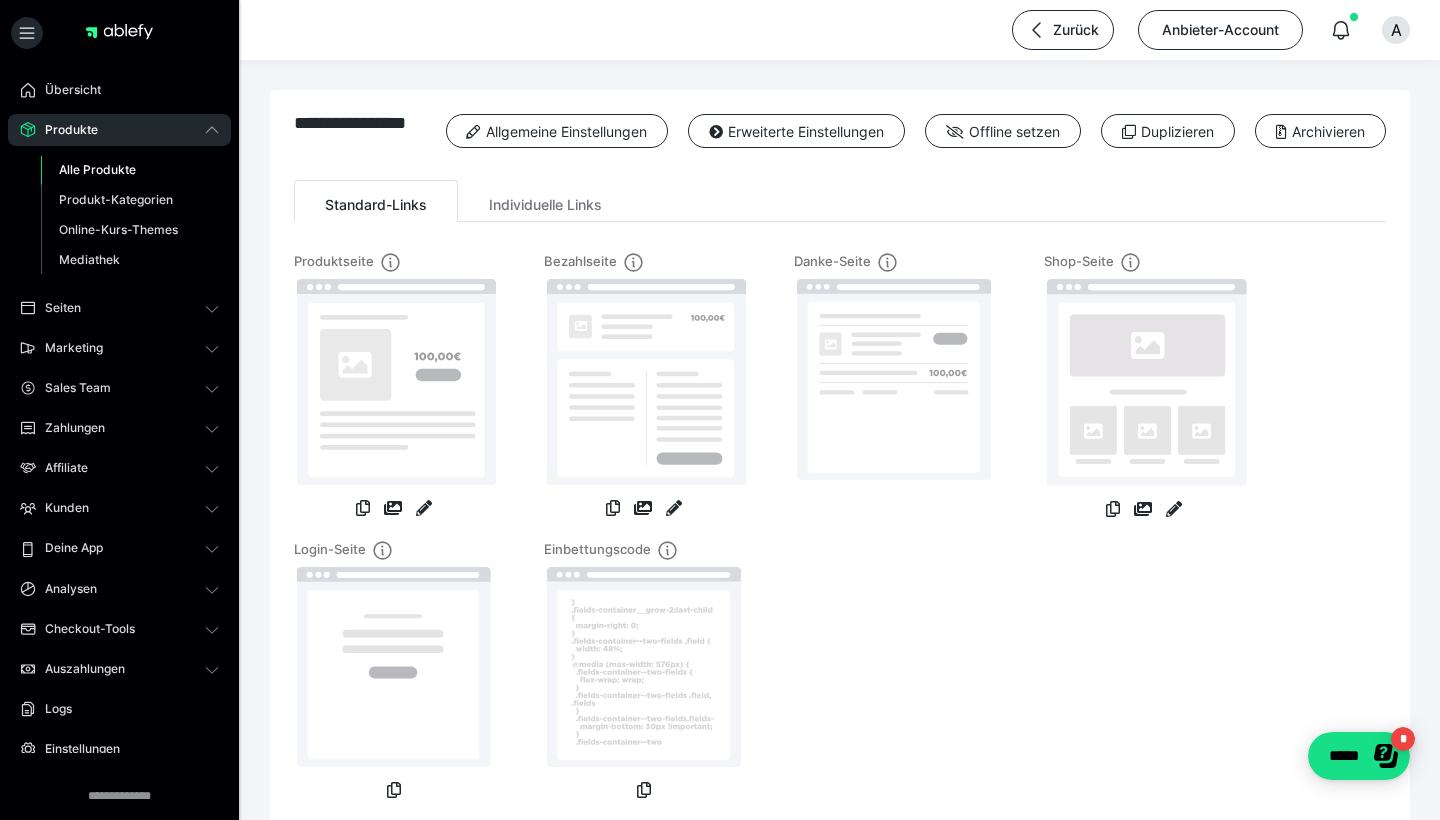 click on "Alle Produkte" at bounding box center (97, 169) 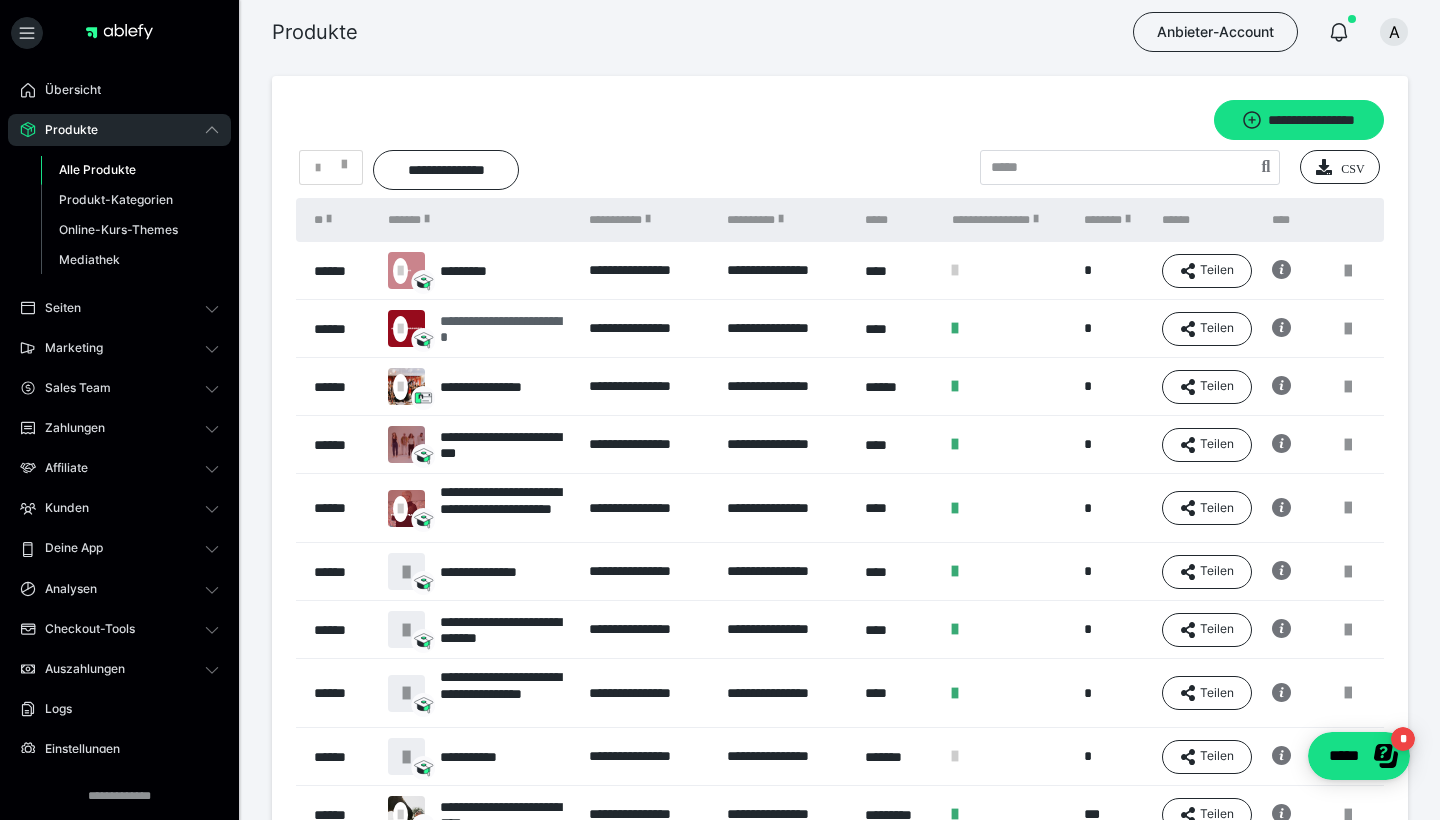 click on "**********" at bounding box center (504, 329) 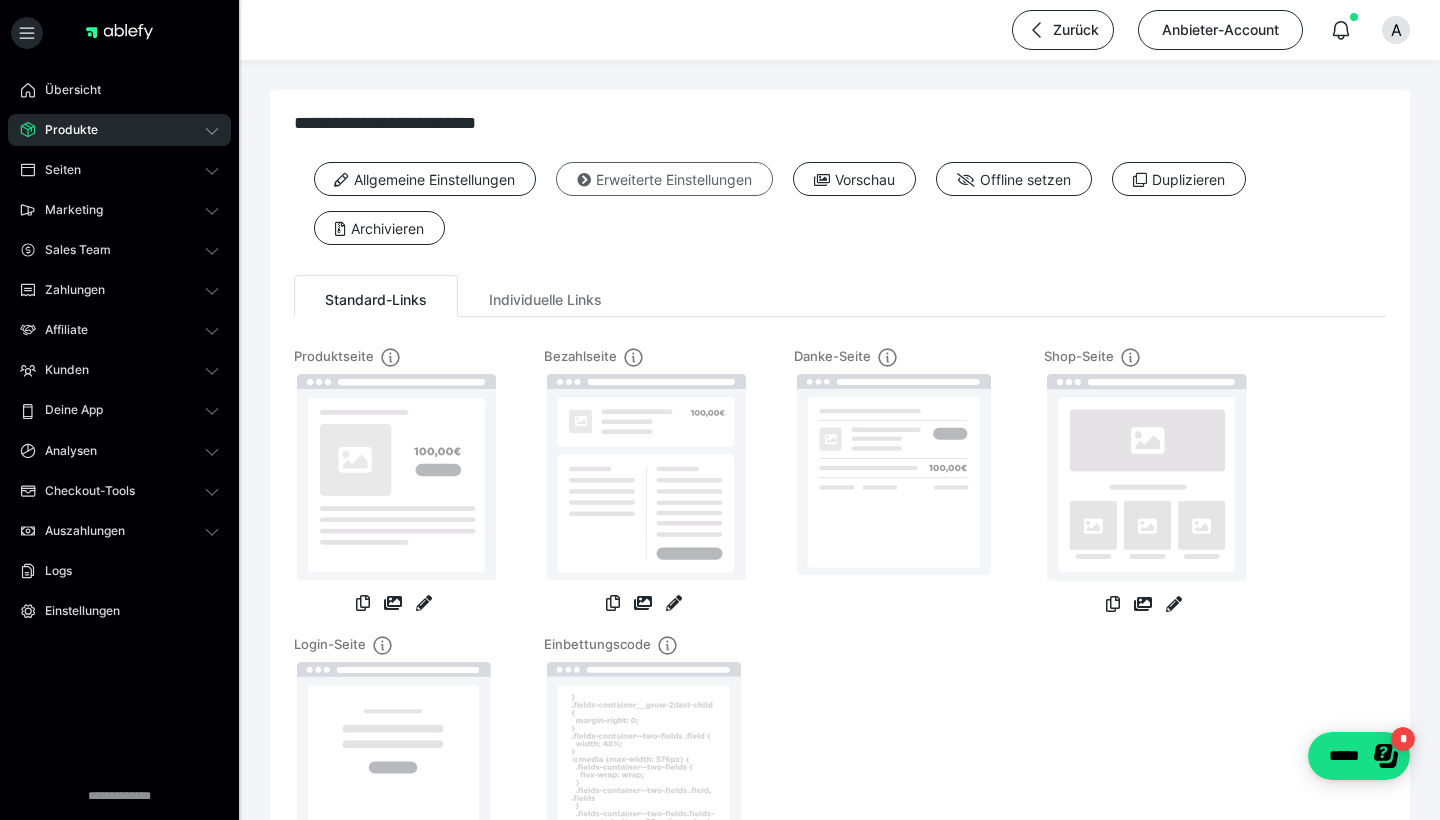 click on "Erweiterte Einstellungen" at bounding box center [664, 179] 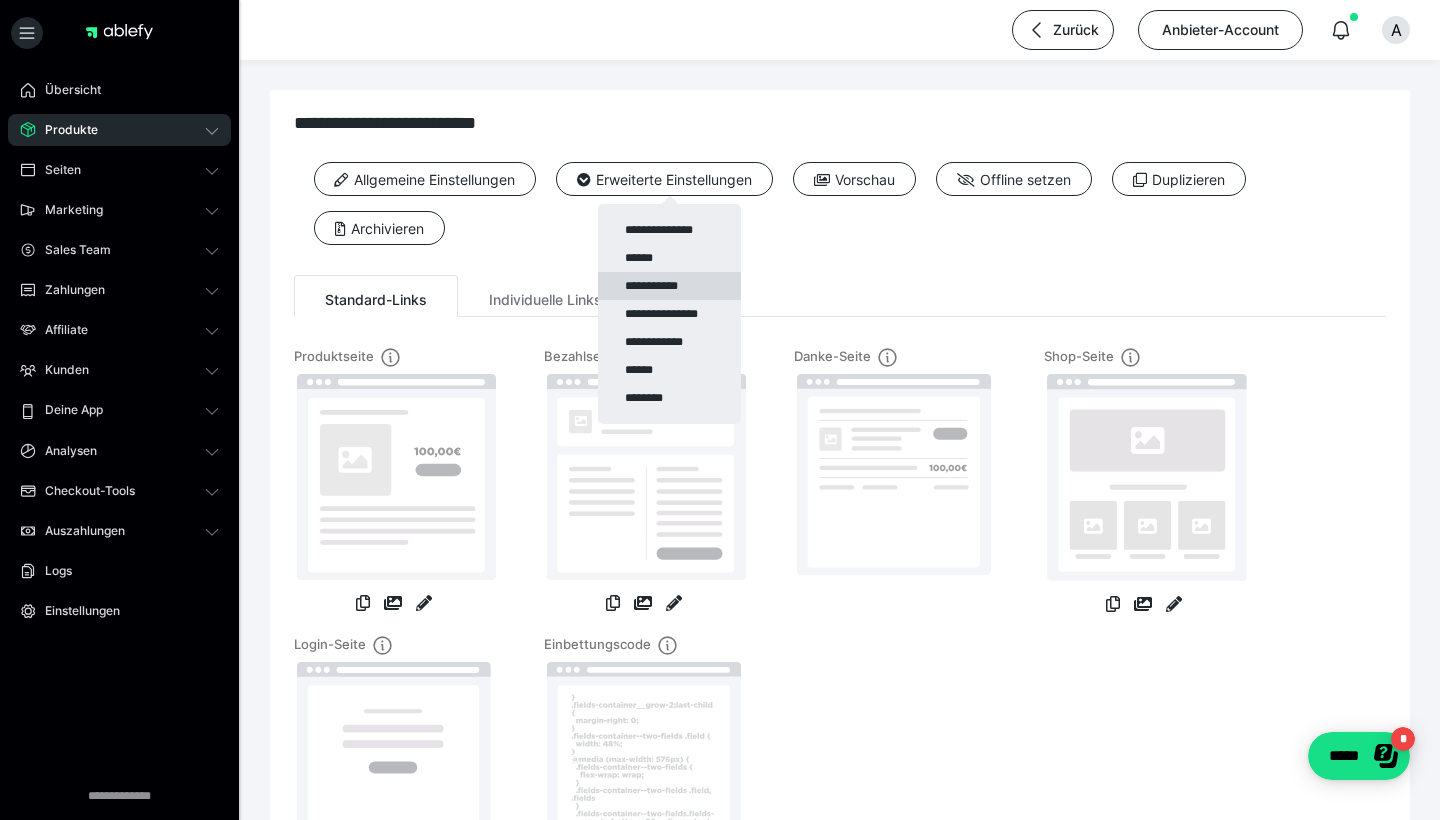 click on "**********" at bounding box center [669, 286] 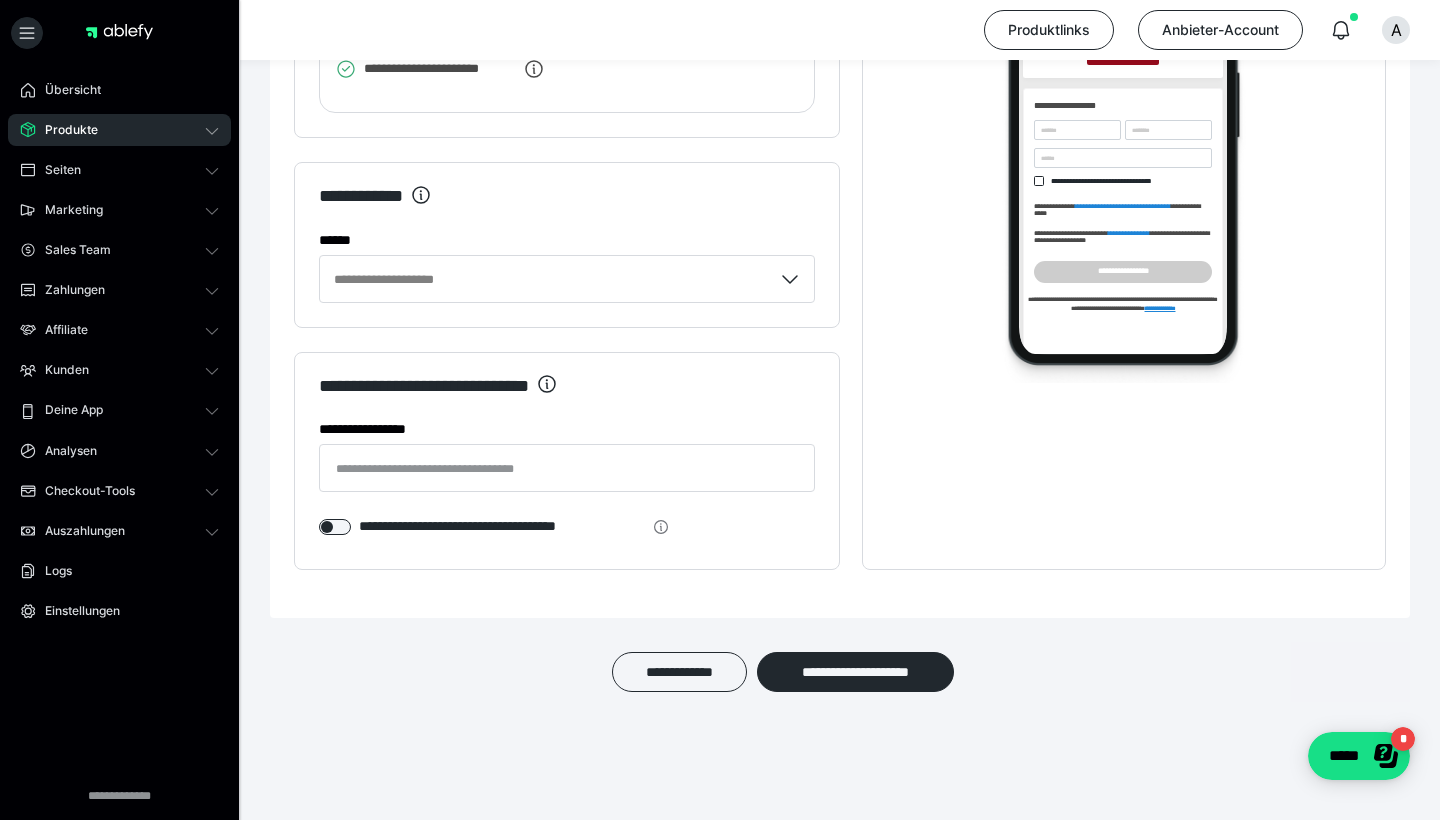 scroll, scrollTop: 2155, scrollLeft: 0, axis: vertical 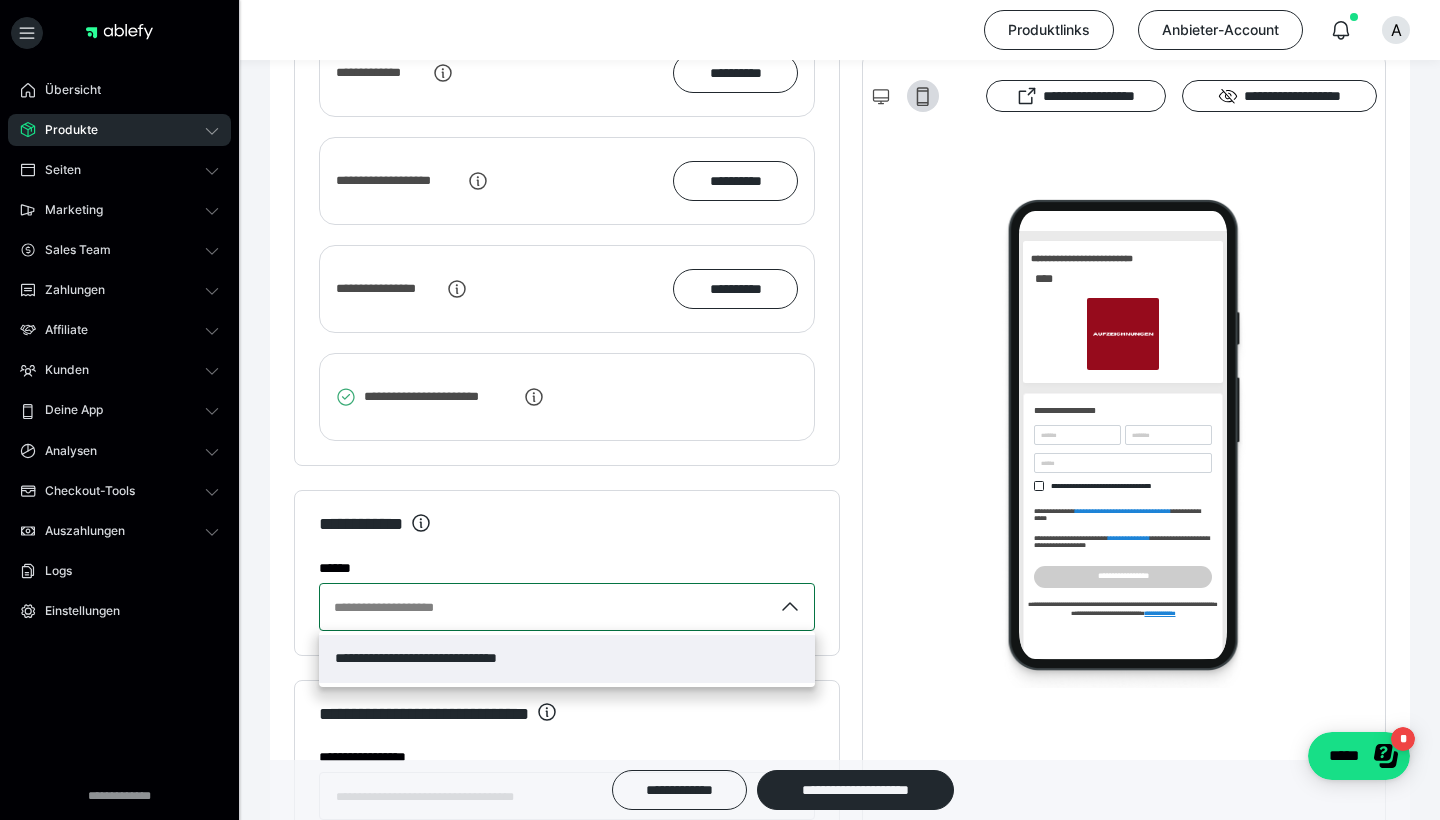 click on "**********" at bounding box center (401, 606) 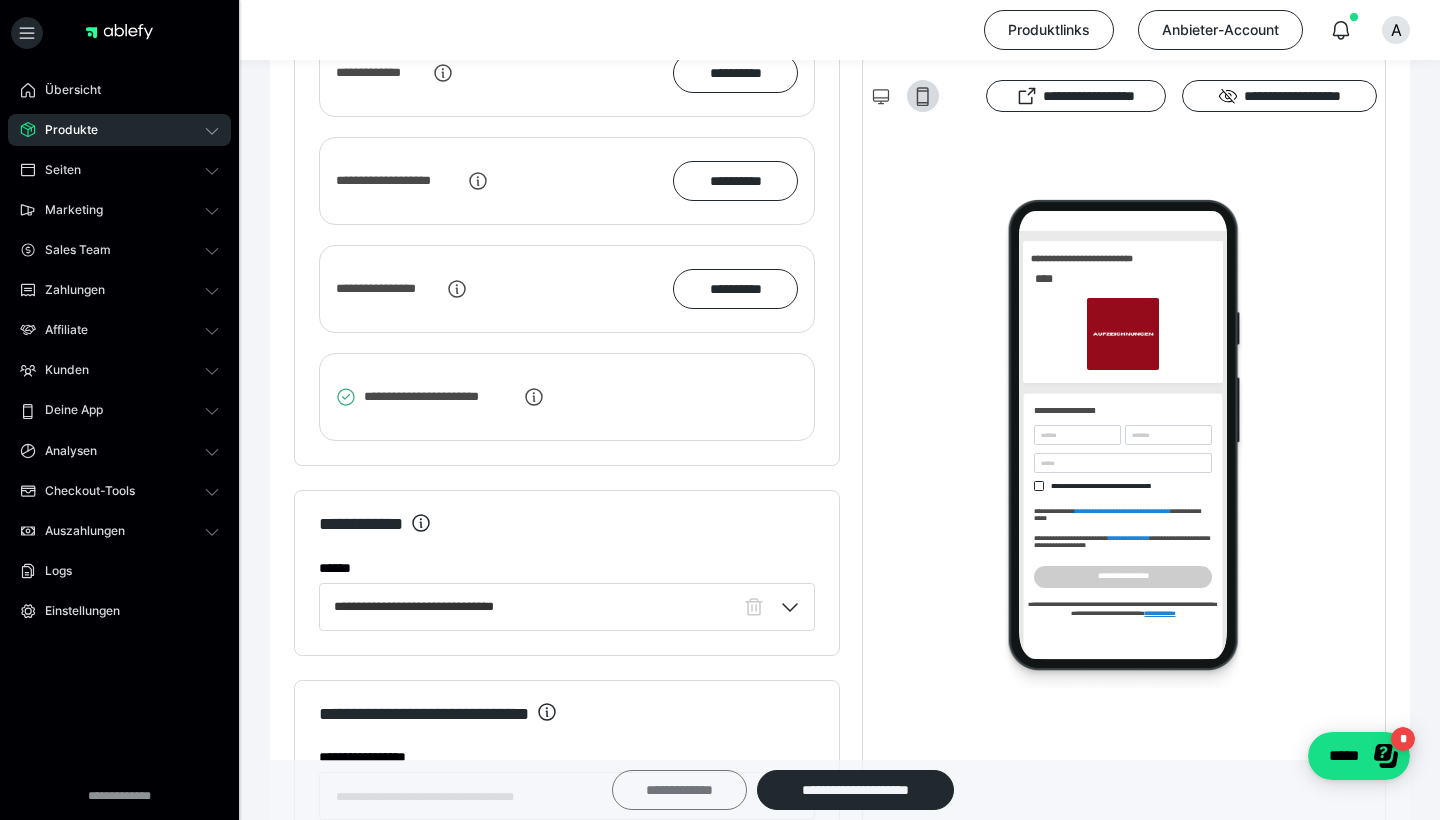 click on "**********" at bounding box center (679, 790) 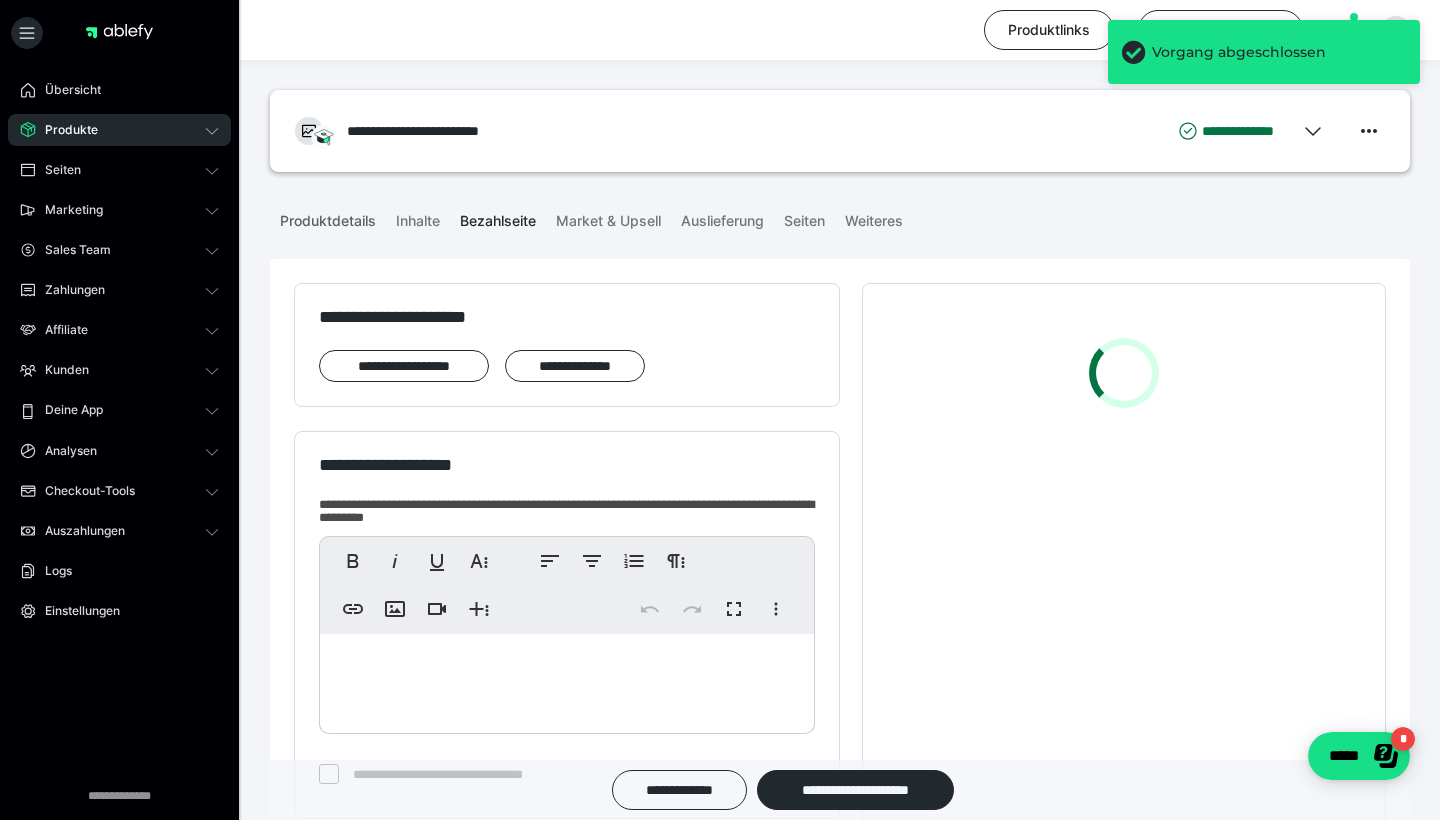 click on "Produktdetails" at bounding box center [328, 217] 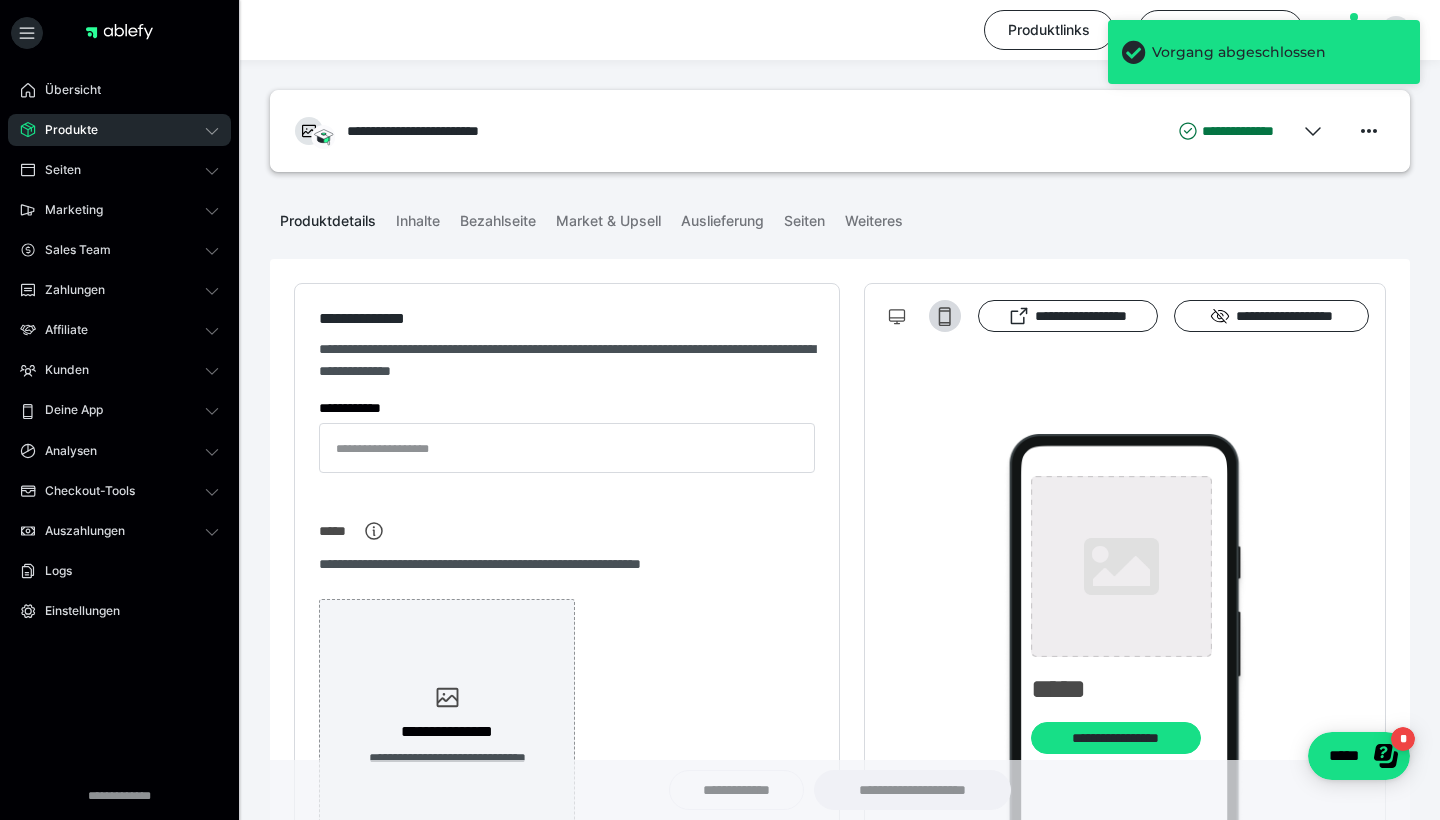 type on "**********" 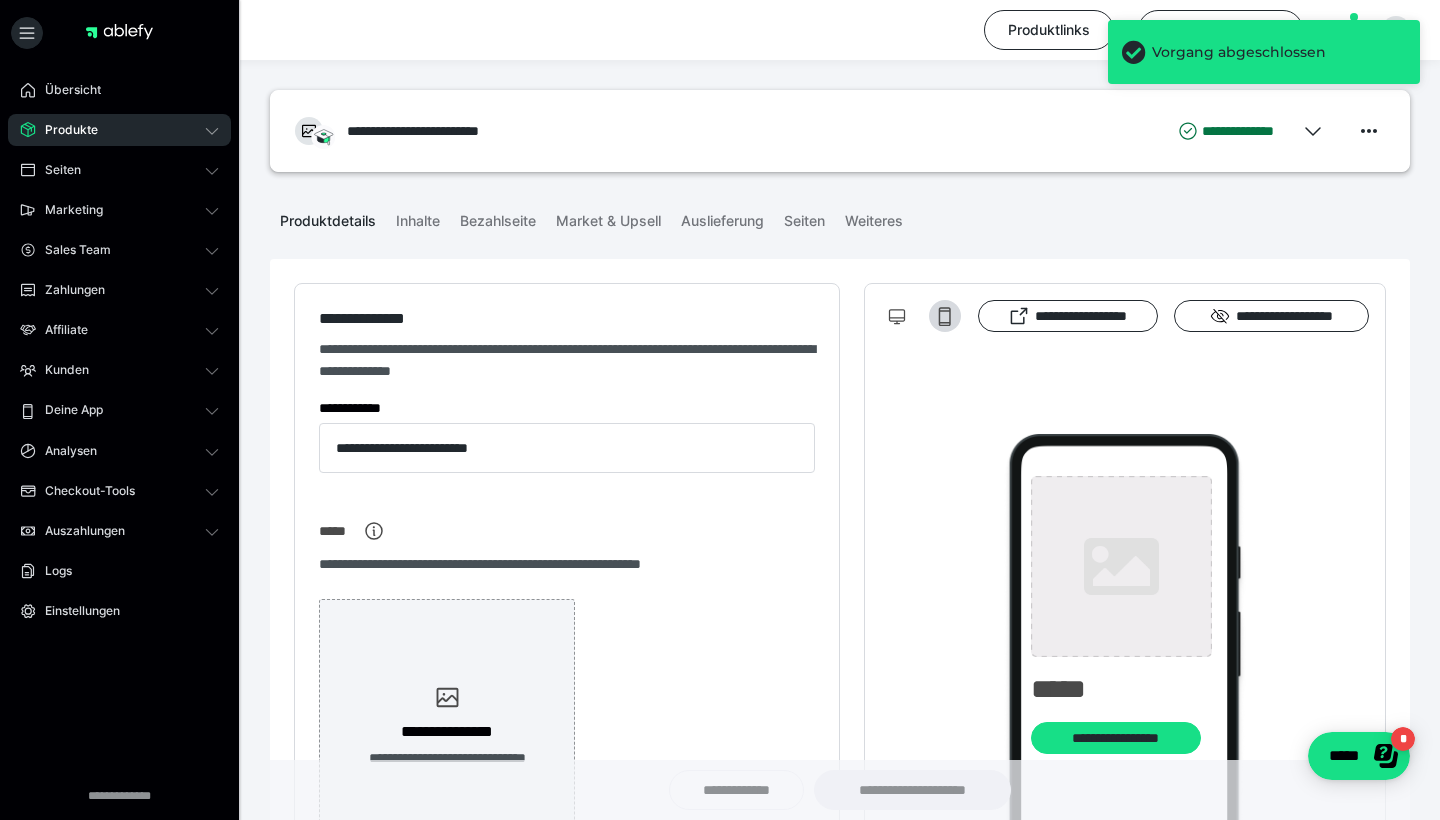 type on "**********" 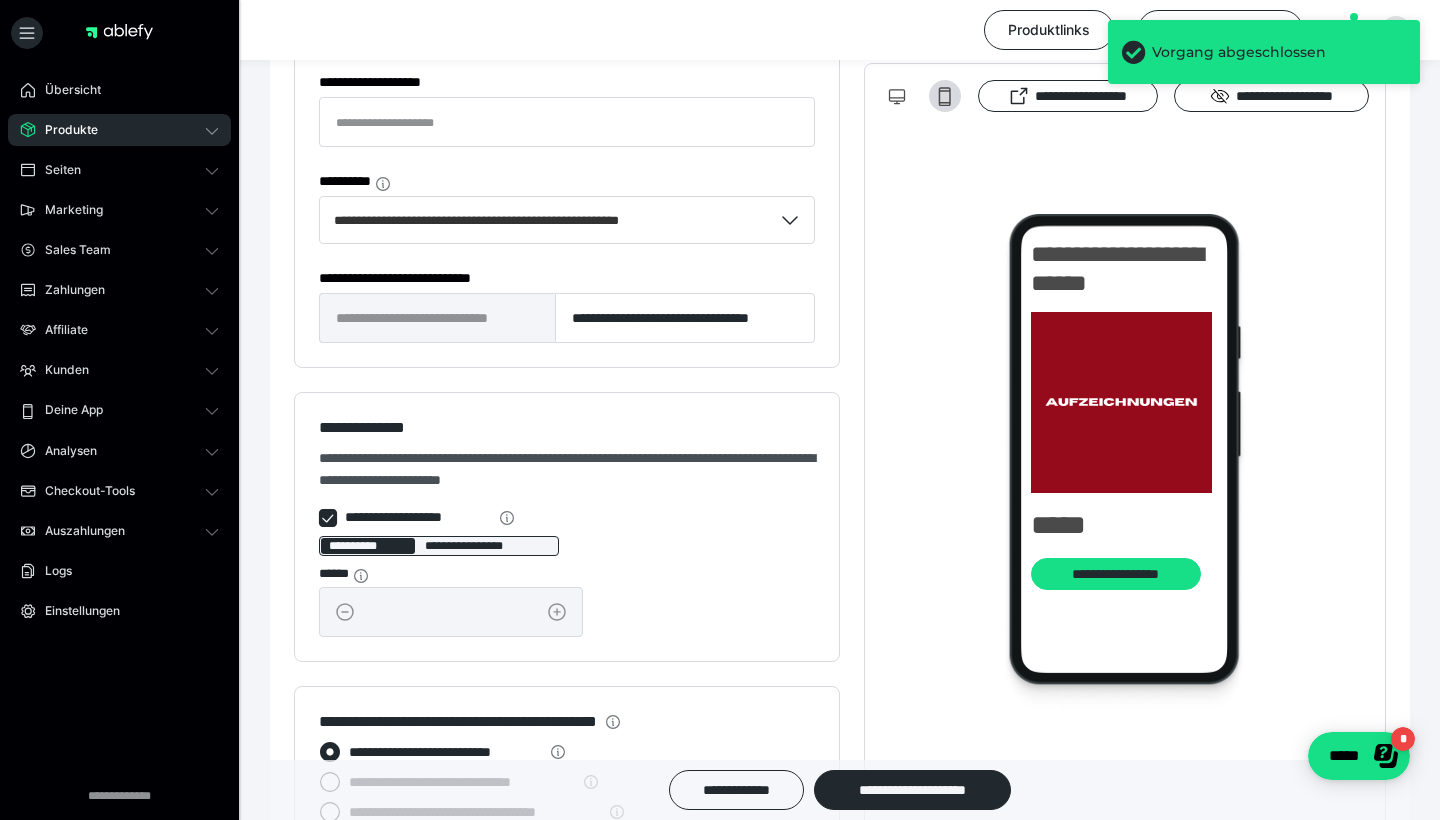 scroll, scrollTop: 1272, scrollLeft: 0, axis: vertical 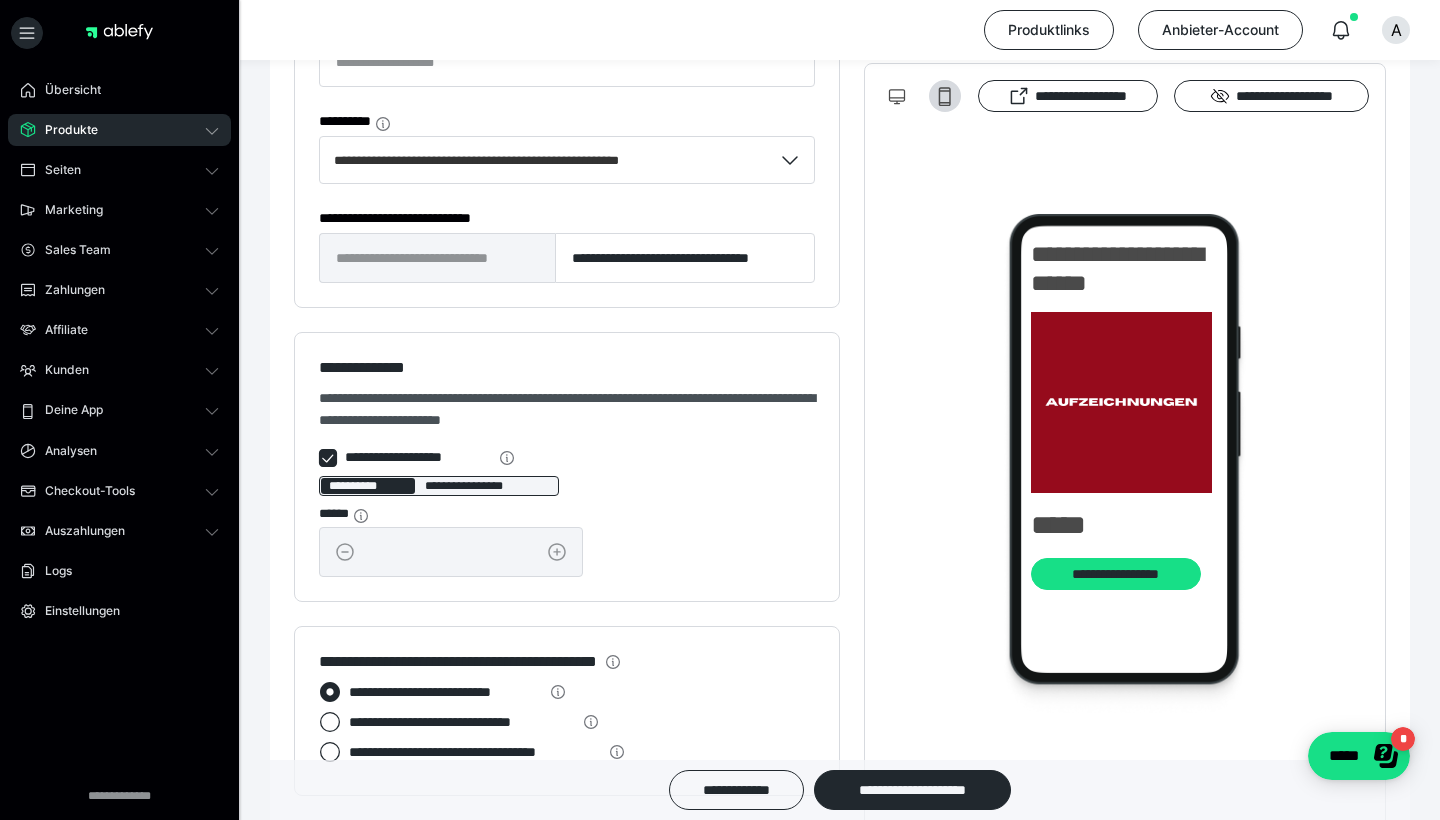 click at bounding box center [328, 458] 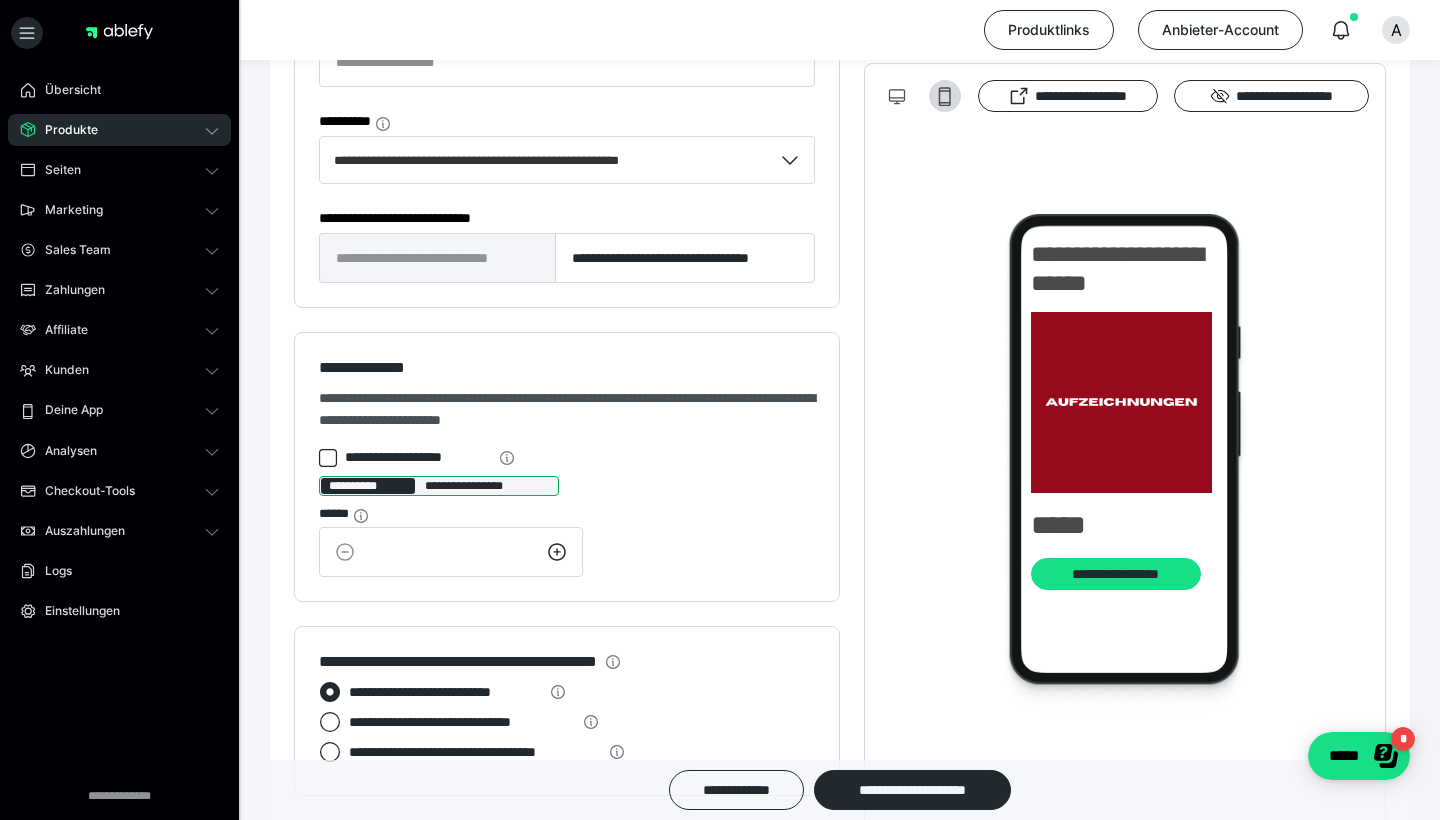 click on "**********" at bounding box center [487, 486] 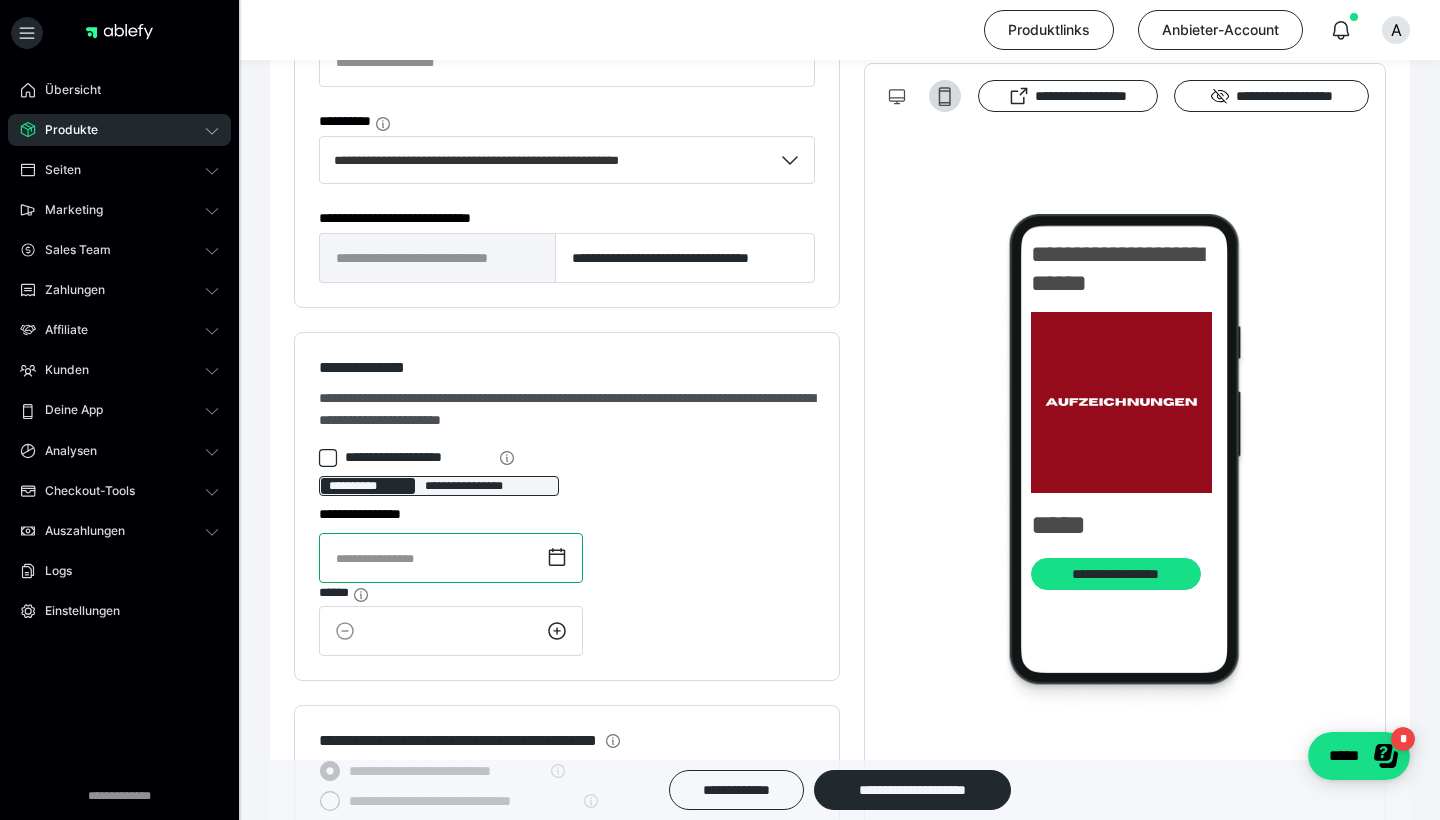 click at bounding box center (451, 558) 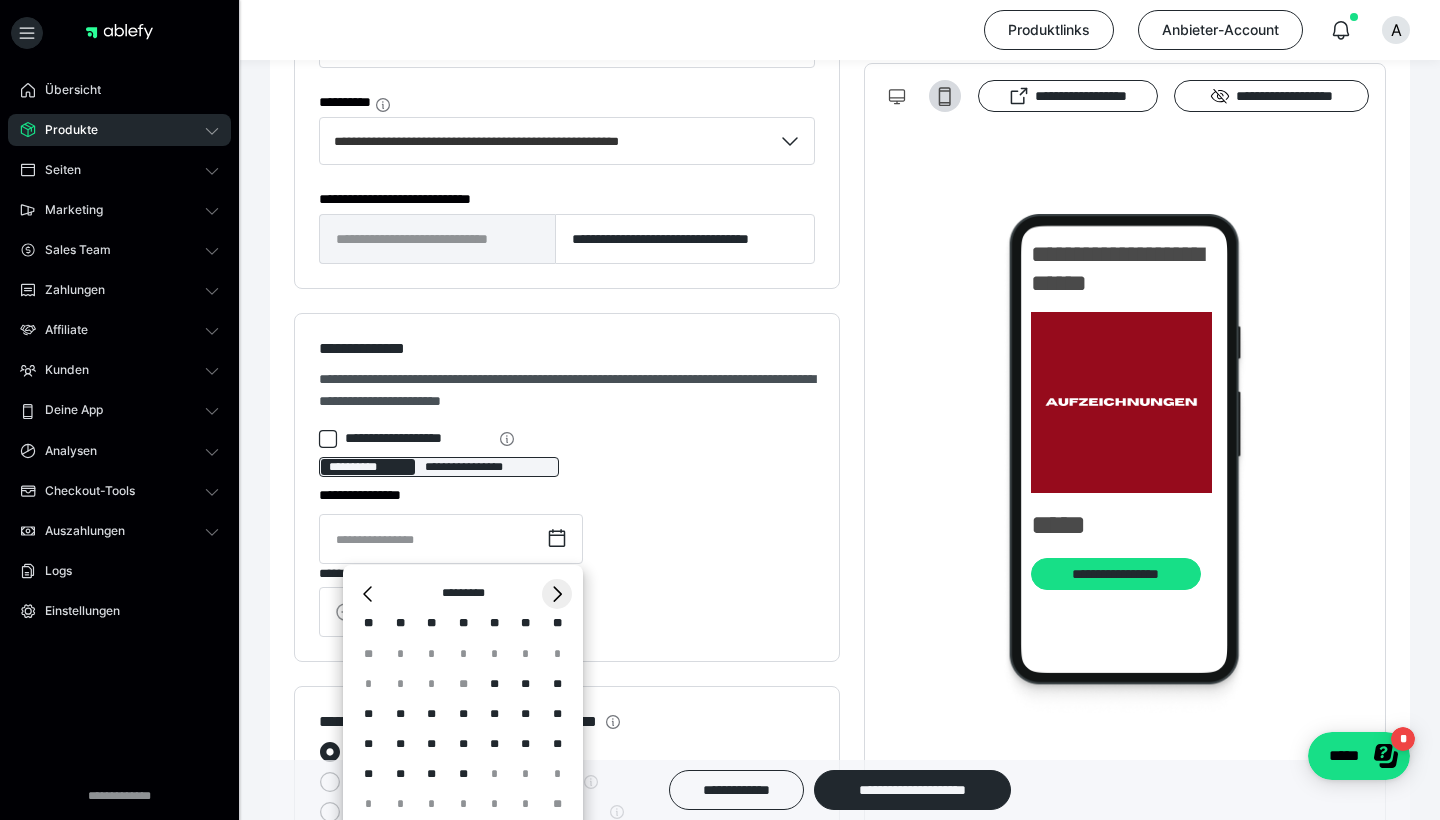 click on "*" at bounding box center (557, 594) 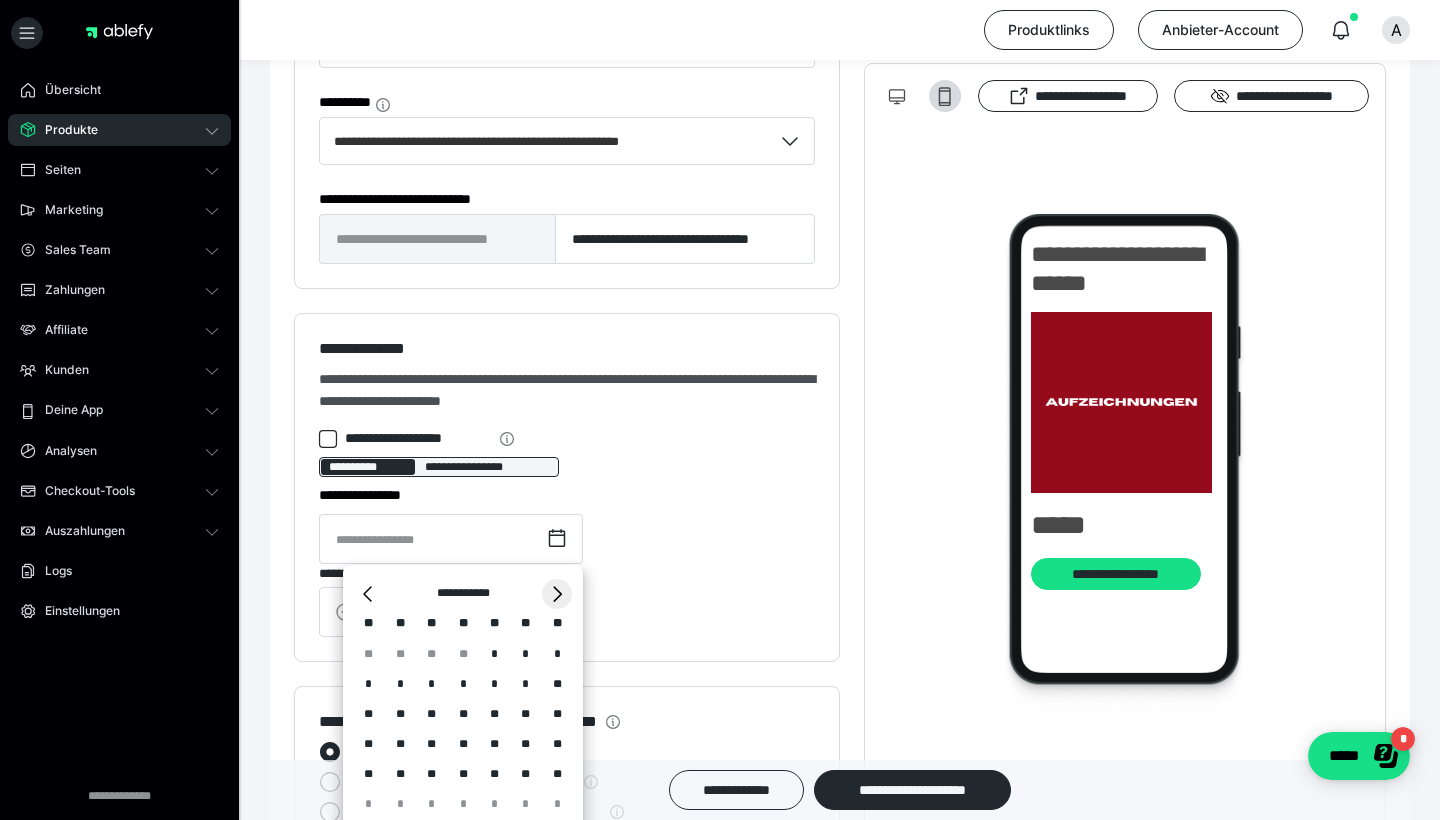 click on "*" at bounding box center [557, 594] 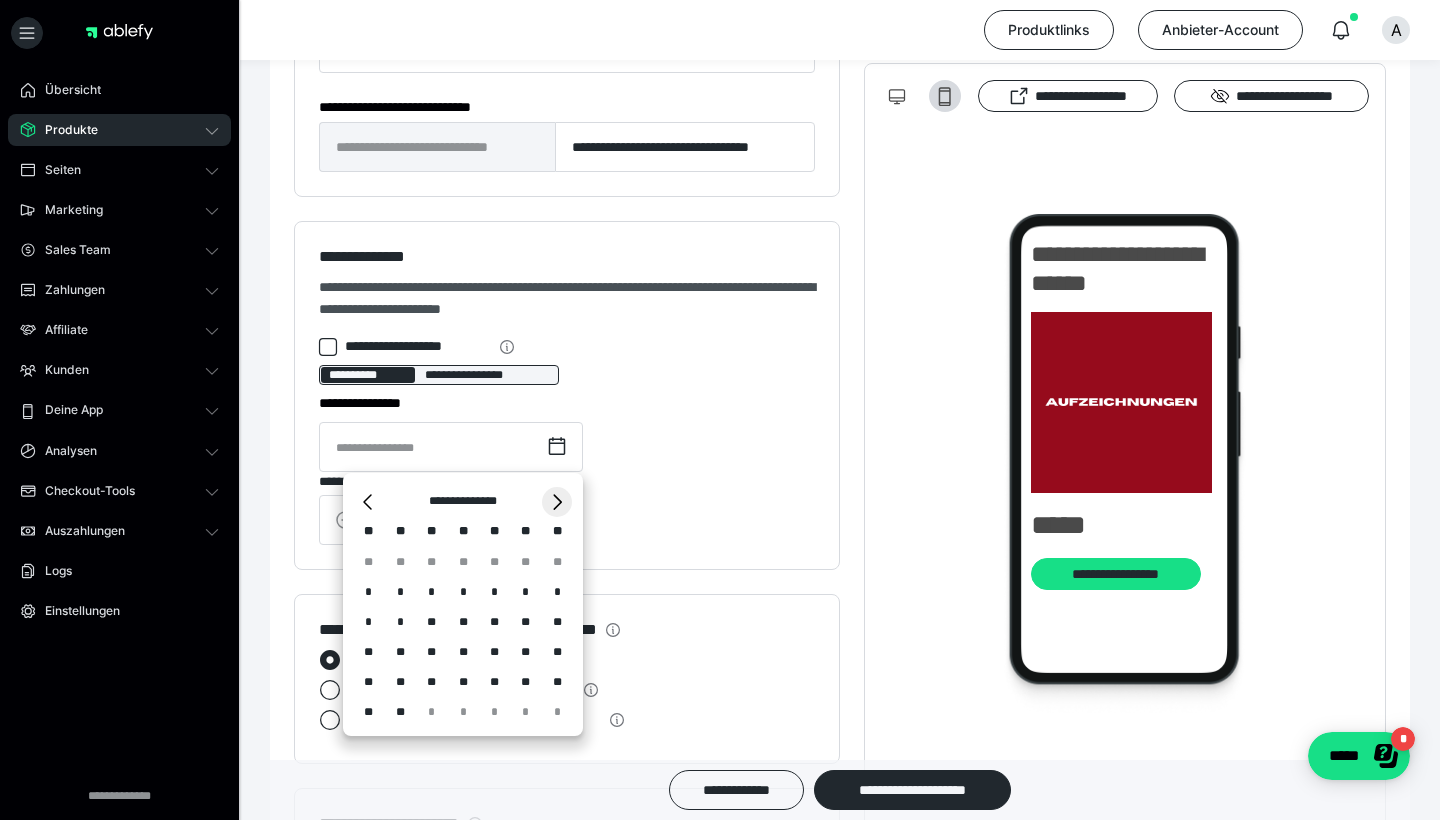 scroll, scrollTop: 1385, scrollLeft: 0, axis: vertical 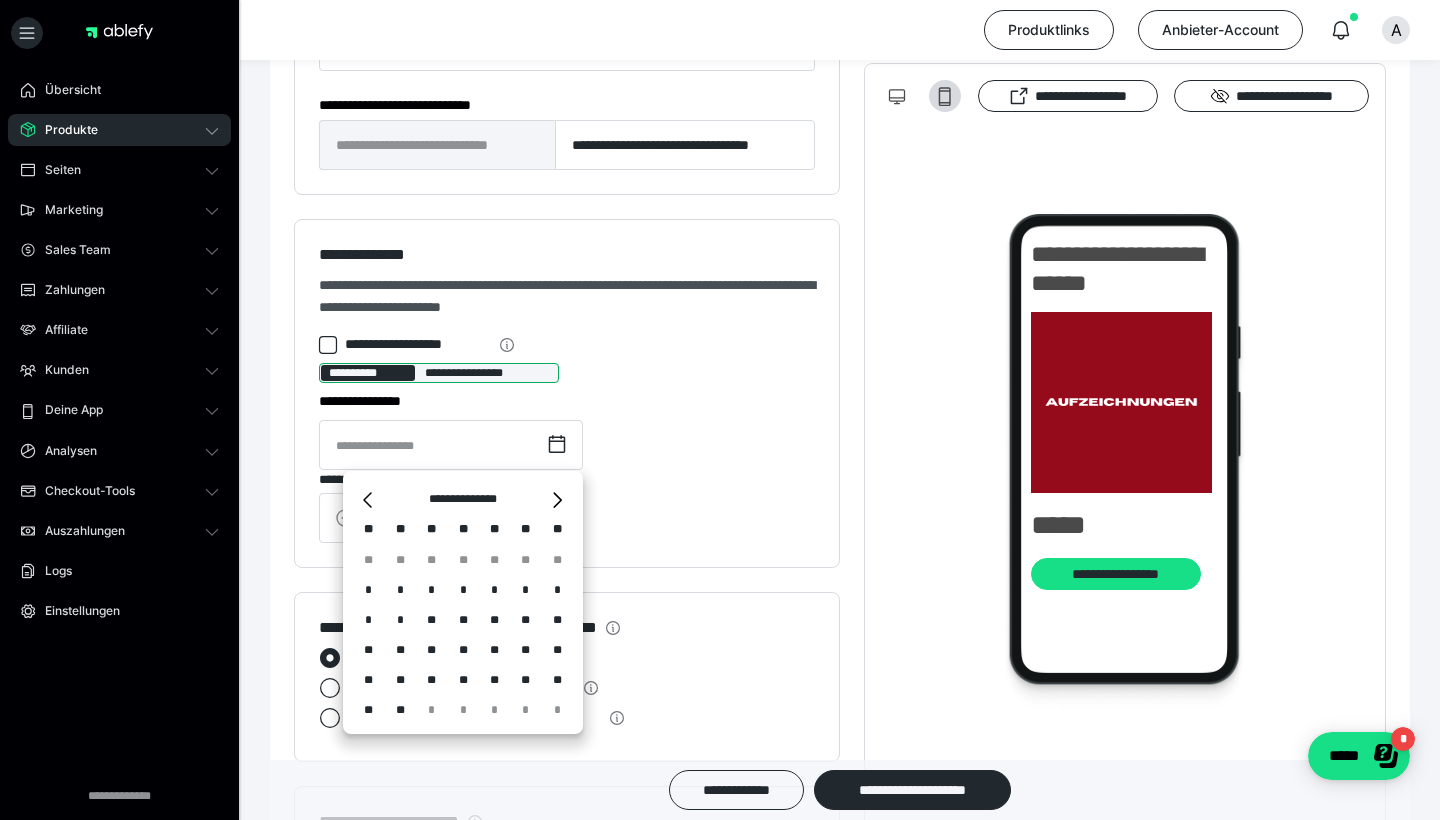 click on "**********" at bounding box center (368, 373) 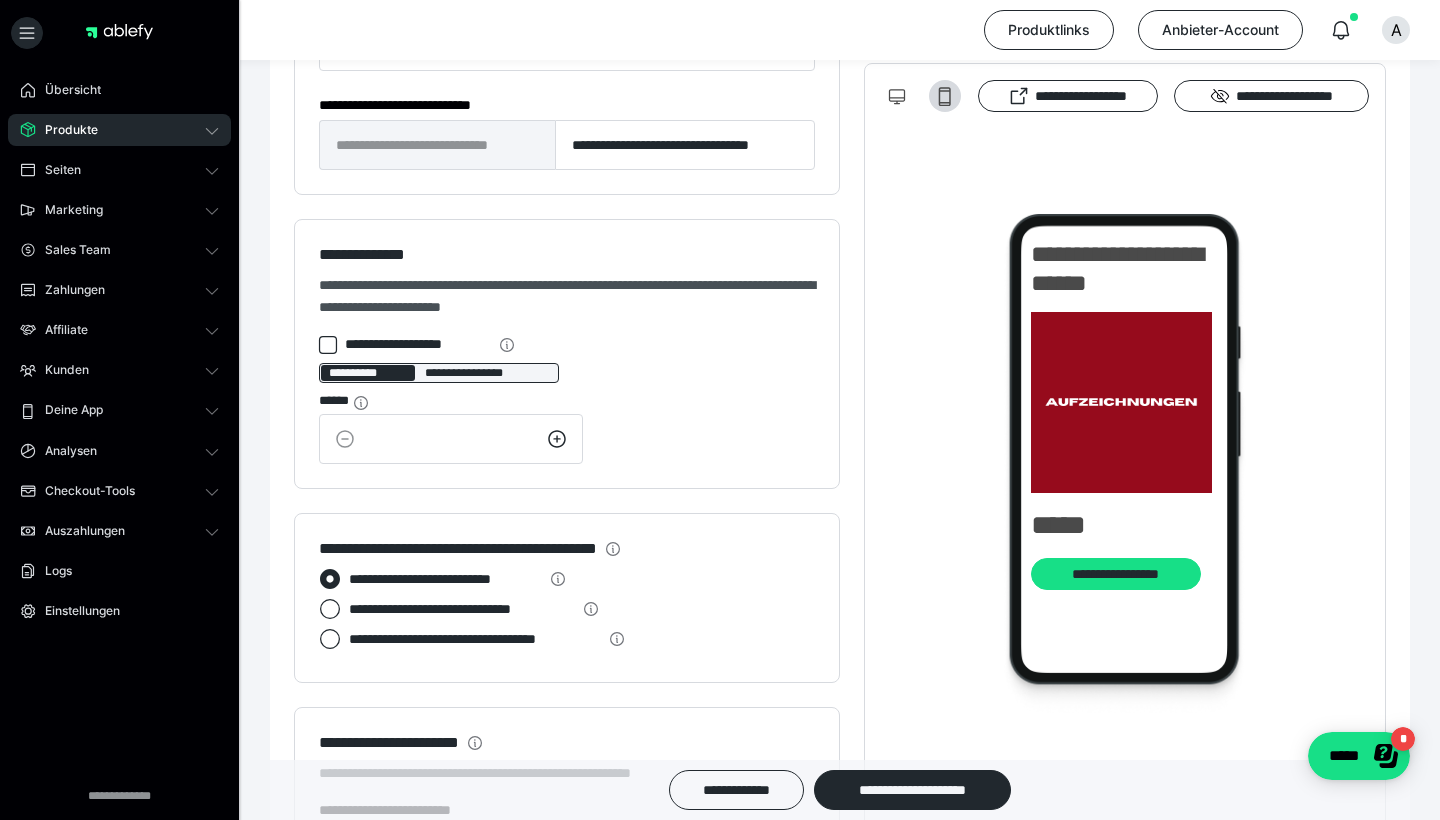 click 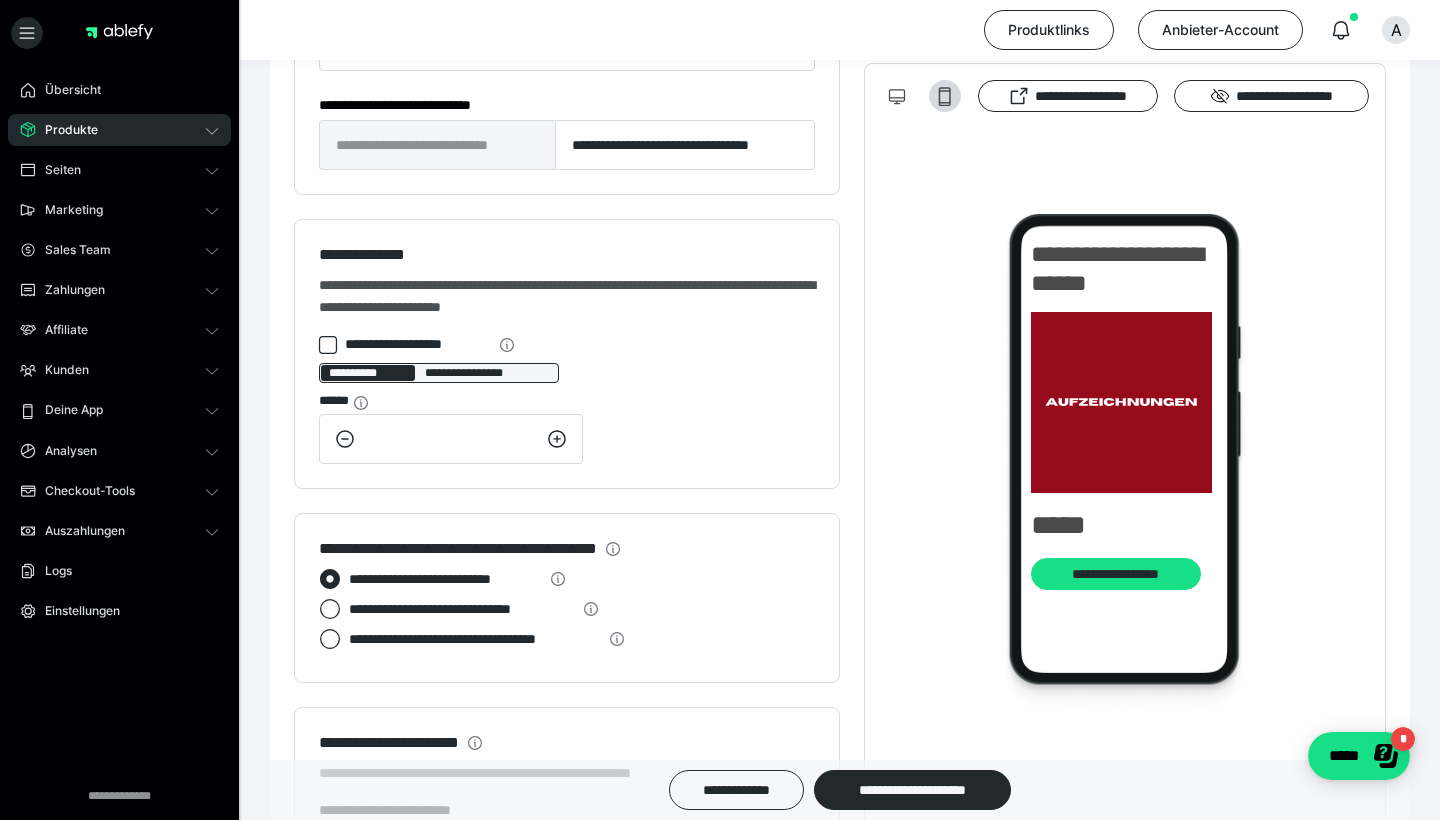 click 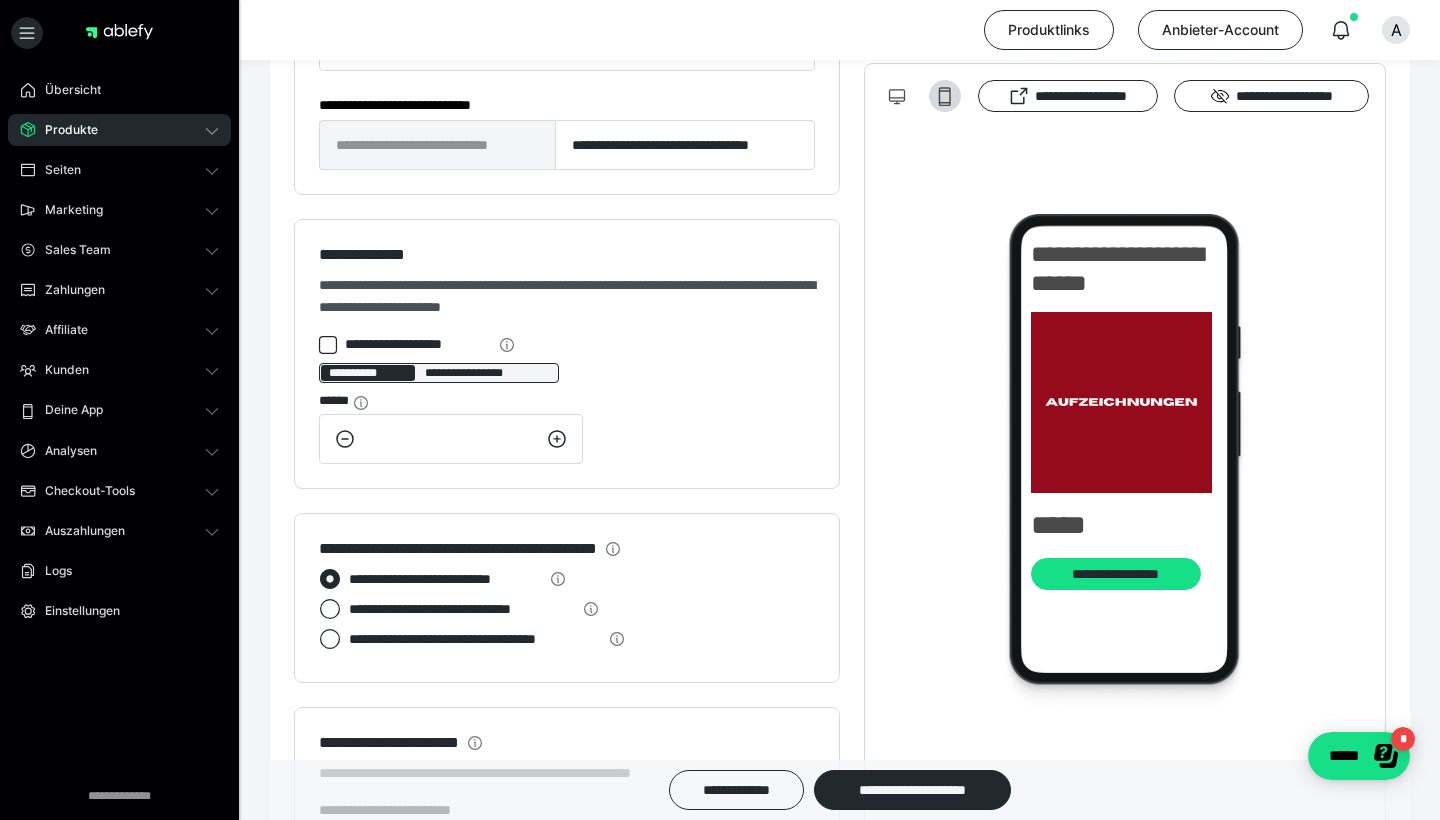 click 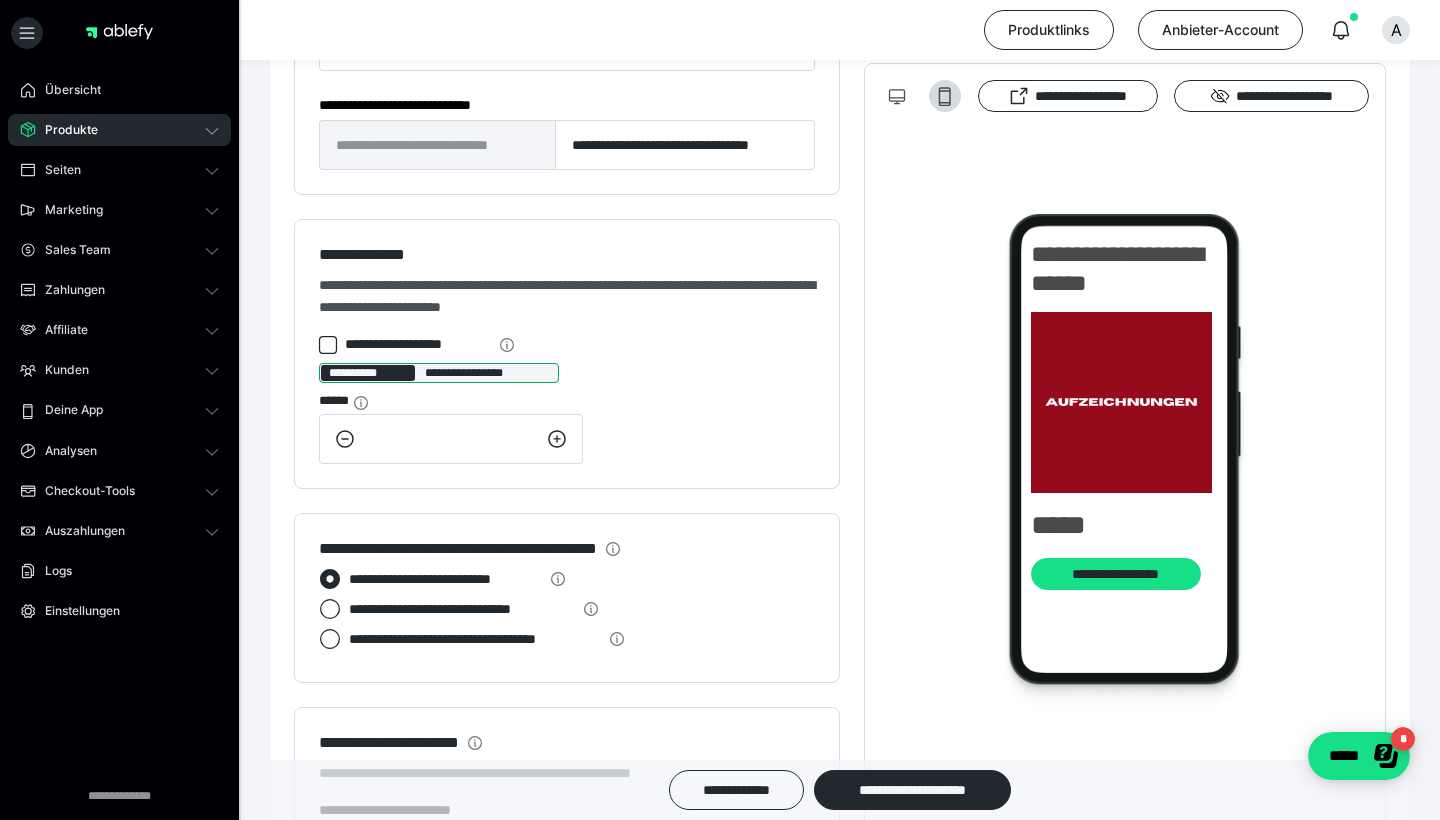 click on "**********" at bounding box center [487, 373] 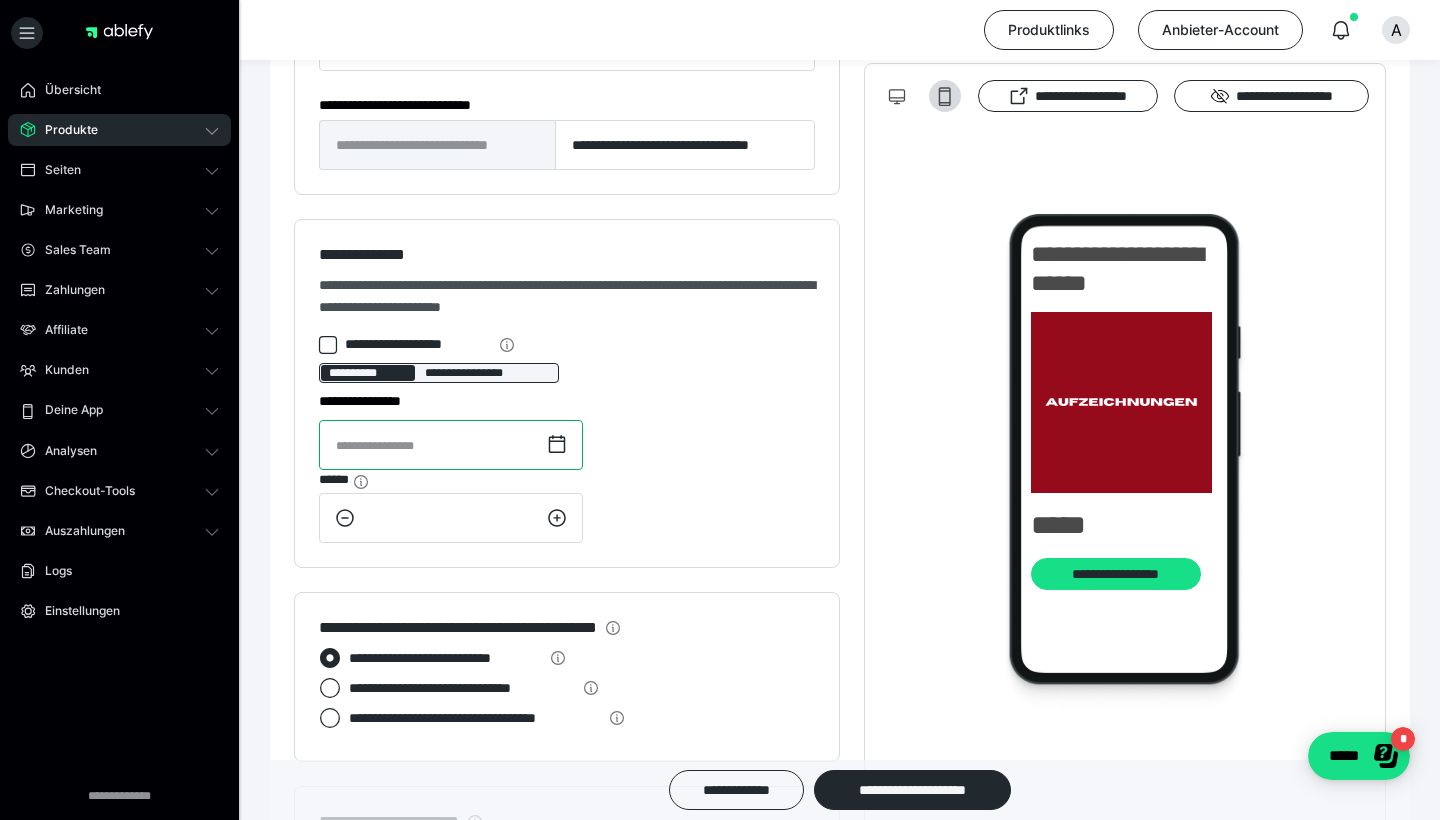 click at bounding box center [451, 445] 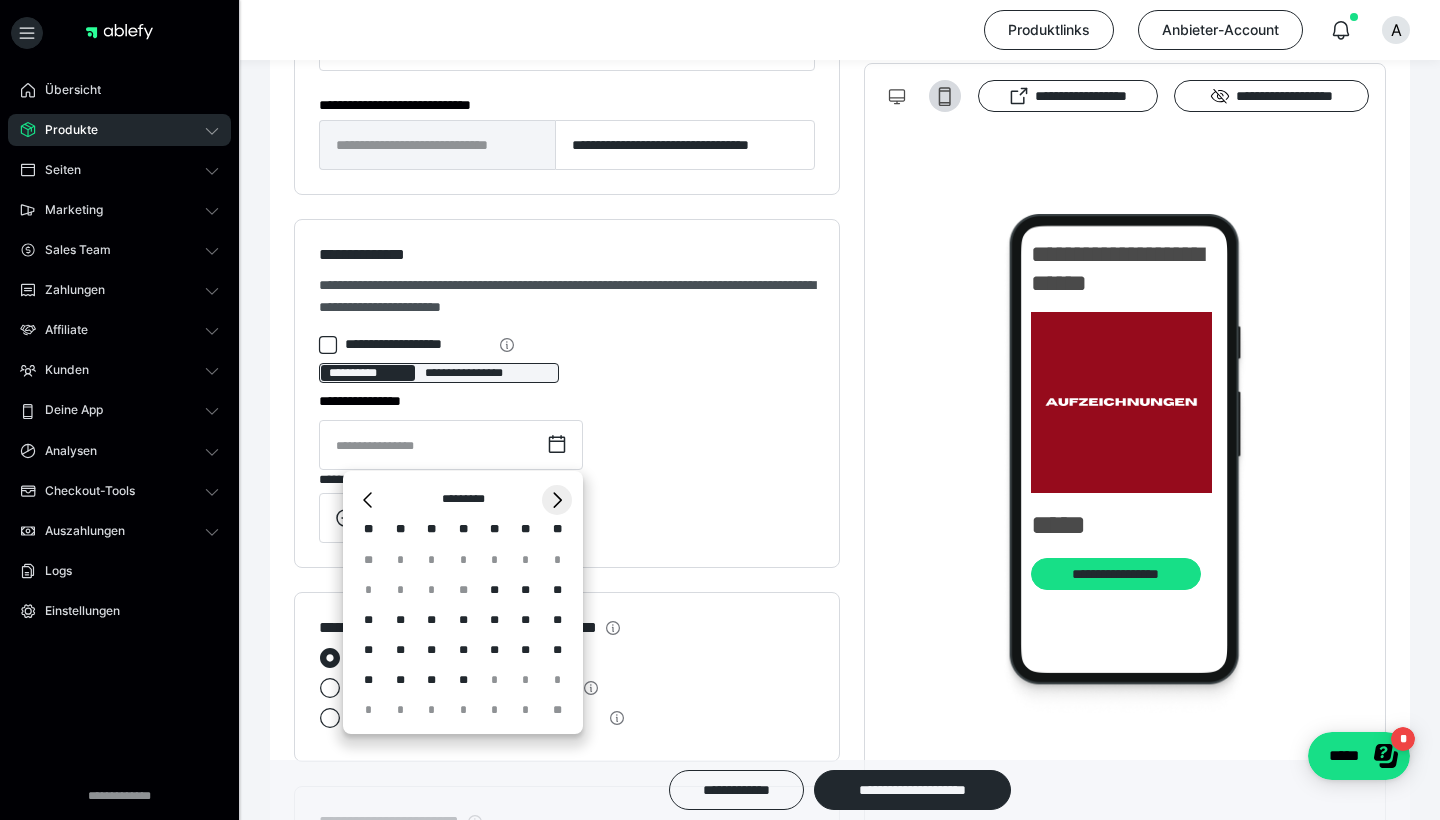 click on "*" at bounding box center (557, 500) 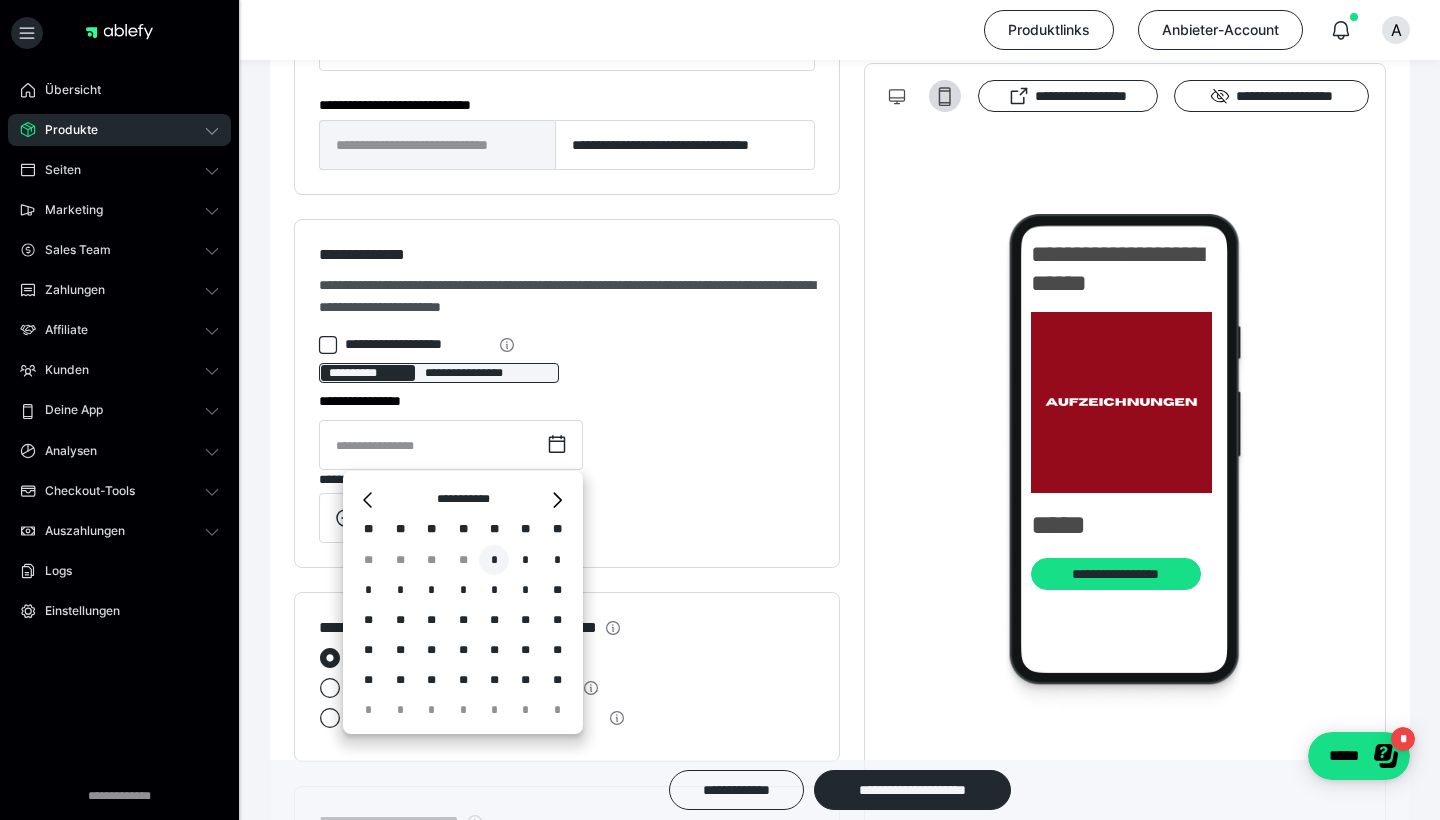 click on "*" at bounding box center (494, 560) 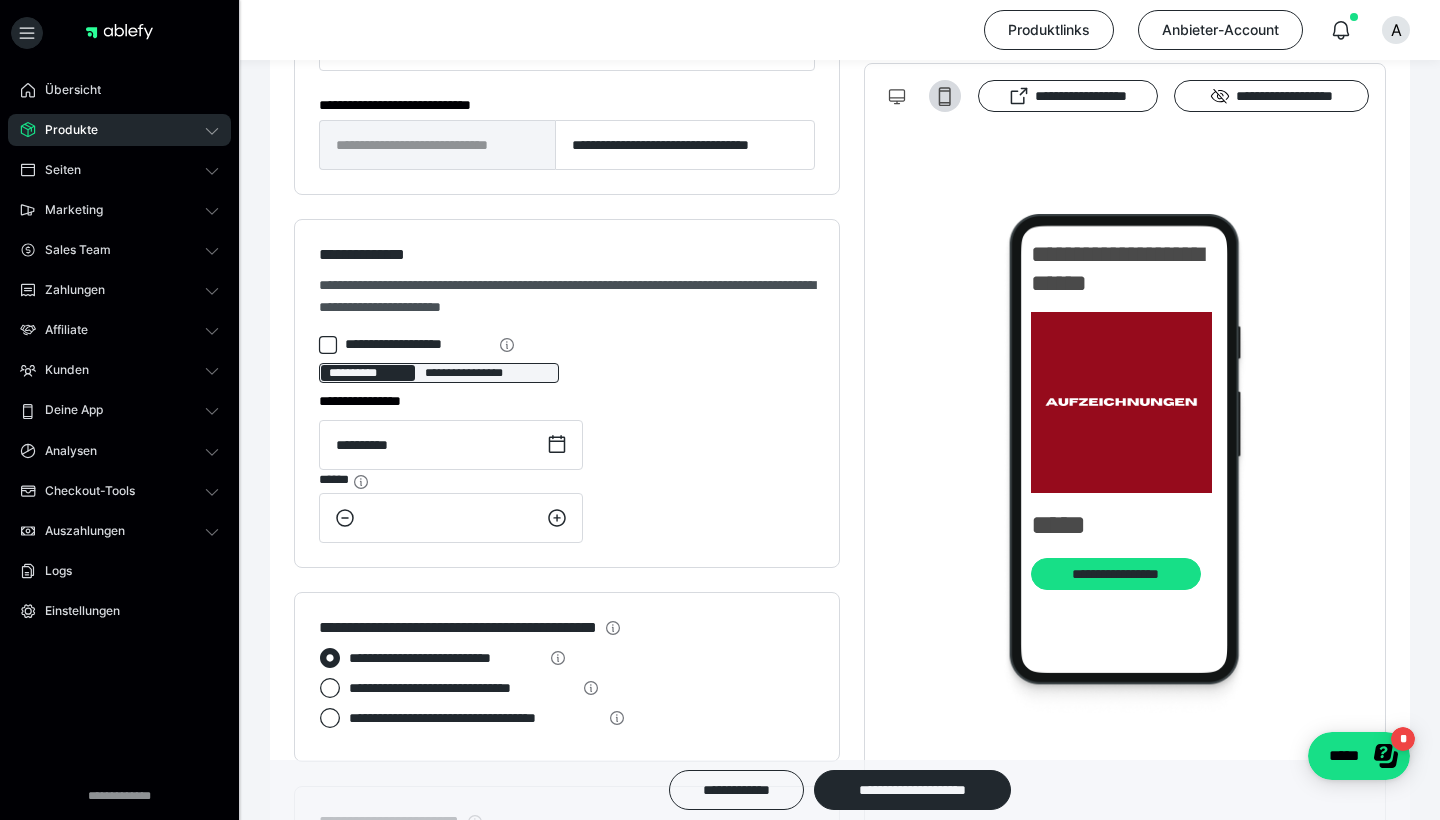 click on "**********" at bounding box center [567, 393] 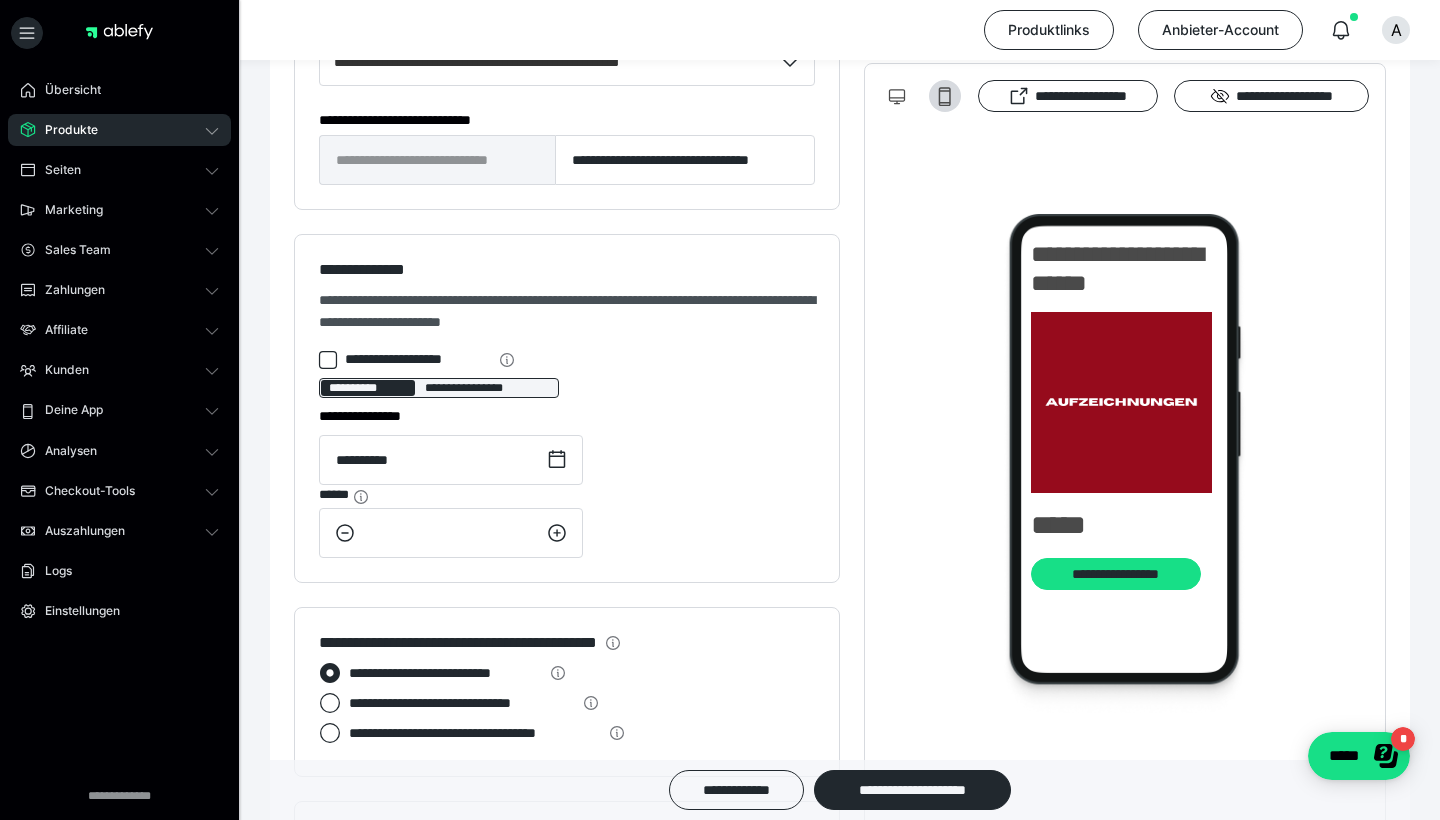scroll, scrollTop: 1362, scrollLeft: 0, axis: vertical 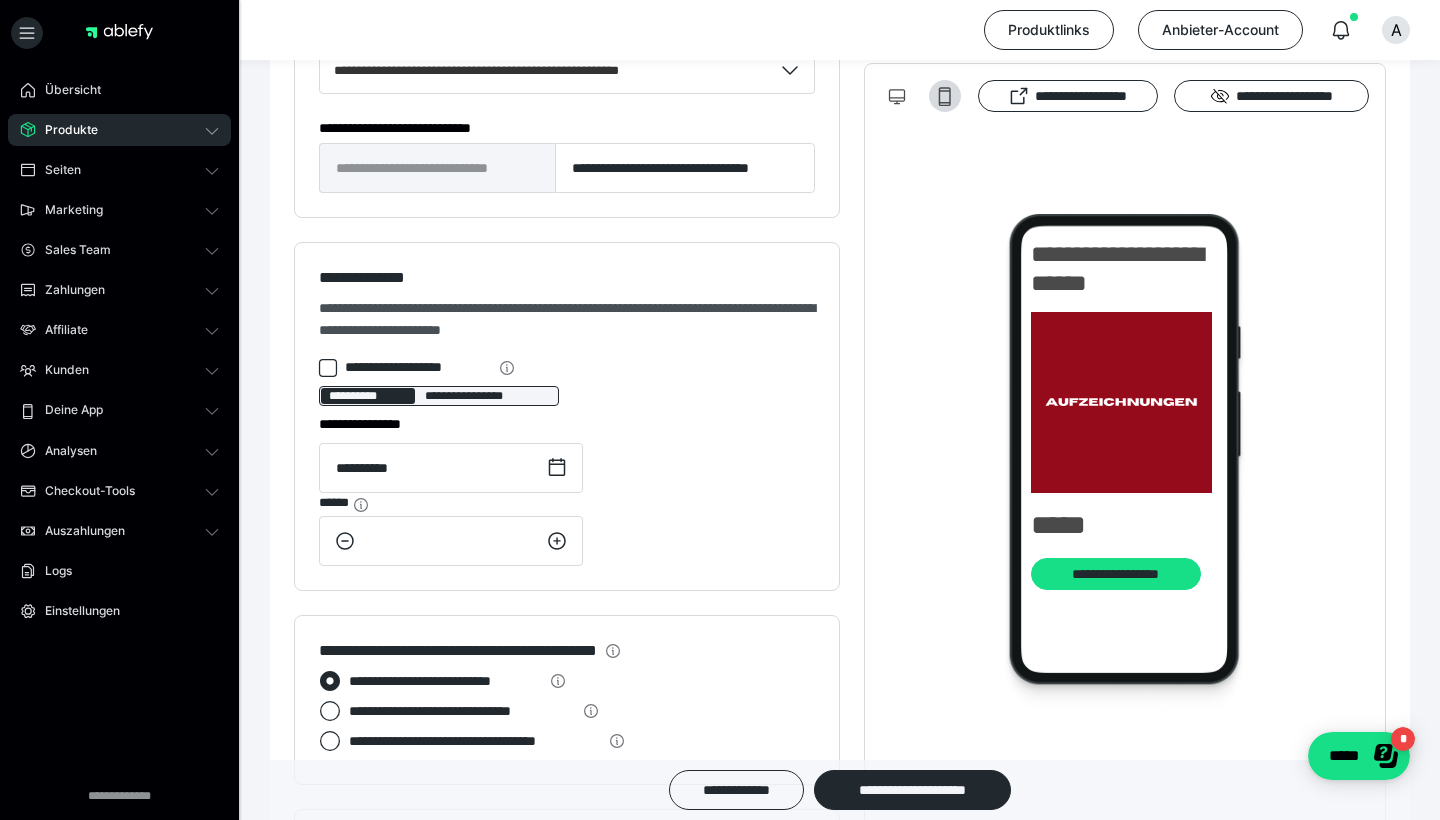 click 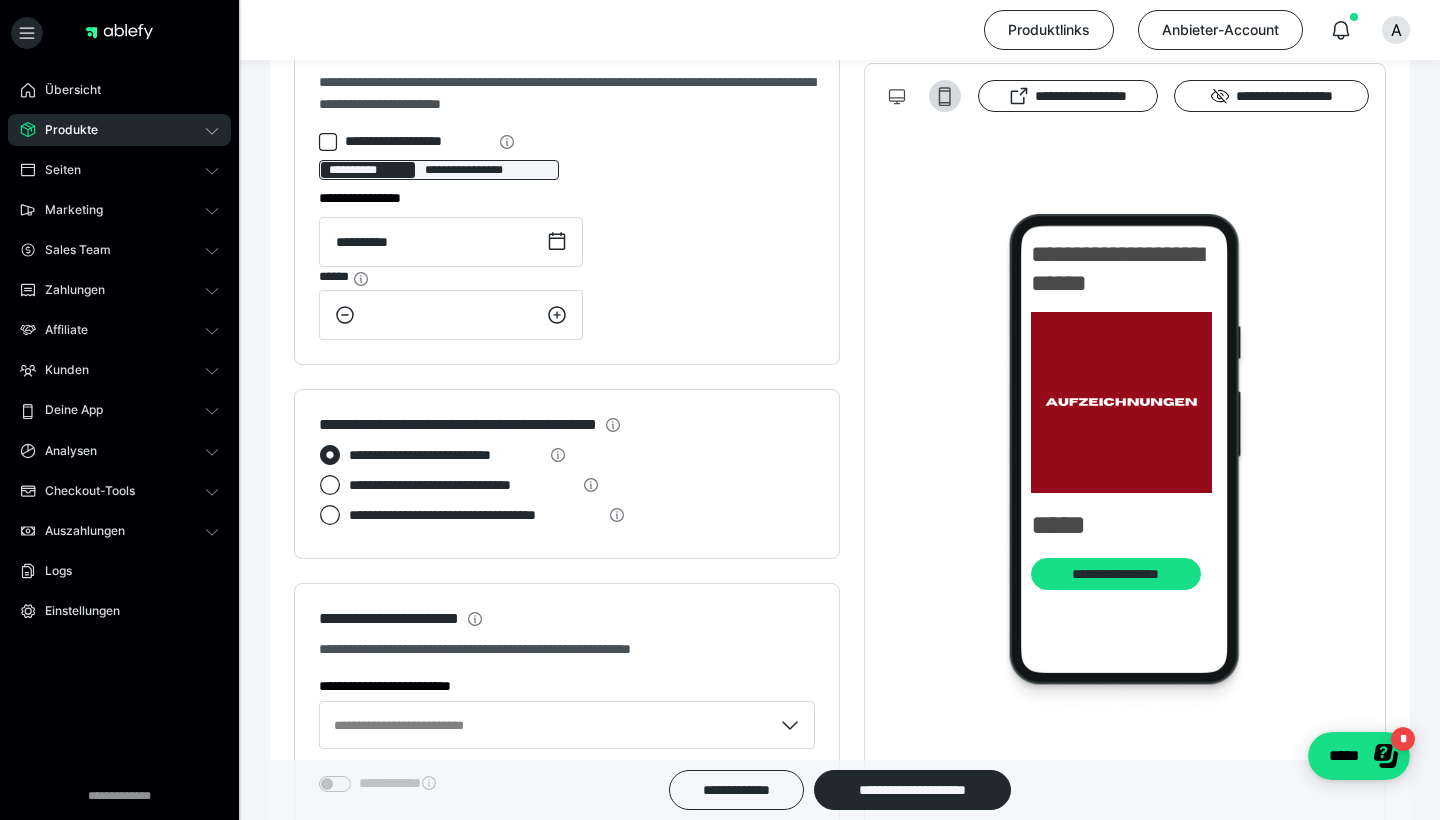 scroll, scrollTop: 1613, scrollLeft: 0, axis: vertical 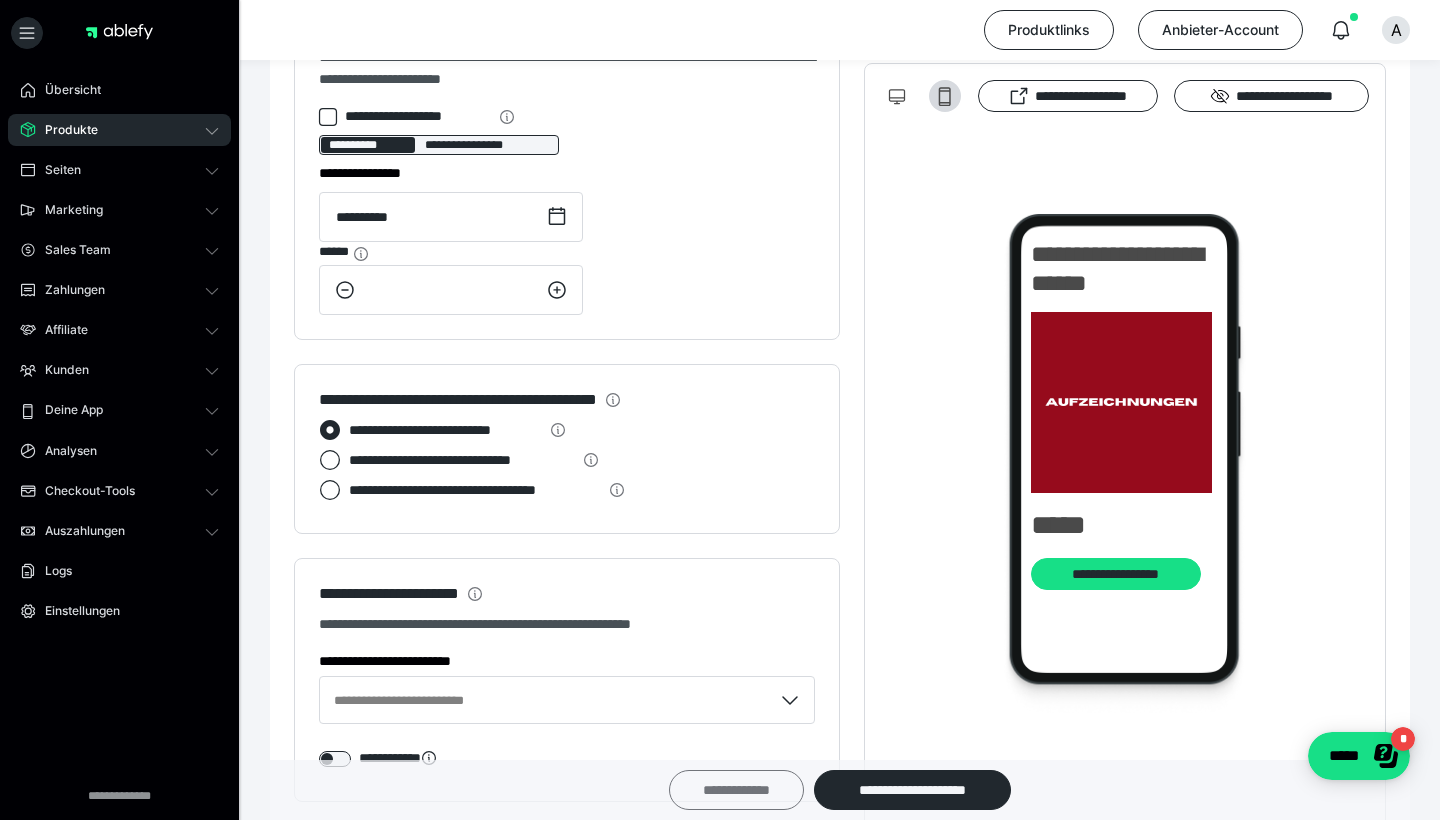 click on "**********" at bounding box center (736, 790) 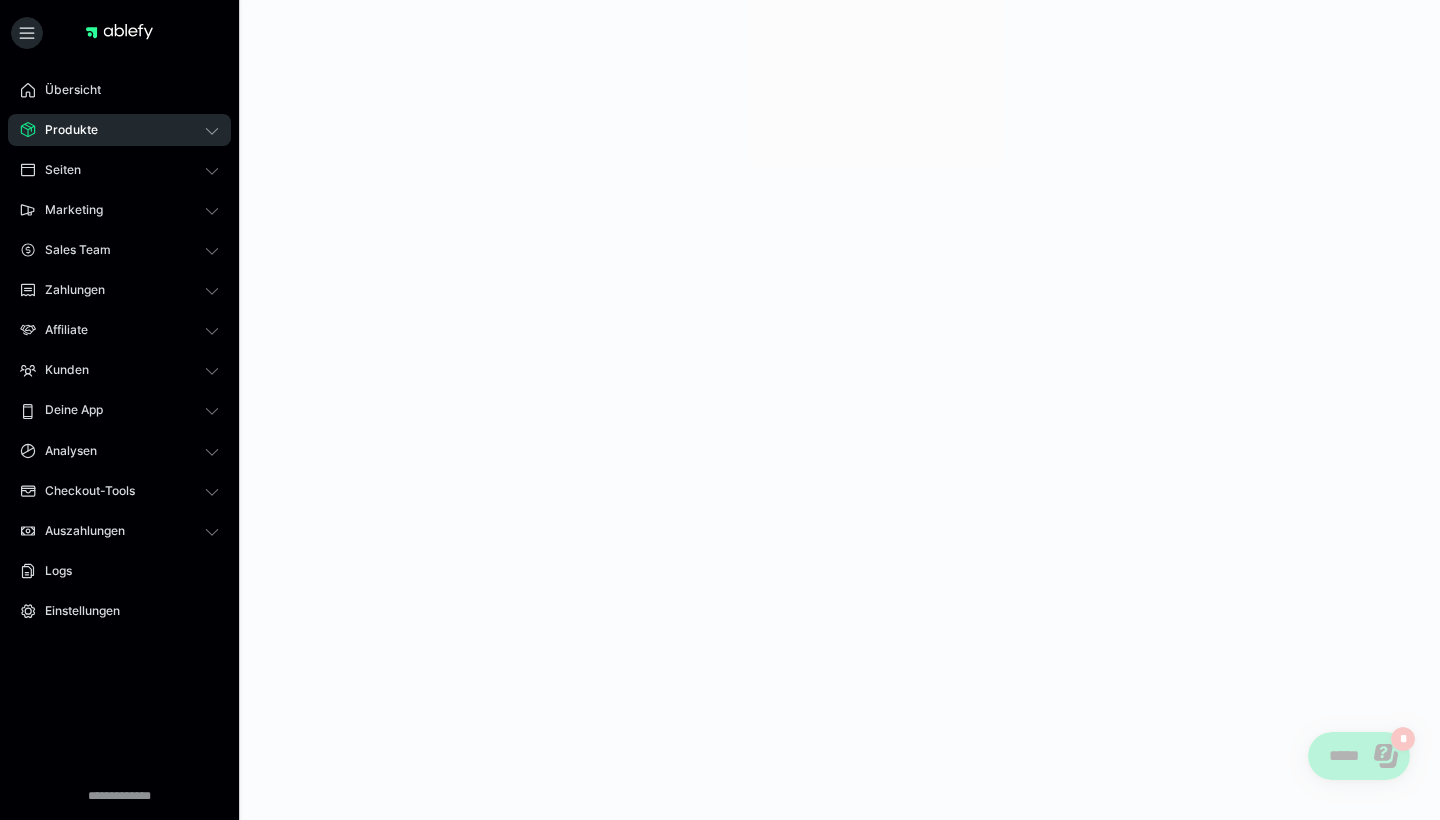 scroll, scrollTop: 0, scrollLeft: 0, axis: both 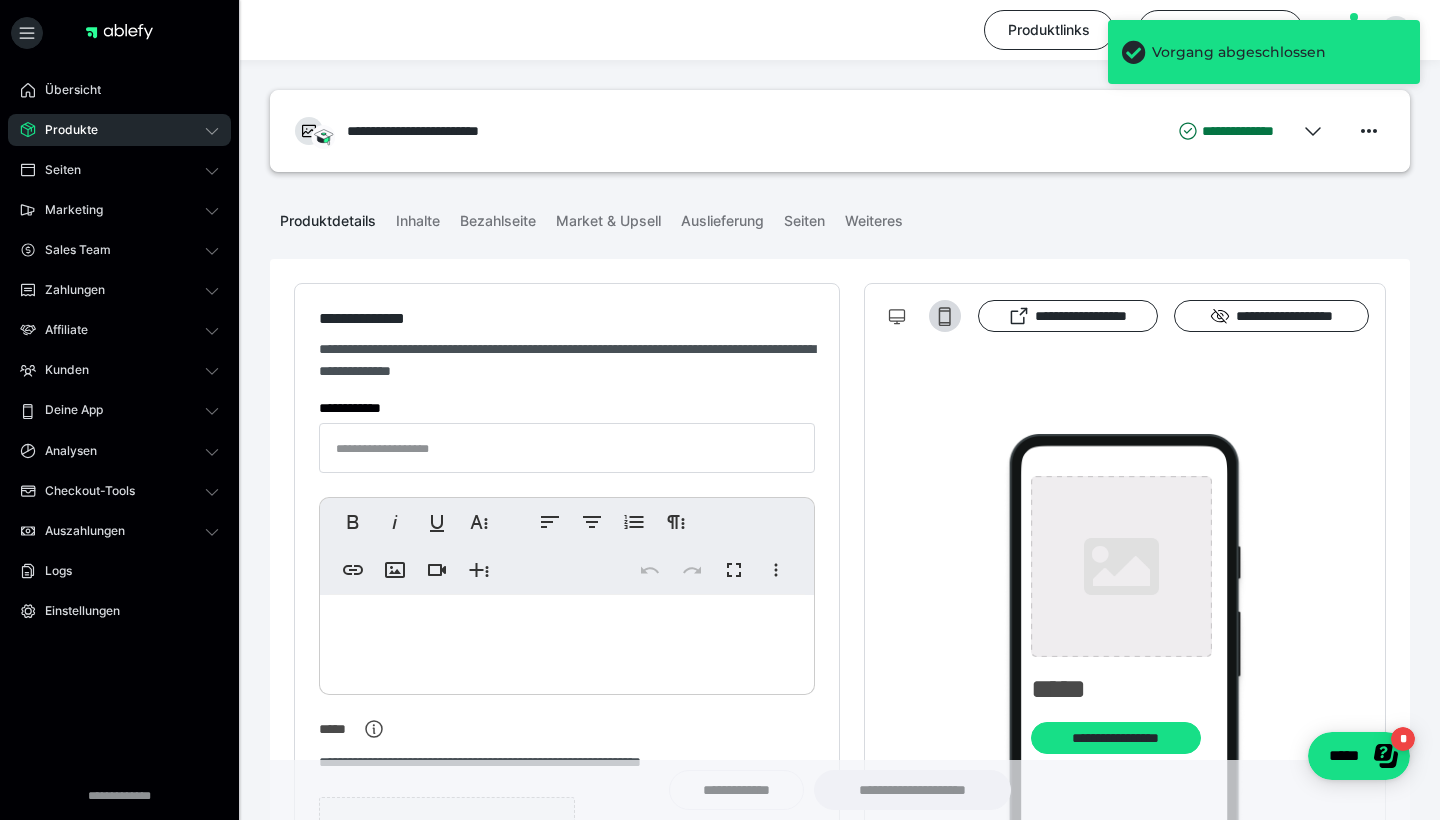 type on "**********" 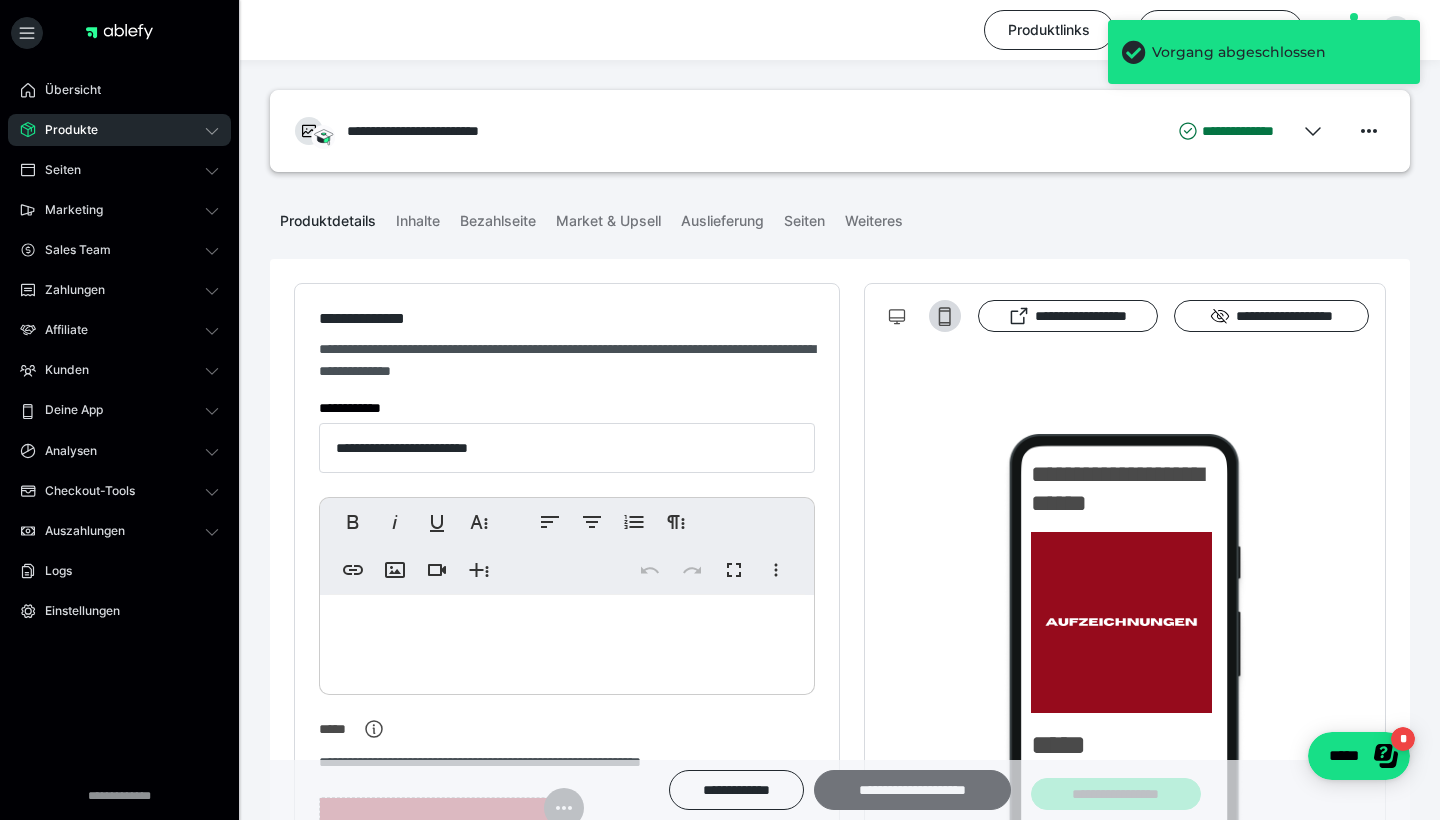click on "**********" at bounding box center (912, 790) 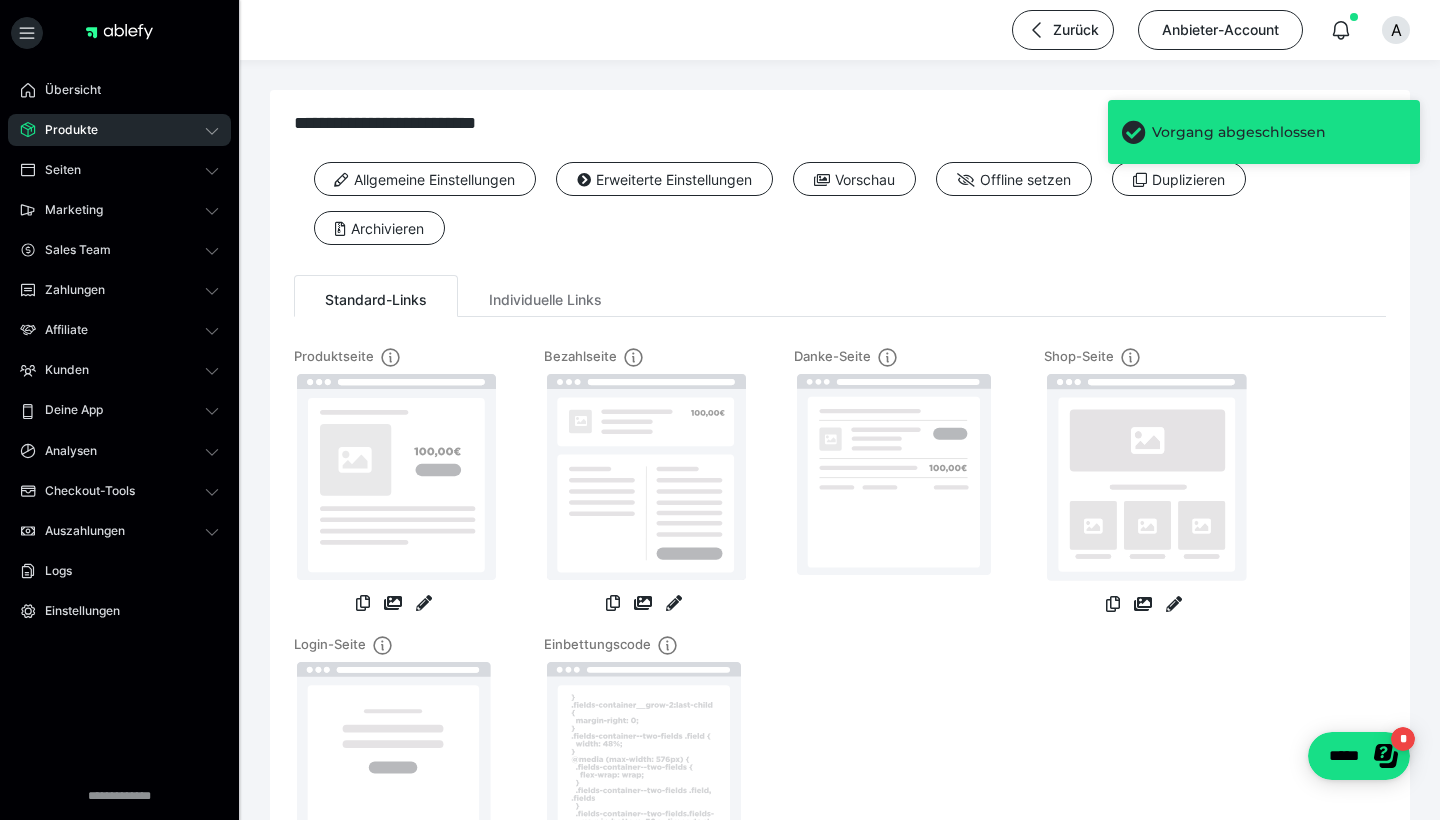 click on "Produkte" at bounding box center [119, 130] 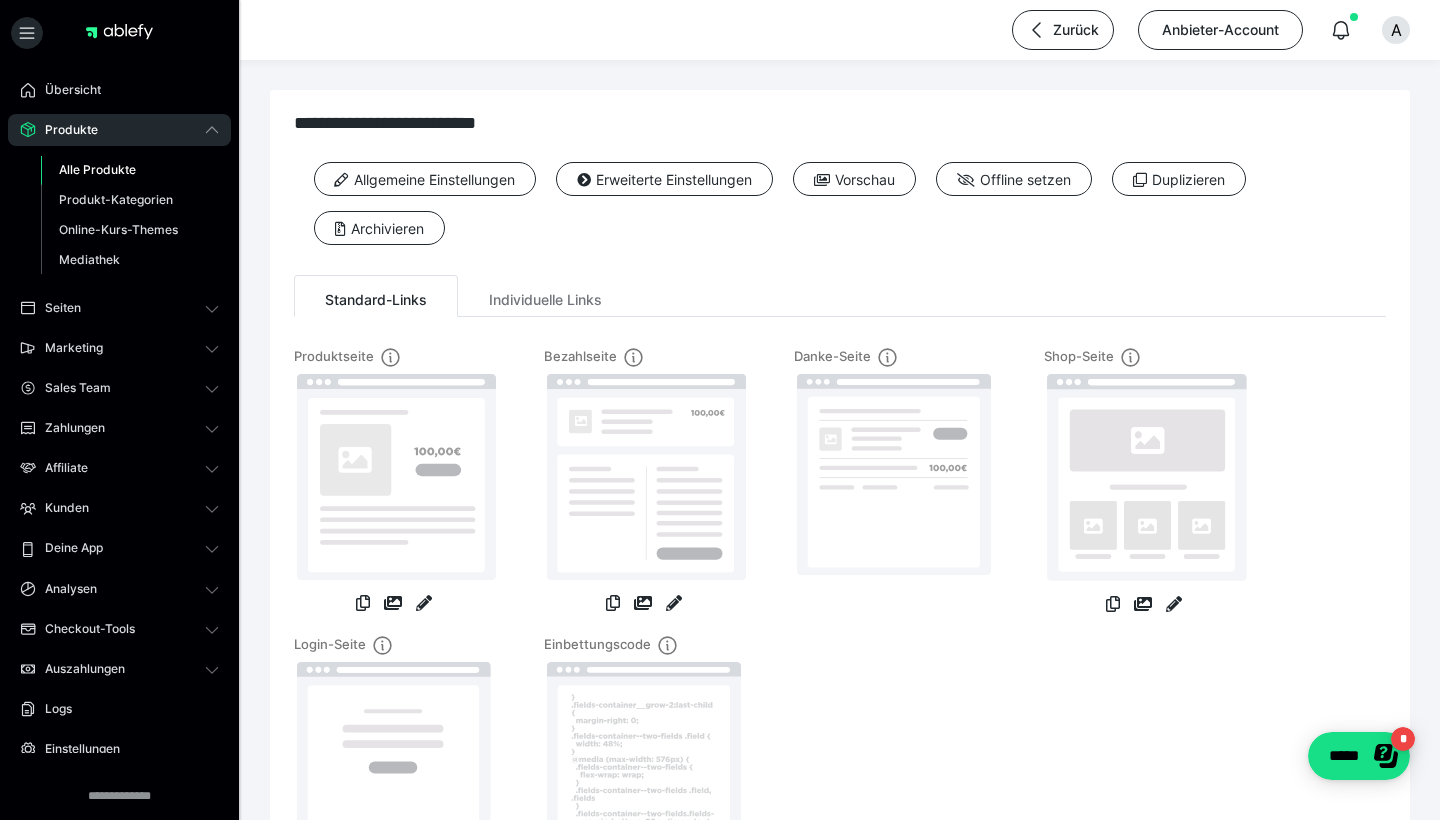 click on "Alle Produkte" at bounding box center (97, 169) 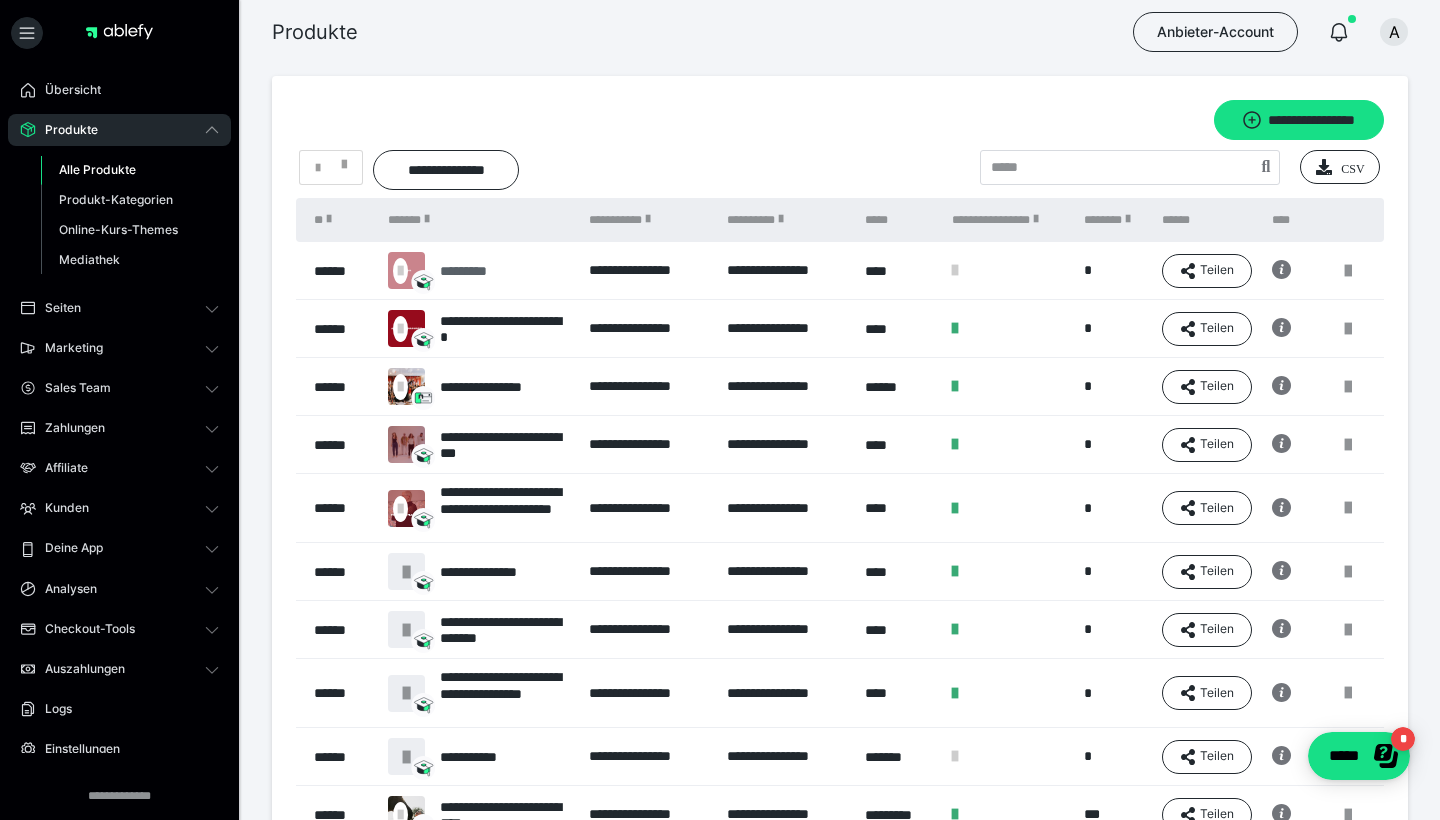 click on "*********" at bounding box center [474, 271] 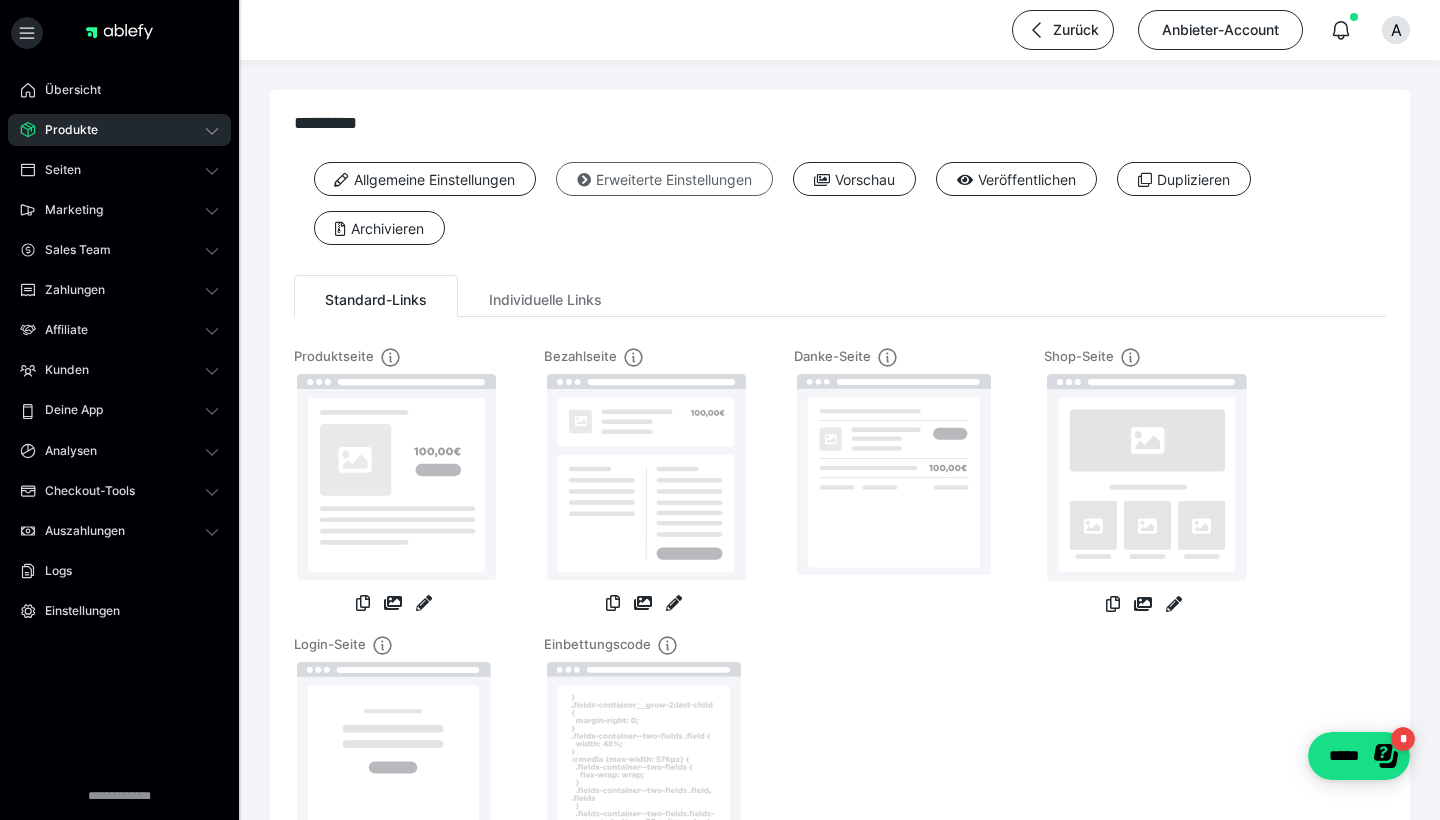 click on "Erweiterte Einstellungen" at bounding box center [664, 179] 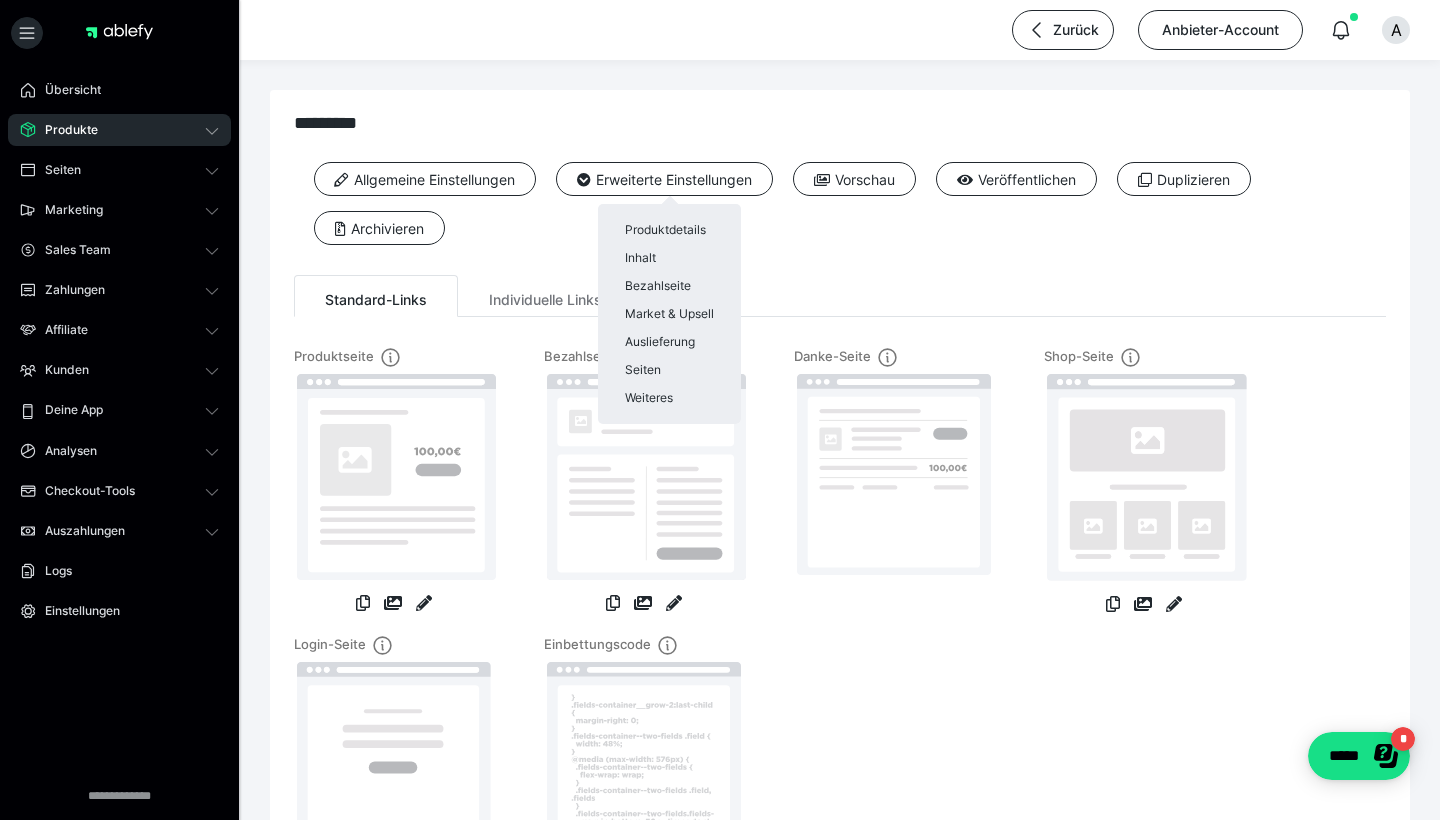 click at bounding box center [720, 410] 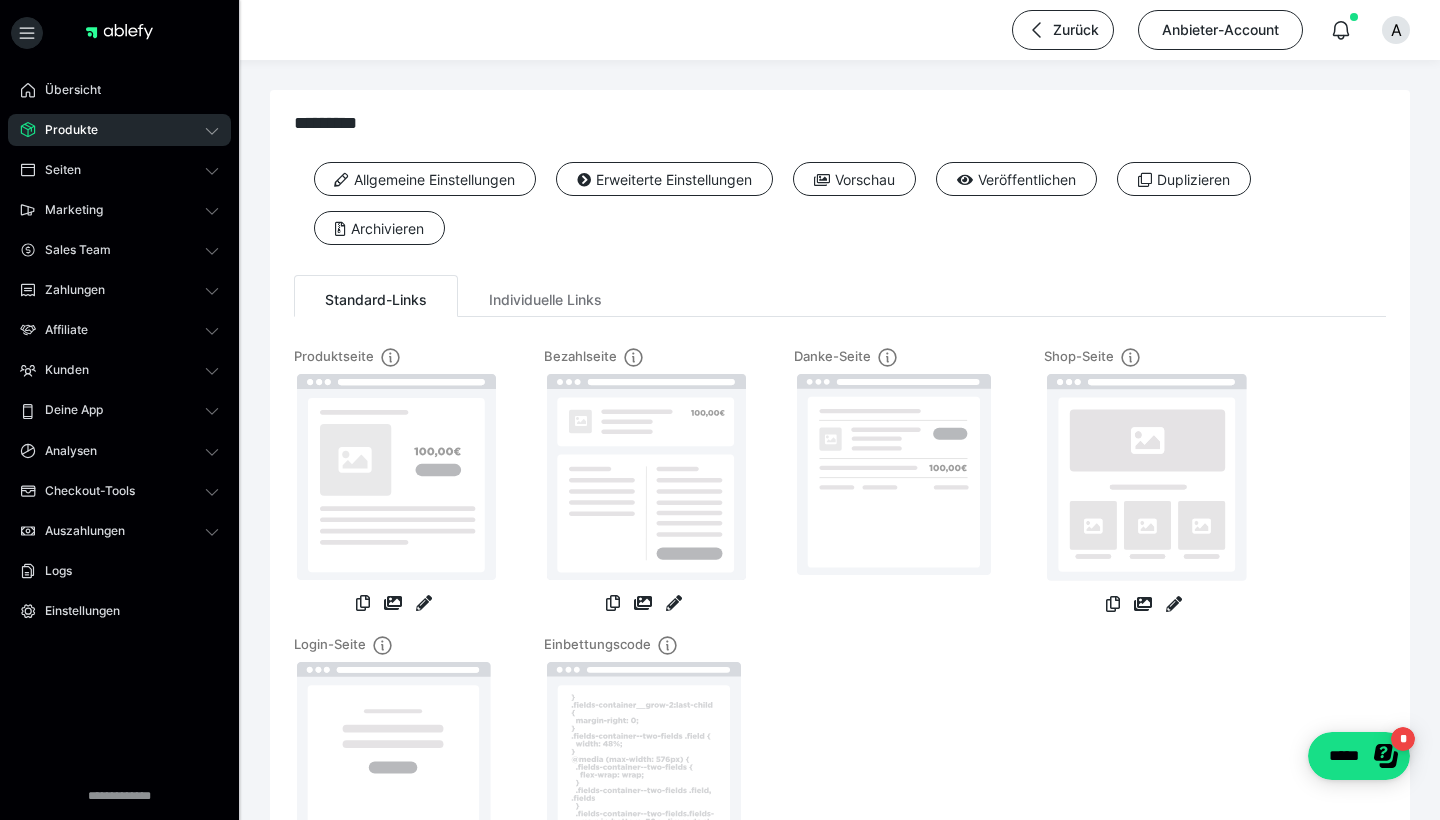 click on "Produkte" at bounding box center (119, 130) 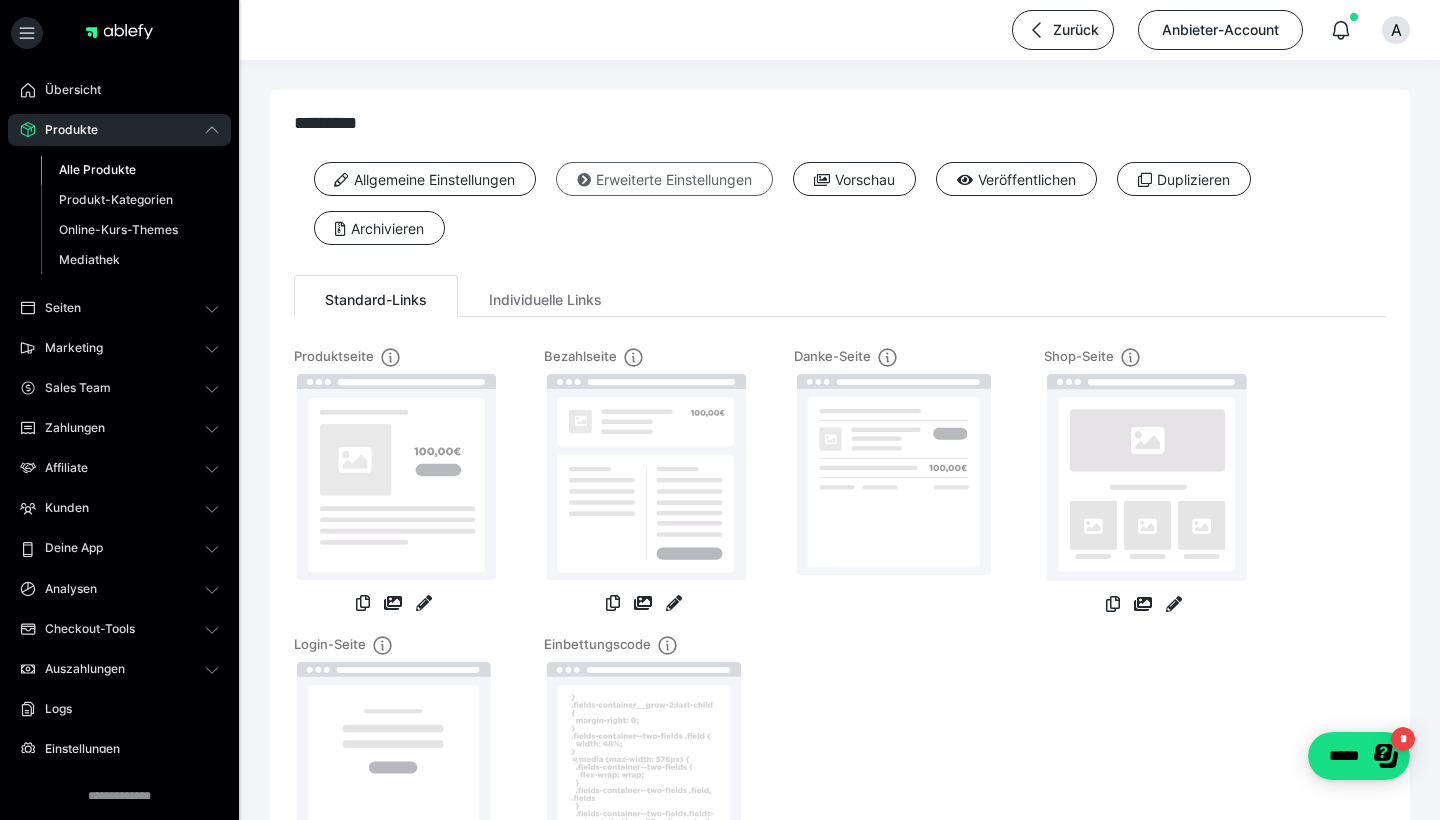 click on "Erweiterte Einstellungen" at bounding box center (664, 179) 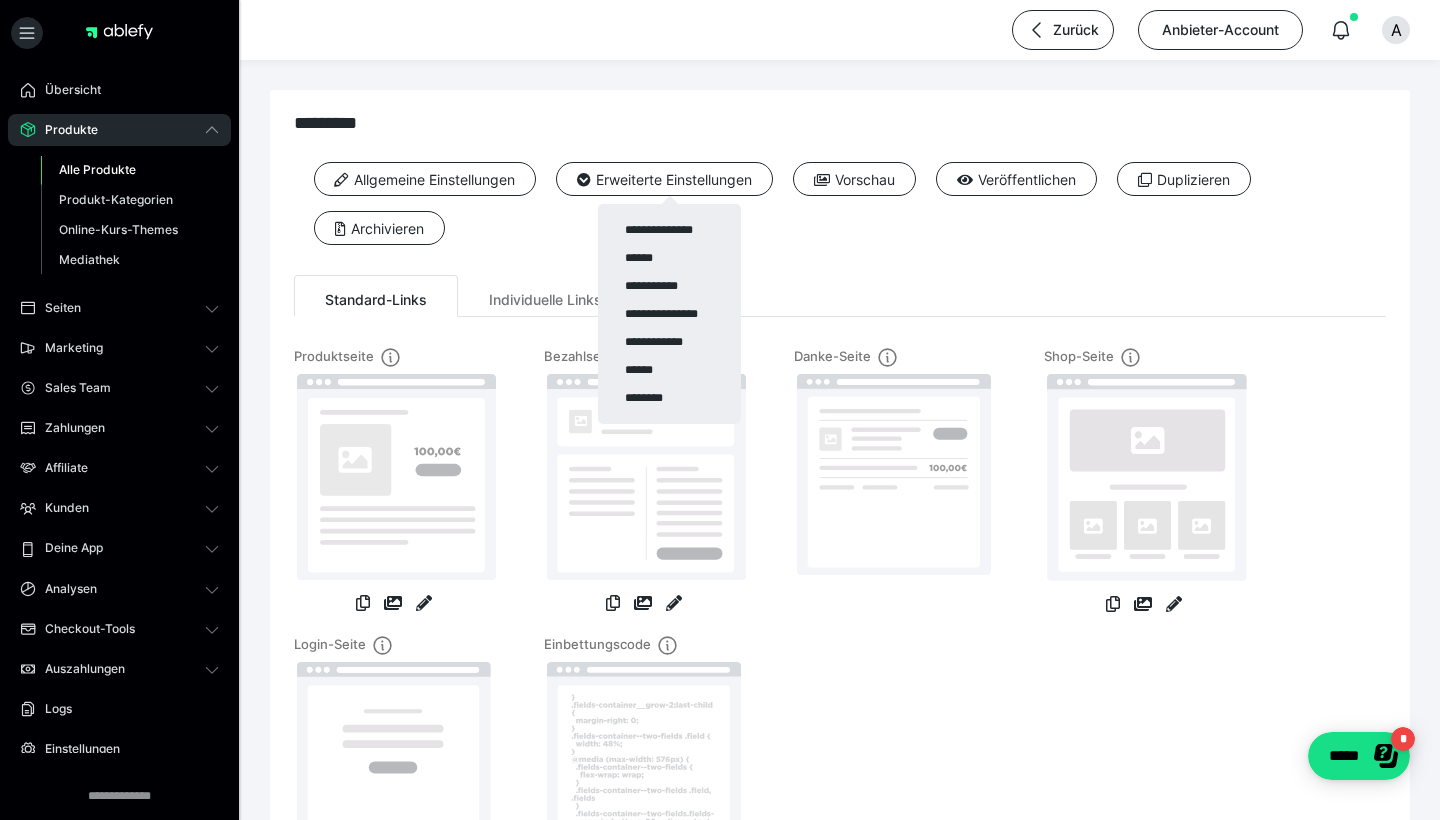 click at bounding box center (720, 410) 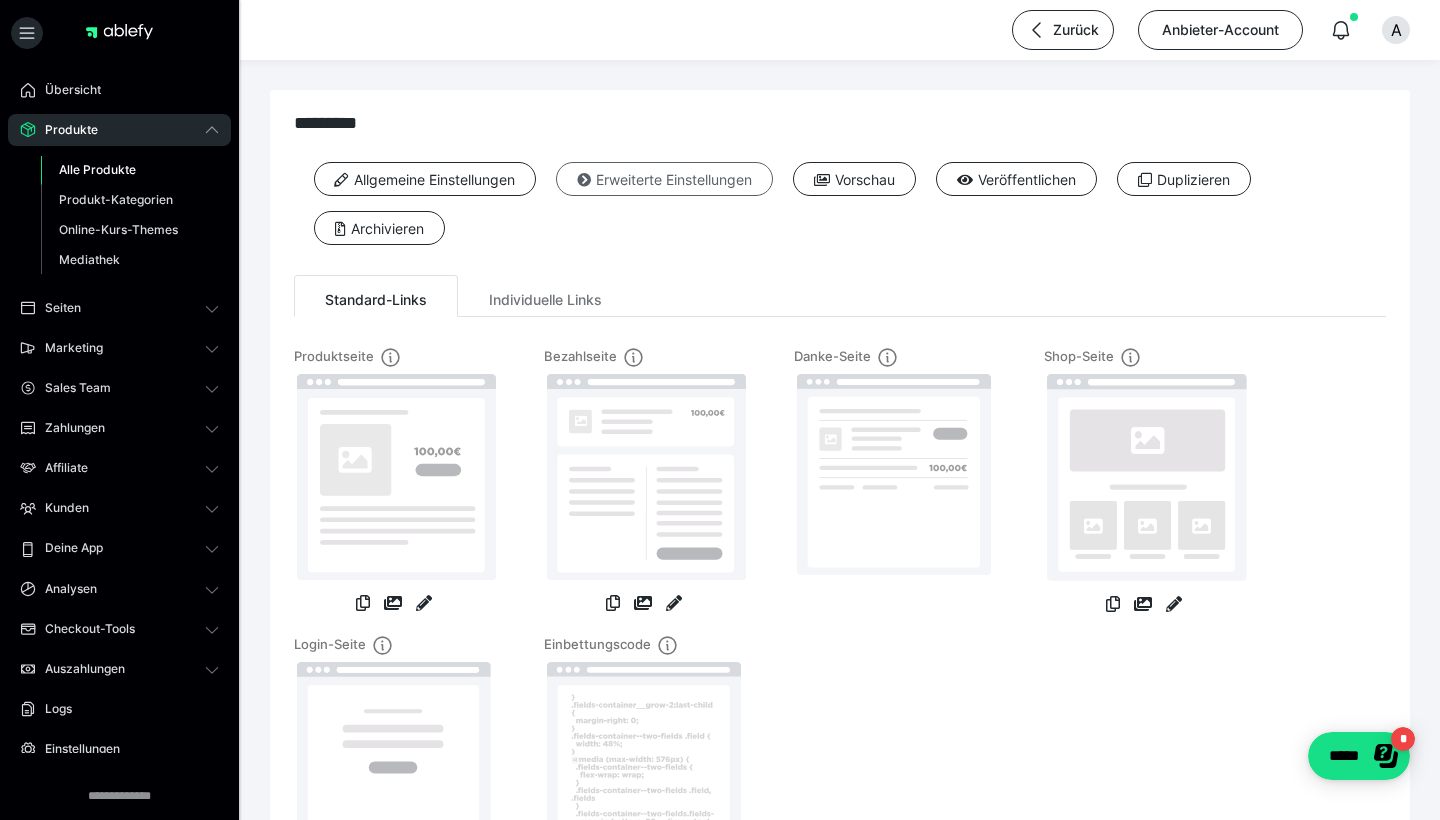 click on "Erweiterte Einstellungen" at bounding box center [664, 179] 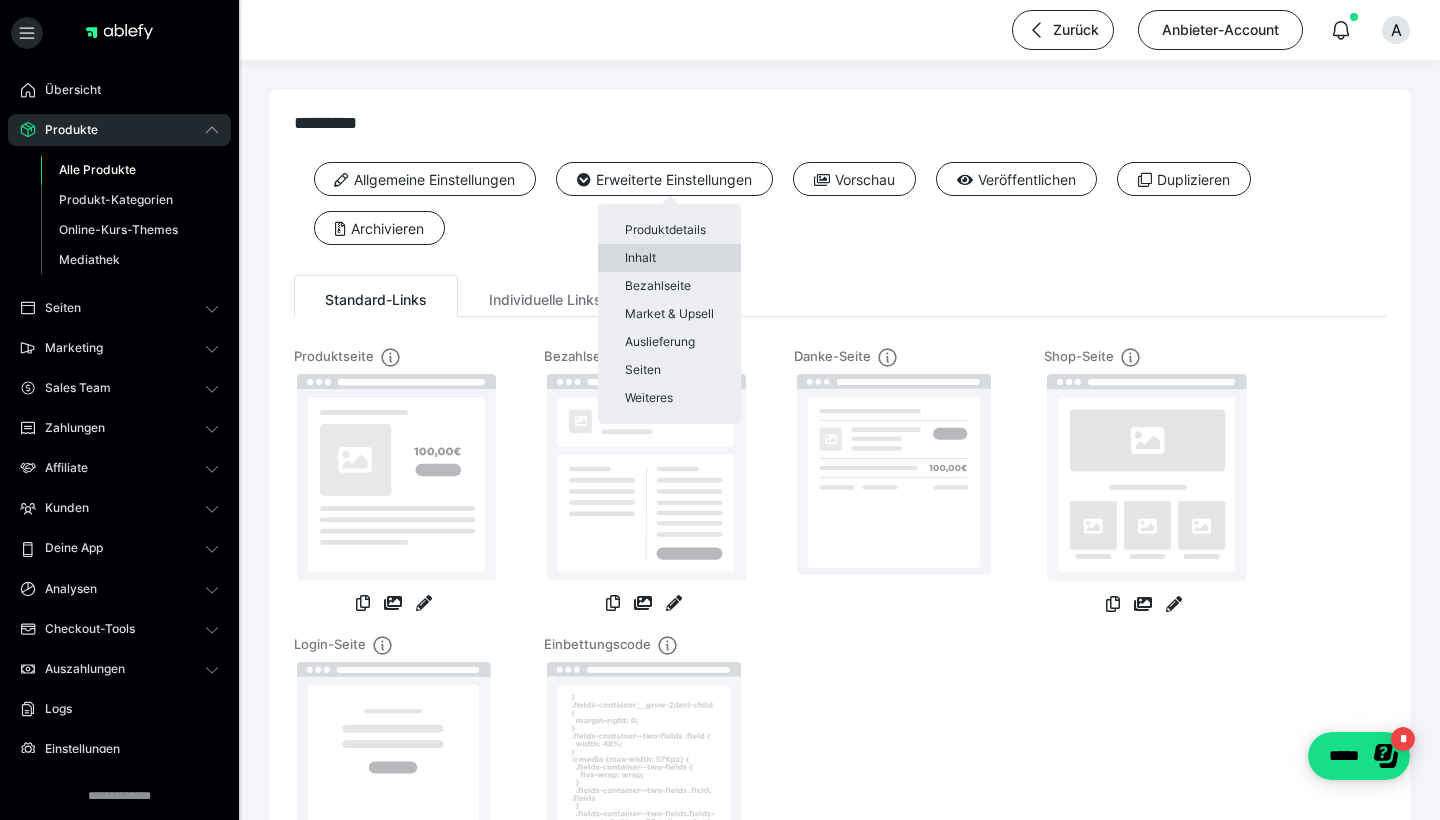 click on "Inhalt" at bounding box center [669, 258] 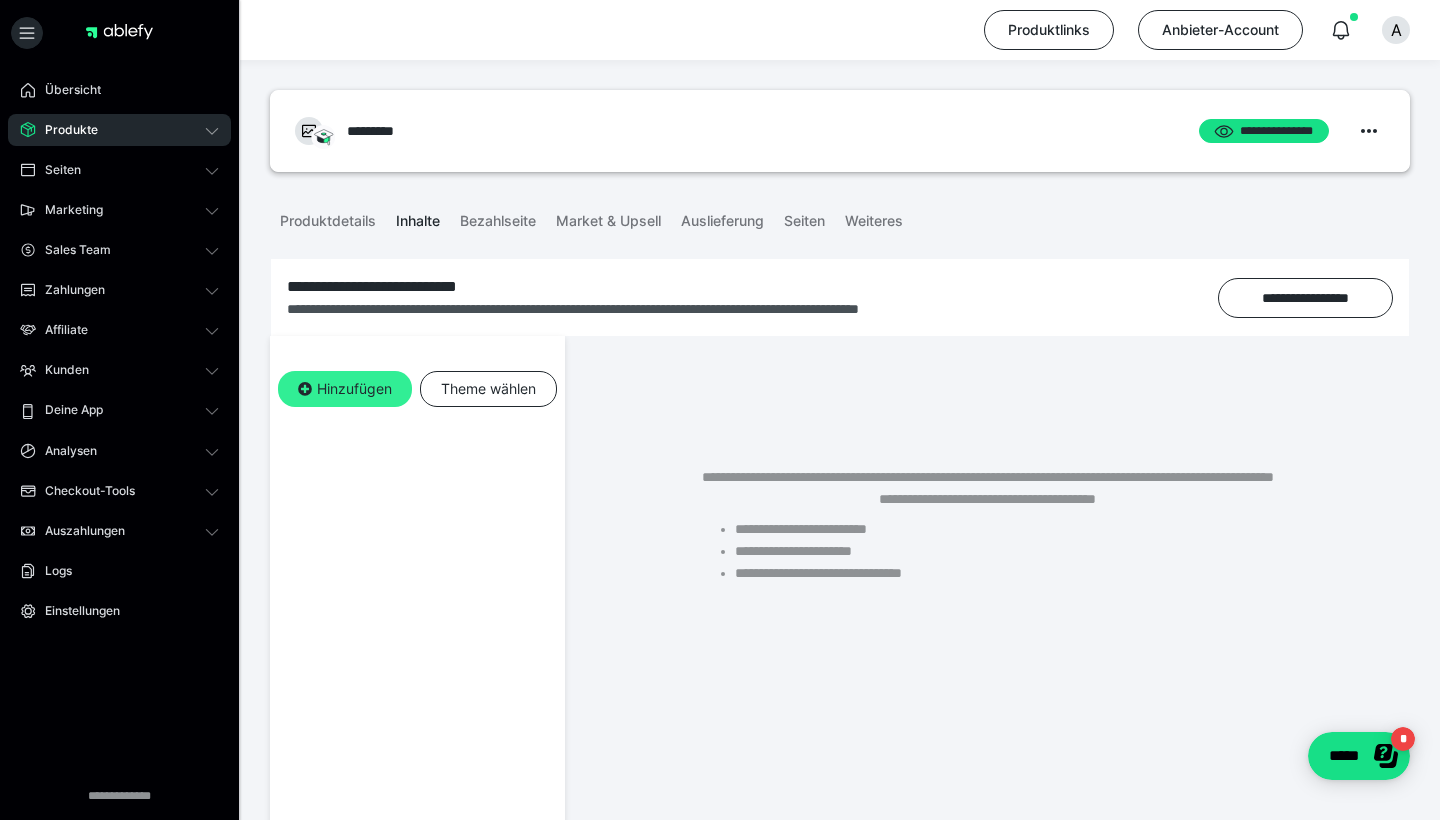 click on "Hinzufügen" at bounding box center [345, 389] 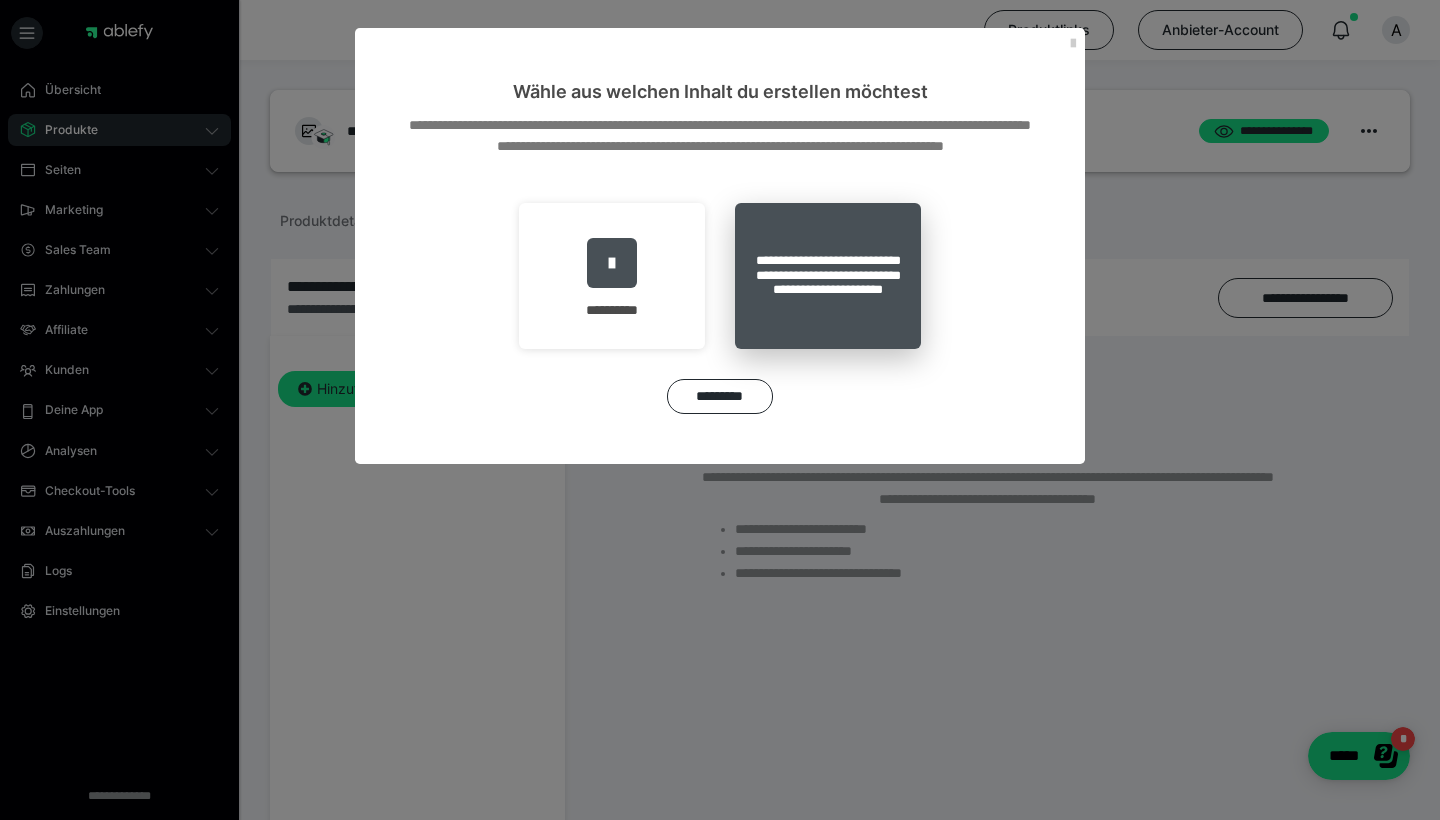 click on "**********" at bounding box center [828, 276] 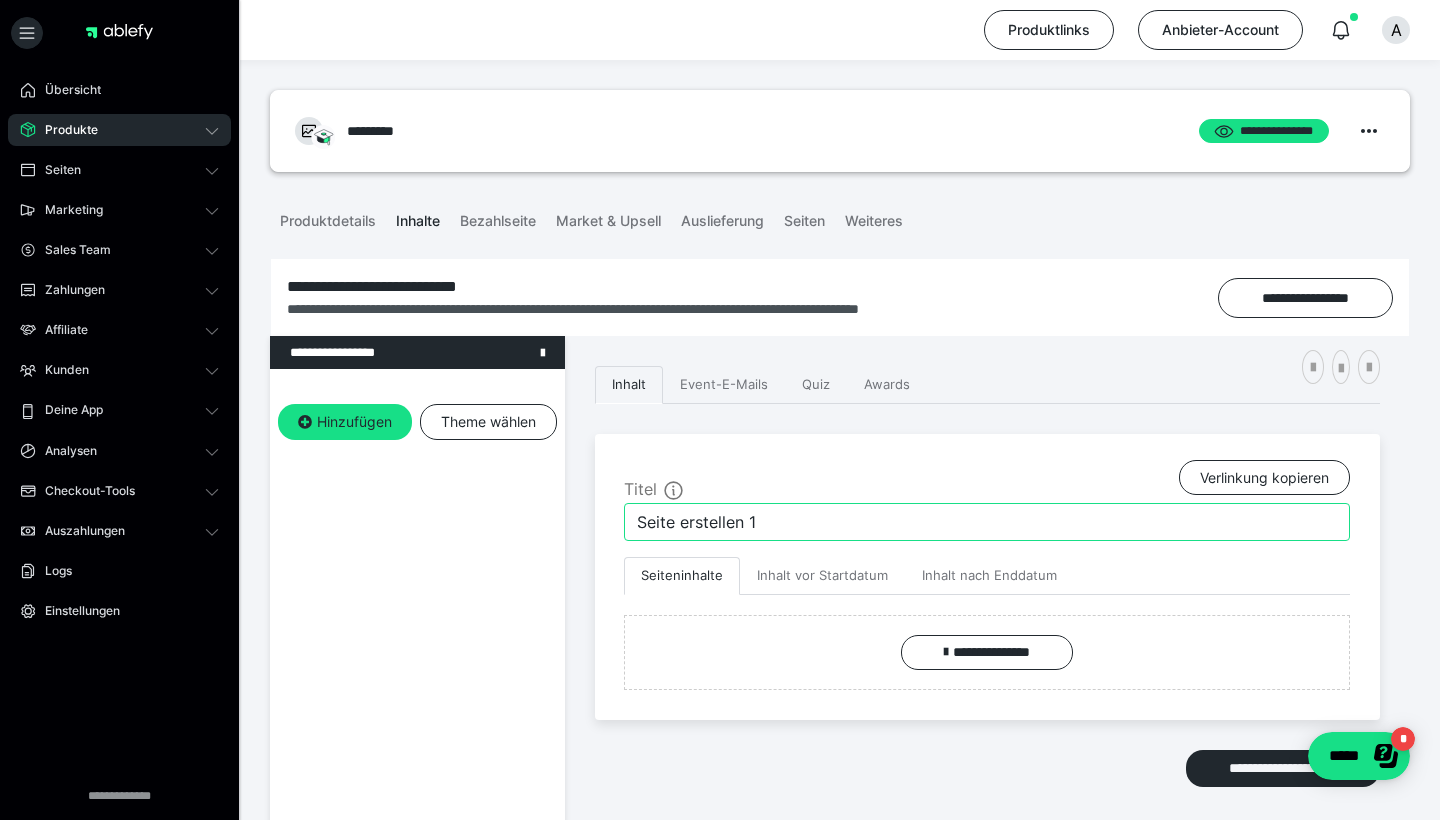 drag, startPoint x: 829, startPoint y: 524, endPoint x: 606, endPoint y: 525, distance: 223.00224 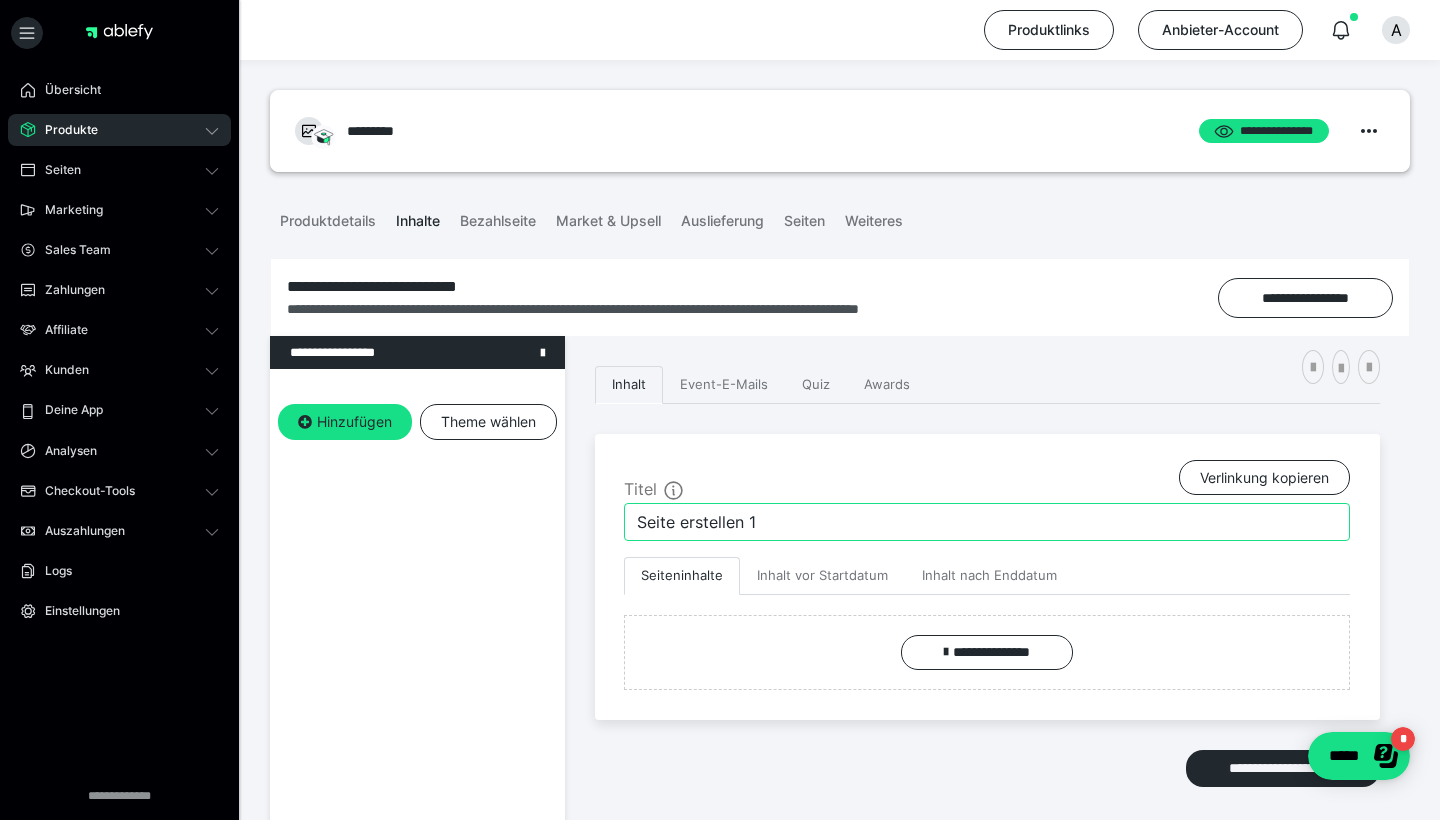 drag, startPoint x: 801, startPoint y: 531, endPoint x: 626, endPoint y: 522, distance: 175.23128 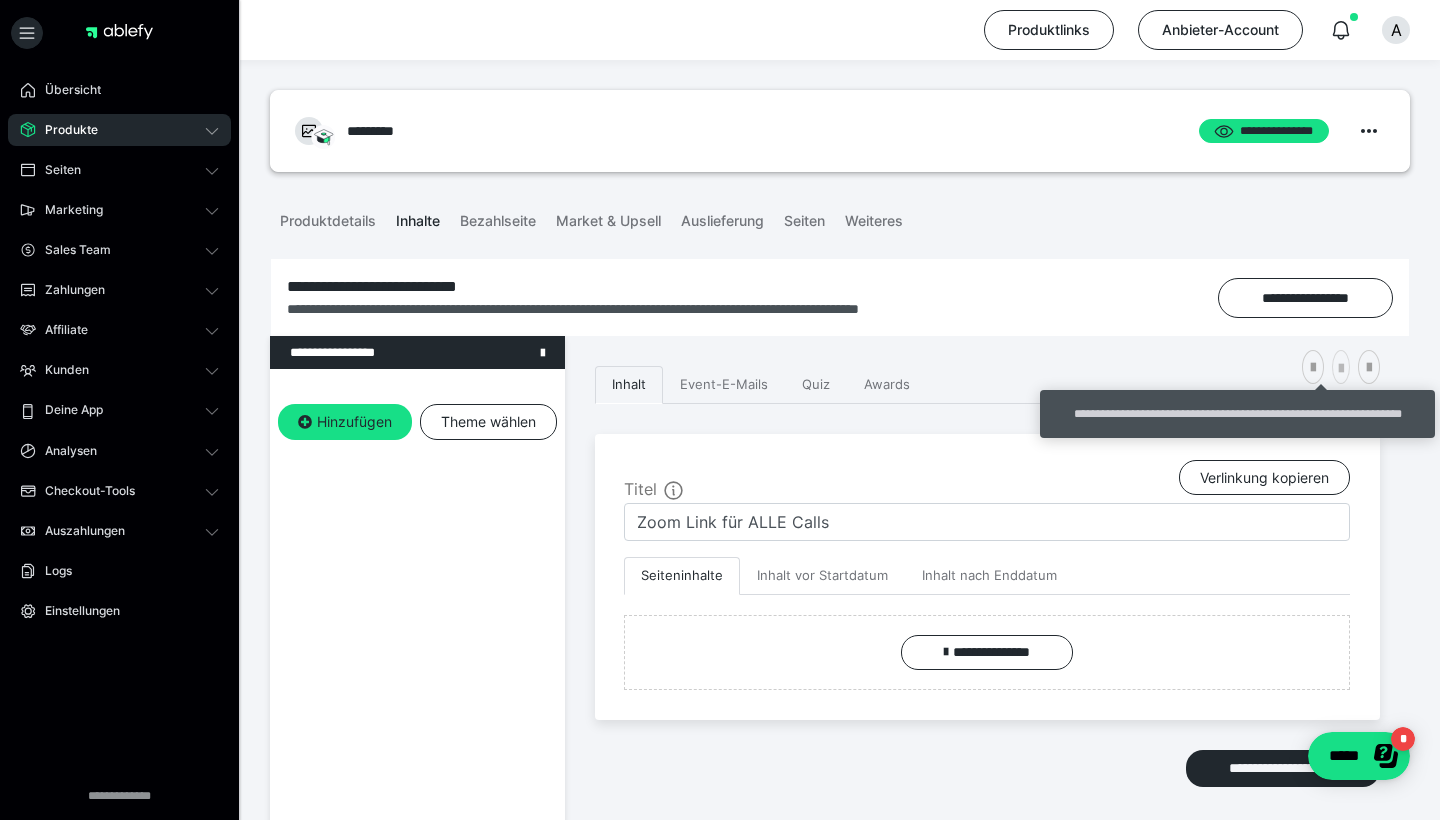 click at bounding box center [1341, 369] 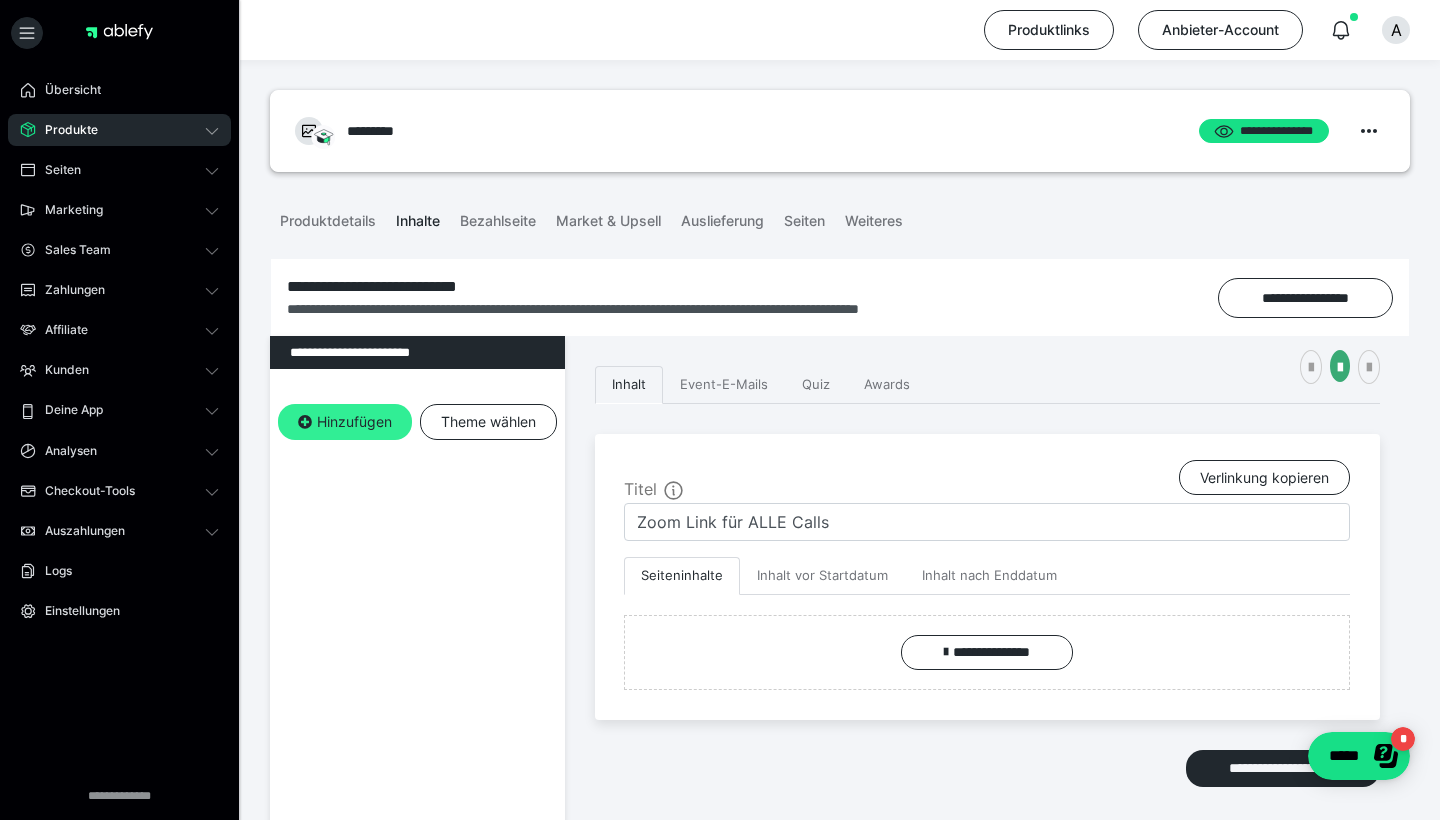 click on "Hinzufügen" at bounding box center (345, 422) 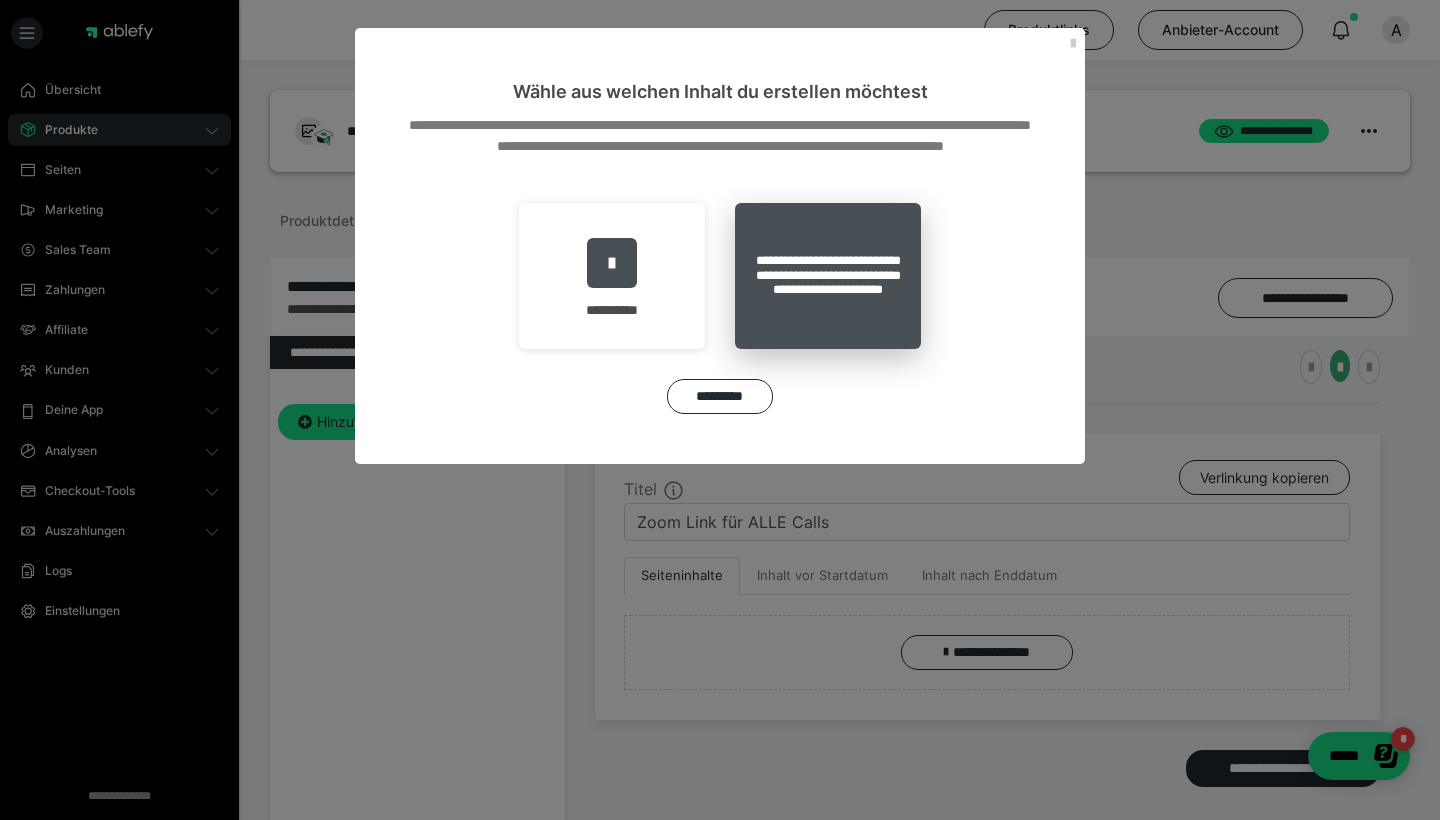 click on "**********" at bounding box center (828, 276) 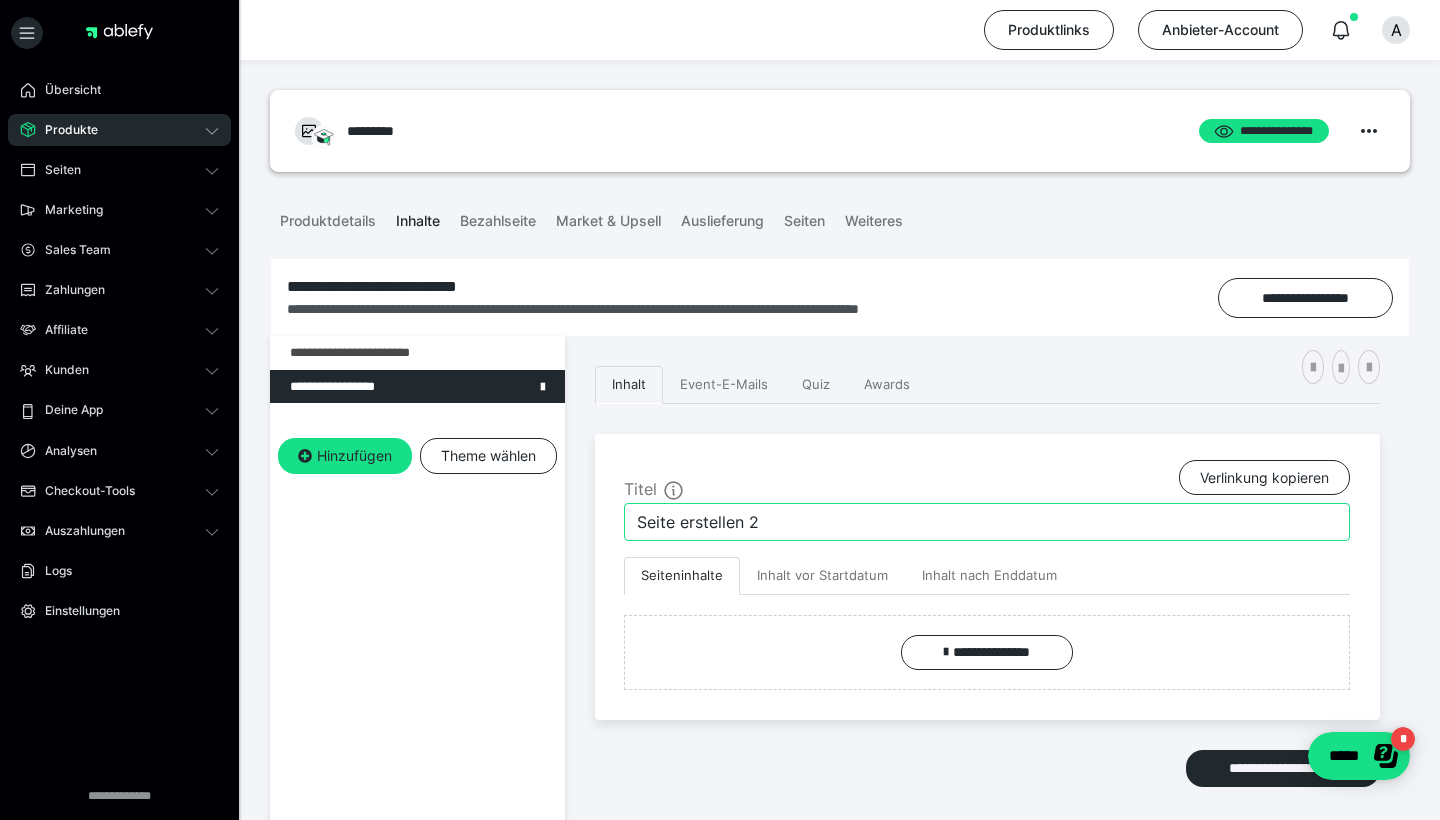 drag, startPoint x: 794, startPoint y: 522, endPoint x: 631, endPoint y: 517, distance: 163.07668 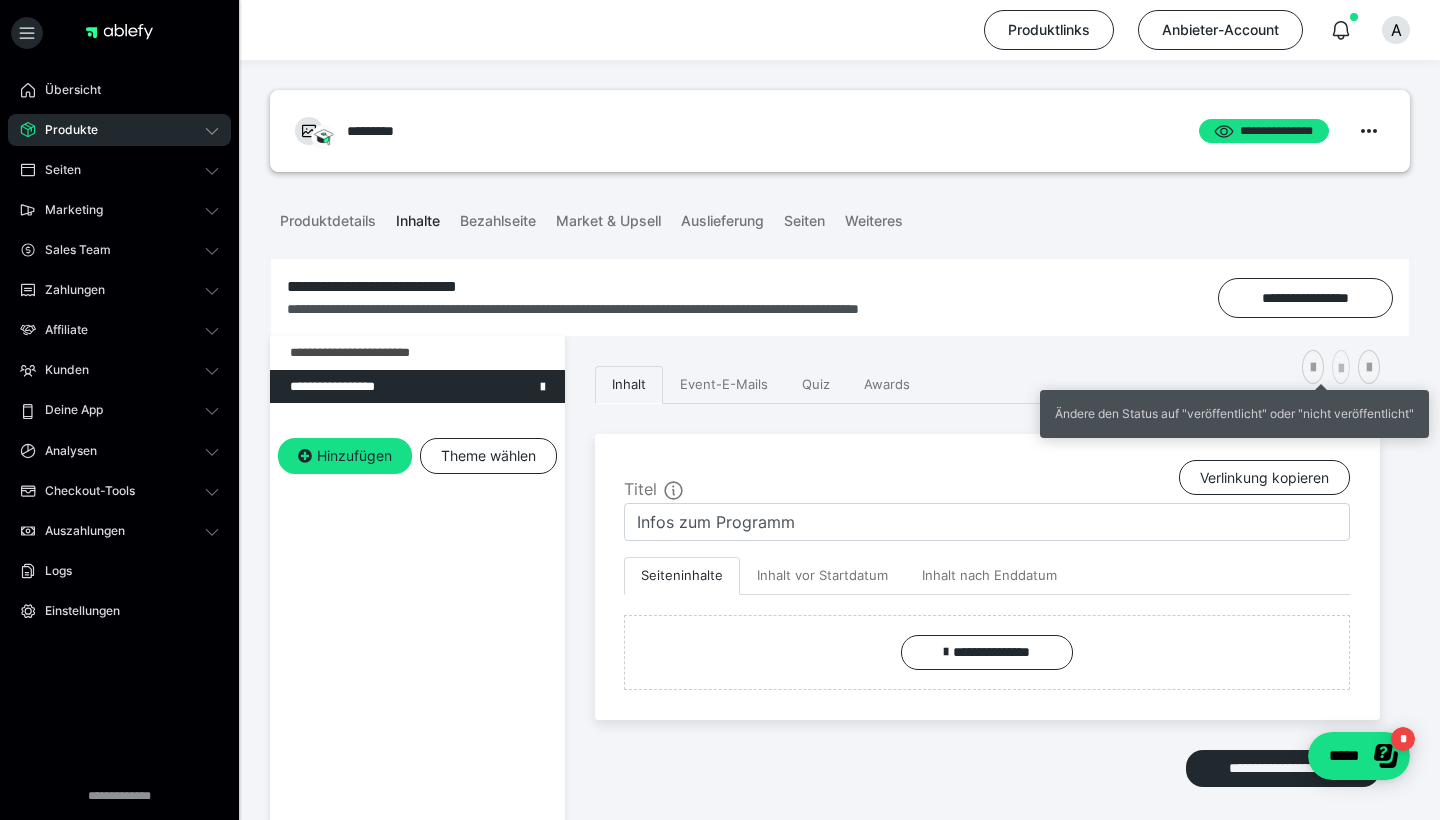 click at bounding box center [1341, 369] 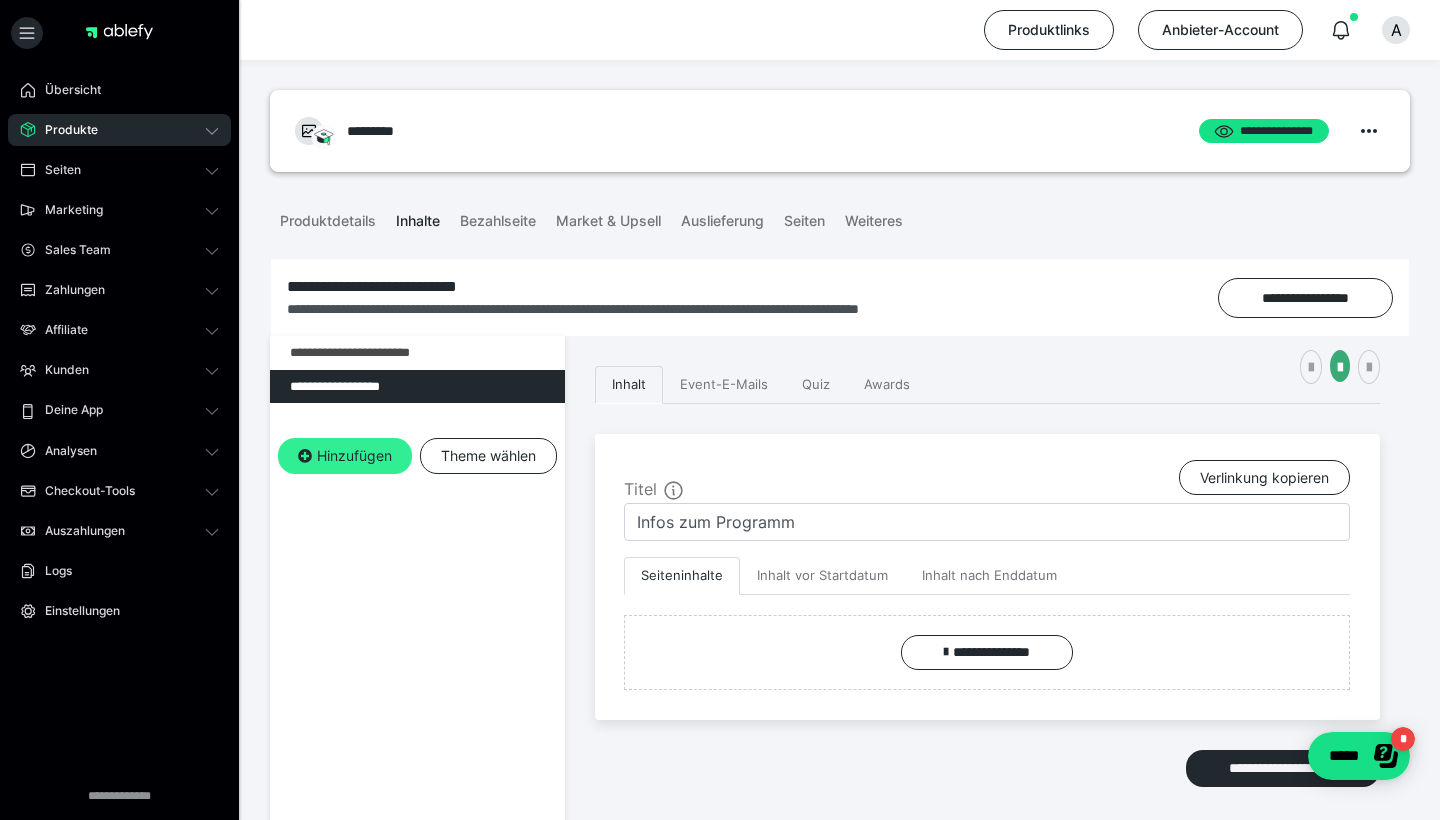 click on "Hinzufügen" at bounding box center [345, 456] 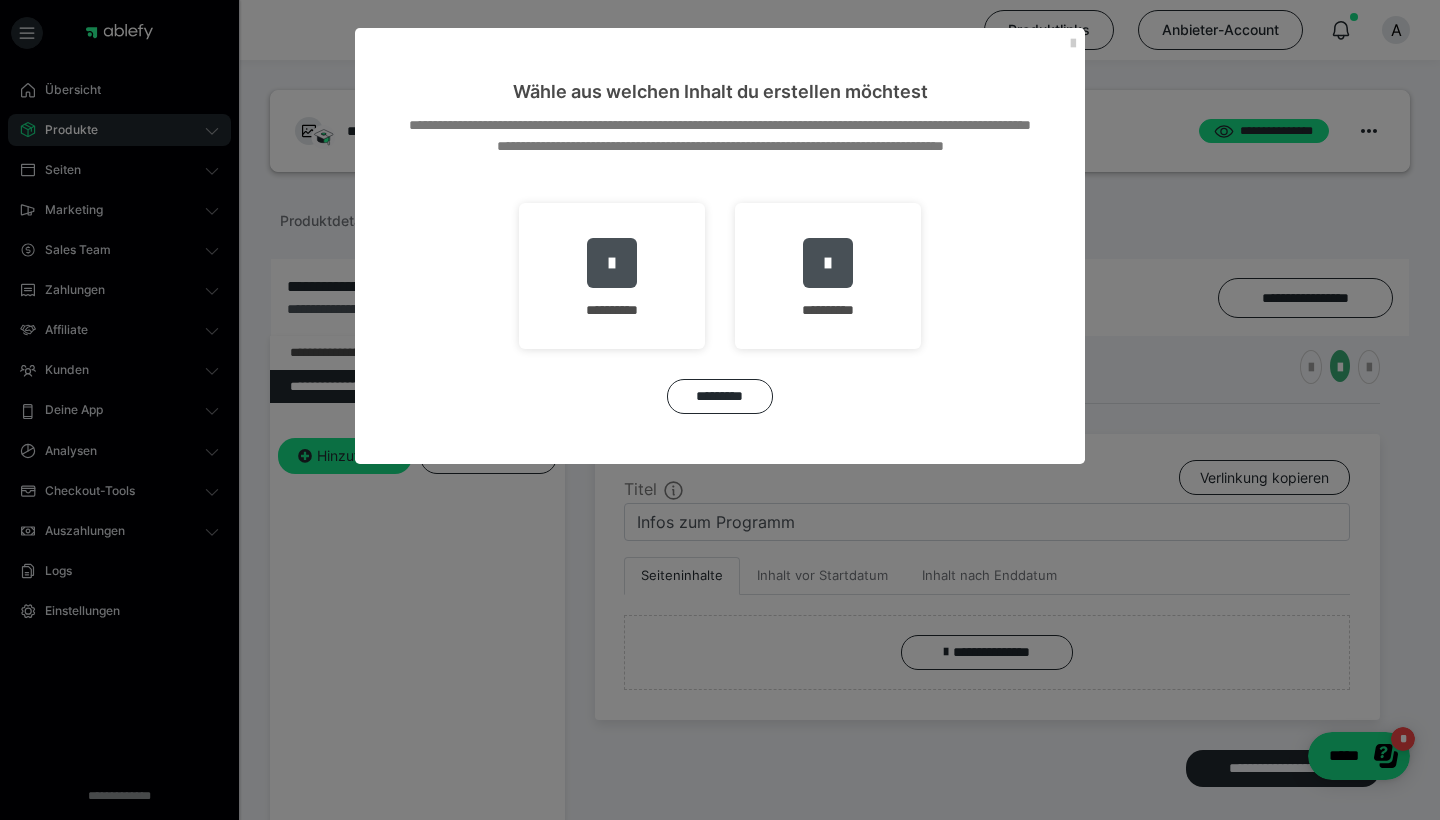 drag, startPoint x: 834, startPoint y: 292, endPoint x: 862, endPoint y: 387, distance: 99.0404 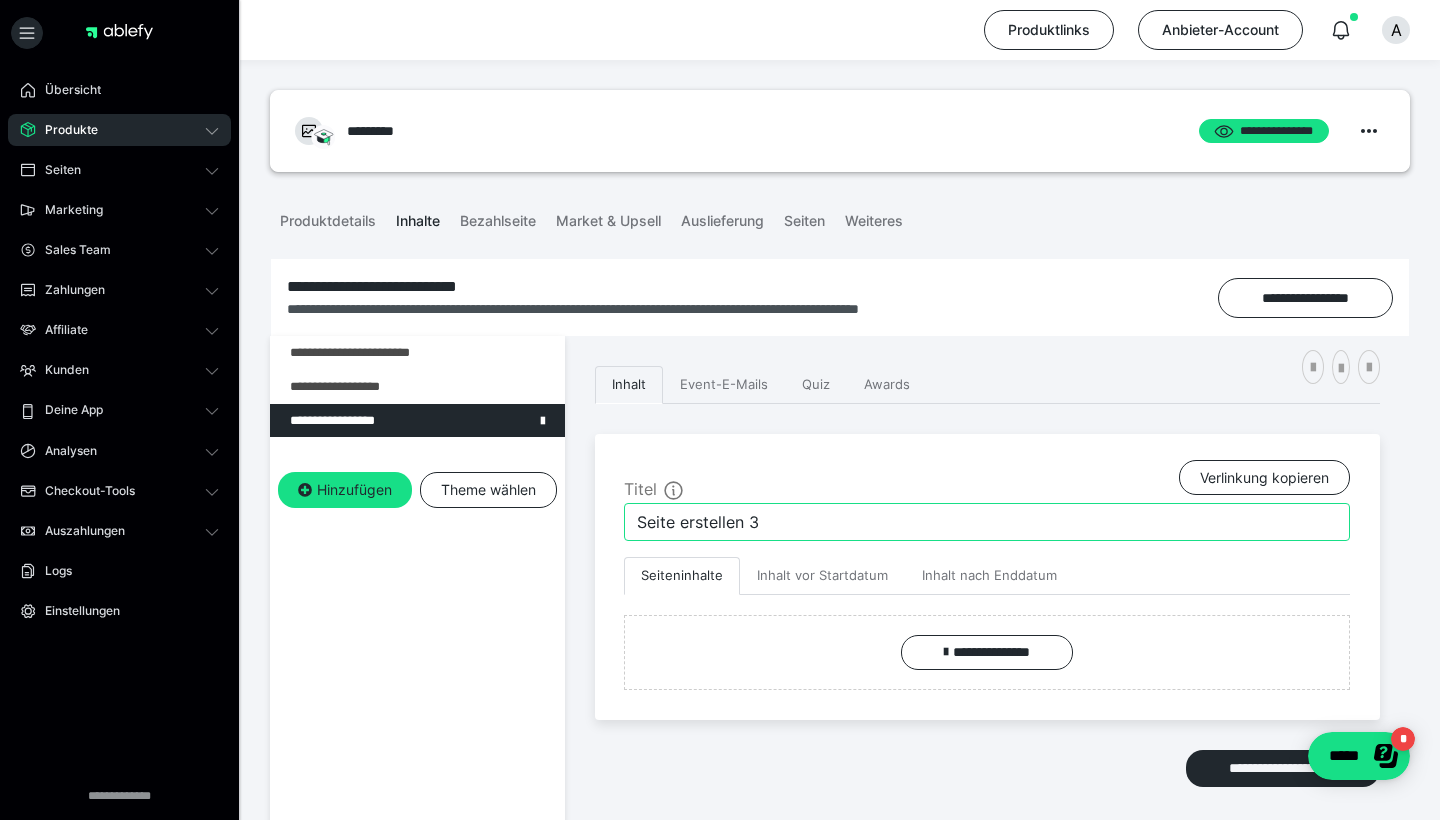drag, startPoint x: 802, startPoint y: 526, endPoint x: 617, endPoint y: 527, distance: 185.0027 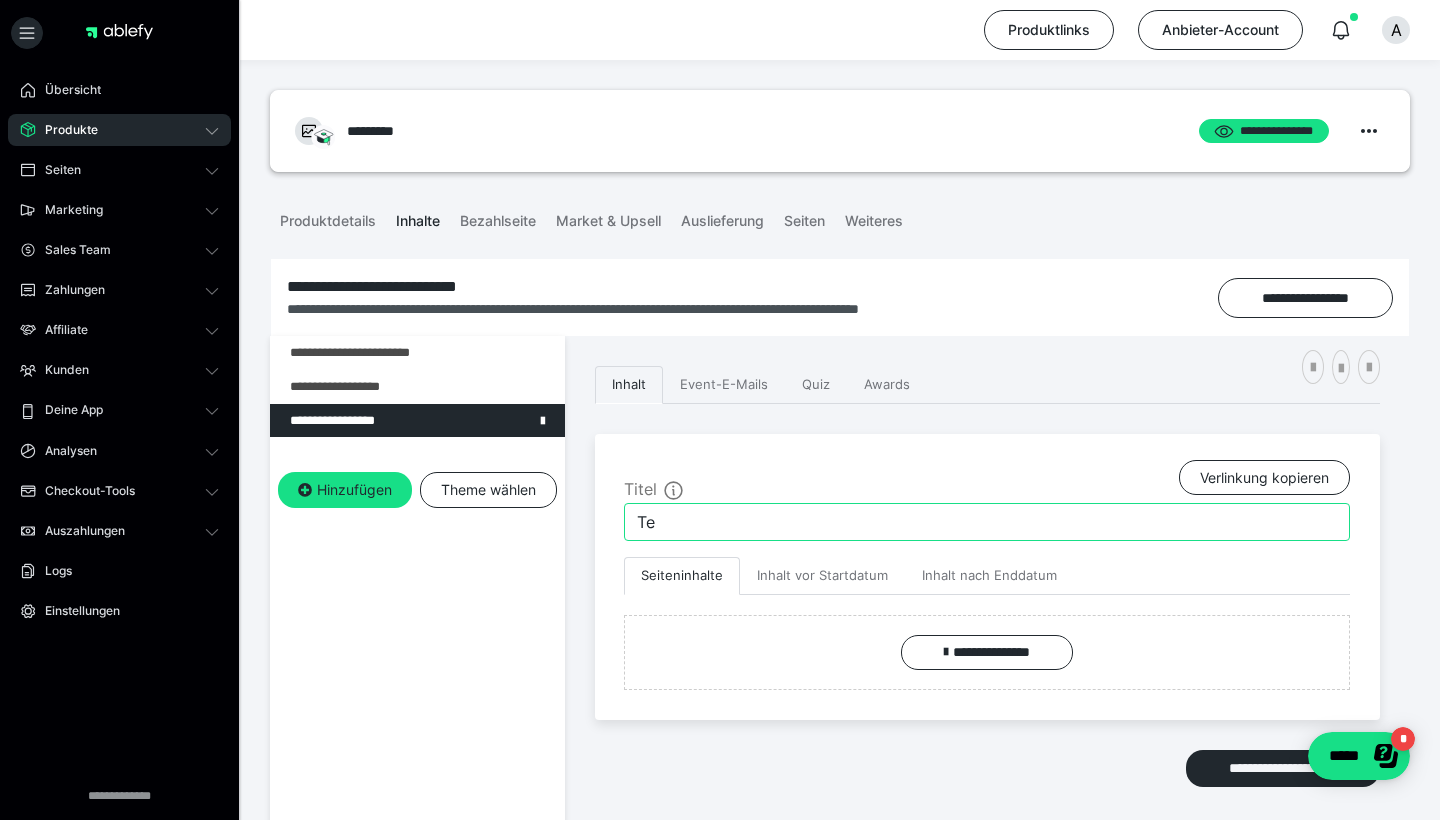 type on "T" 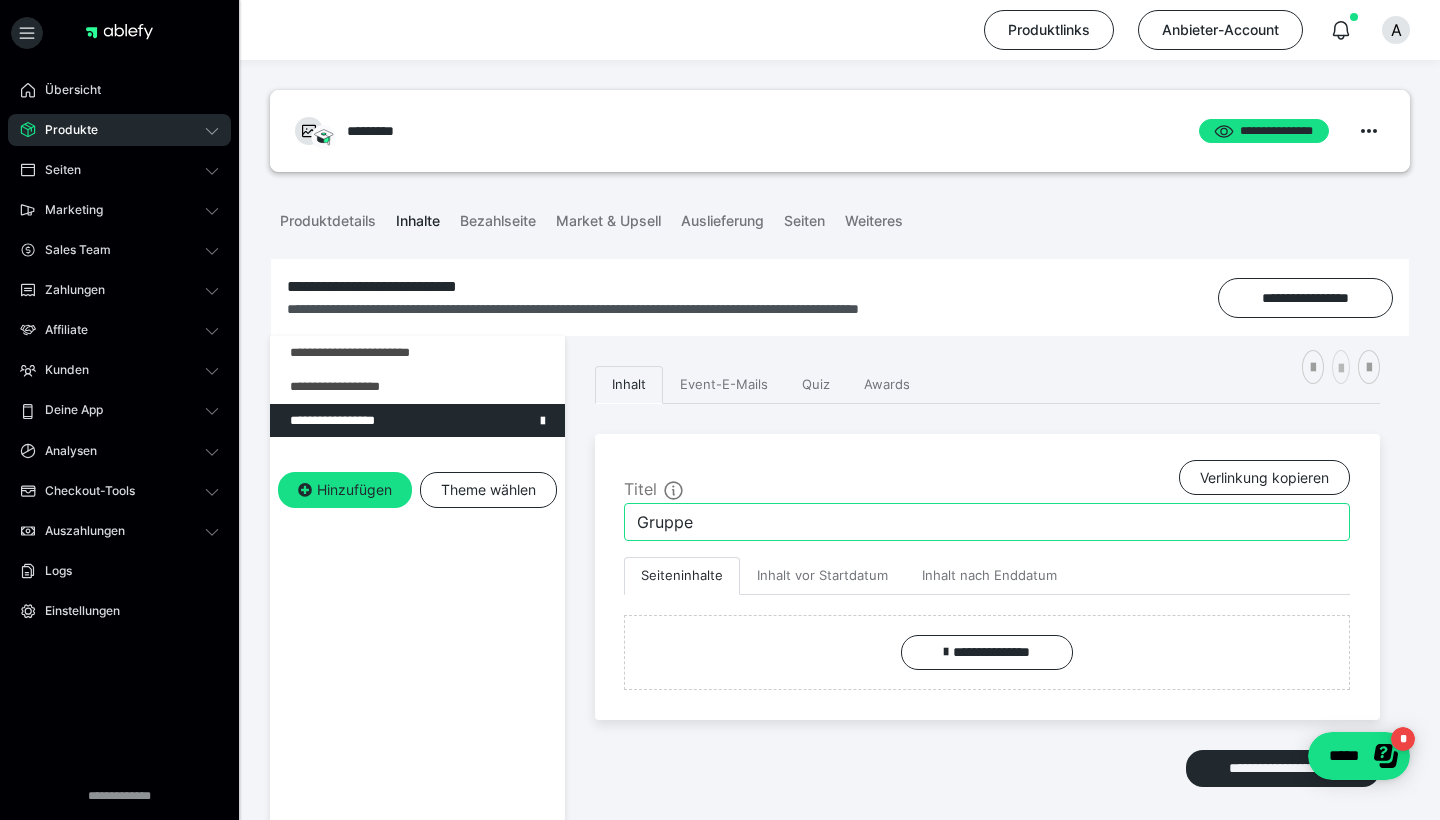type on "Gruppe" 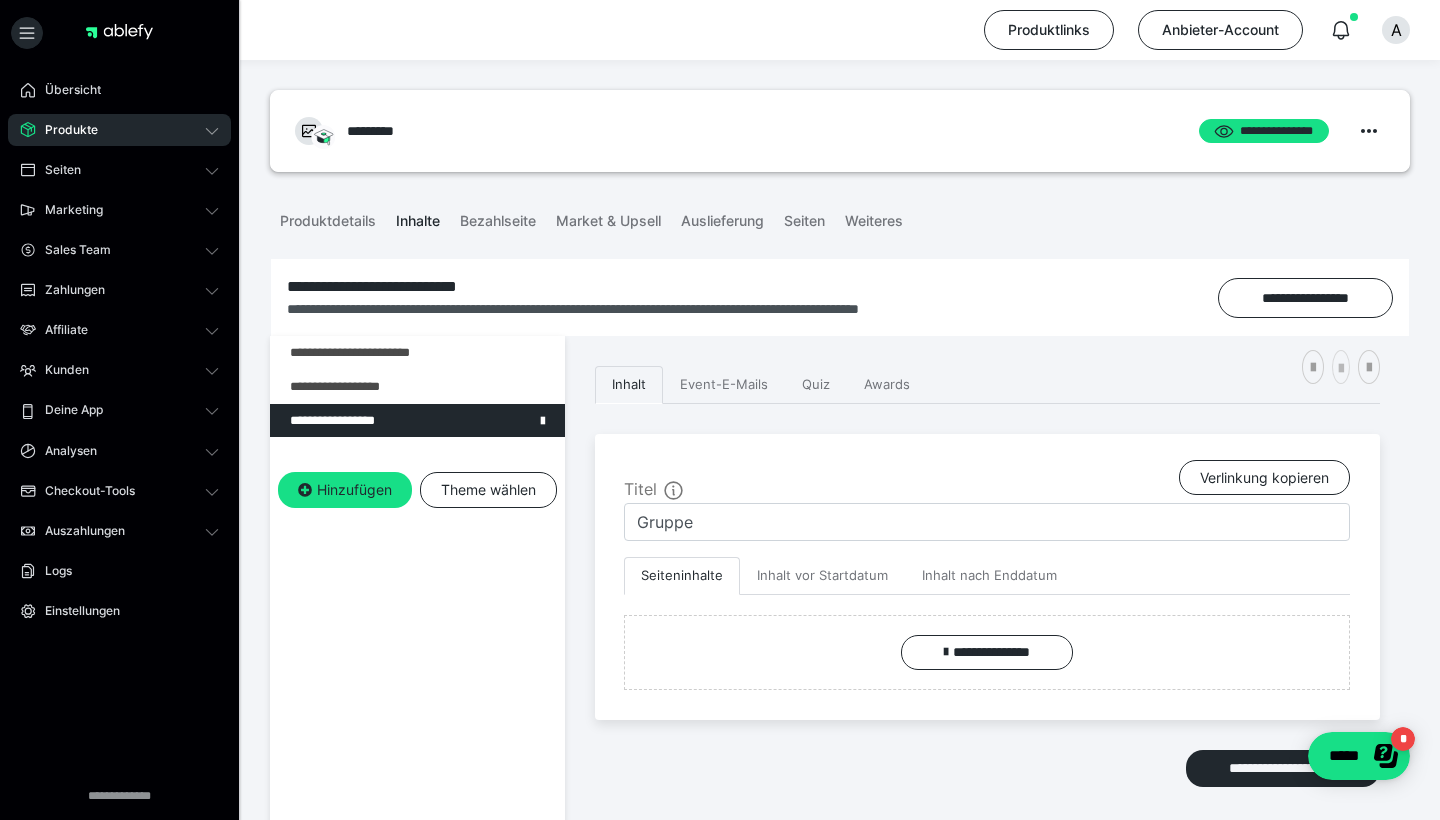 click at bounding box center (1341, 367) 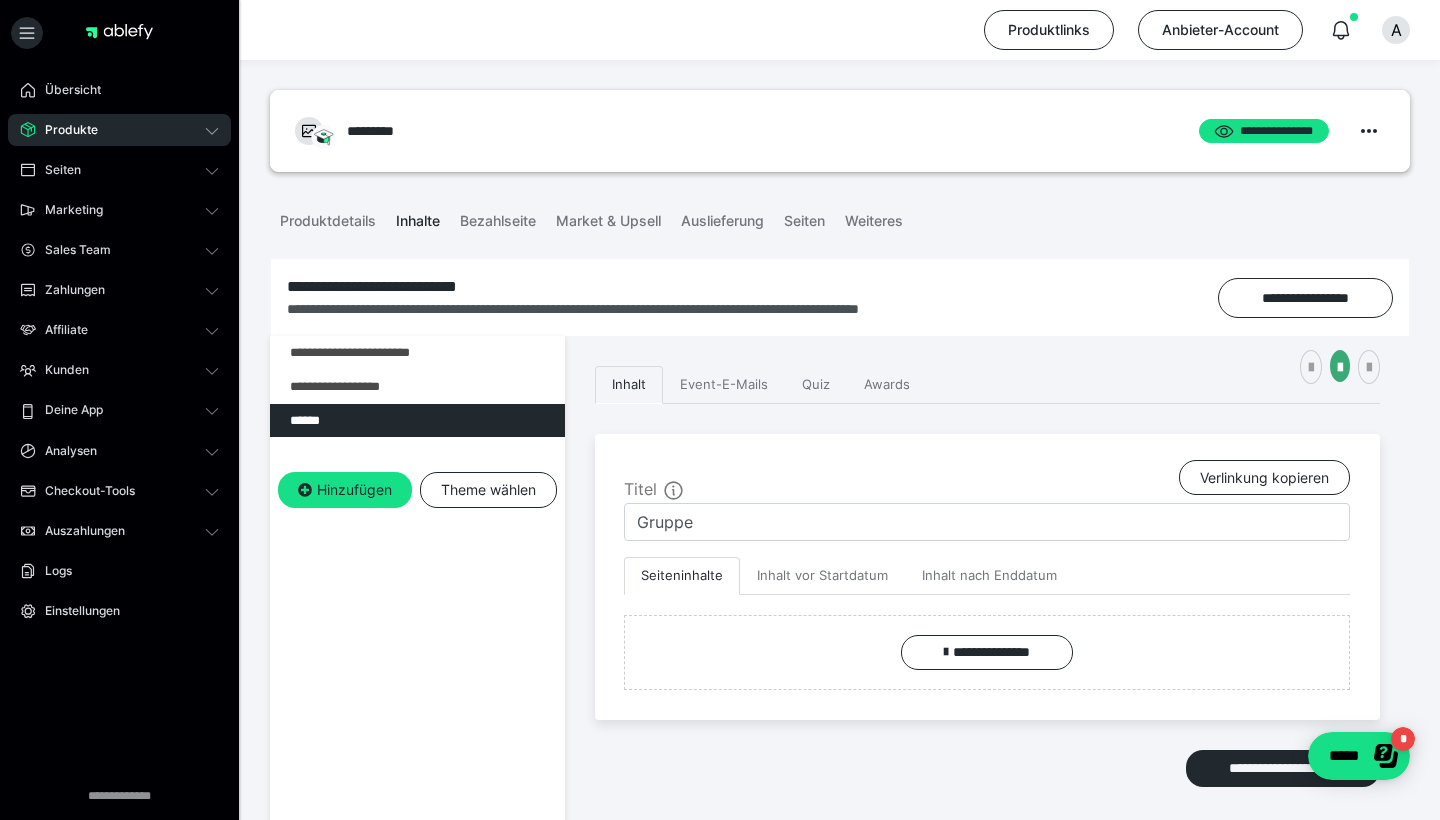 click on "**********" at bounding box center [417, 716] 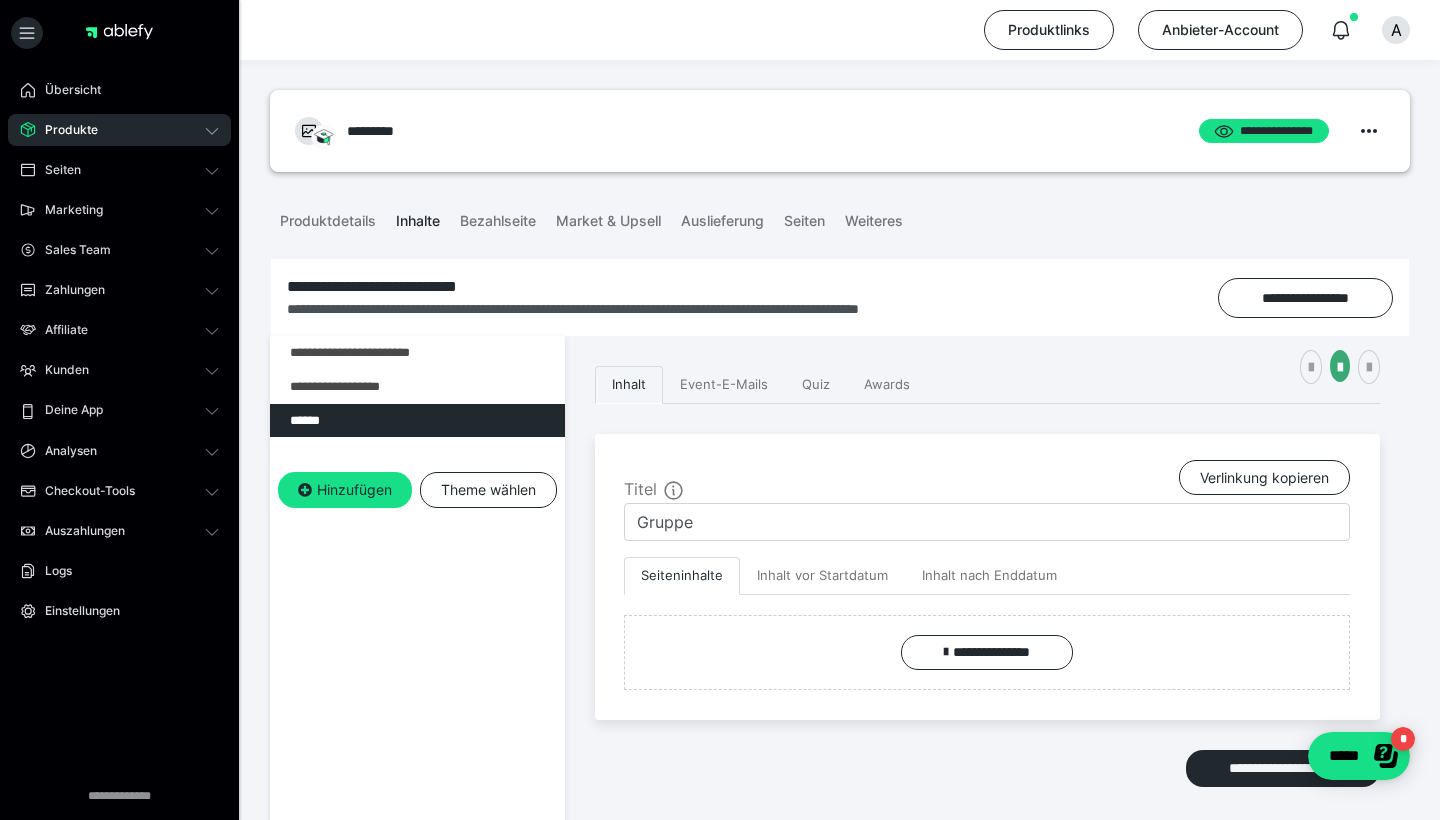 click on "**********" at bounding box center [417, 716] 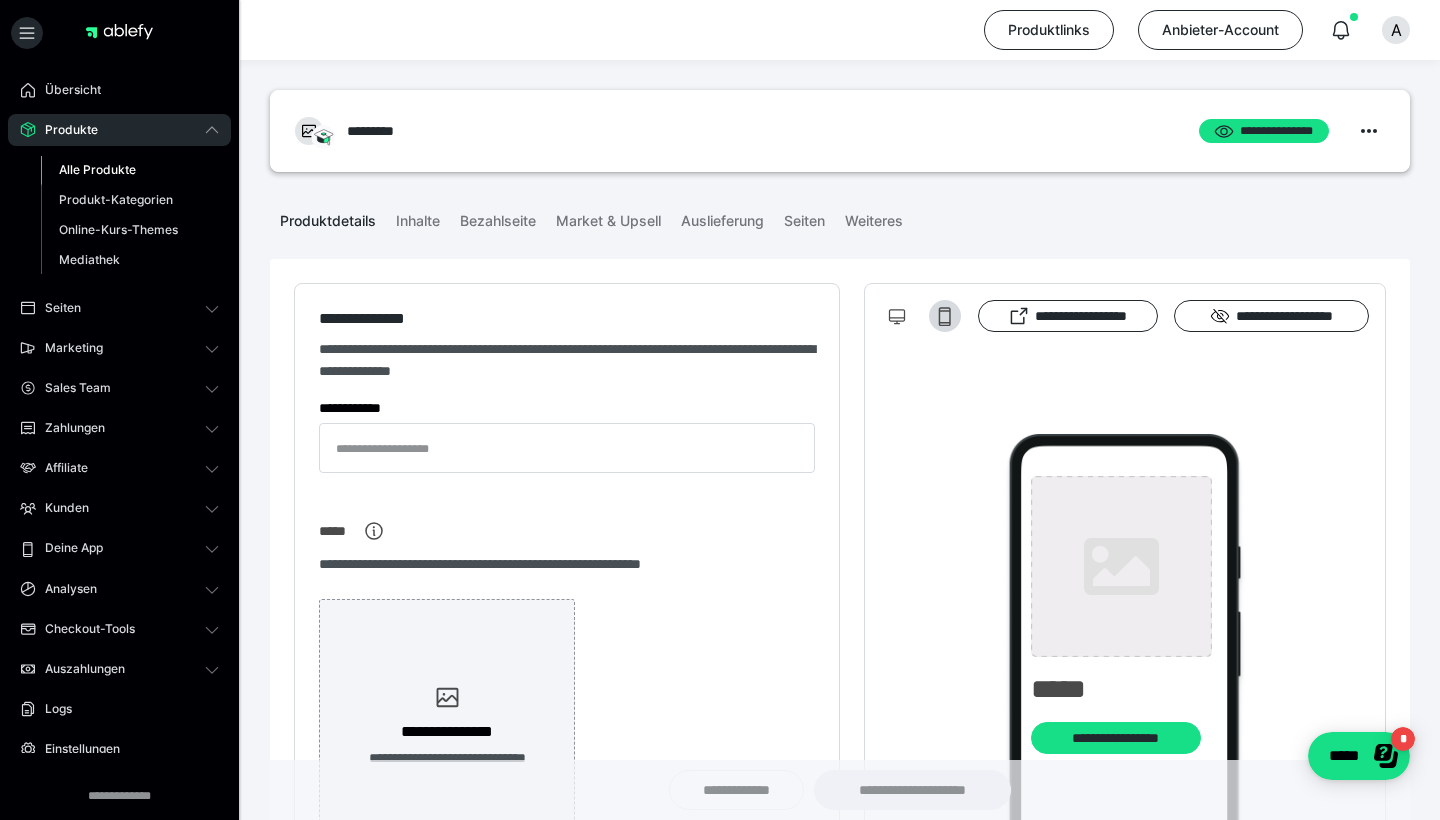 type on "*********" 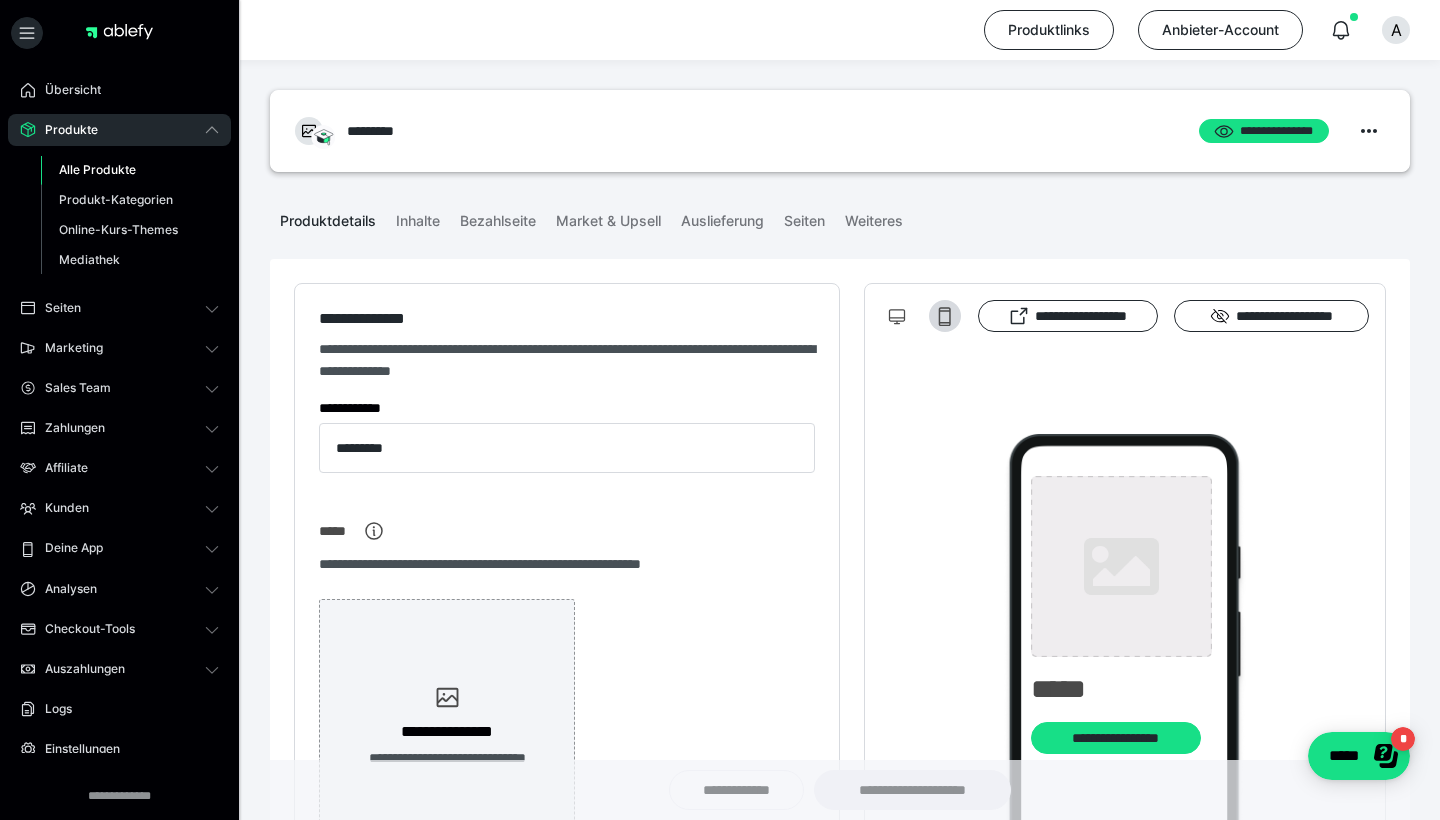 type on "**********" 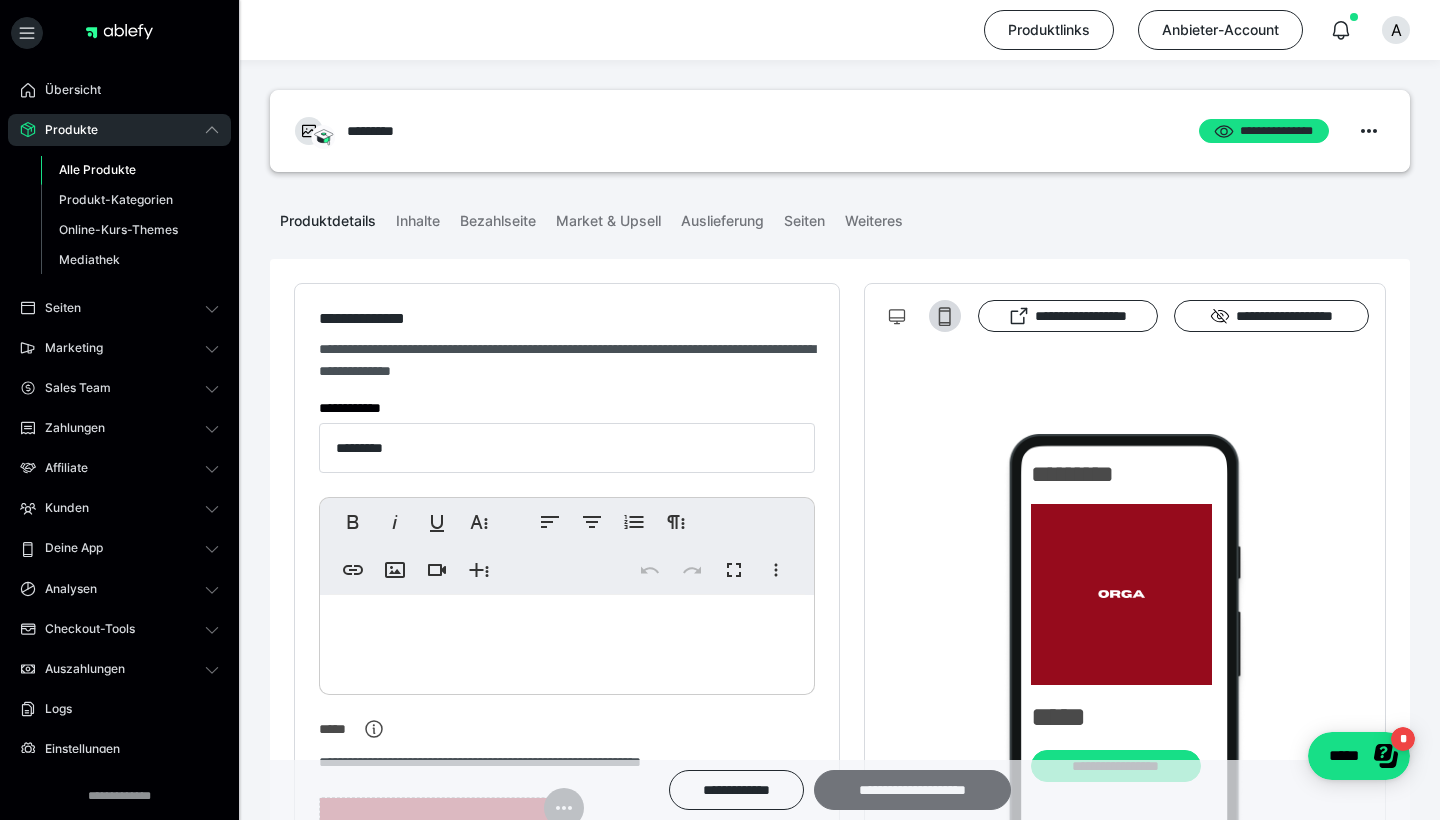 click on "**********" at bounding box center (912, 790) 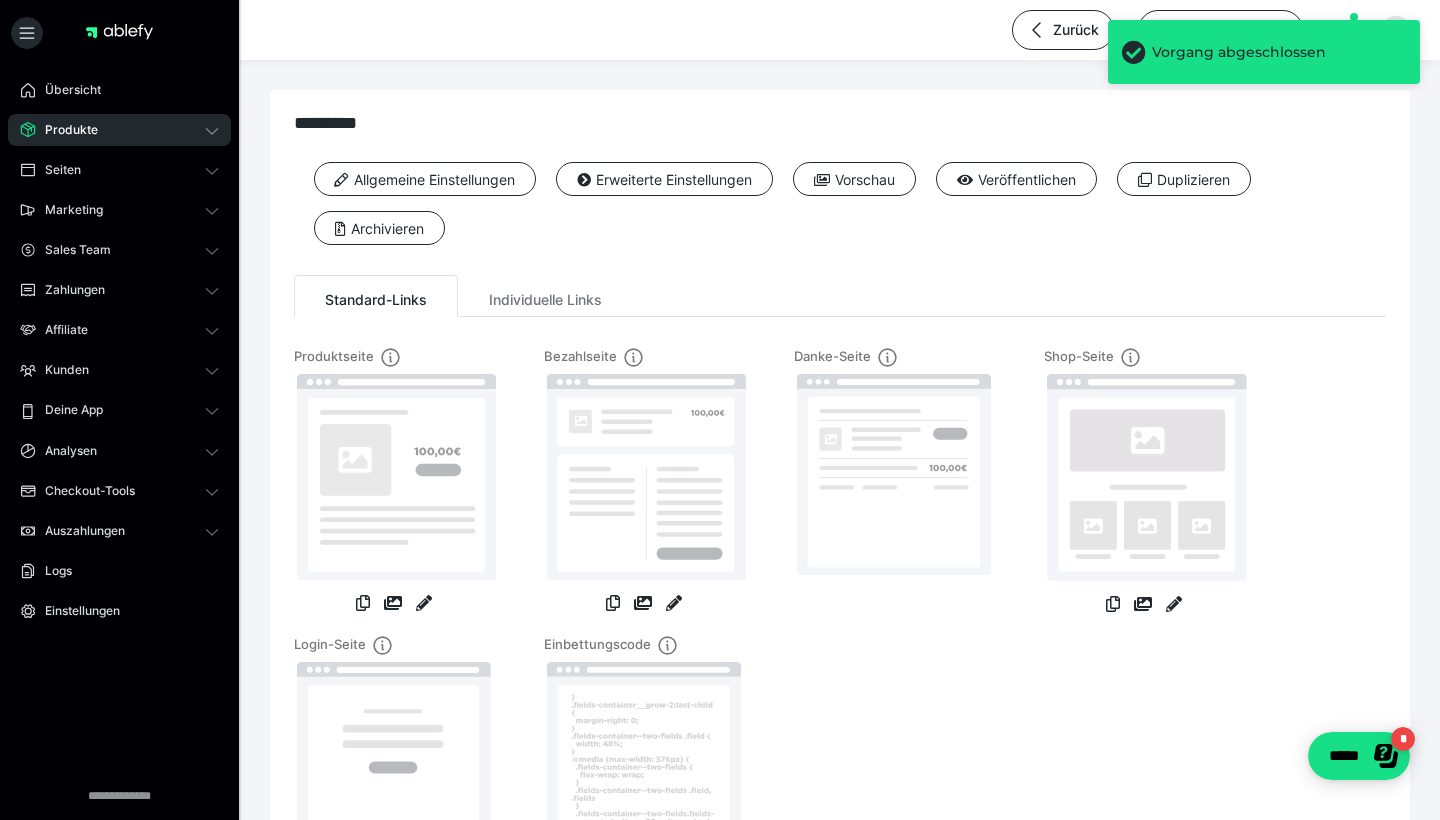 click on "Produkte" at bounding box center (119, 130) 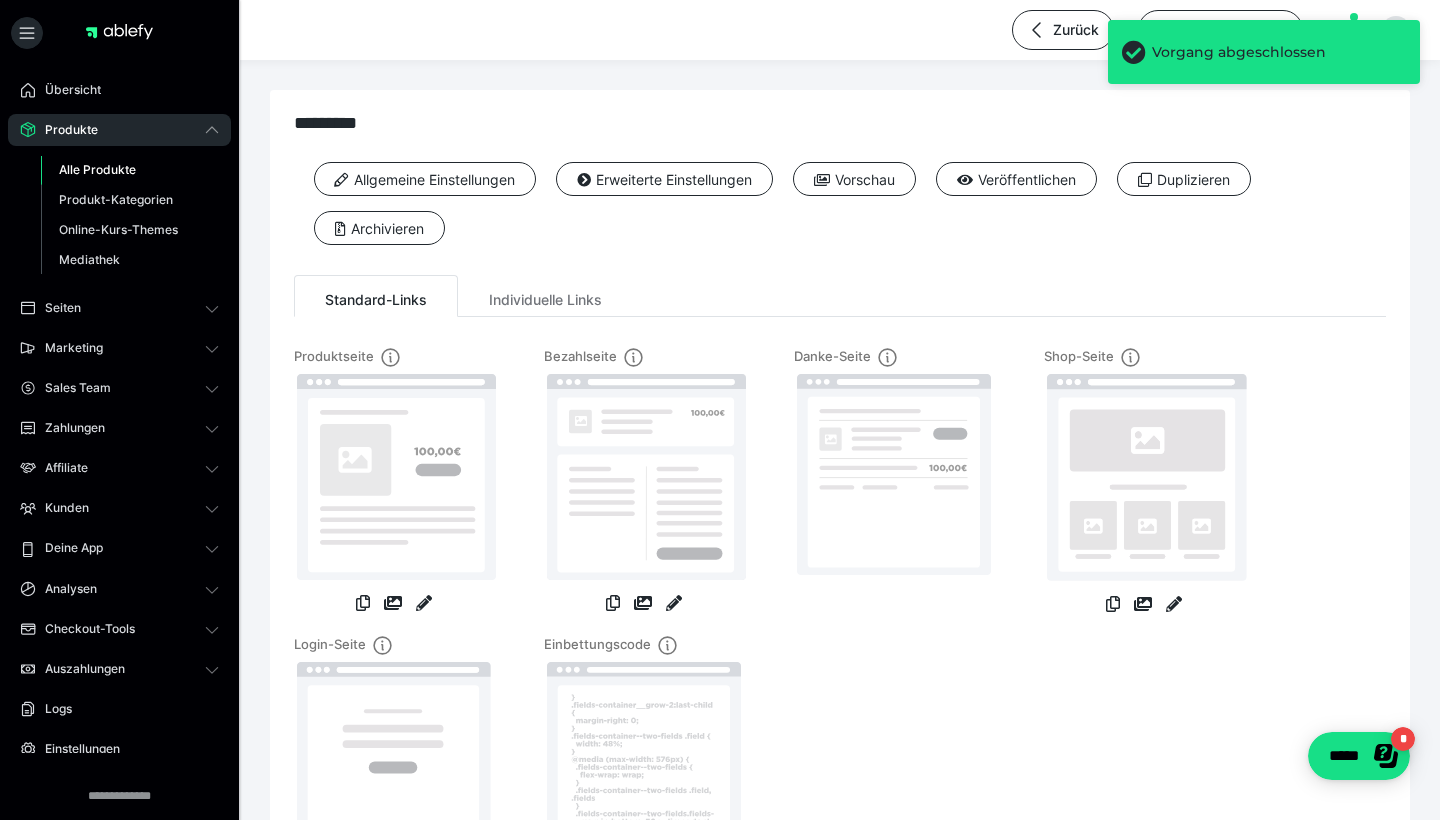 click on "Alle Produkte" at bounding box center (97, 169) 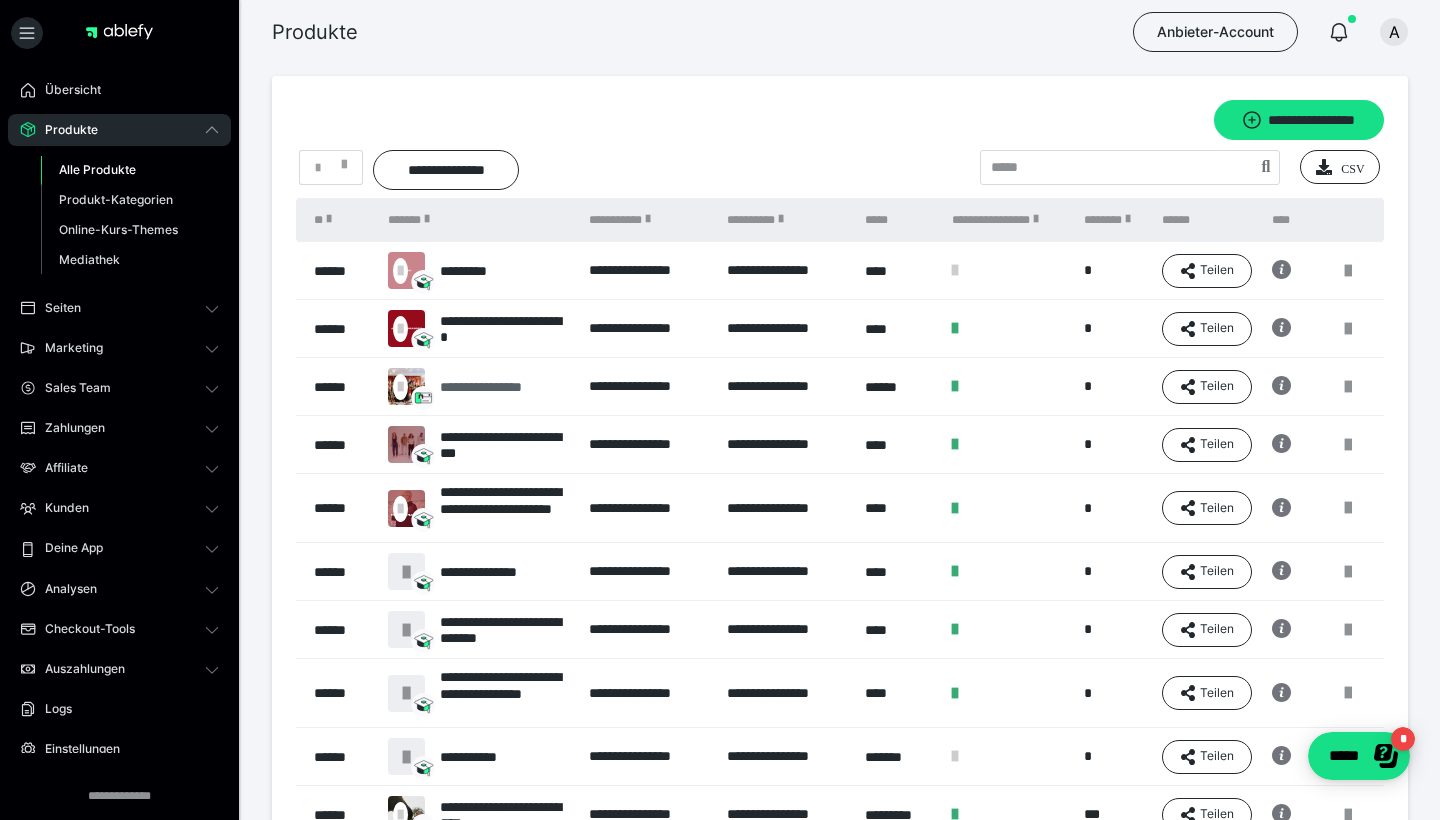 click on "**********" at bounding box center (500, 387) 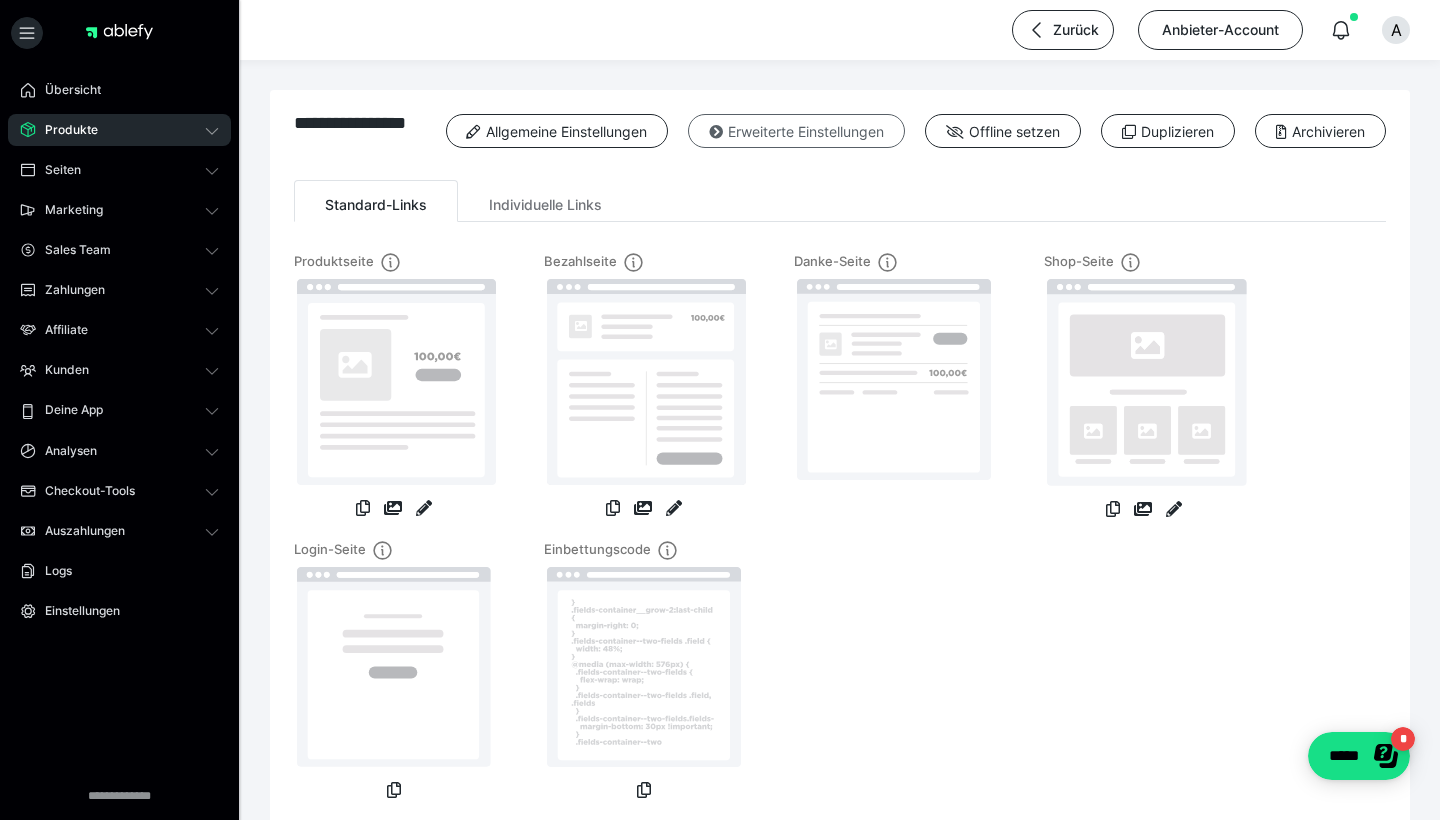 click on "Erweiterte Einstellungen" at bounding box center [796, 131] 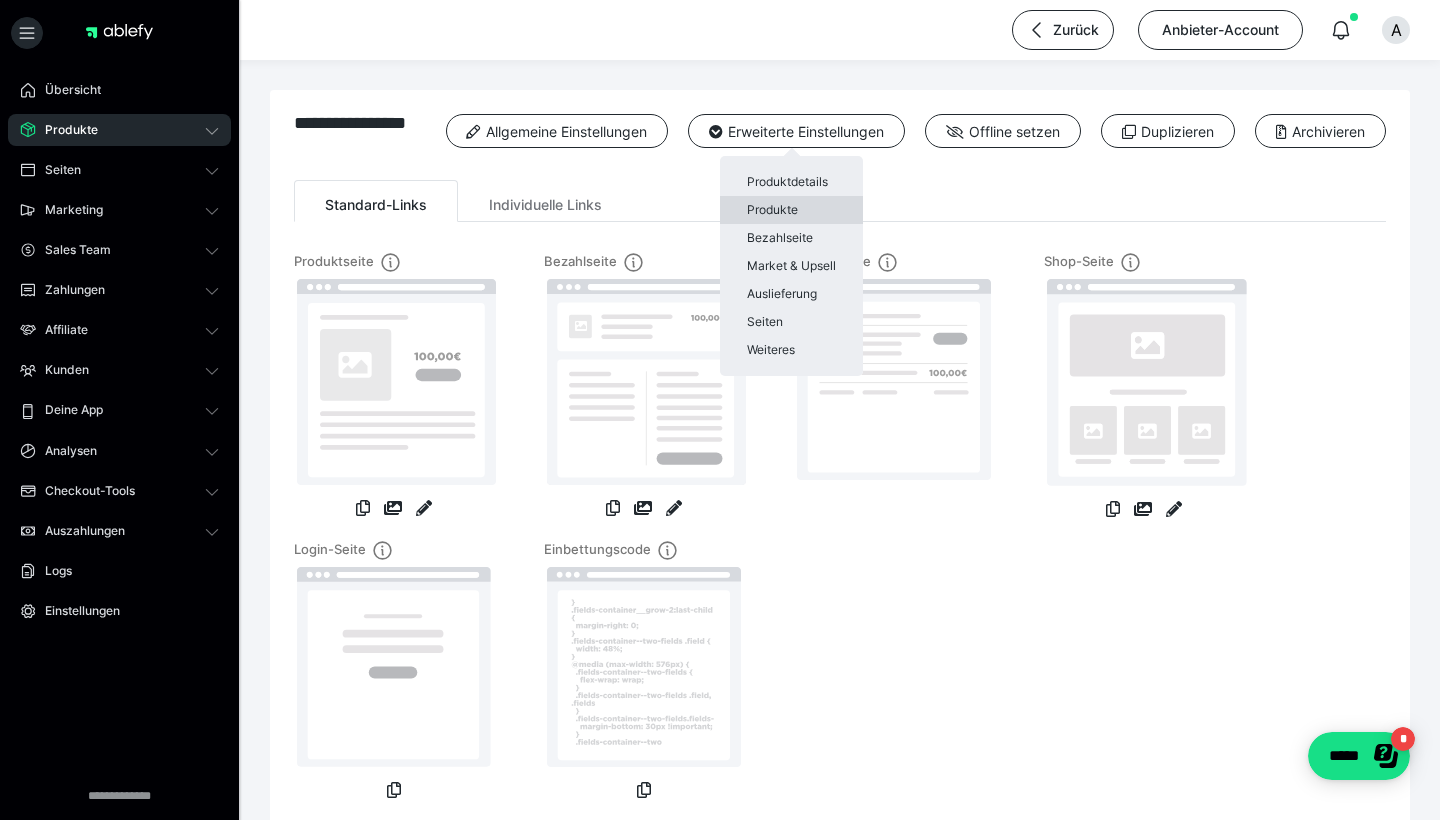 click on "Produkte" at bounding box center [791, 210] 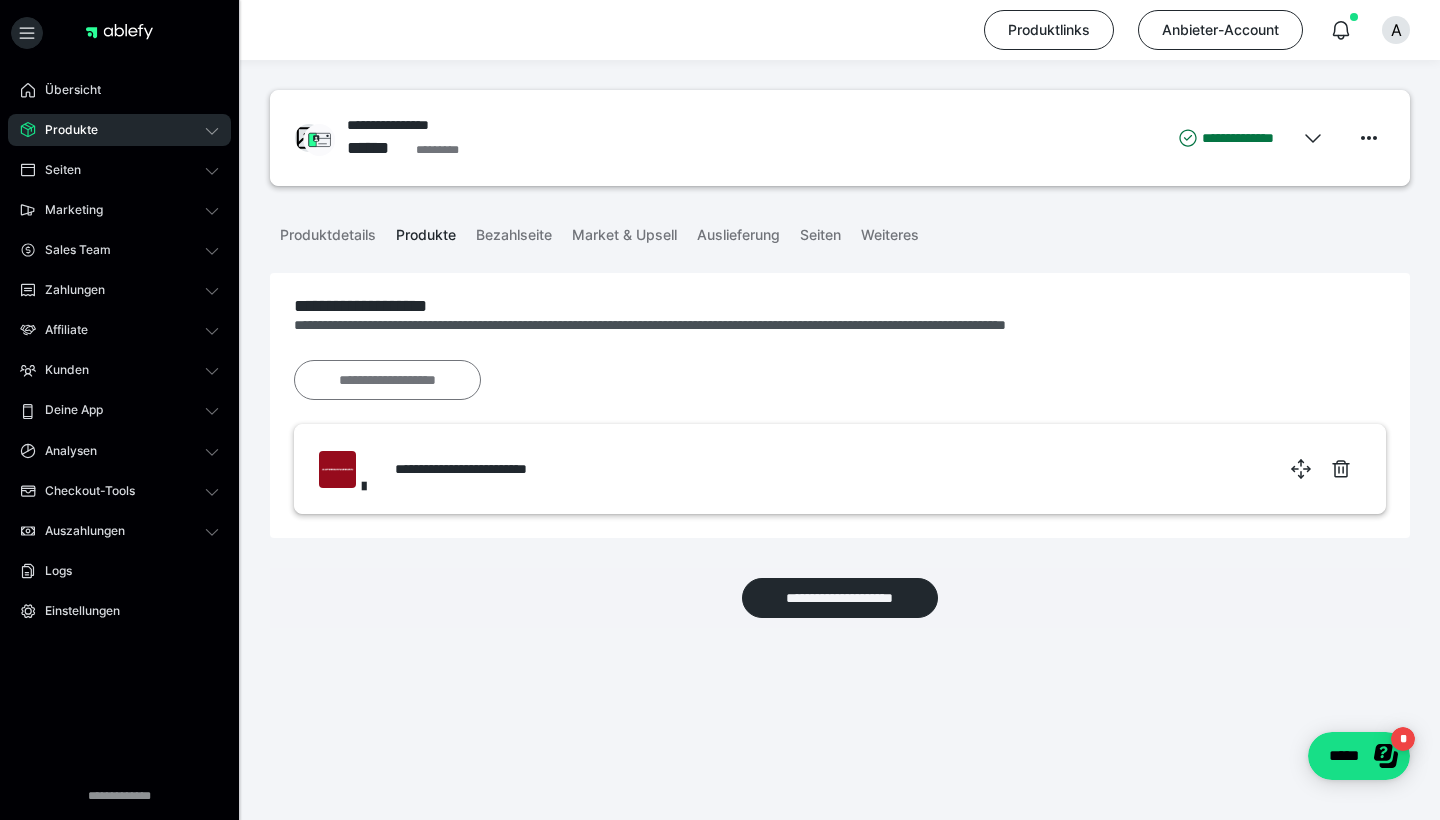 click on "**********" at bounding box center (387, 380) 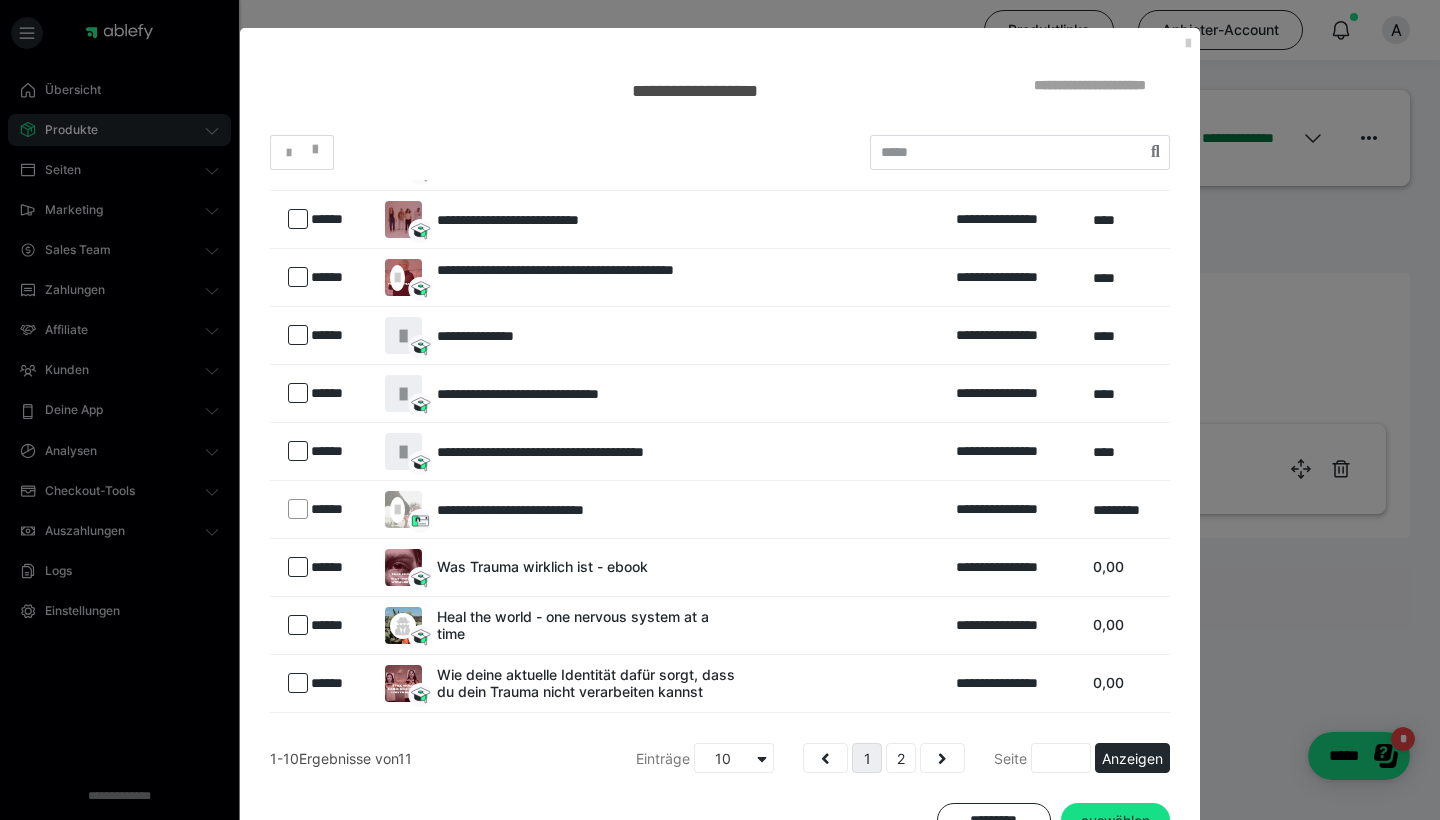 scroll, scrollTop: 102, scrollLeft: 0, axis: vertical 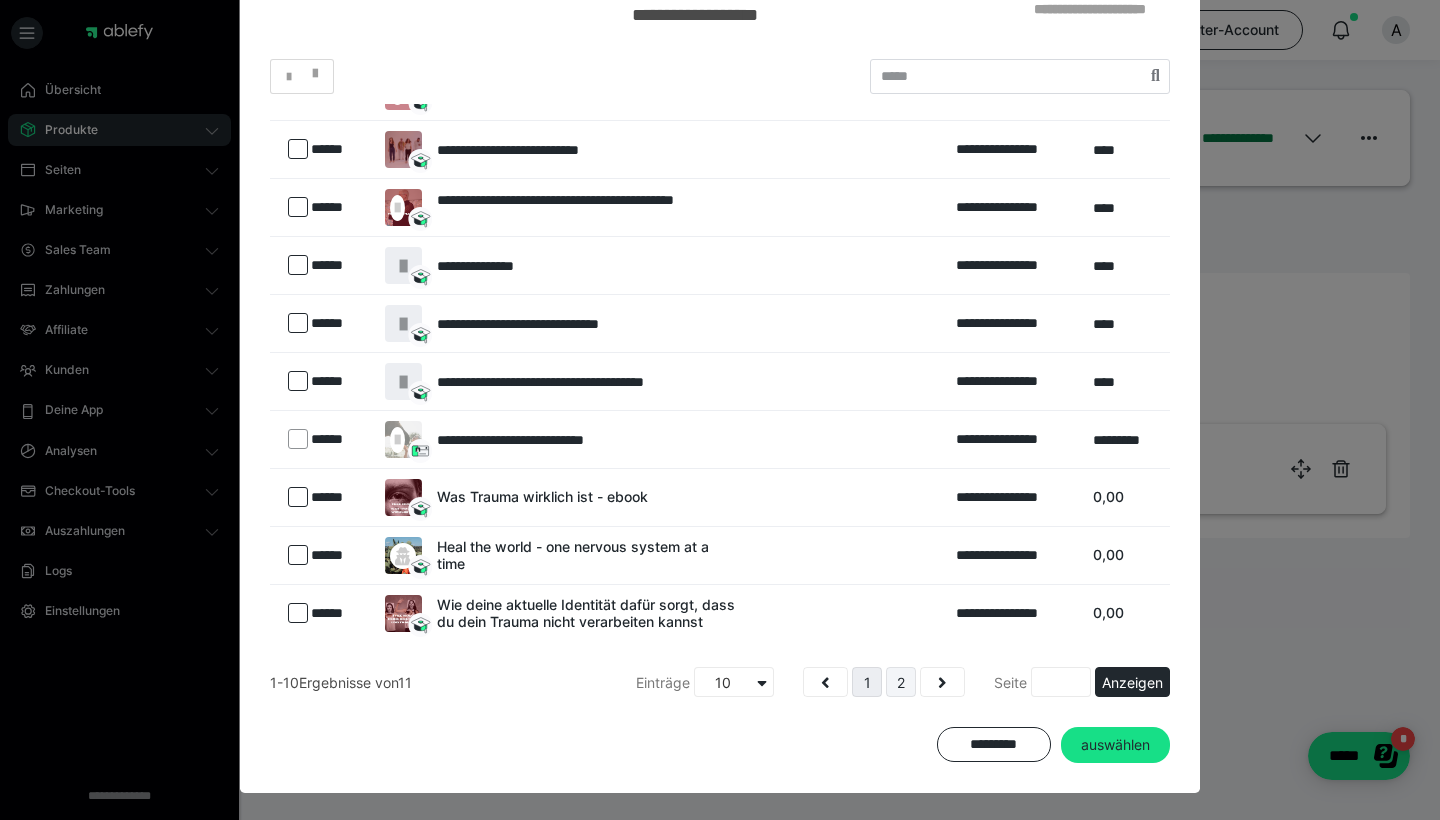 click on "2" at bounding box center [901, 682] 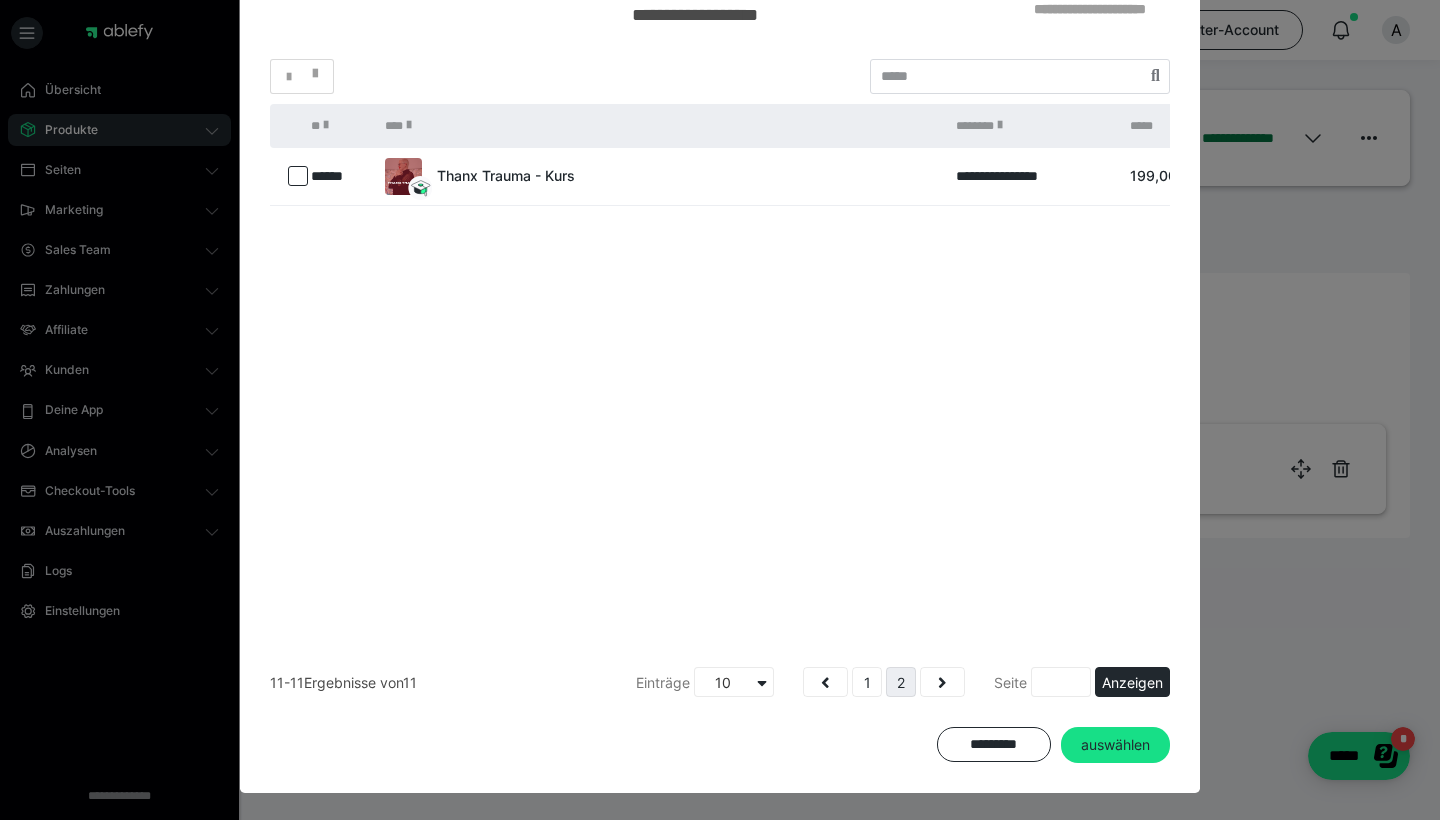 scroll, scrollTop: 0, scrollLeft: 0, axis: both 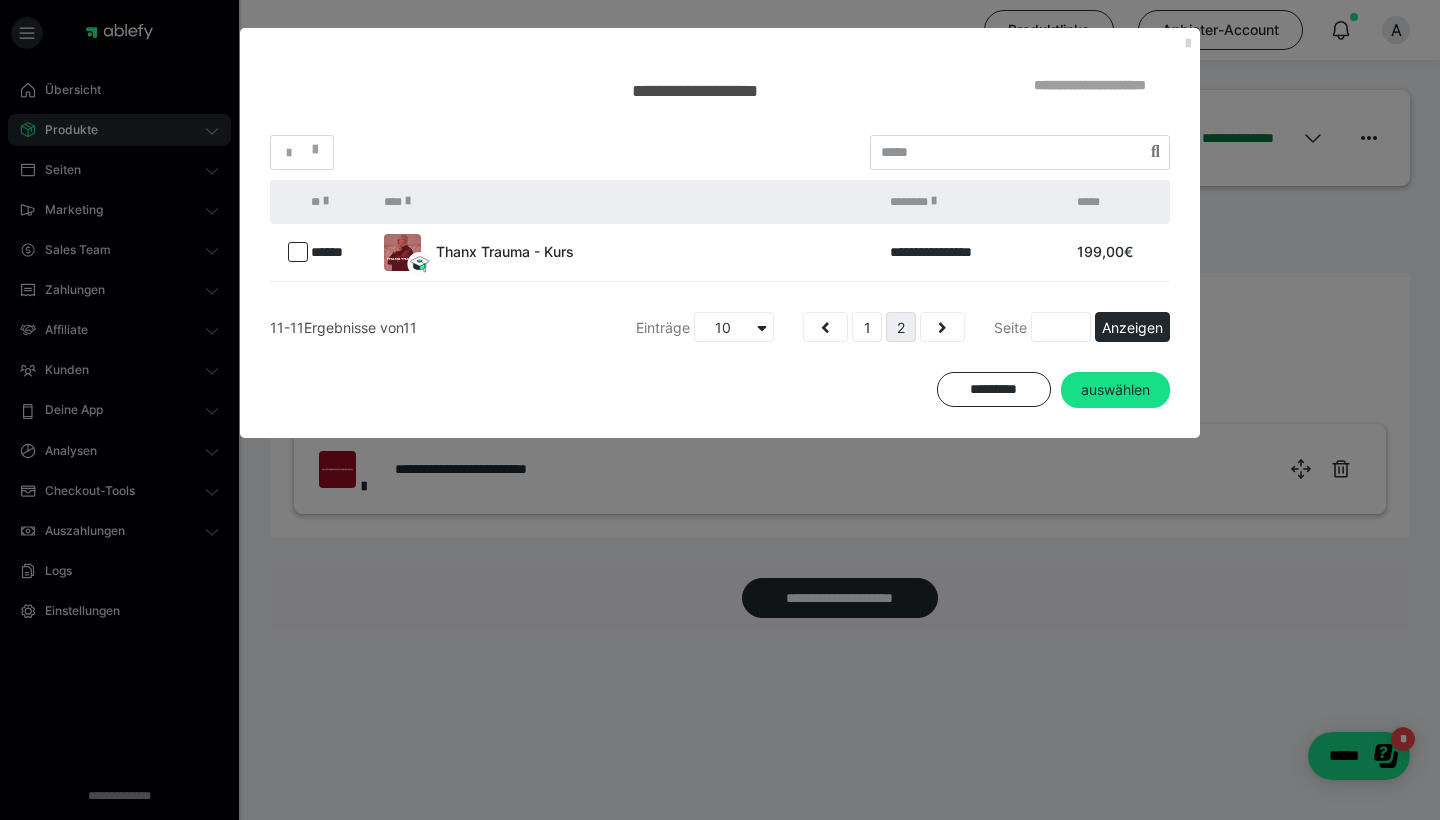 click at bounding box center [1188, 44] 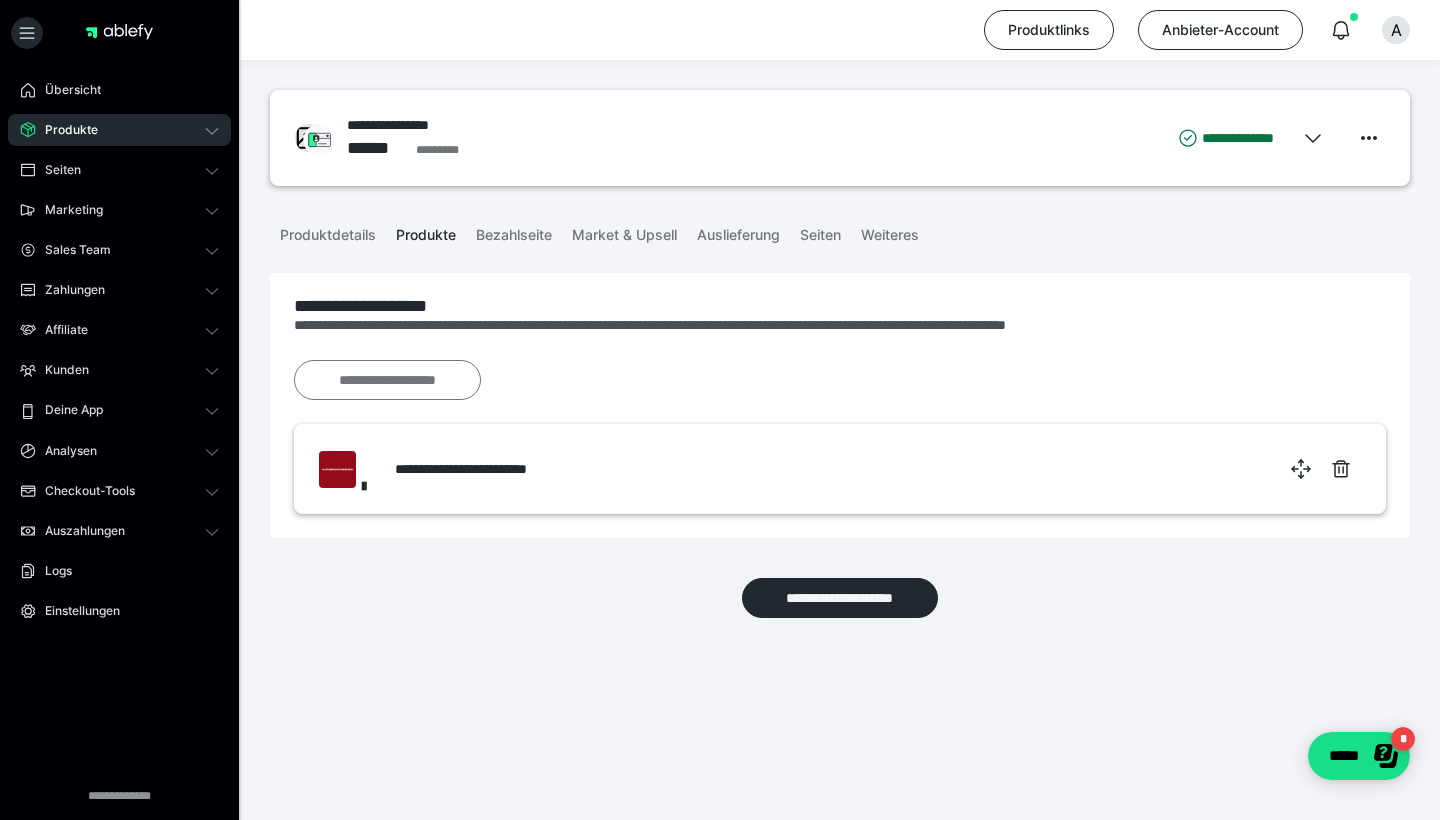 click on "**********" at bounding box center (387, 380) 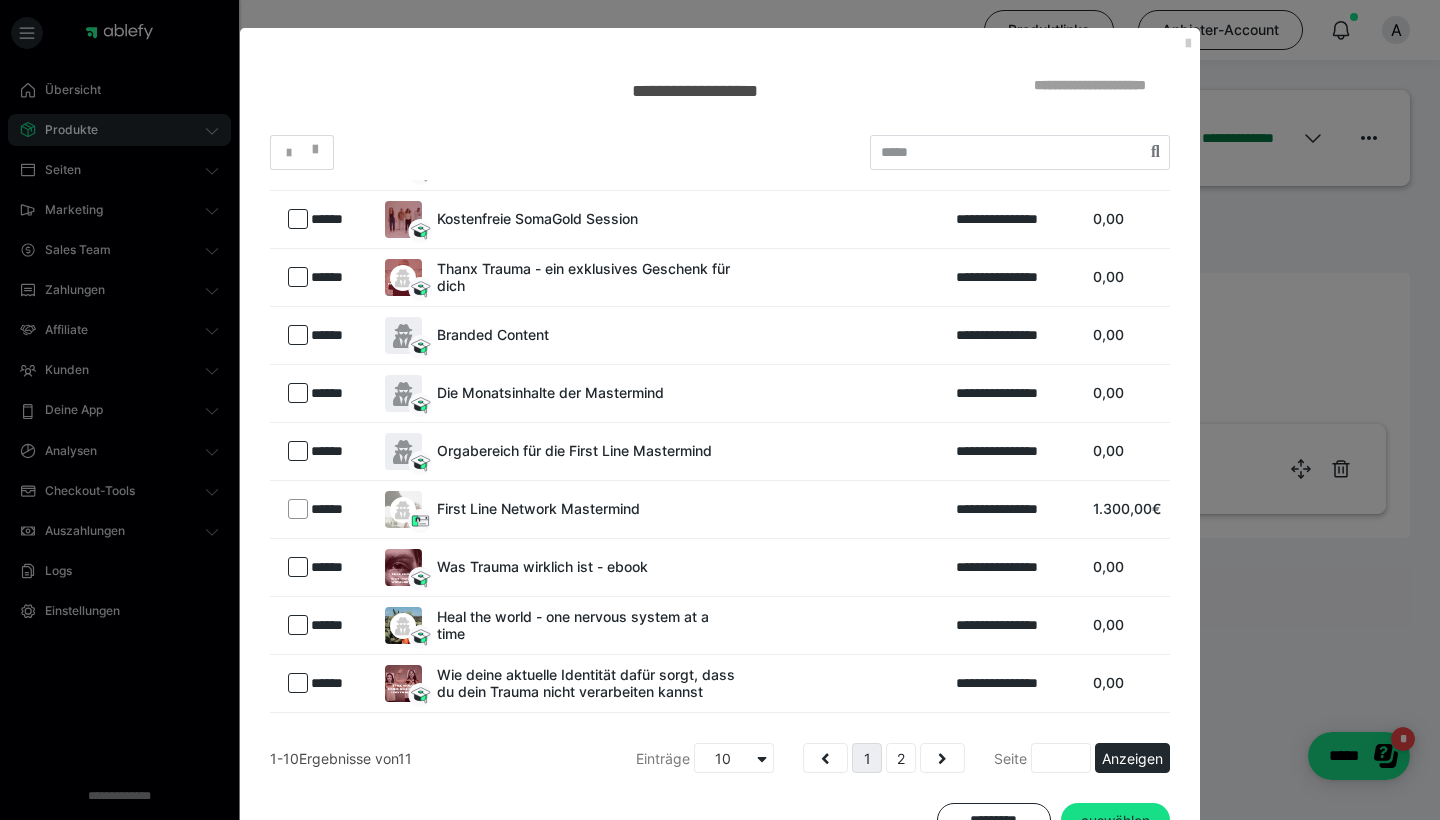 scroll, scrollTop: 102, scrollLeft: 0, axis: vertical 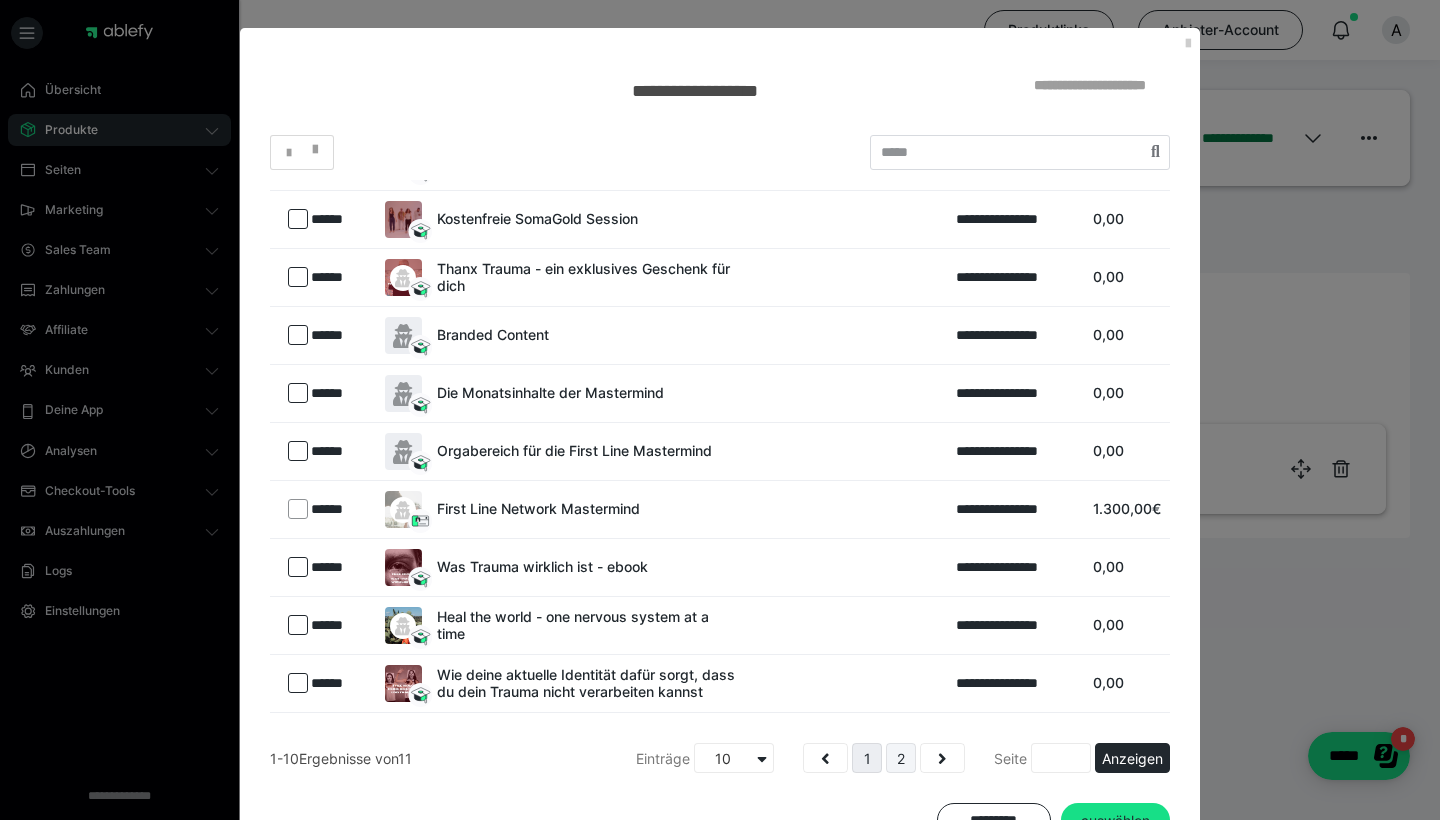 click on "2" at bounding box center [901, 758] 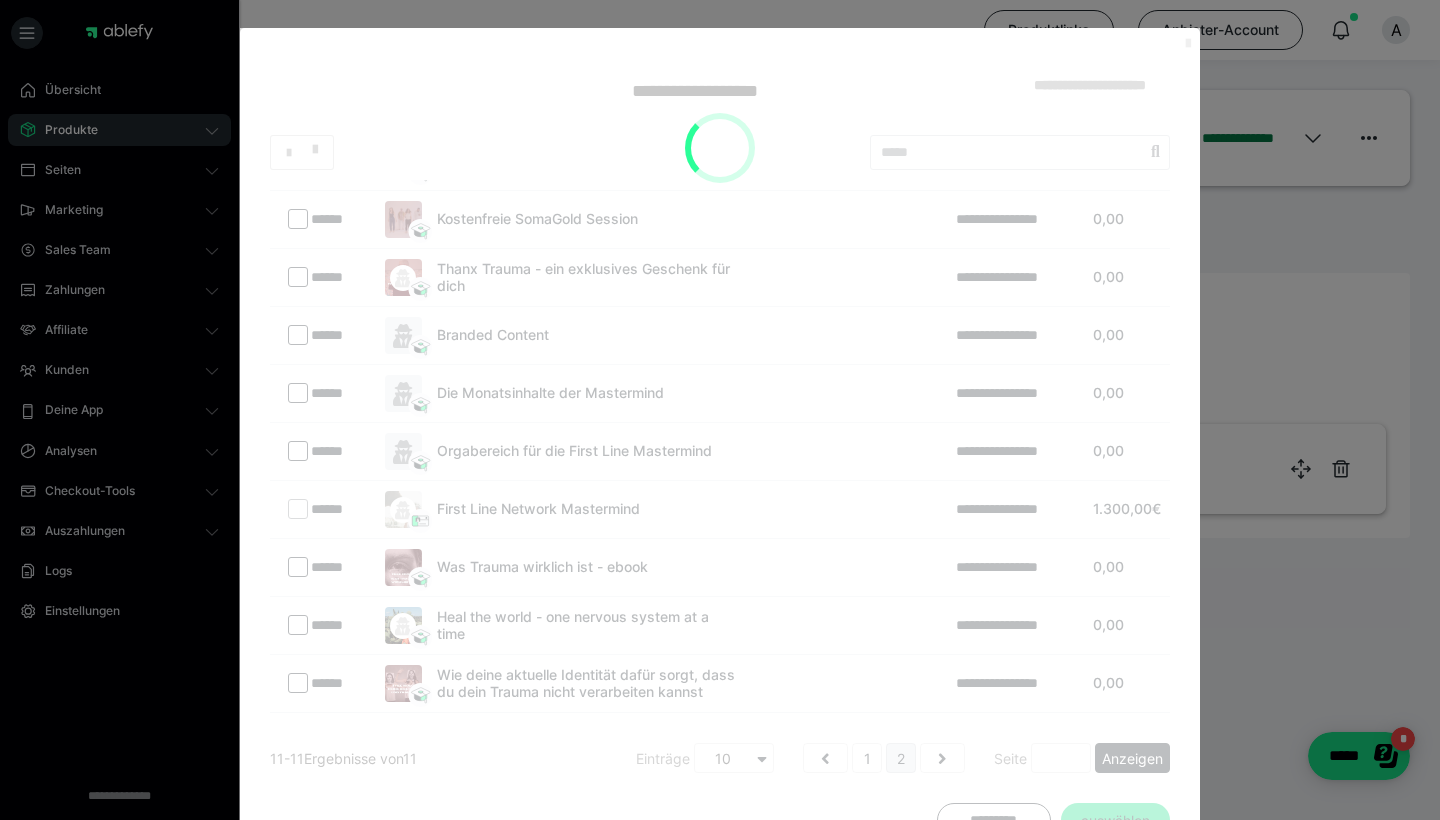 scroll, scrollTop: 0, scrollLeft: 0, axis: both 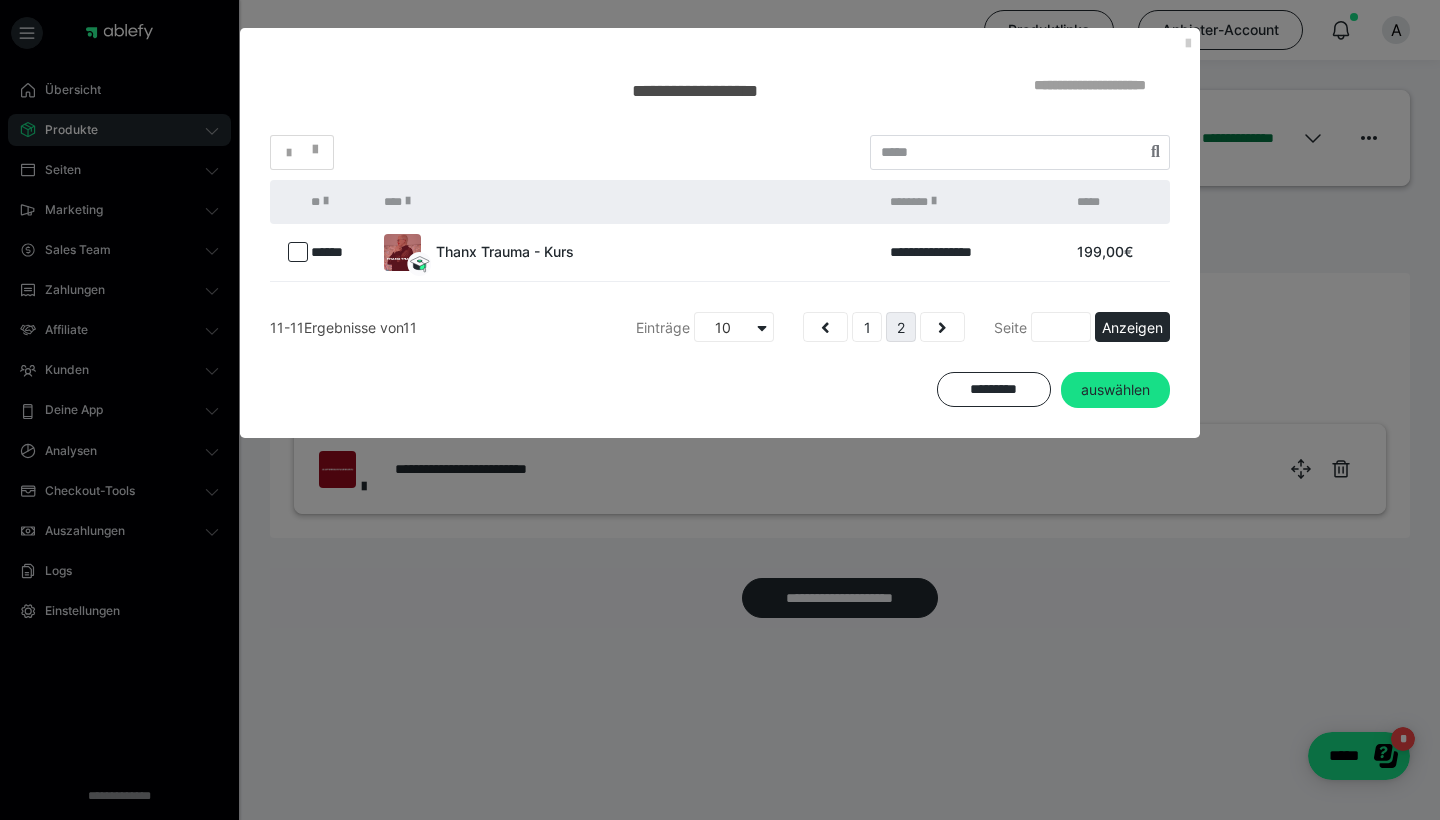 click at bounding box center (298, 252) 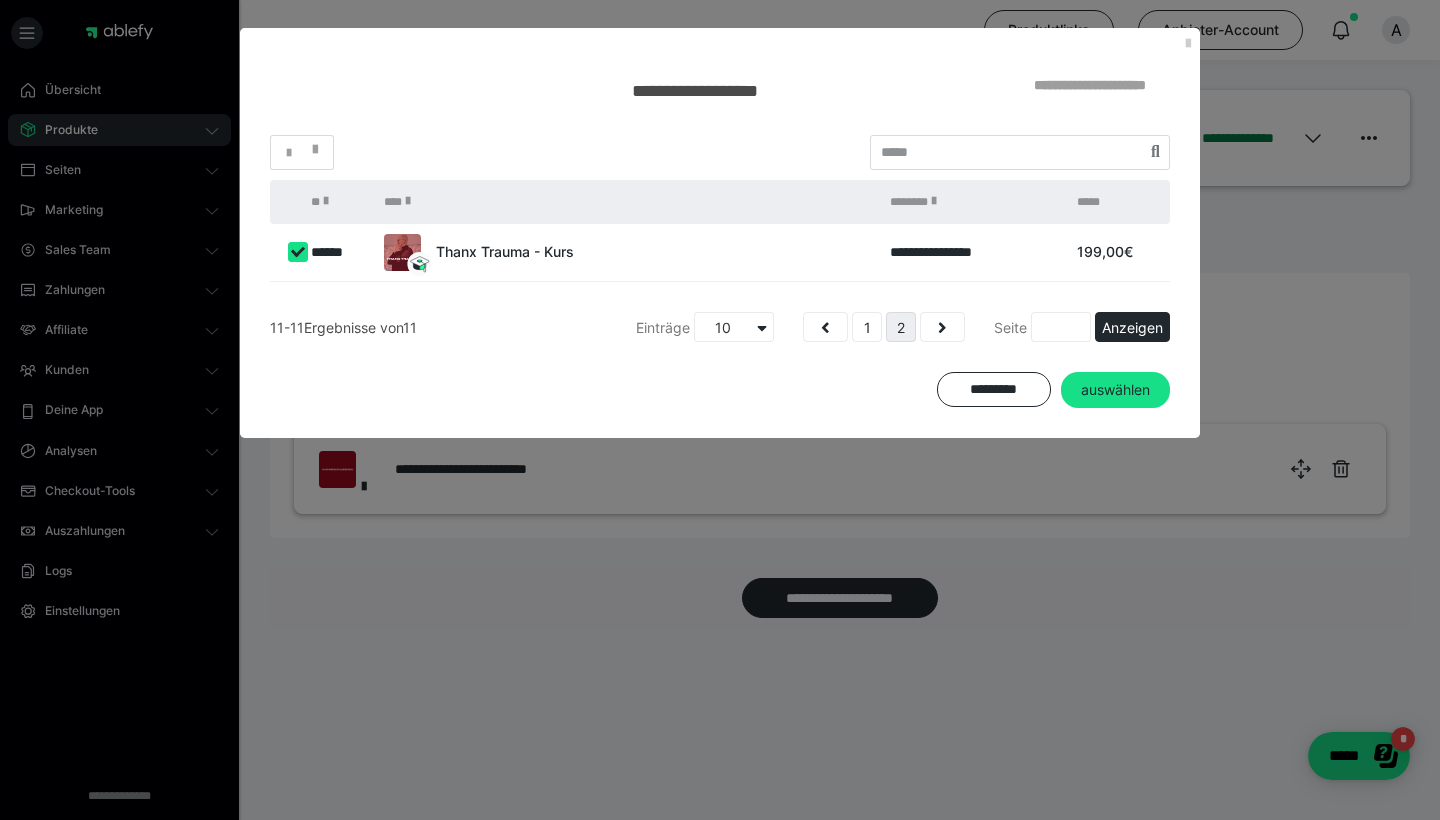 checkbox on "true" 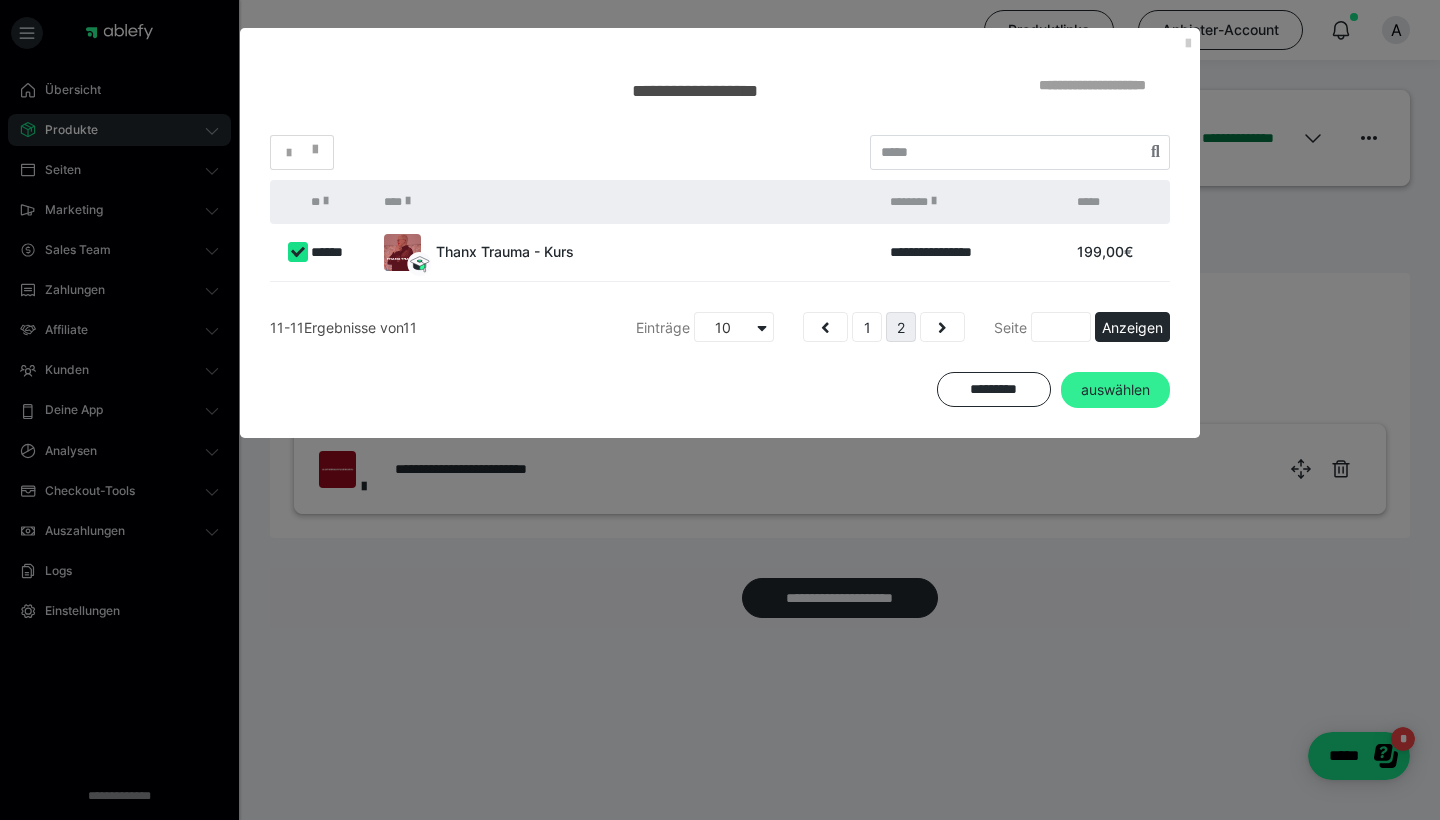 click on "auswählen" at bounding box center [1115, 390] 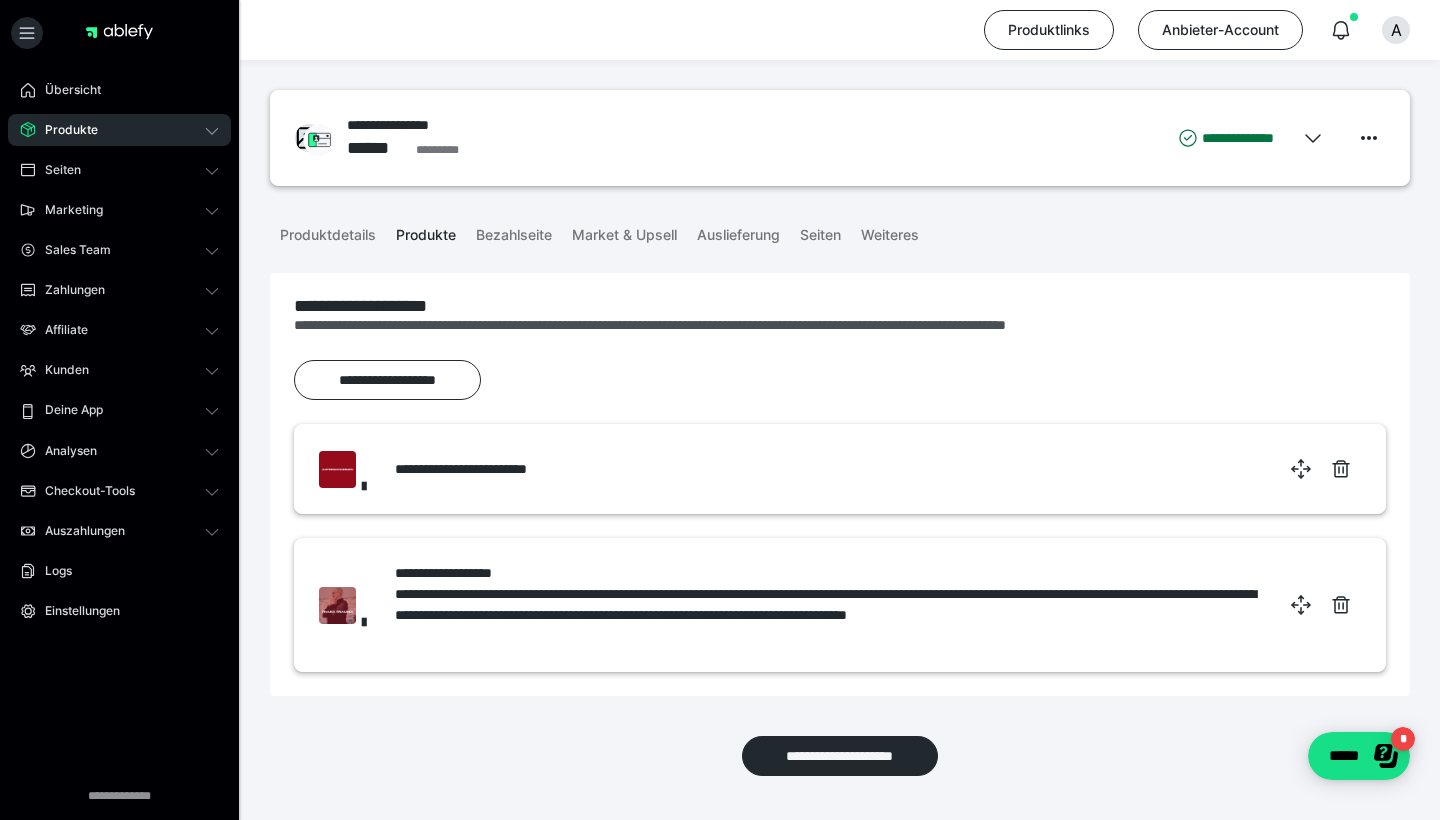 click on "Produkte" at bounding box center [64, 130] 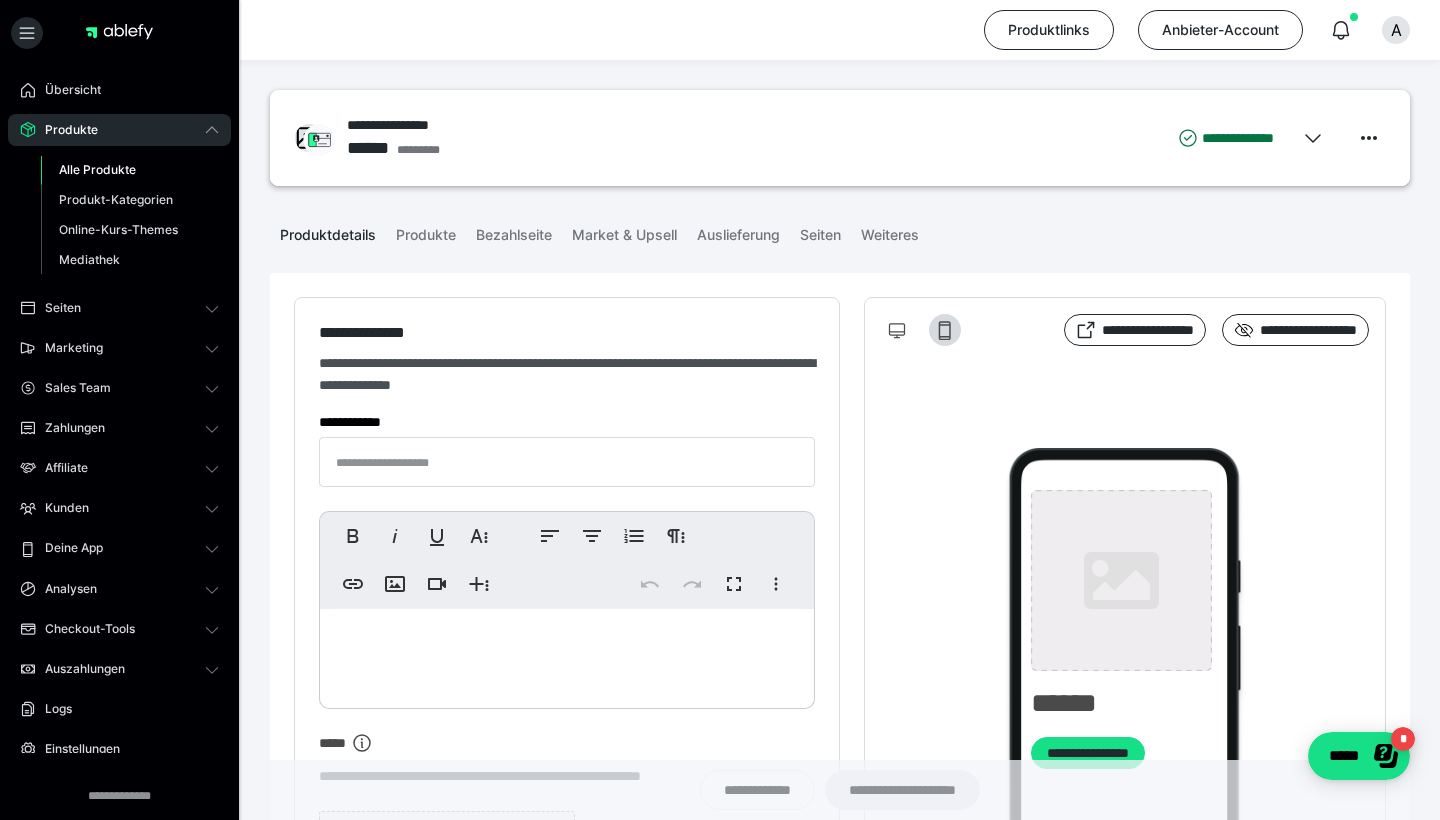 type on "**********" 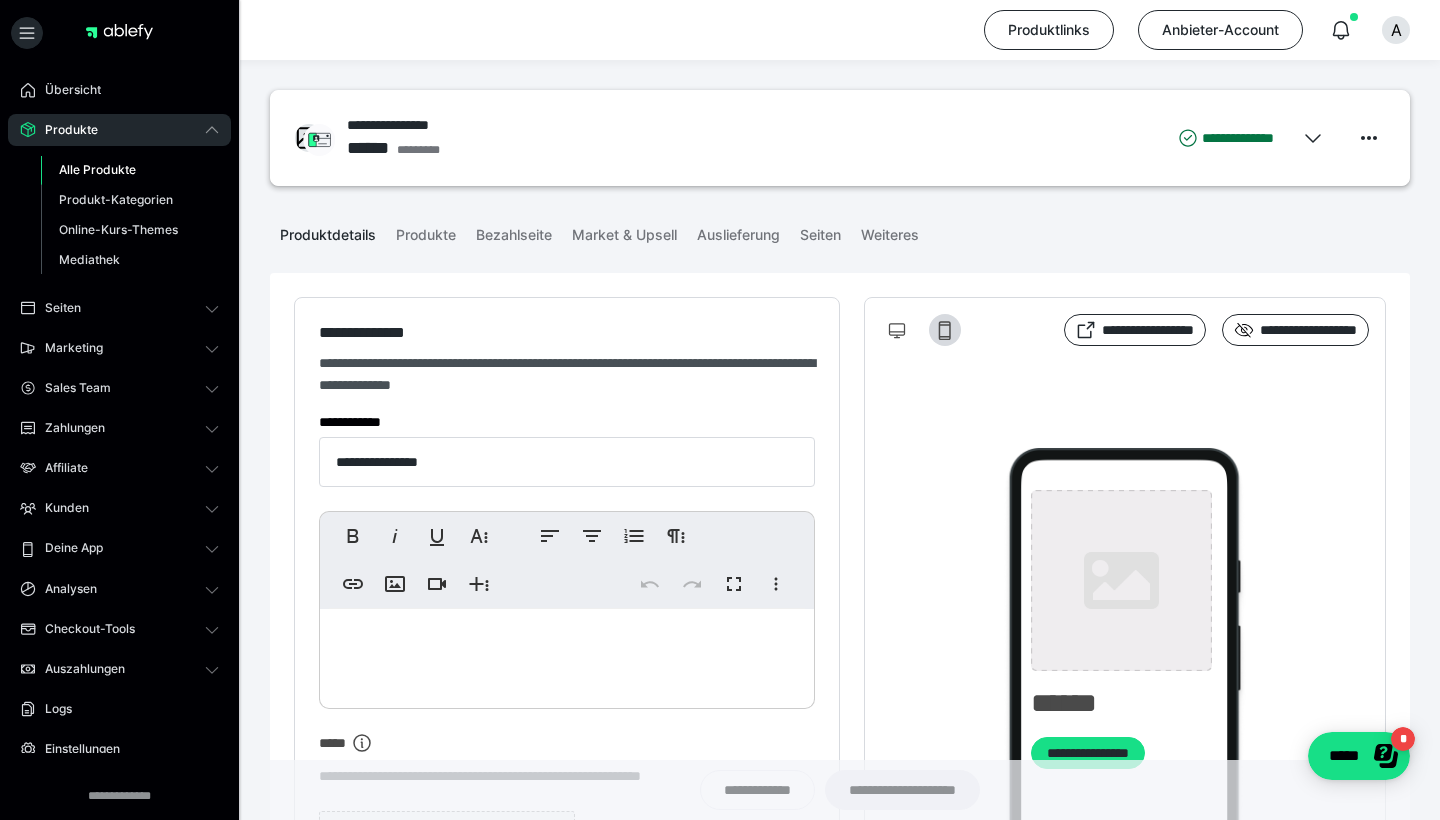 type on "**********" 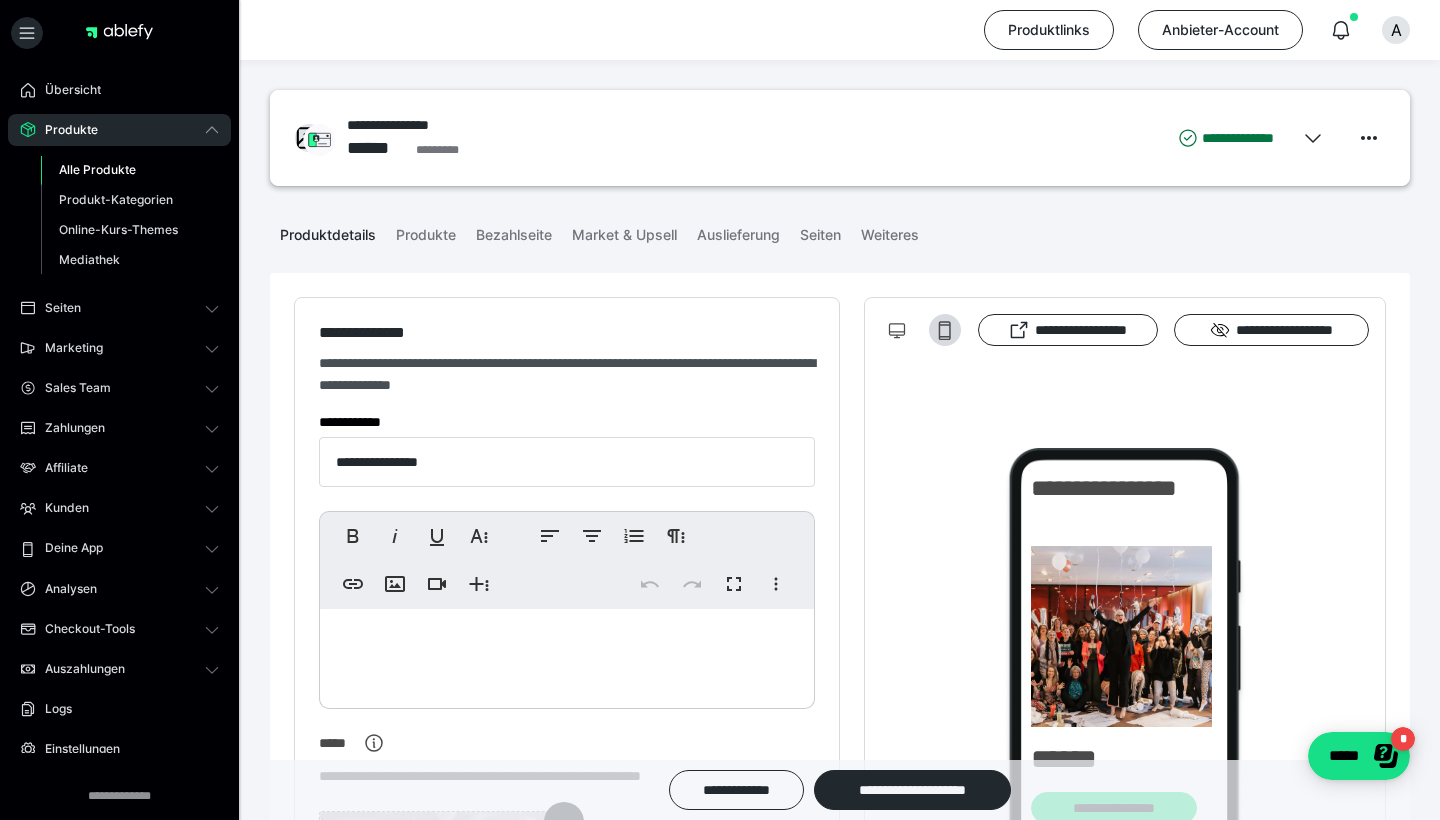 click on "Alle Produkte" at bounding box center (97, 169) 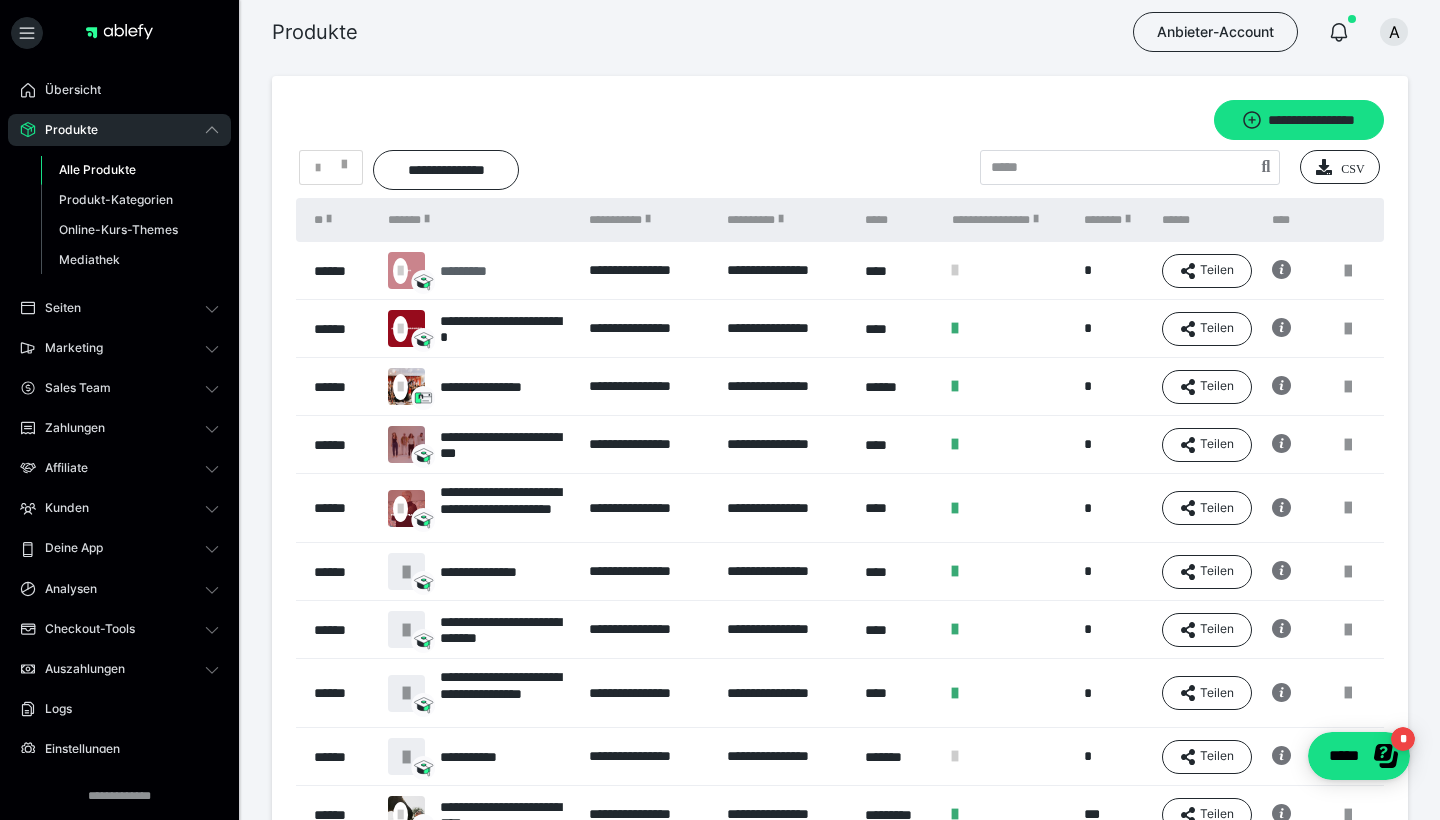 click on "*********" at bounding box center (474, 271) 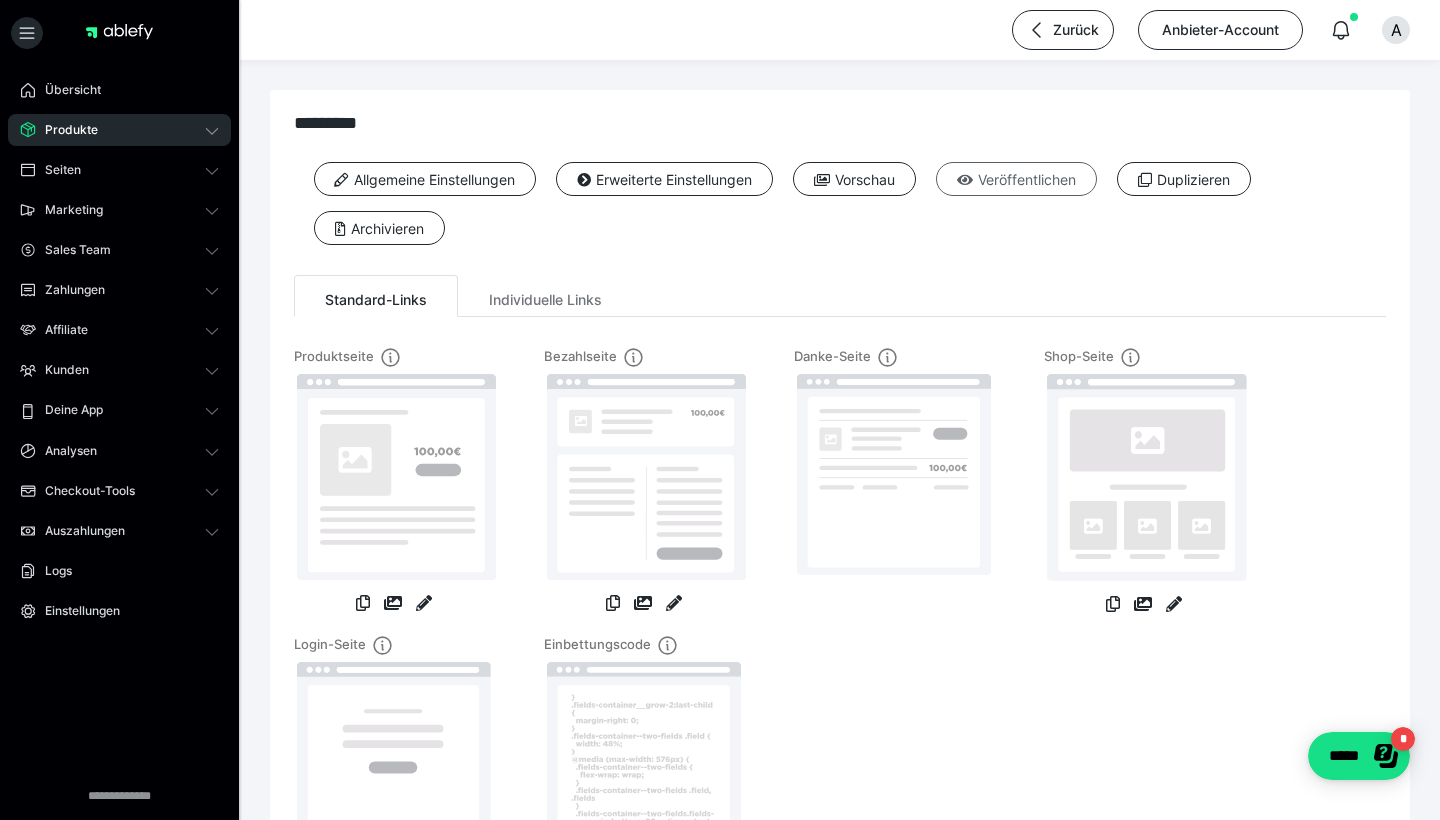 click on "Veröffentlichen" at bounding box center (1016, 179) 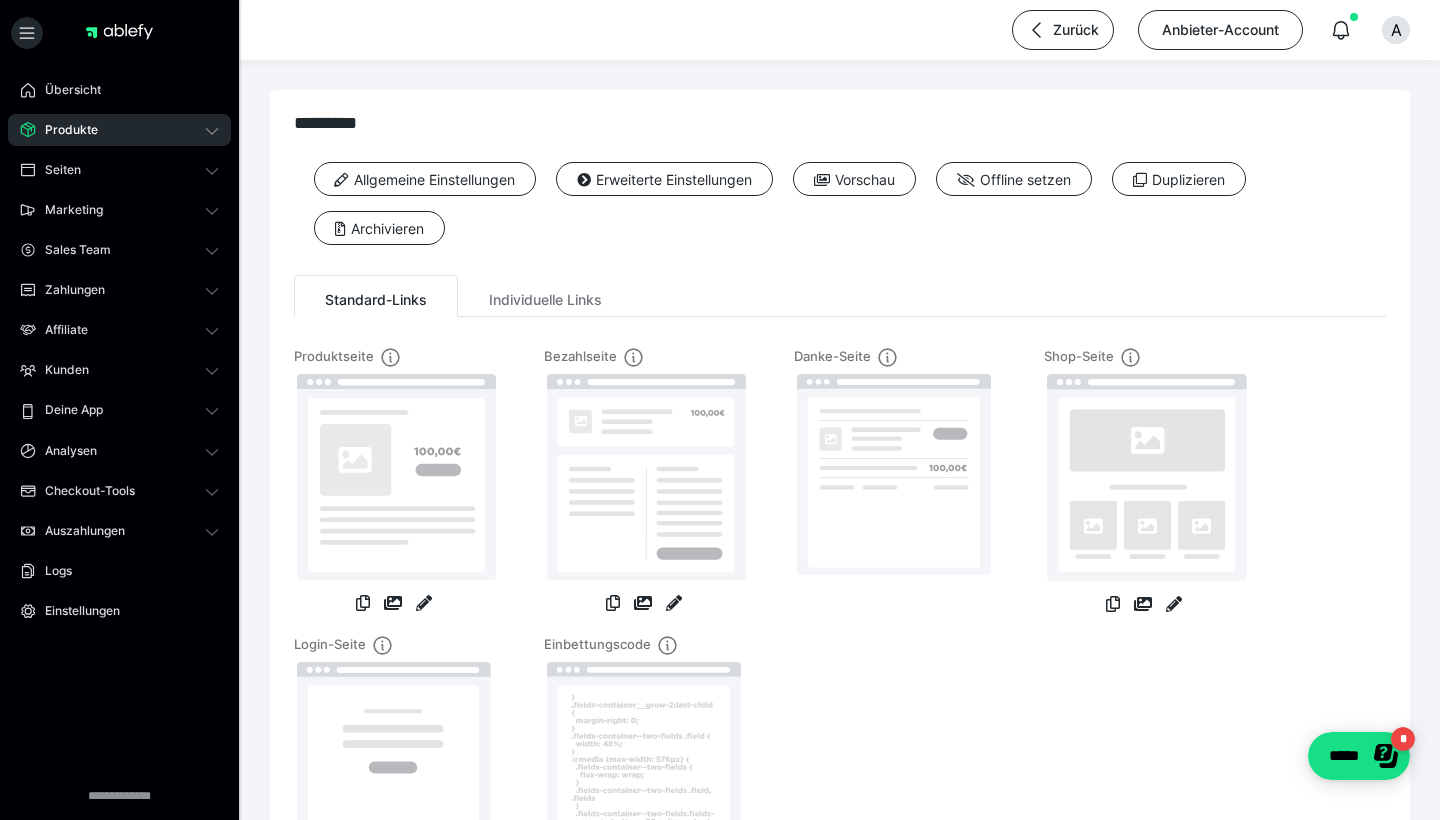 click on "Produkte" at bounding box center [119, 130] 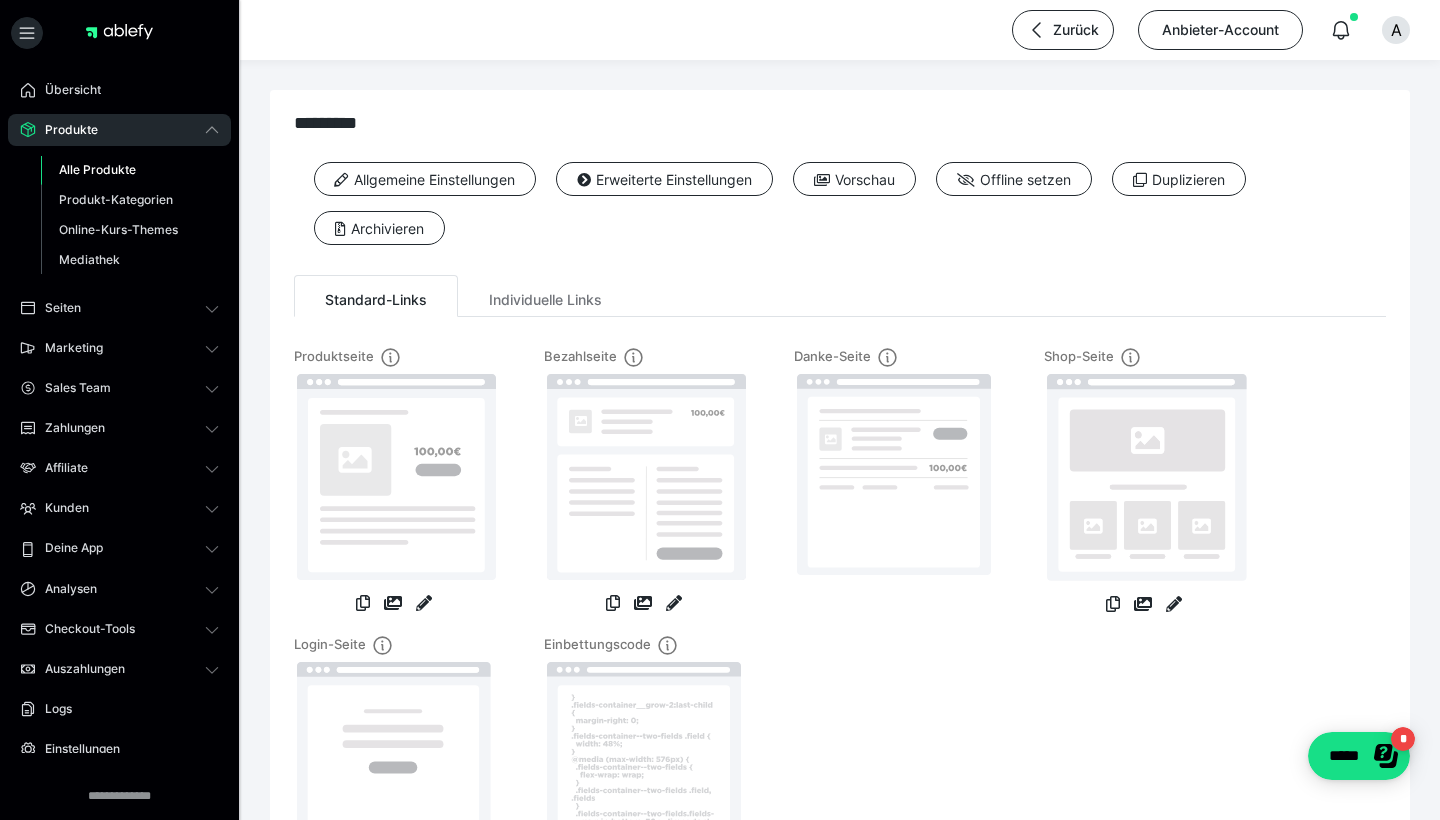 click on "Produkte Alle Produkte Produkt-Kategorien Online-Kurs-Themes Mediathek" at bounding box center (119, 199) 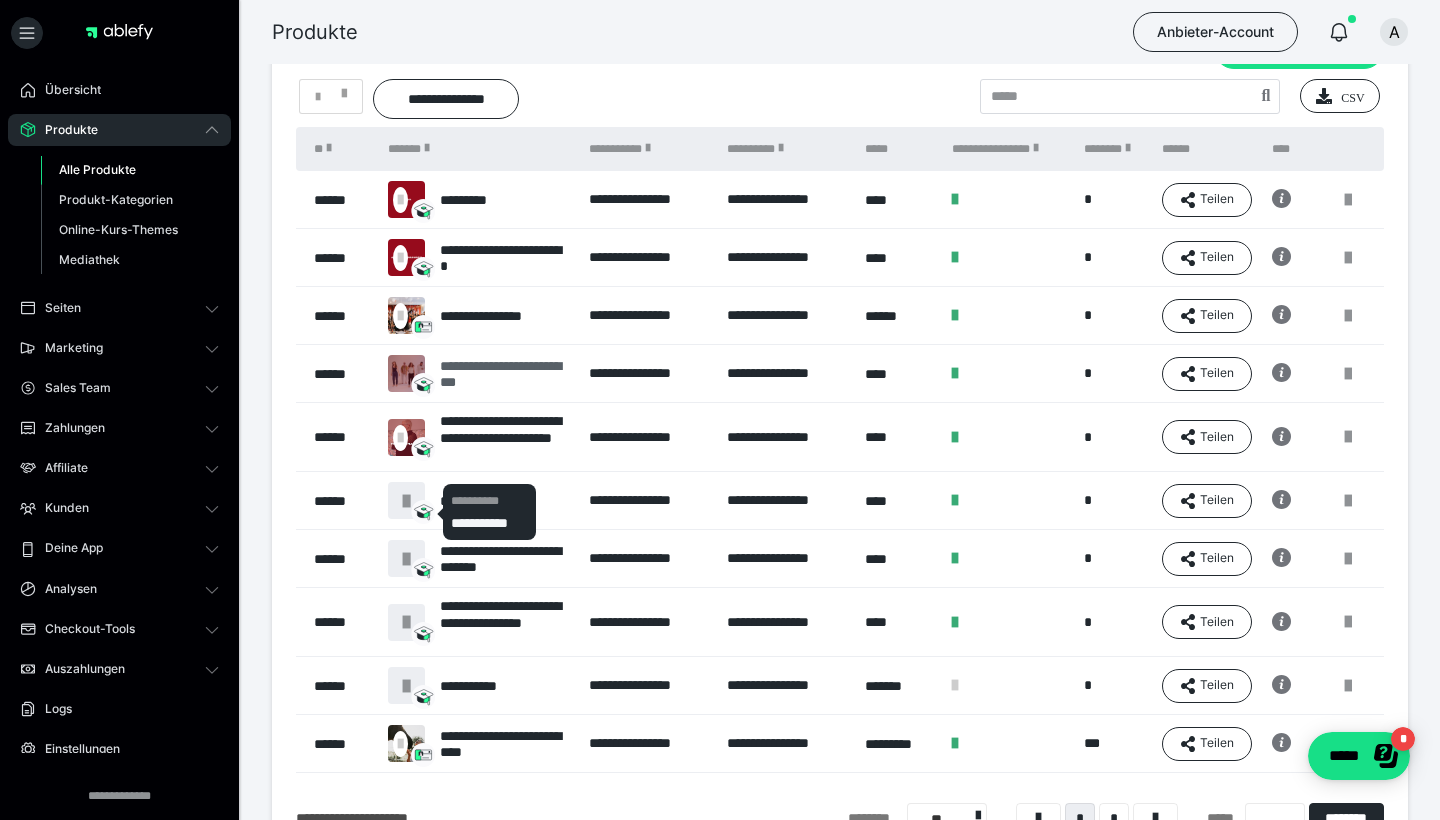 scroll, scrollTop: 67, scrollLeft: 0, axis: vertical 